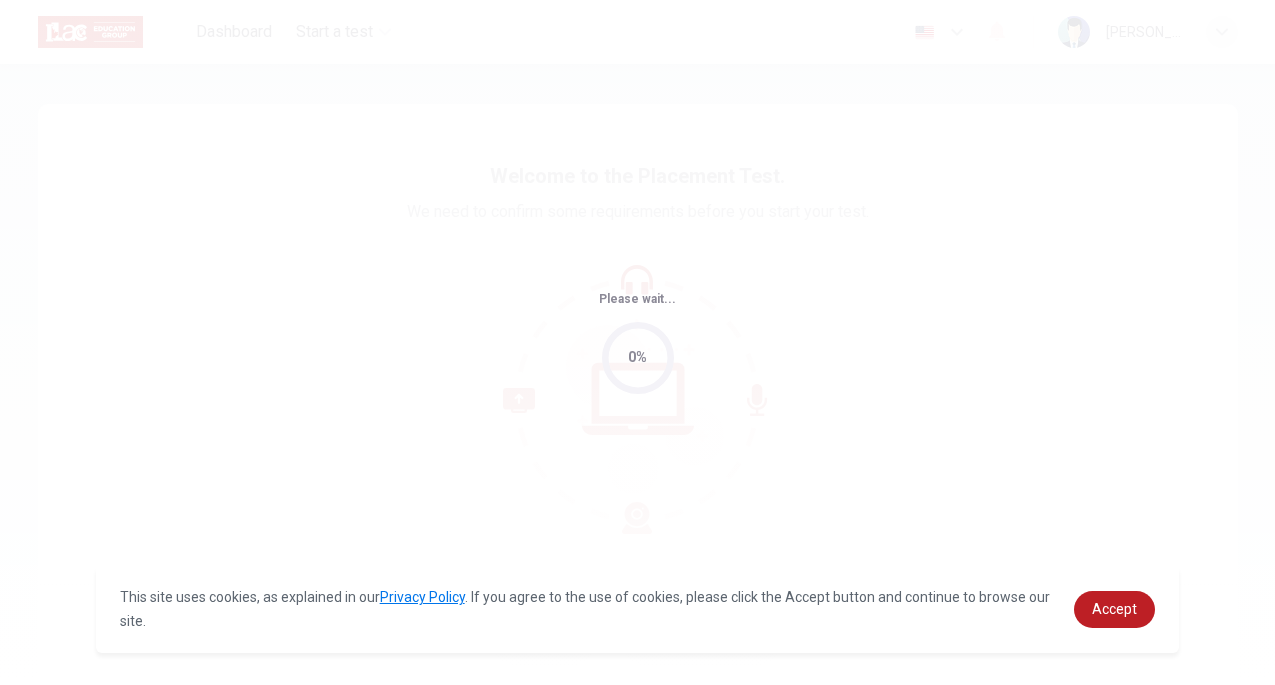 scroll, scrollTop: 0, scrollLeft: 0, axis: both 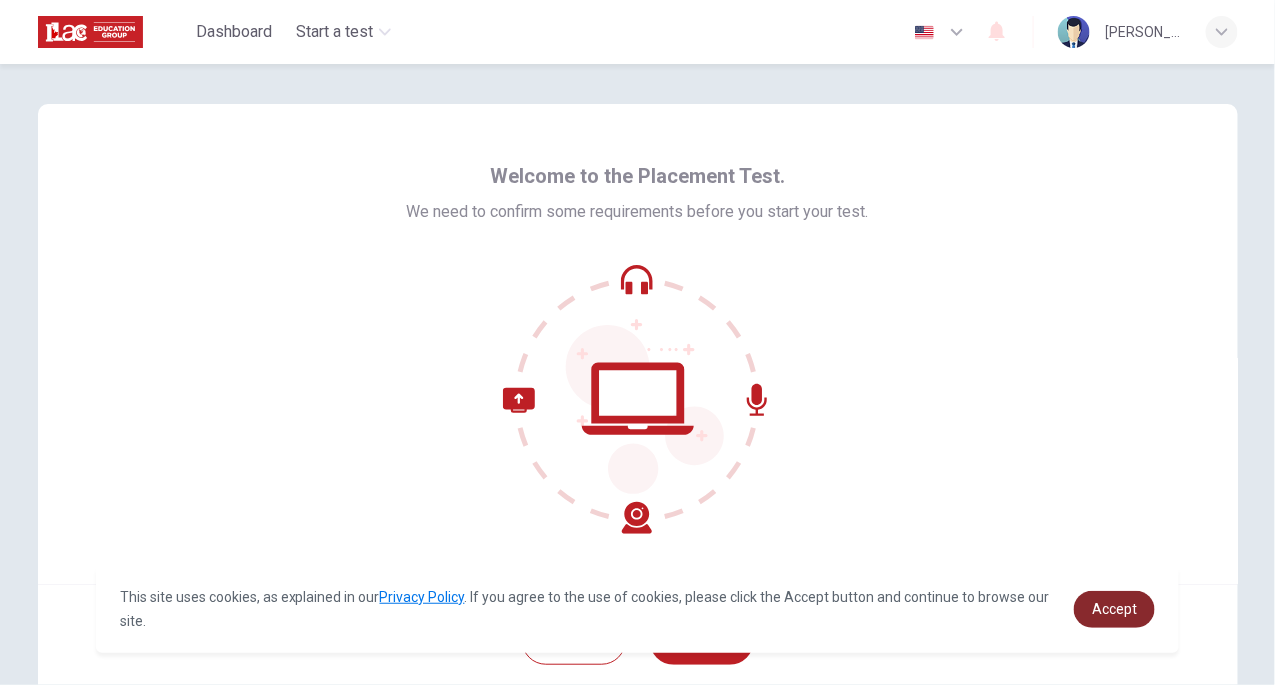 click on "Accept" at bounding box center (1114, 609) 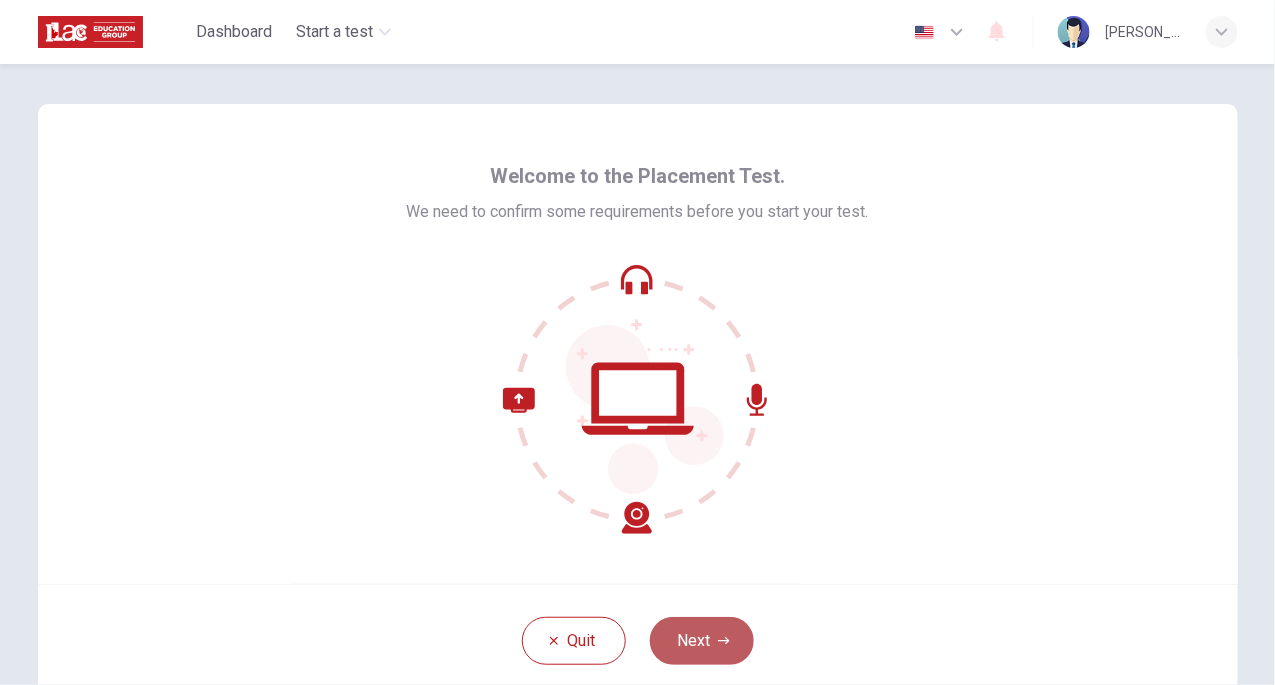 click on "Next" at bounding box center (702, 641) 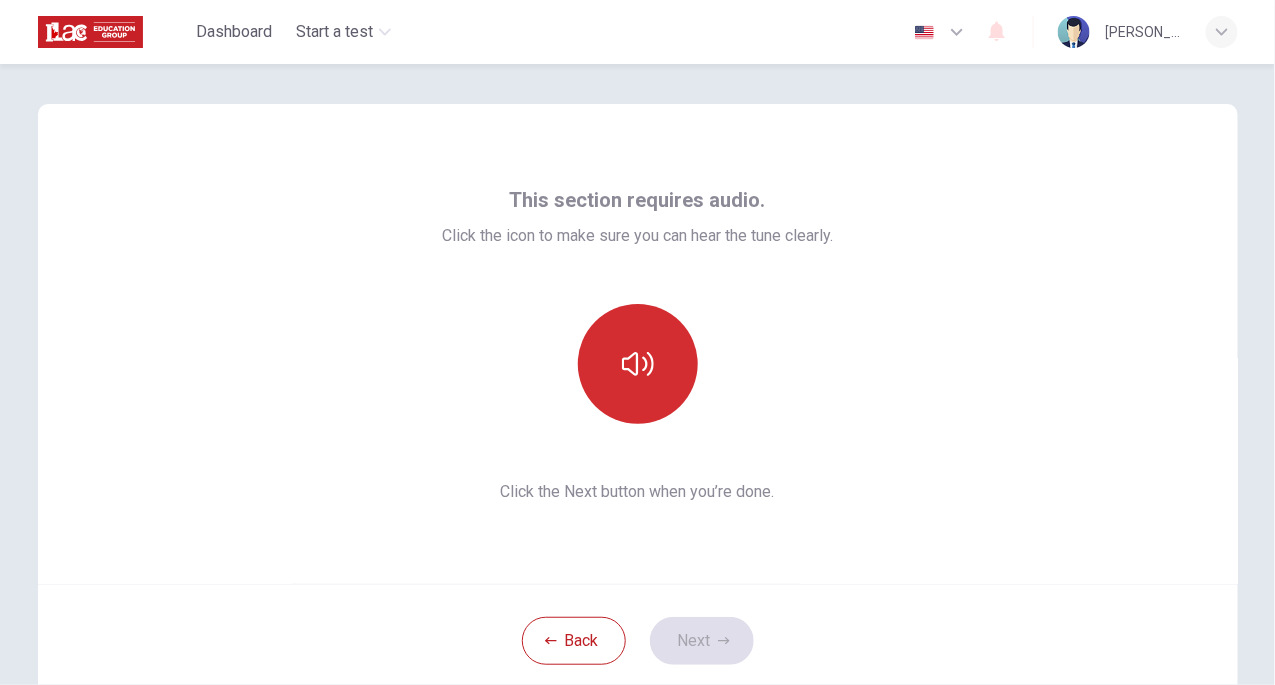 click 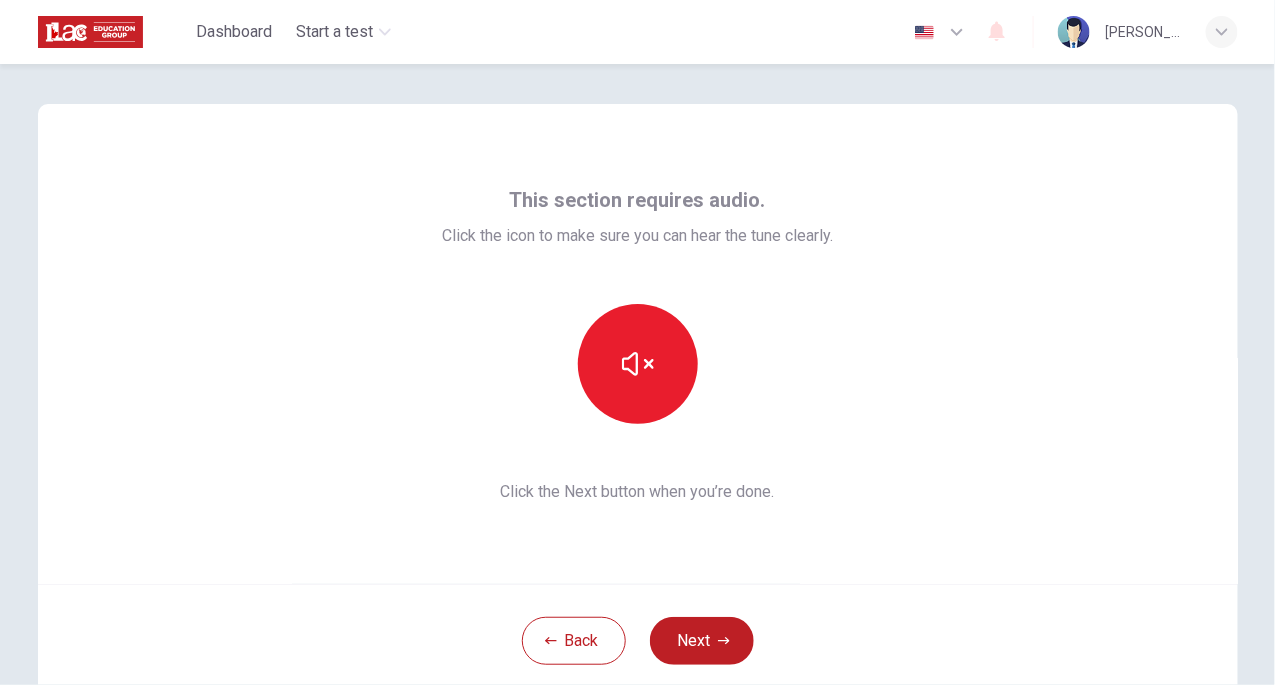 click on "This section requires audio. Click the icon to make sure you can hear the tune clearly. Click the Next button when you’re done." at bounding box center (638, 344) 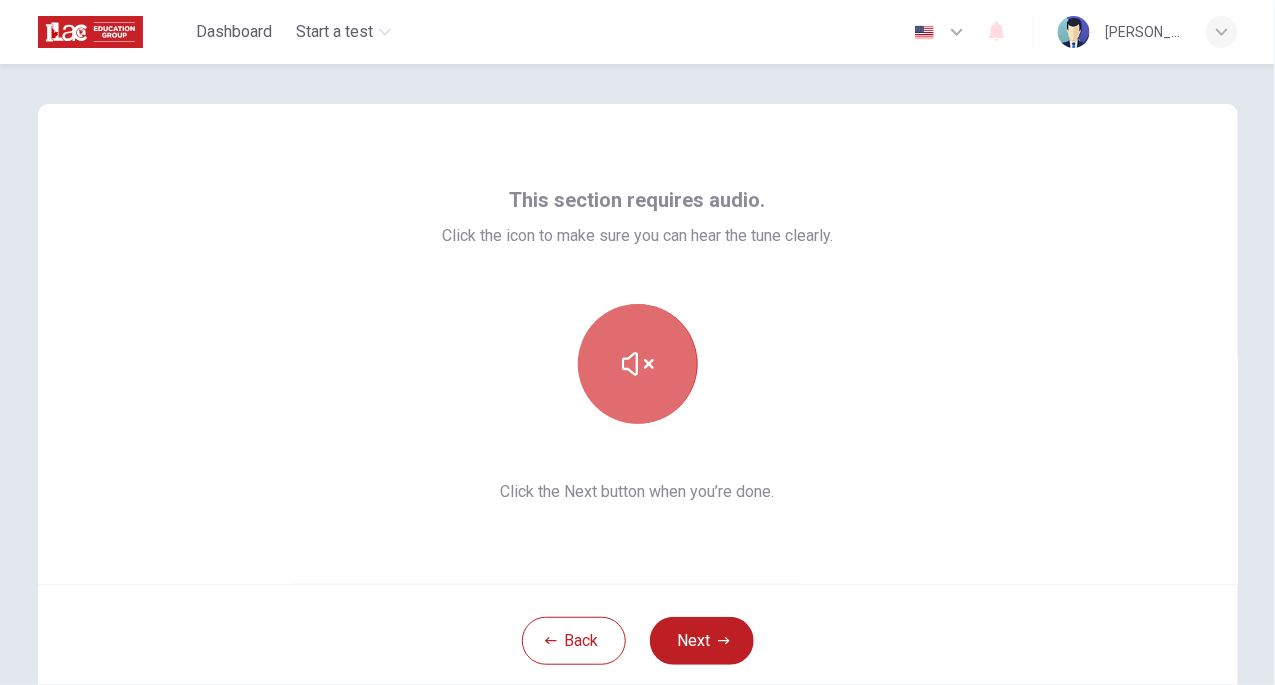 click at bounding box center [638, 364] 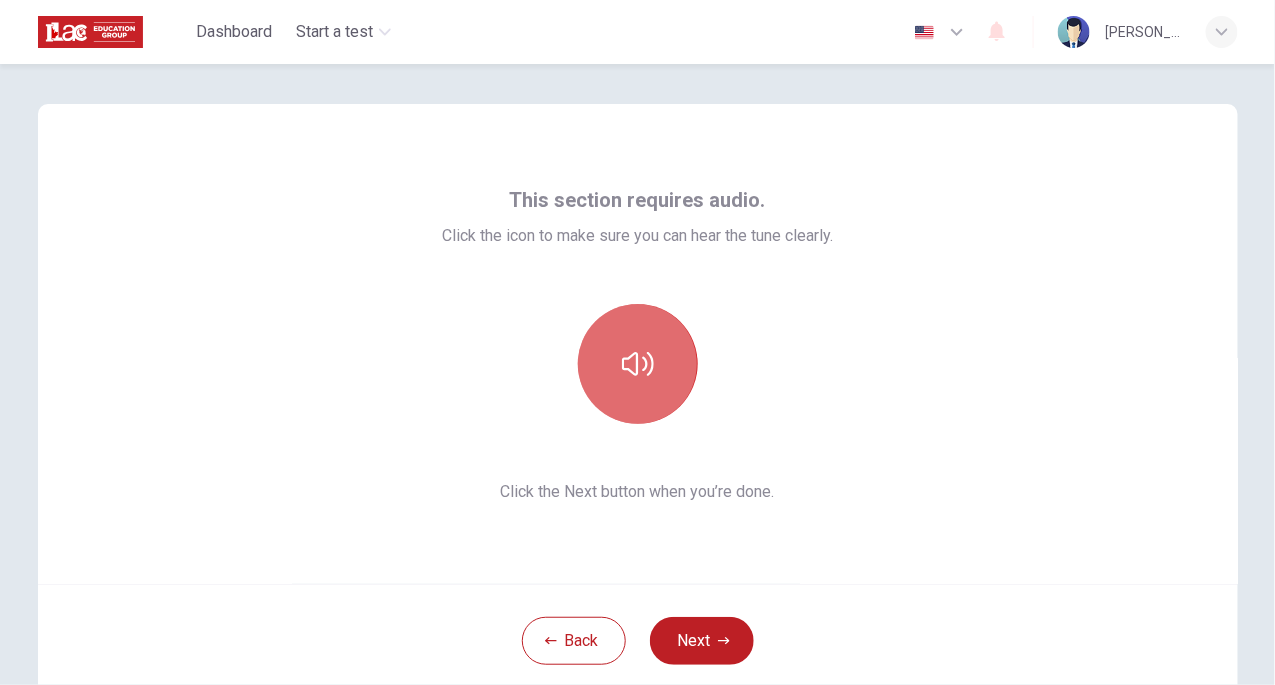 click at bounding box center [638, 364] 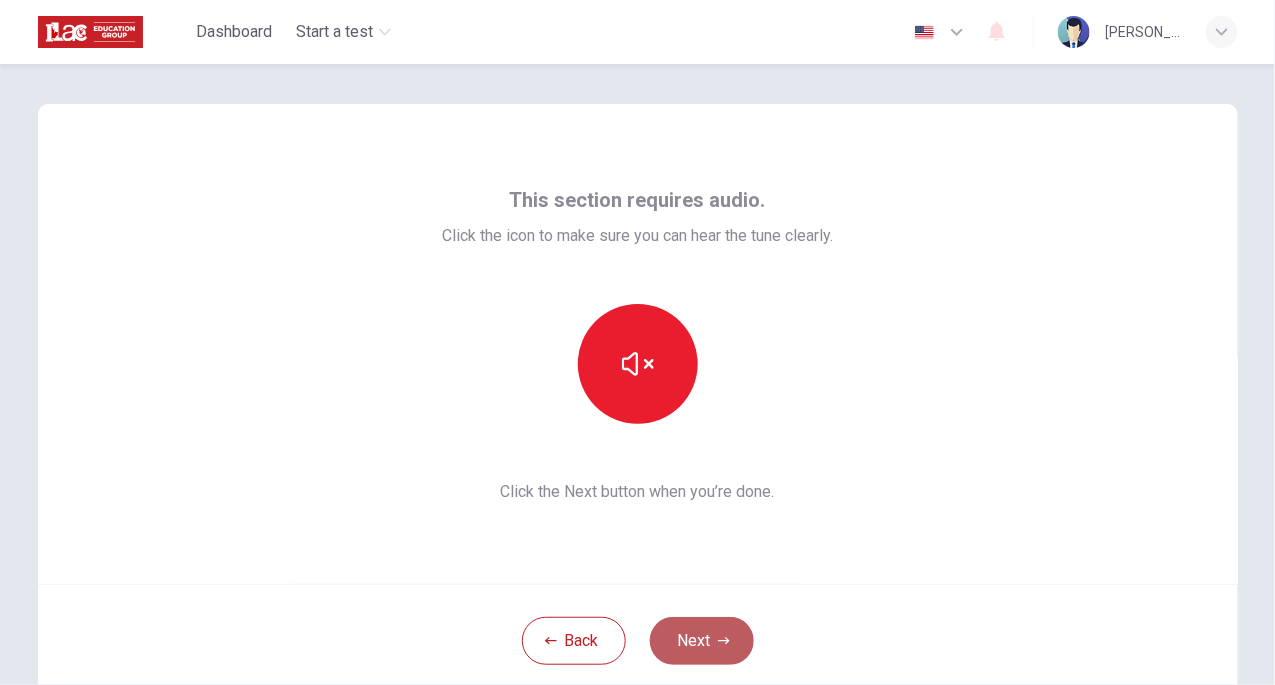 click on "Next" at bounding box center (702, 641) 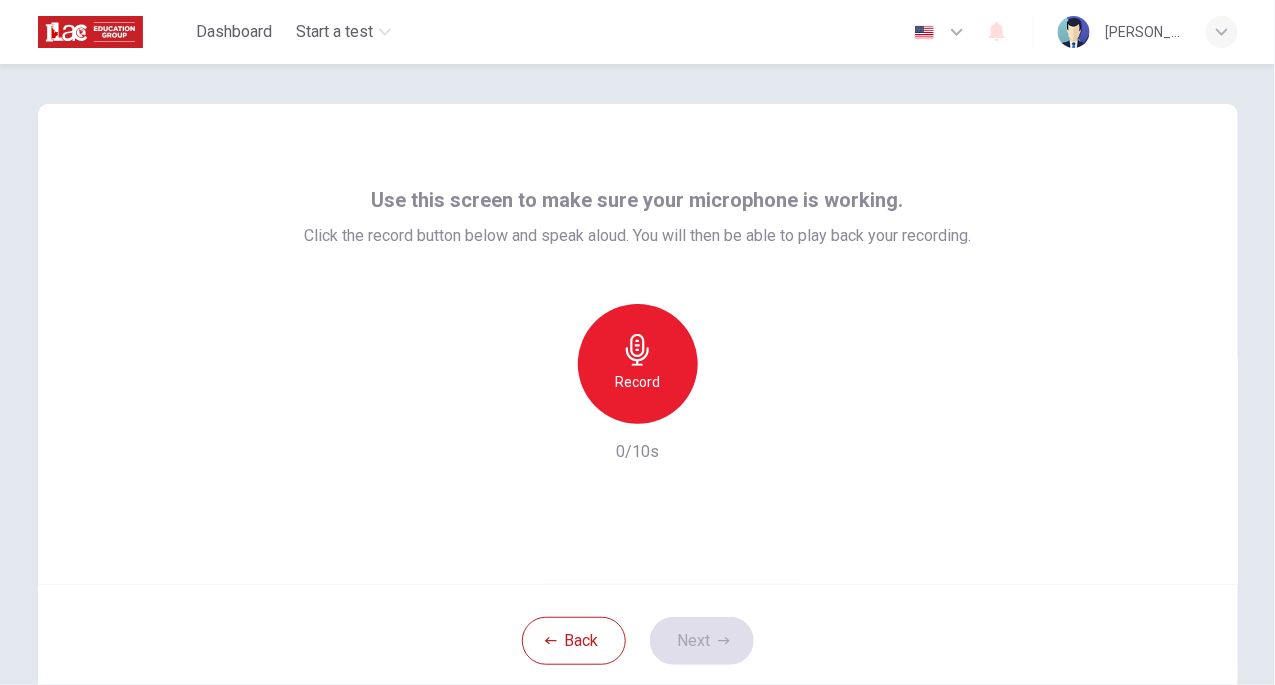 click 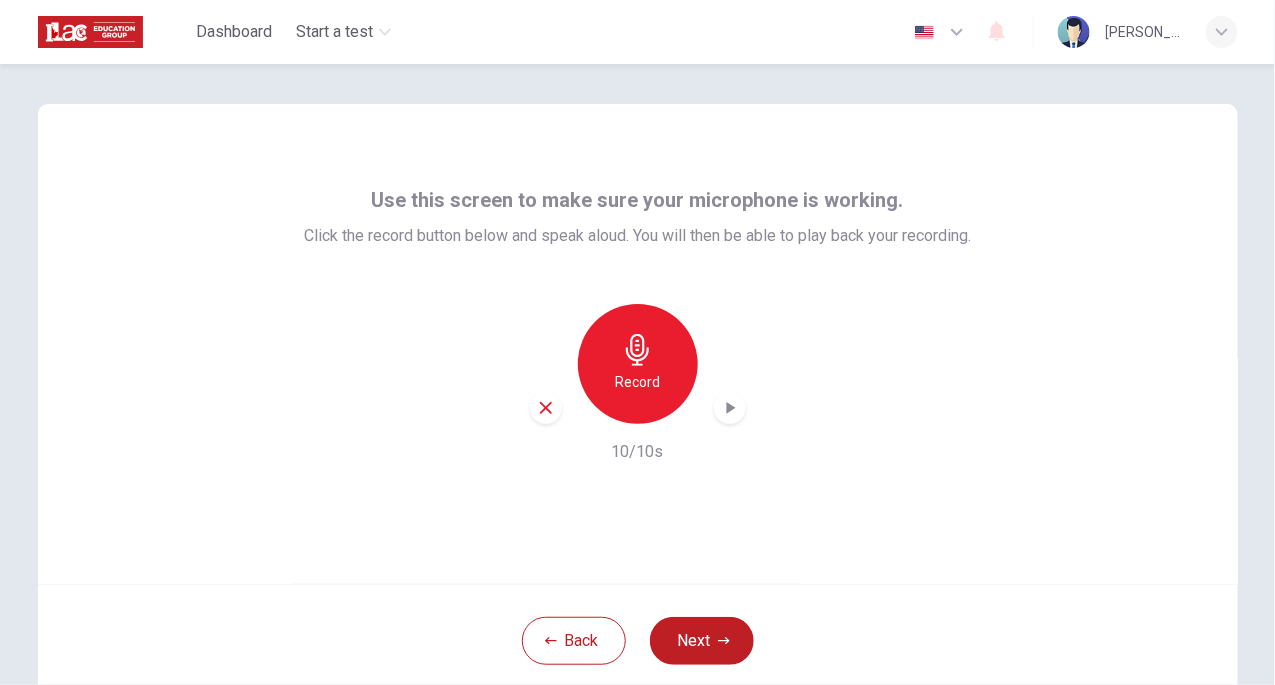 click at bounding box center (730, 408) 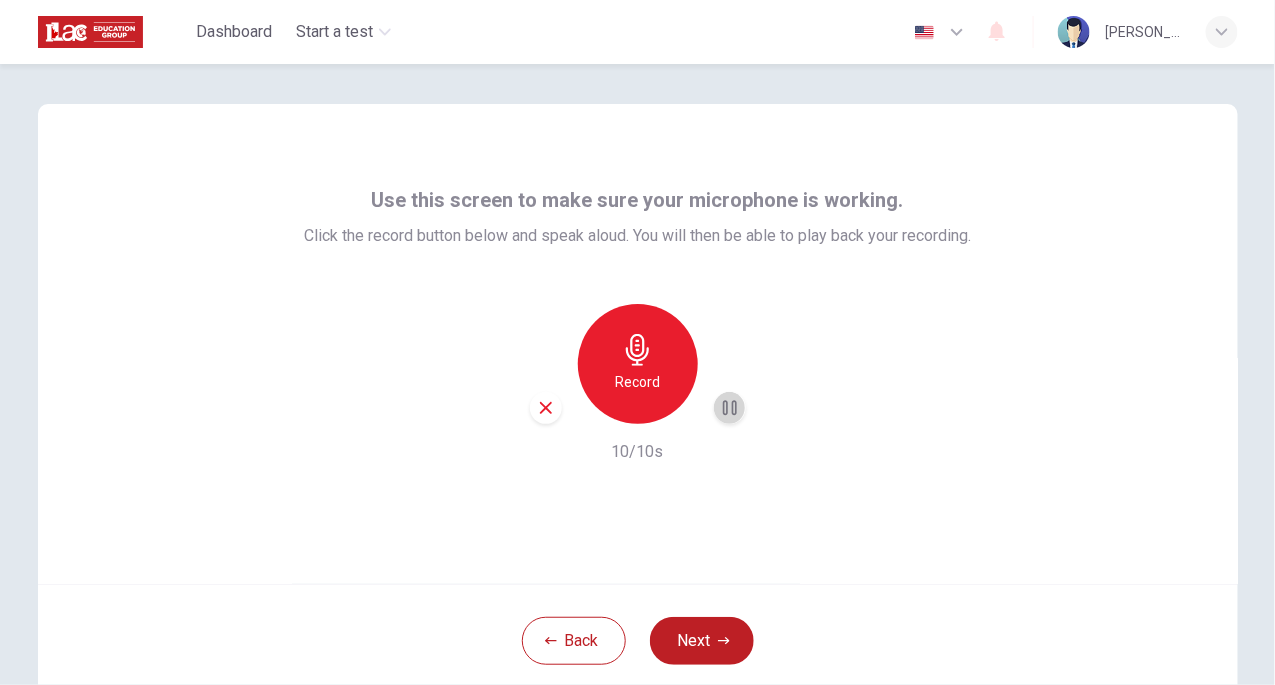 click at bounding box center [730, 408] 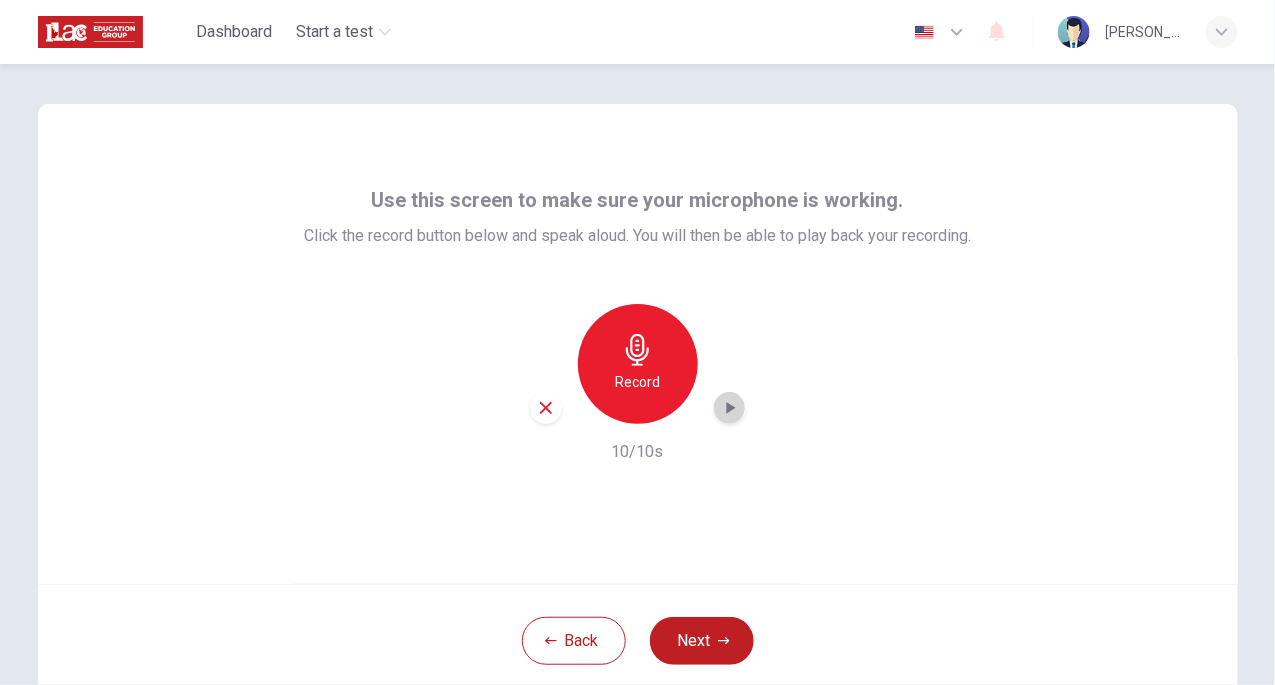 click at bounding box center [730, 408] 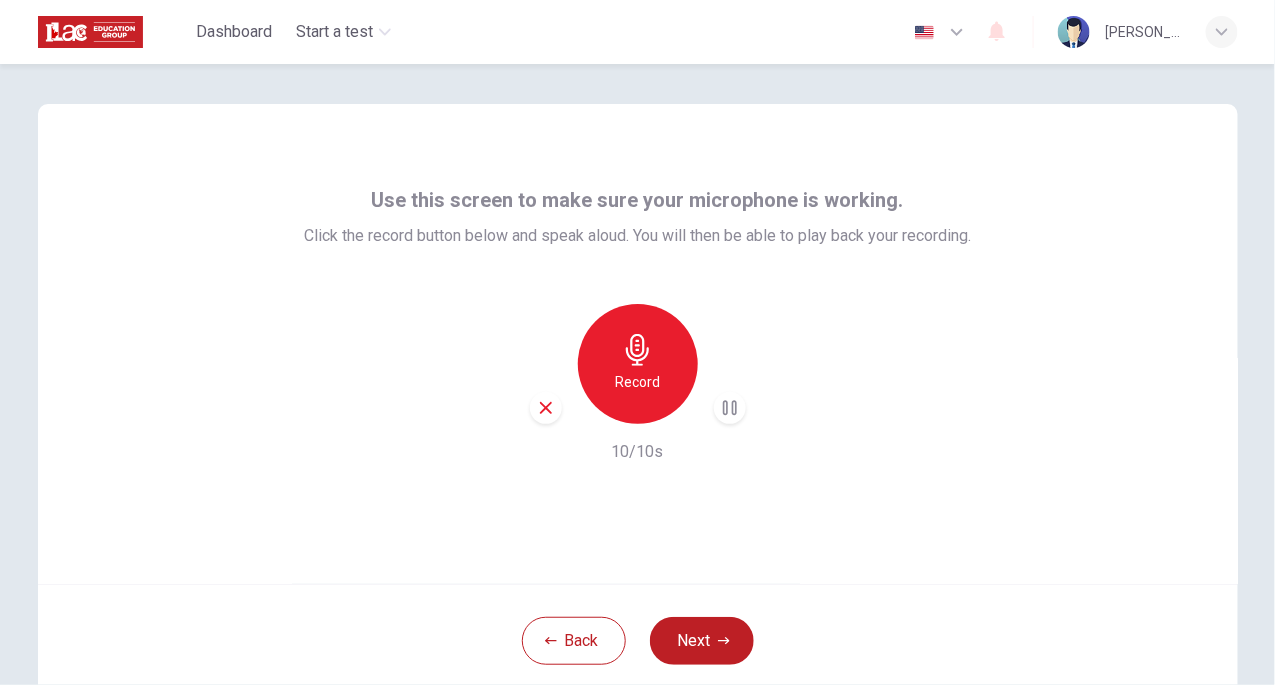 click 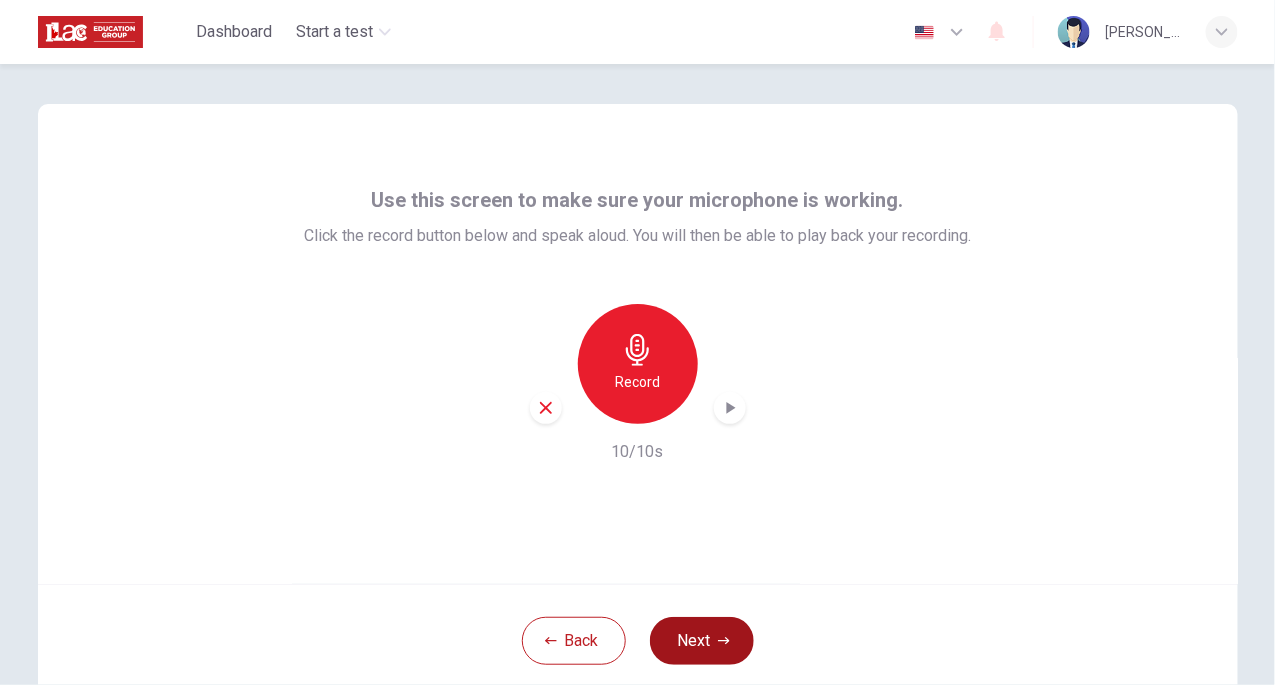 click on "Next" at bounding box center (702, 641) 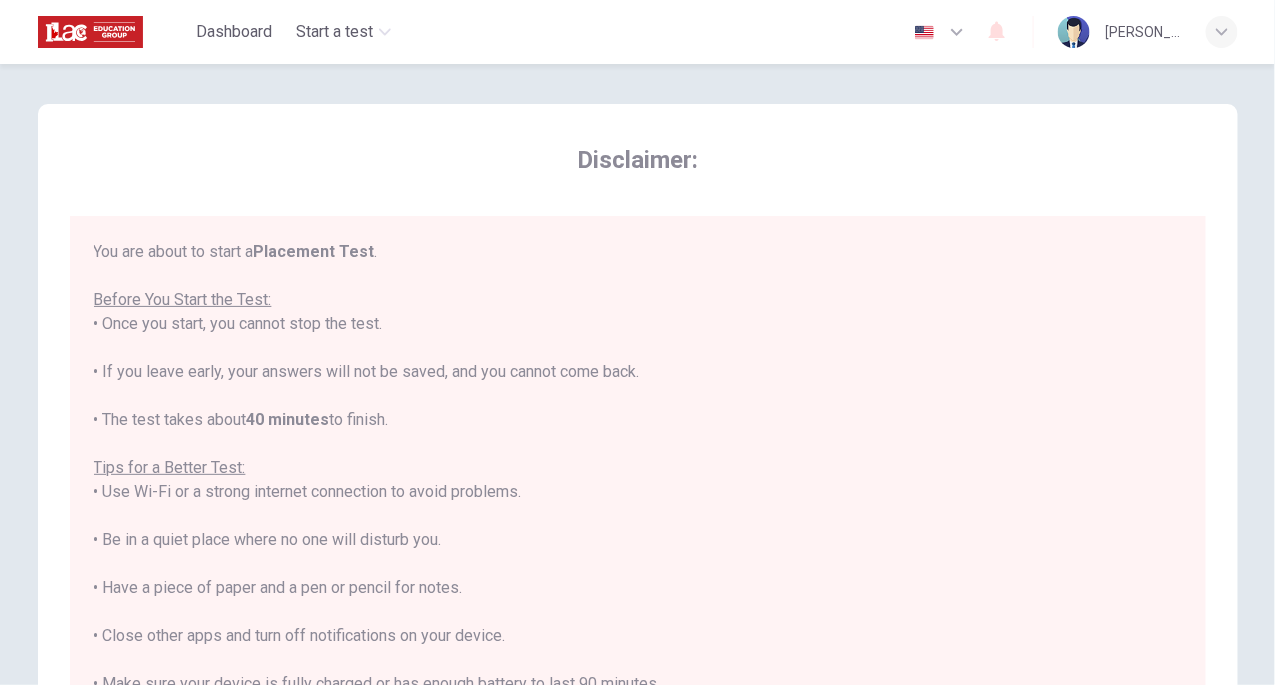 click on "You are about to start a  Placement Test .
Before You Start the Test:
• Once you start, you cannot stop the test.
• If you leave early, your answers will not be saved, and you cannot come back.
• The test takes about  40 minutes  to finish.
Tips for a Better Test:
• Use Wi-Fi or a strong internet connection to avoid problems.
• Be in a quiet place where no one will disturb you.
• Have a piece of paper and a pen or pencil for notes.
• Close other apps and turn off notifications on your device.
• Make sure your device is fully charged or has enough battery to last 90 minutes.
By clicking the button below, you agree to follow these instructions.
Good luck!" at bounding box center (638, 516) 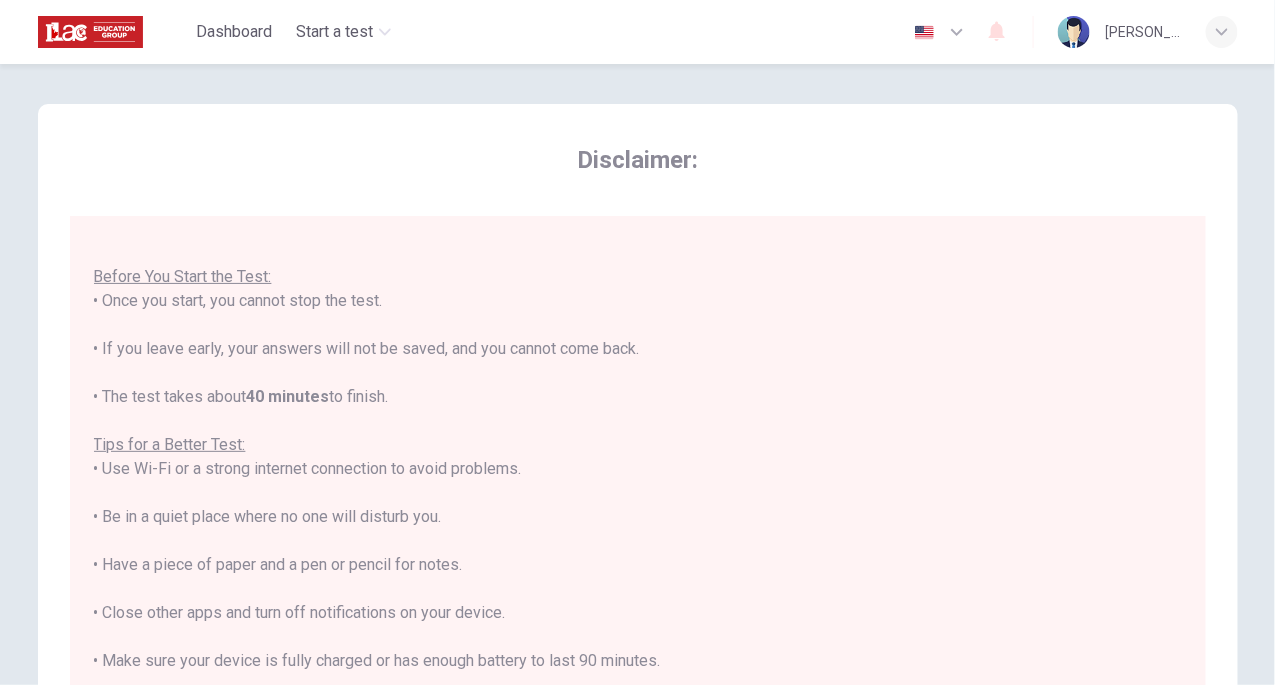 scroll, scrollTop: 39, scrollLeft: 0, axis: vertical 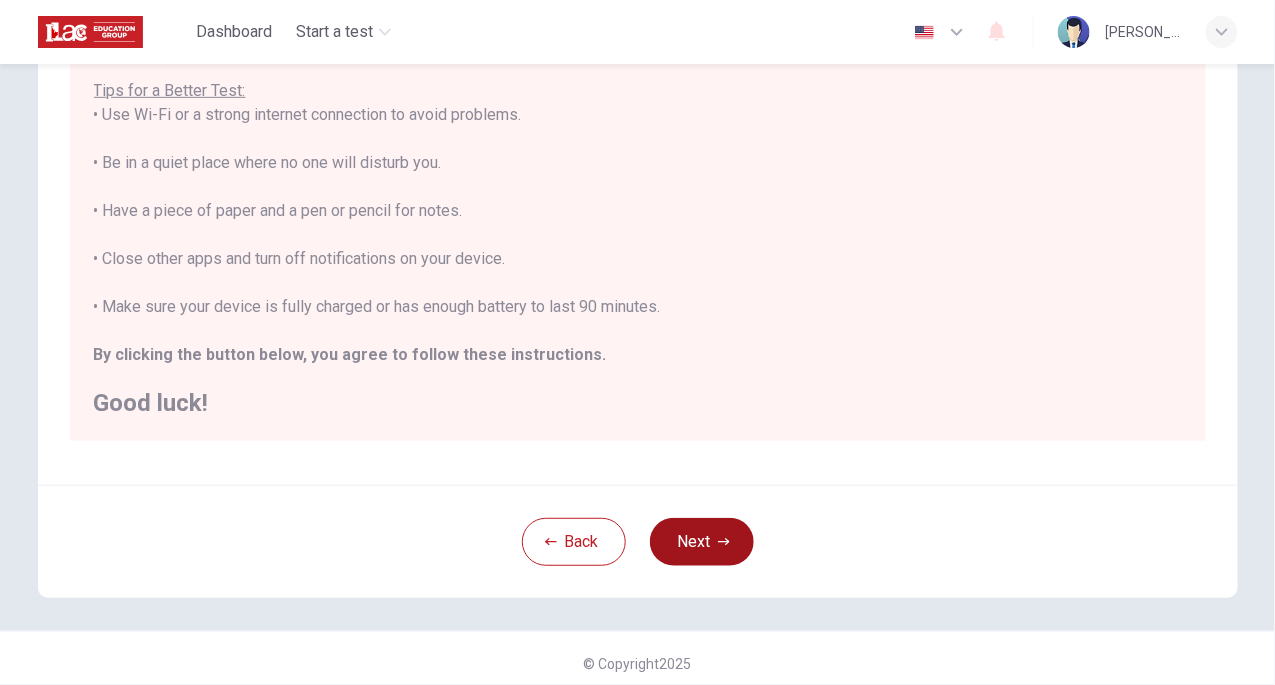 click on "Next" at bounding box center (702, 542) 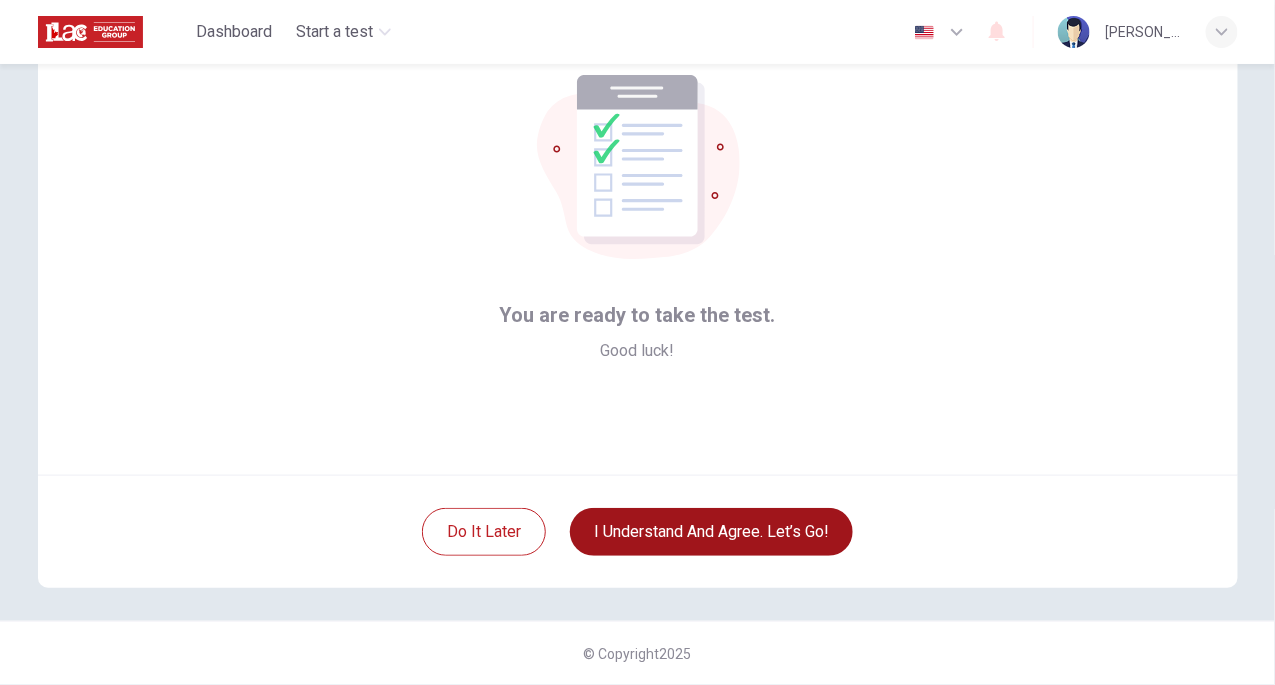 scroll, scrollTop: 108, scrollLeft: 0, axis: vertical 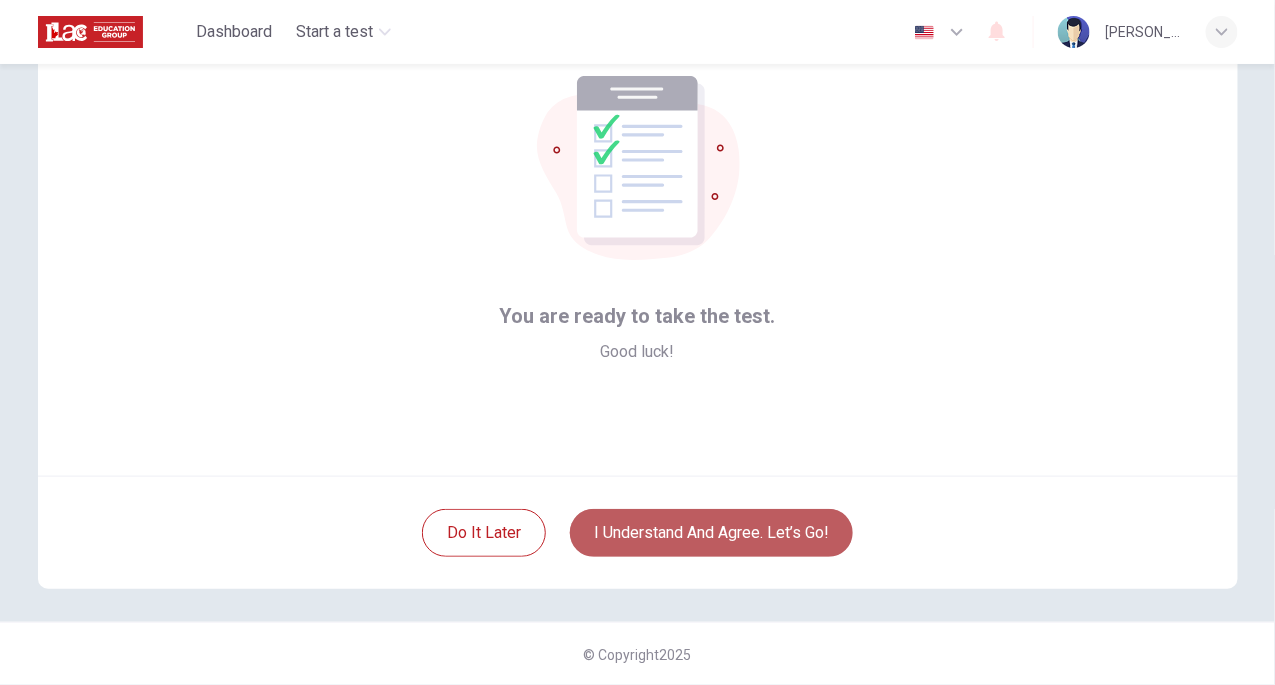 click on "I understand and agree. Let’s go!" at bounding box center [711, 533] 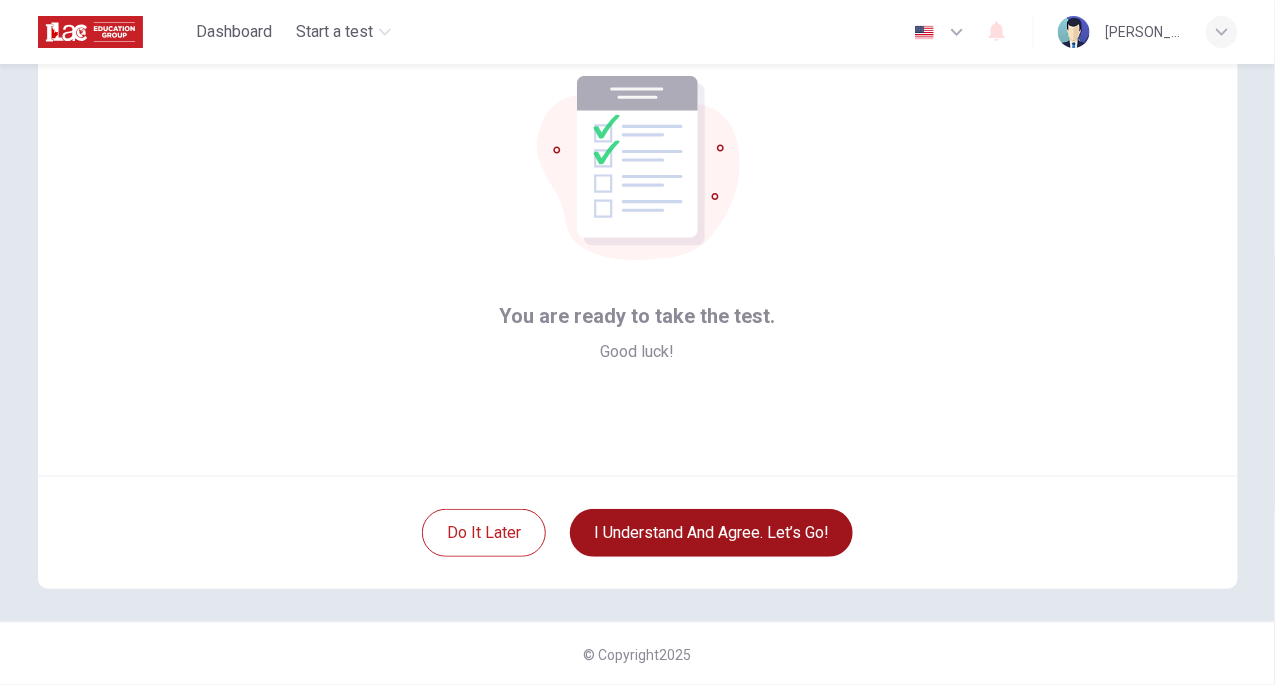 click on "I understand and agree. Let’s go!" at bounding box center (711, 533) 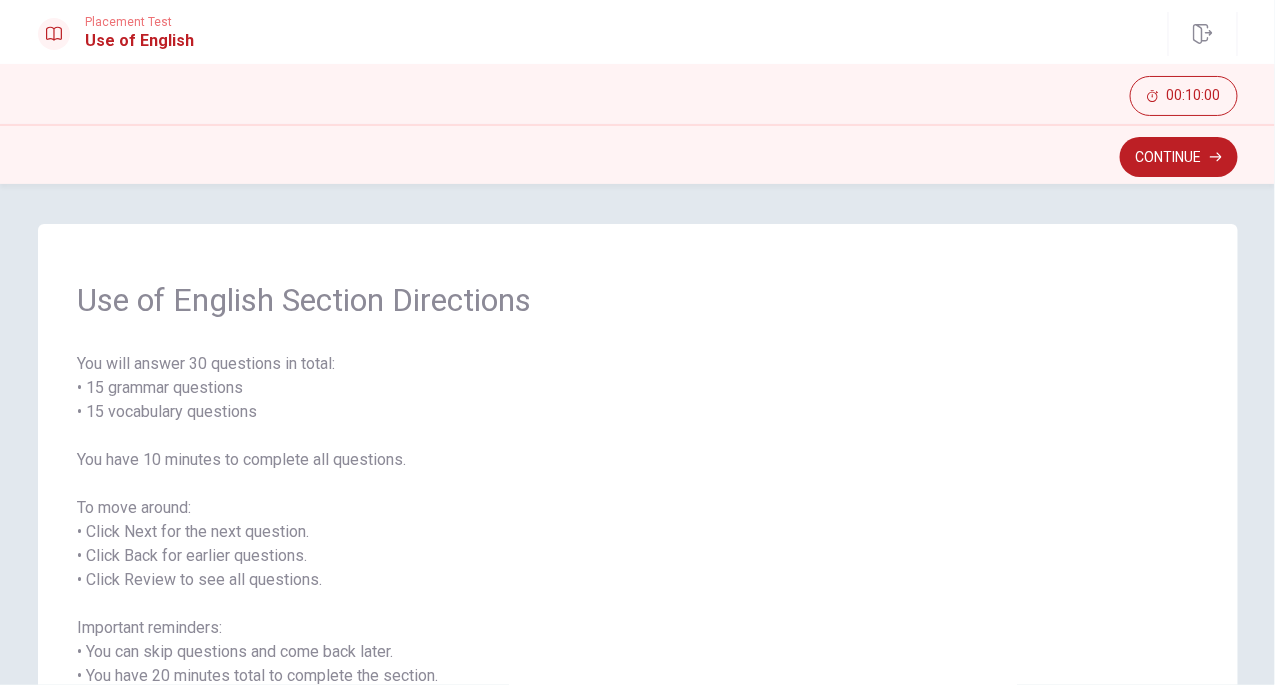click on "You will answer 30 questions in total:
• 15 grammar questions
• 15 vocabulary questions
You have 10 minutes to complete all questions.
To move around:
• Click Next for the next question.
• Click Back for earlier questions.
• Click Review to see all questions.
Important reminders:
• You can skip questions and come back later.
• You have 20 minutes total to complete the section.
When you are ready, click Continue to start." at bounding box center (638, 544) 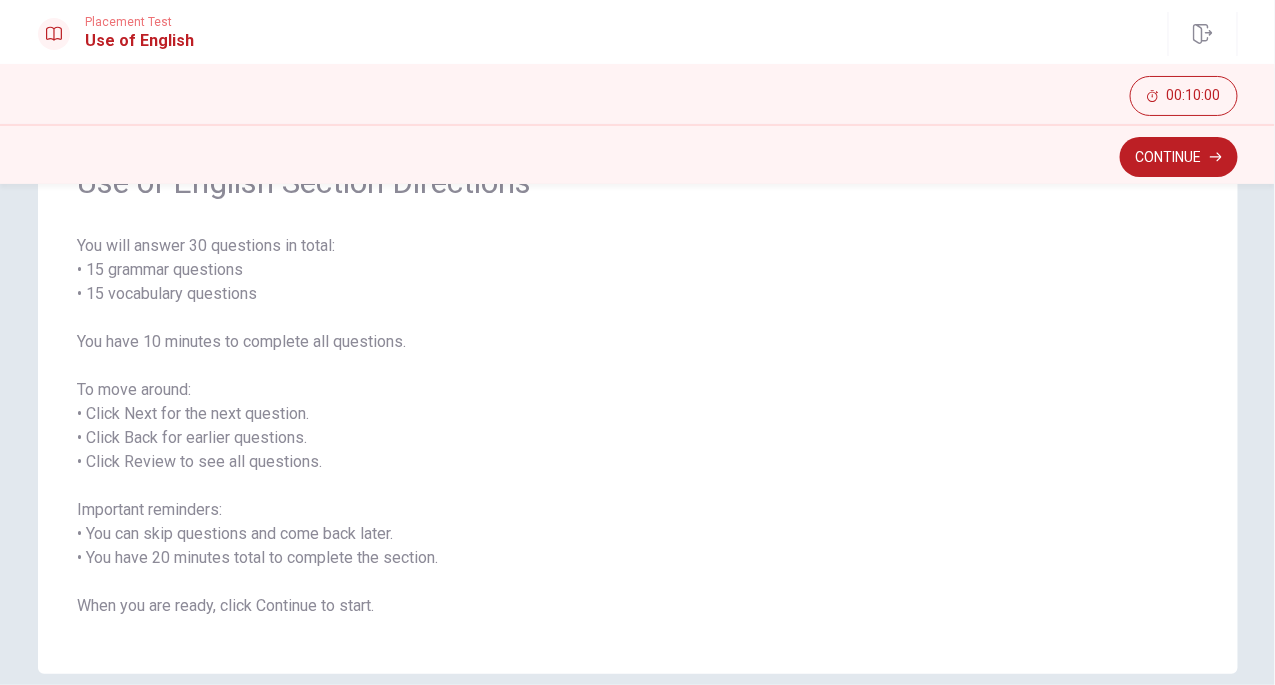 scroll, scrollTop: 157, scrollLeft: 0, axis: vertical 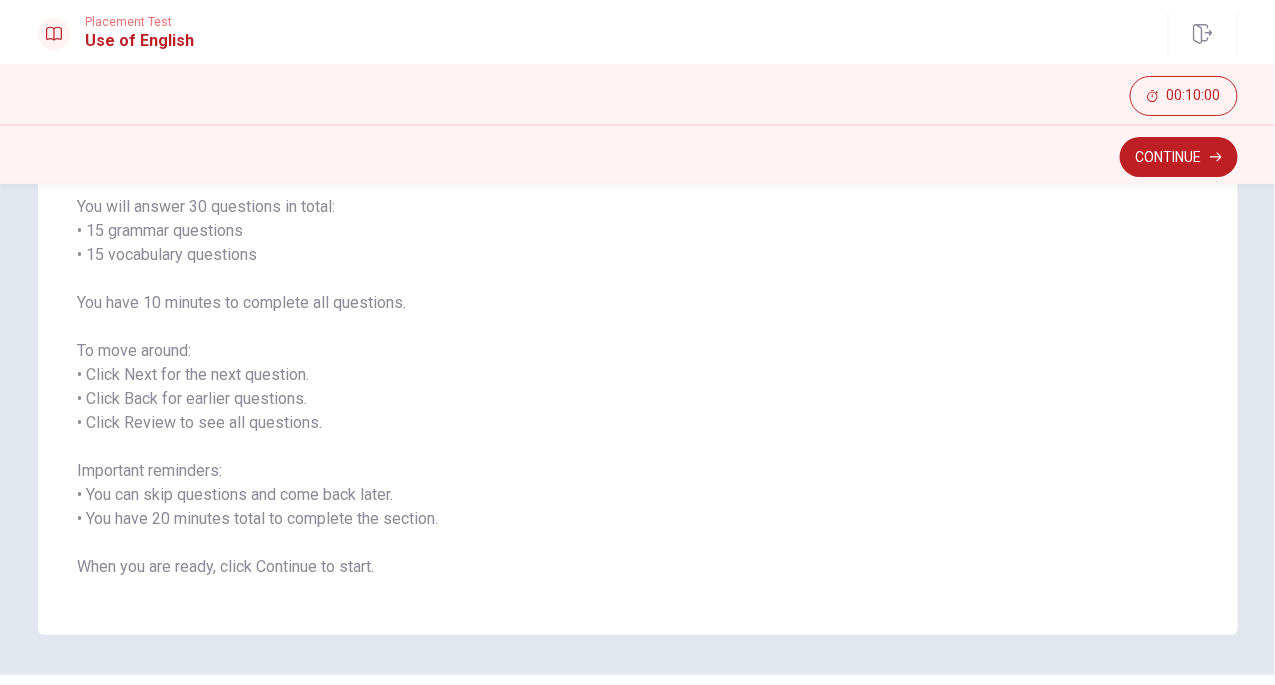 click on "You will answer 30 questions in total:
• 15 grammar questions
• 15 vocabulary questions
You have 10 minutes to complete all questions.
To move around:
• Click Next for the next question.
• Click Back for earlier questions.
• Click Review to see all questions.
Important reminders:
• You can skip questions and come back later.
• You have 20 minutes total to complete the section.
When you are ready, click Continue to start." at bounding box center [638, 387] 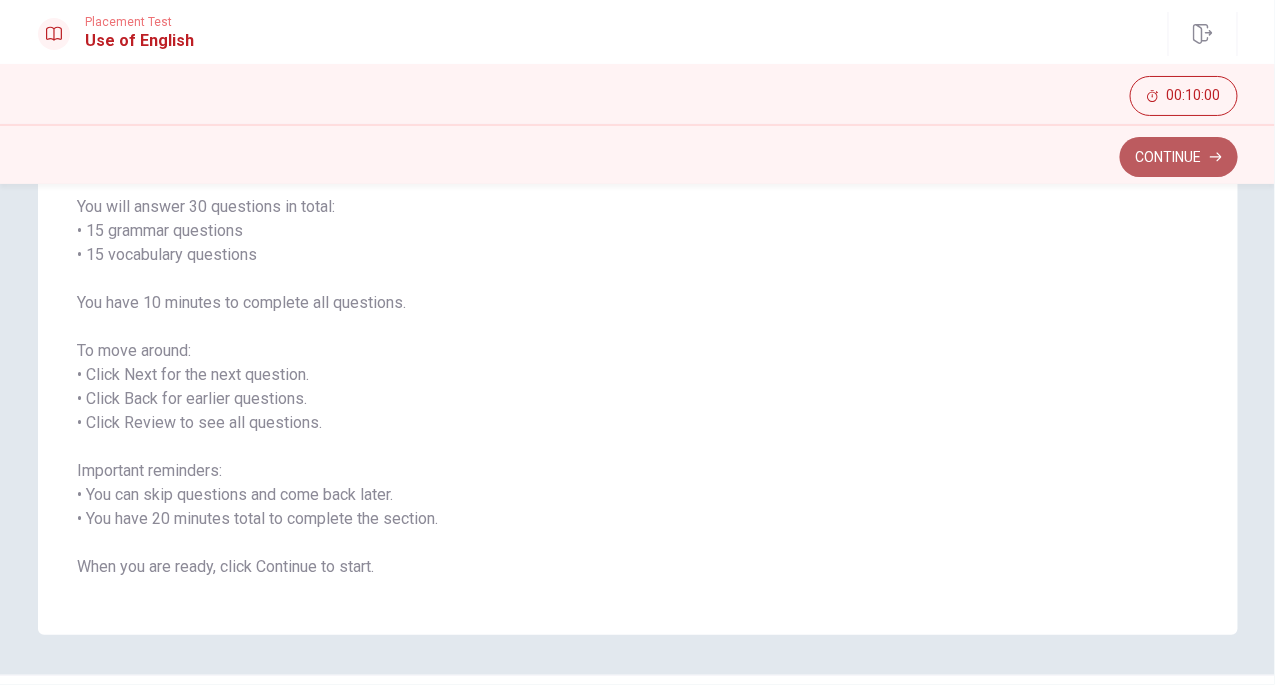 click on "Continue" at bounding box center [1179, 157] 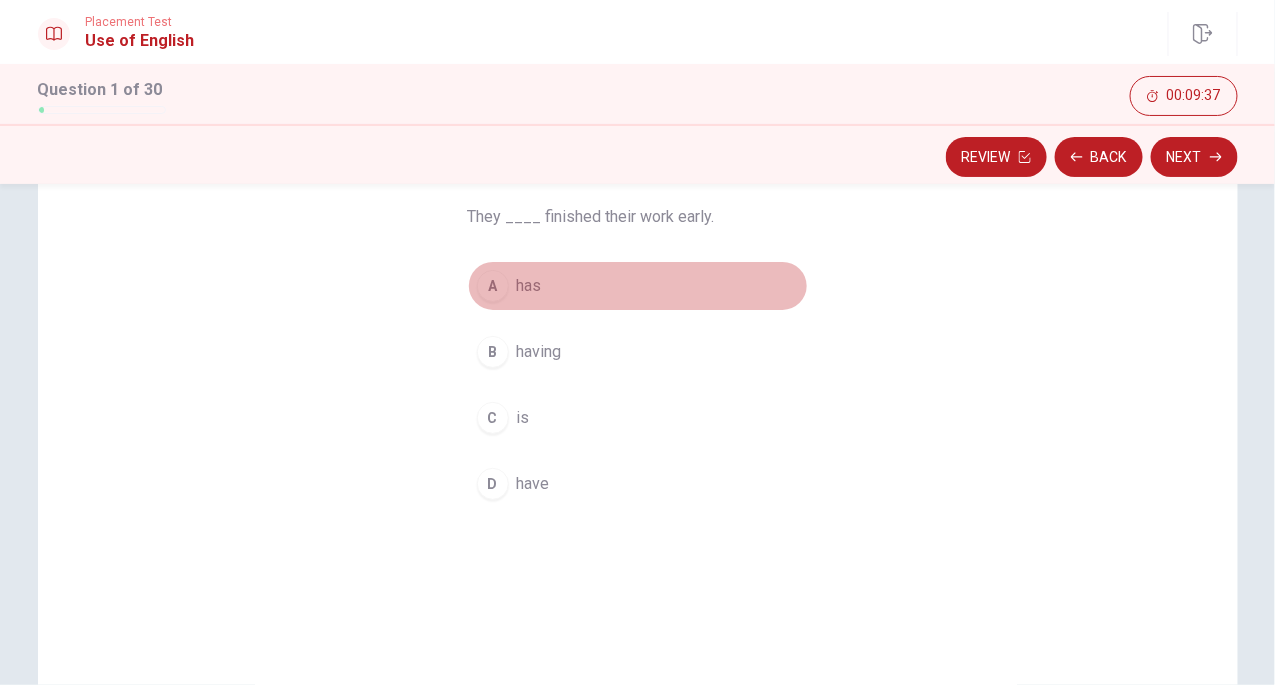 click on "A" at bounding box center (493, 286) 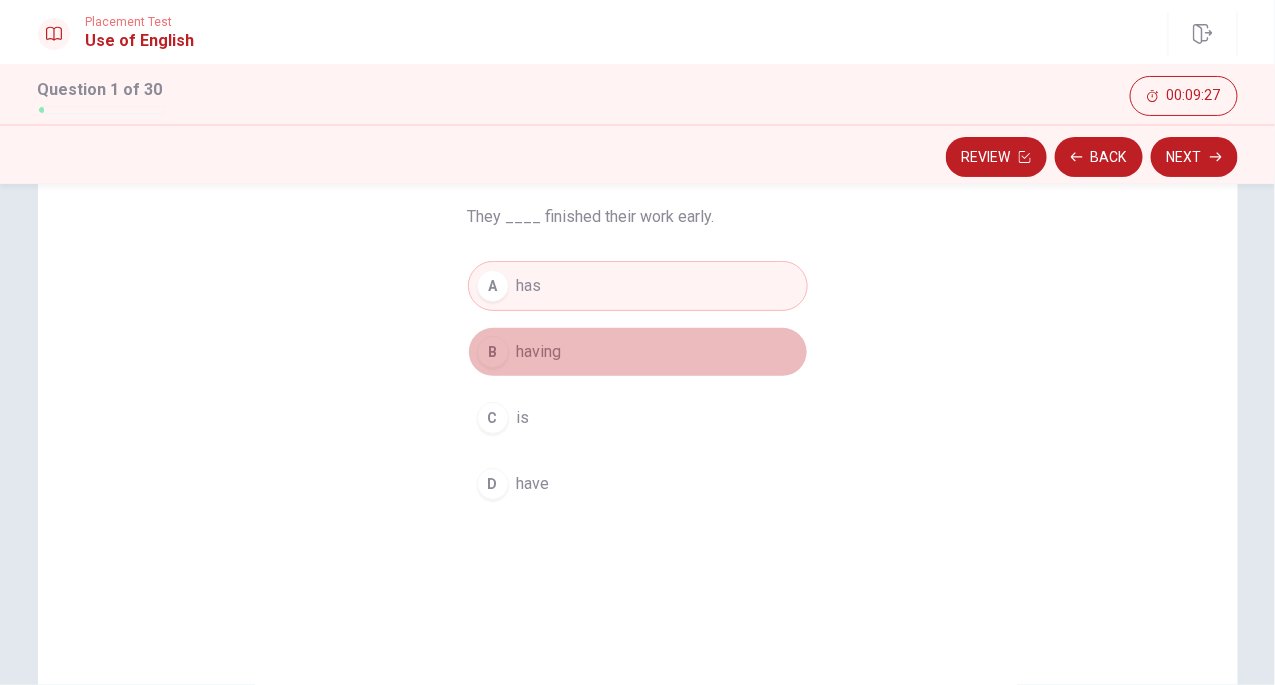 drag, startPoint x: 473, startPoint y: 361, endPoint x: 490, endPoint y: 360, distance: 17.029387 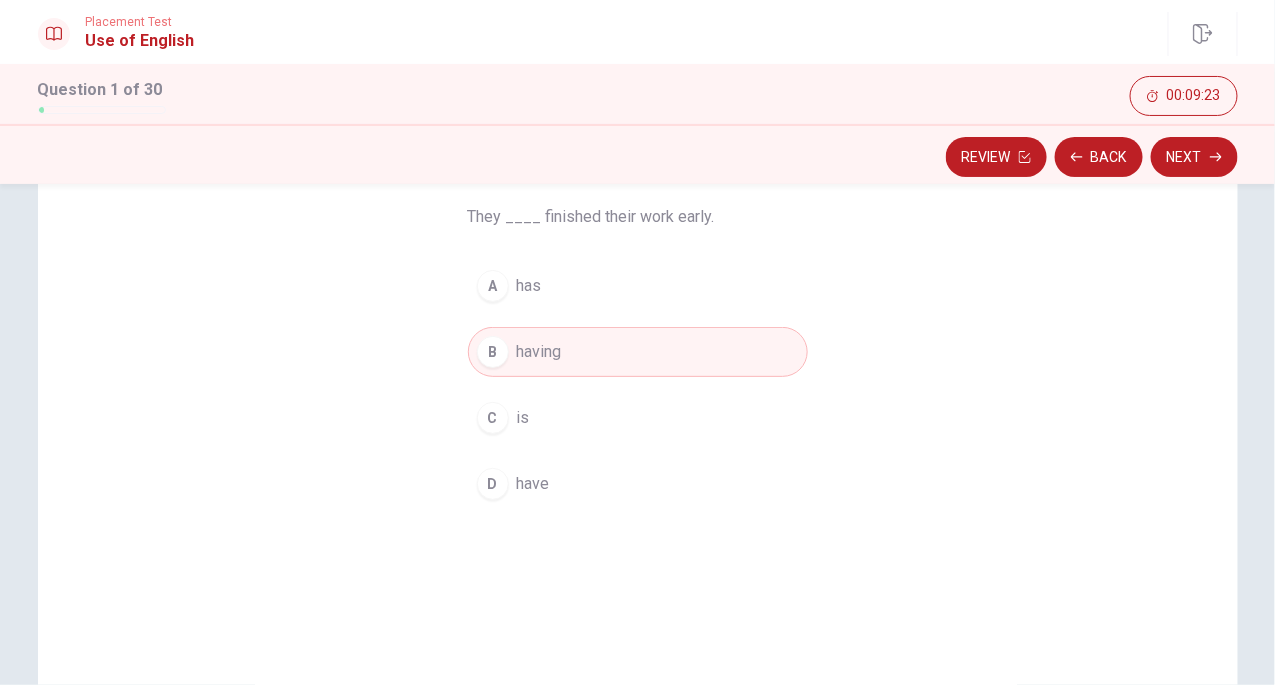 click on "A" at bounding box center [493, 286] 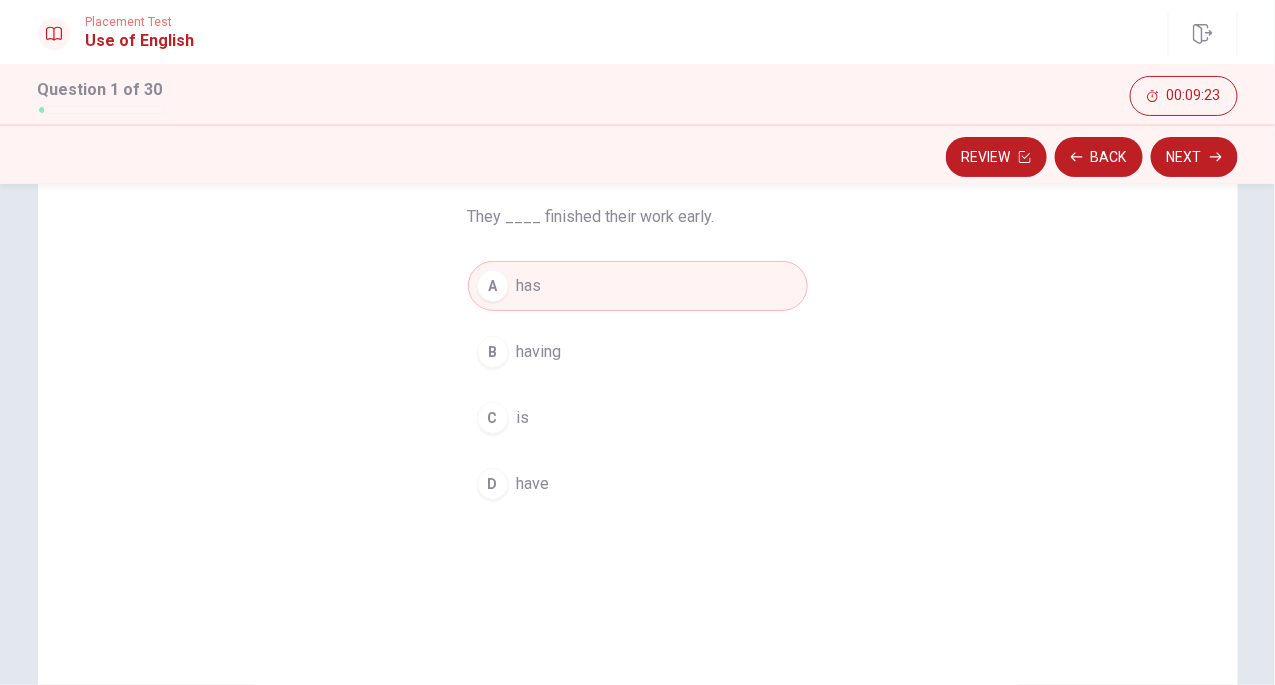 click on "A" at bounding box center [493, 286] 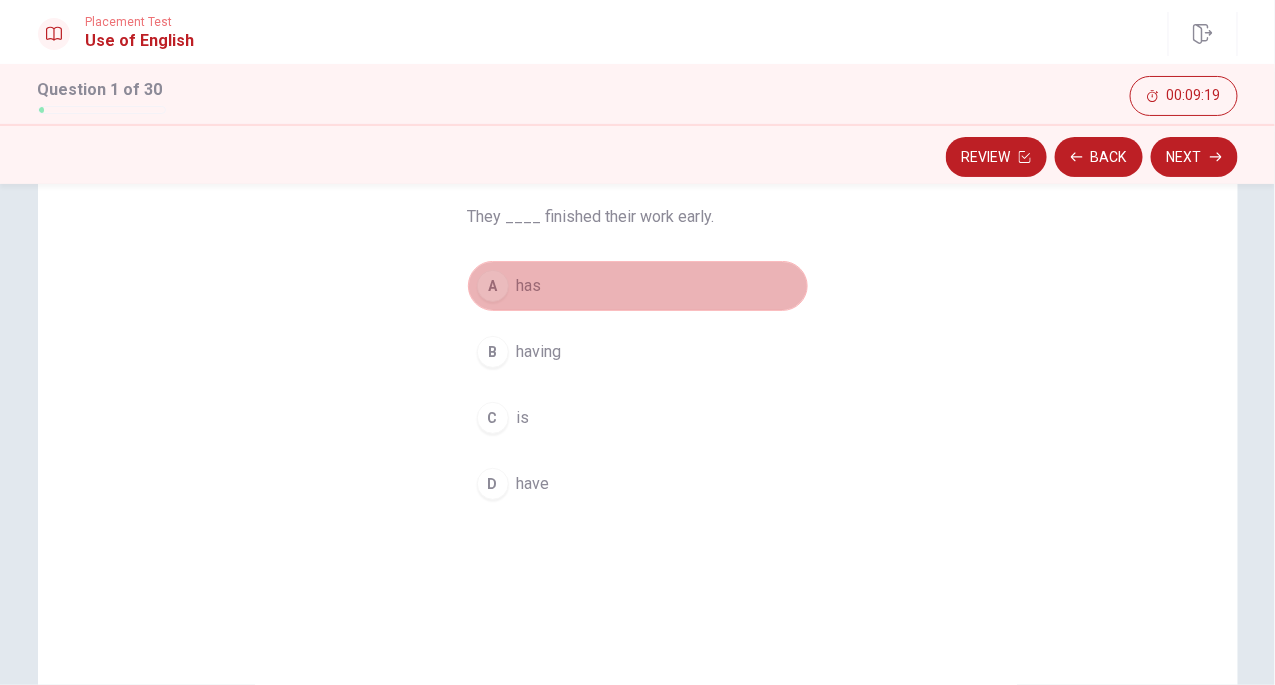 click on "A" at bounding box center [493, 286] 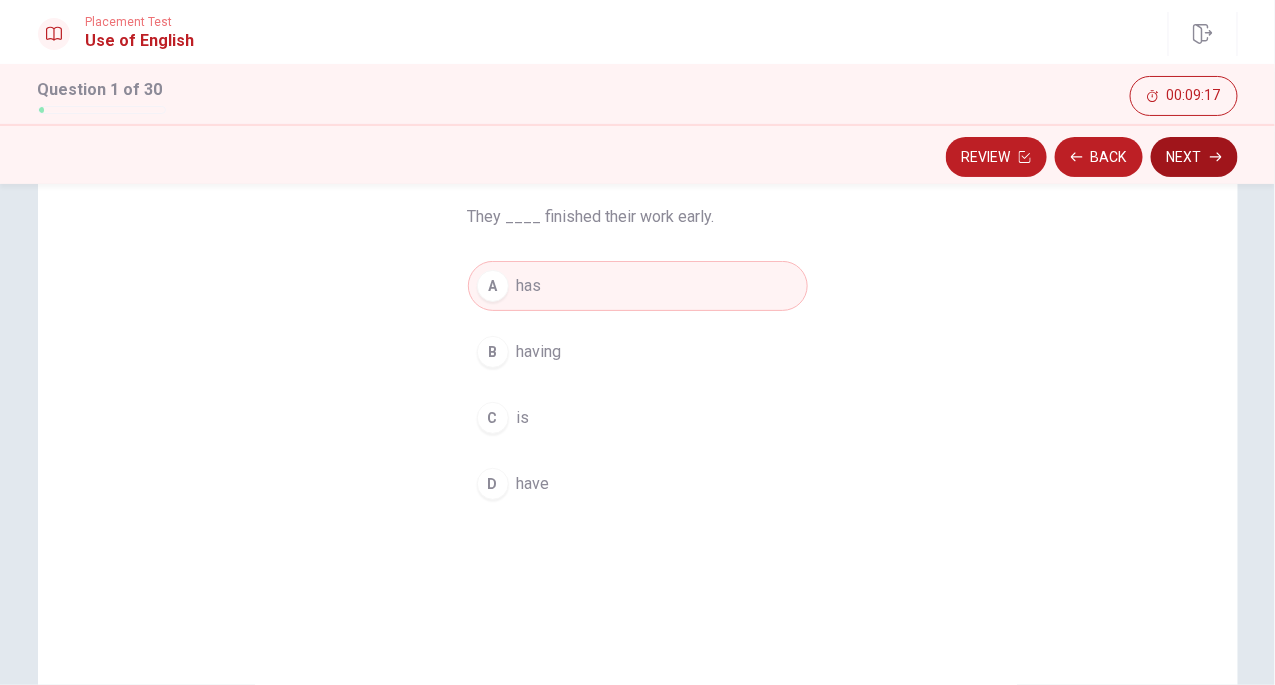 click on "Next" at bounding box center [1194, 157] 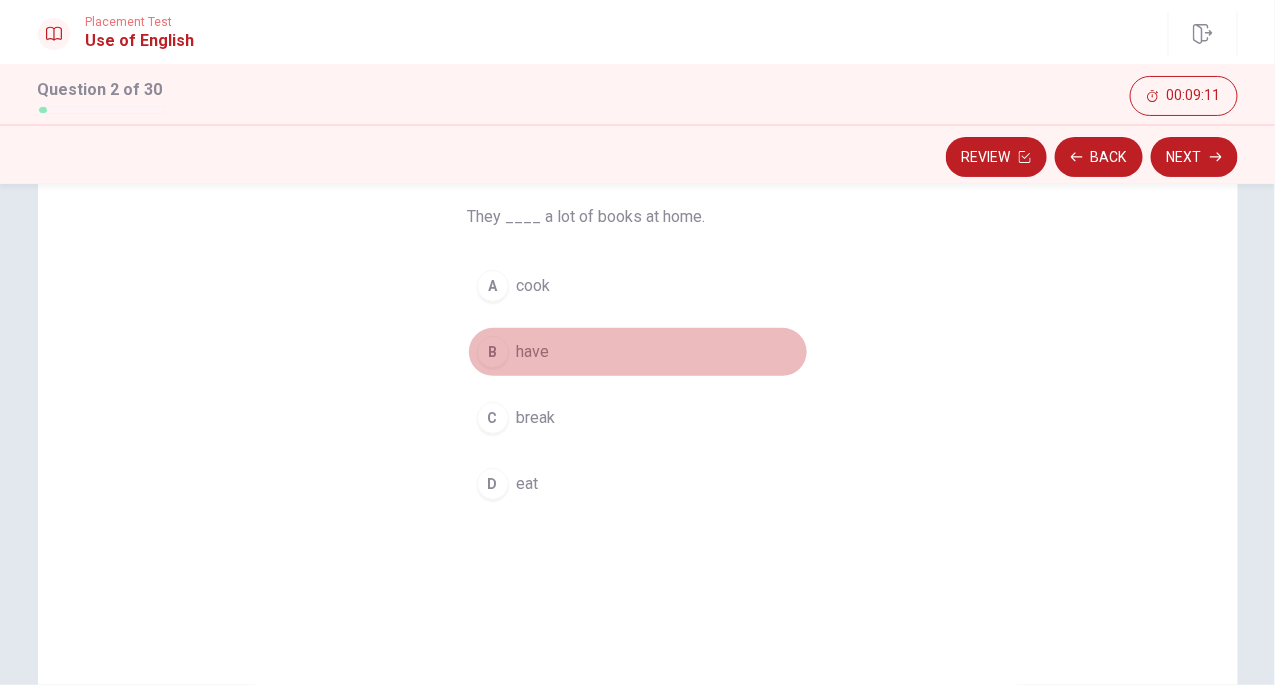 click on "B" at bounding box center [493, 352] 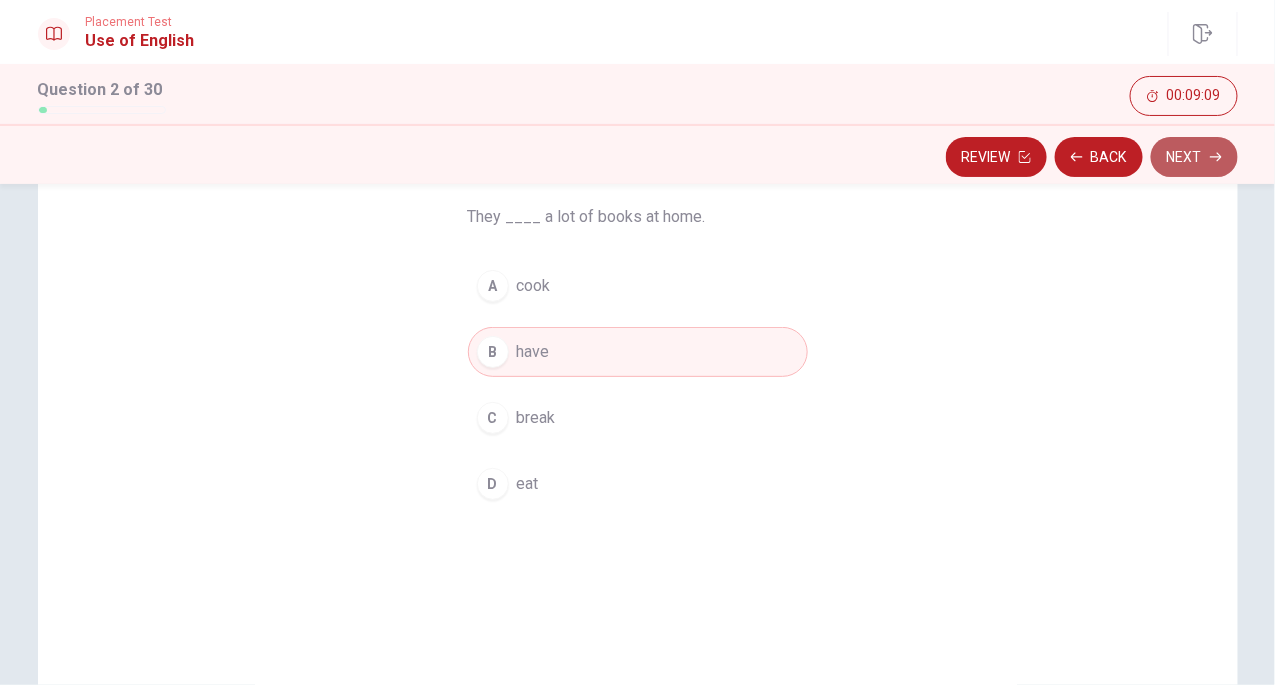 click on "Next" at bounding box center (1194, 157) 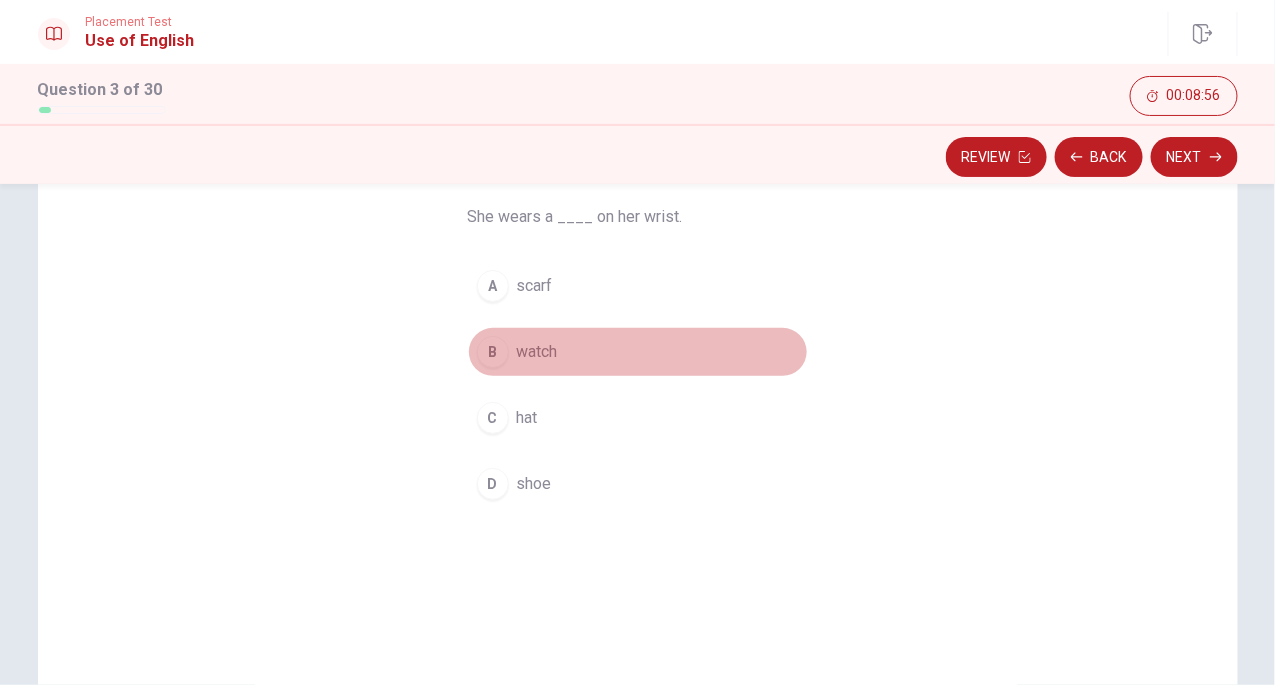 click on "B watch" at bounding box center [638, 352] 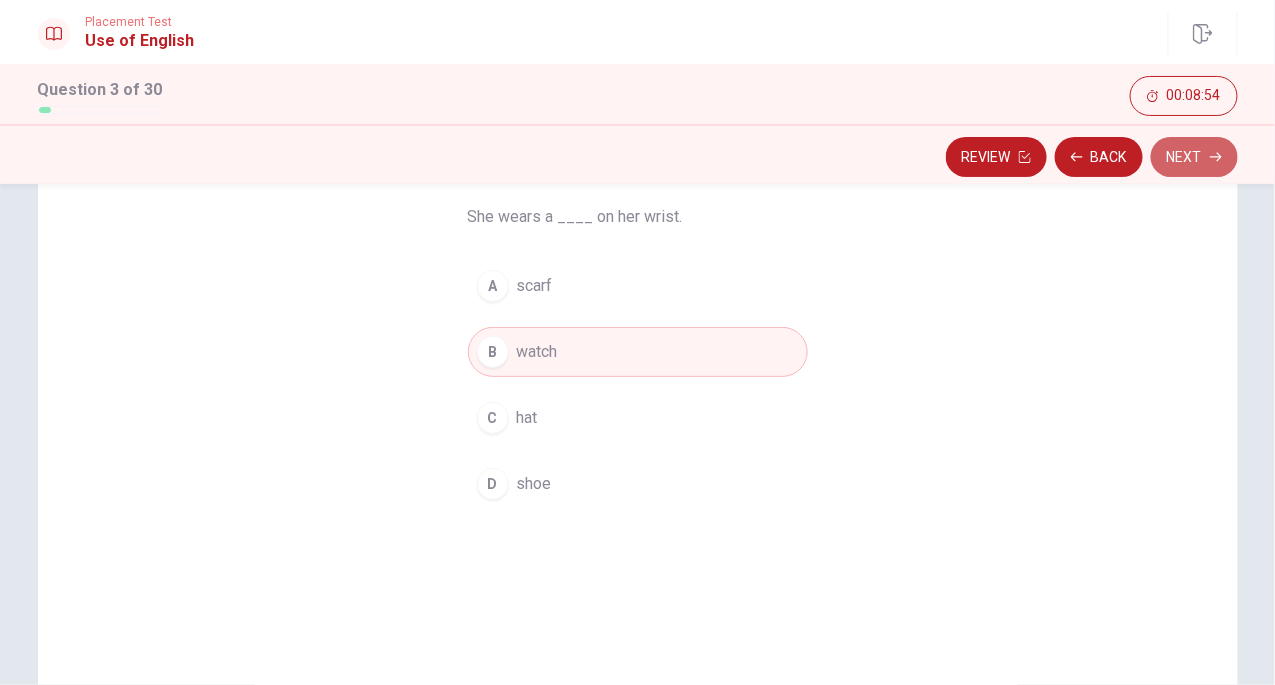drag, startPoint x: 1162, startPoint y: 141, endPoint x: 1173, endPoint y: 165, distance: 26.400757 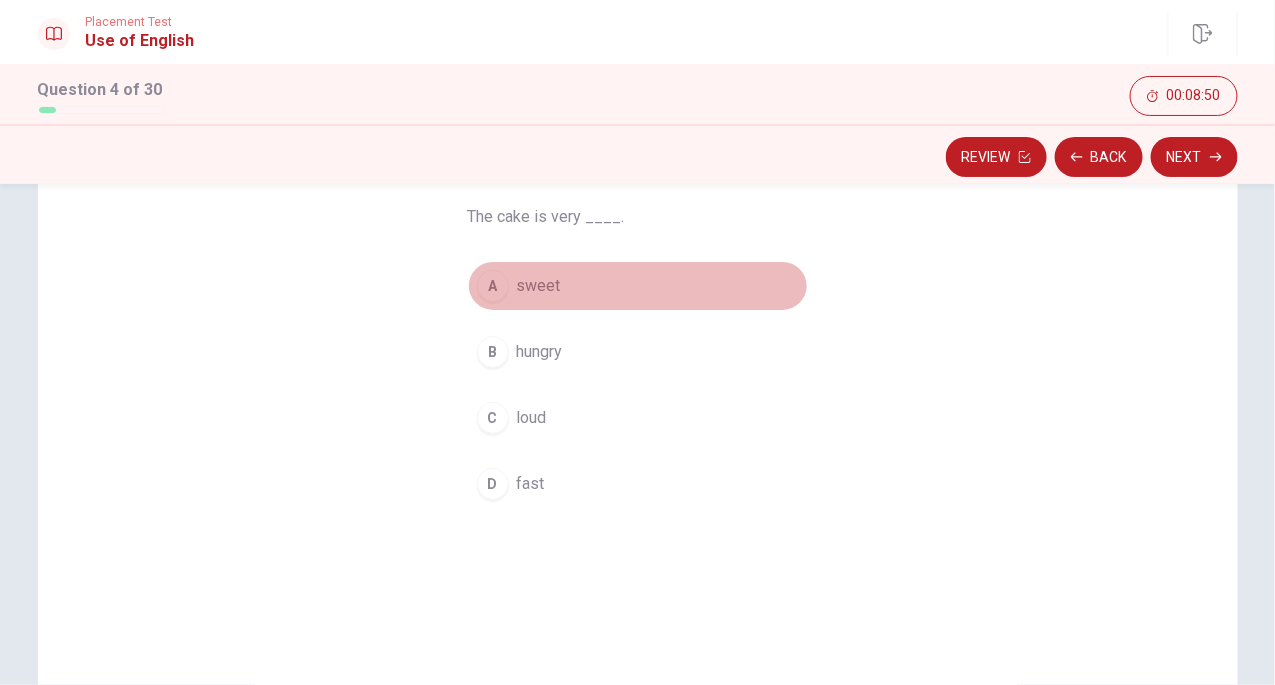 click on "A" at bounding box center [493, 286] 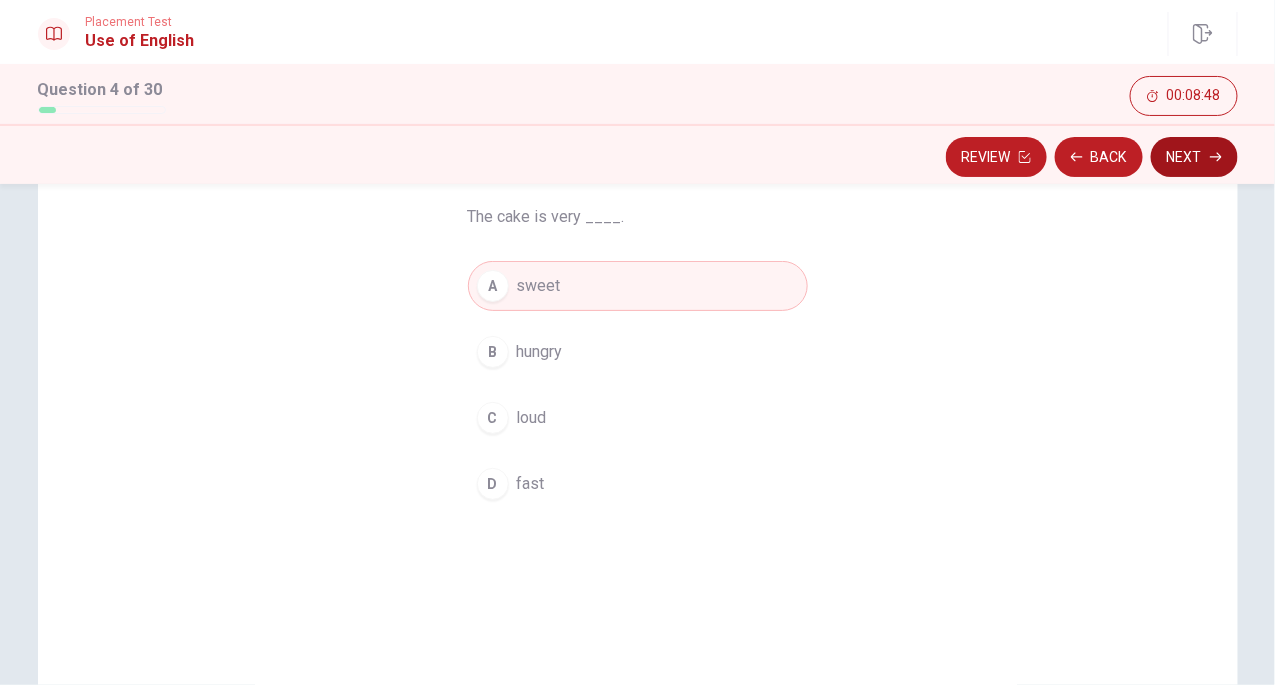 click on "Next" at bounding box center (1194, 157) 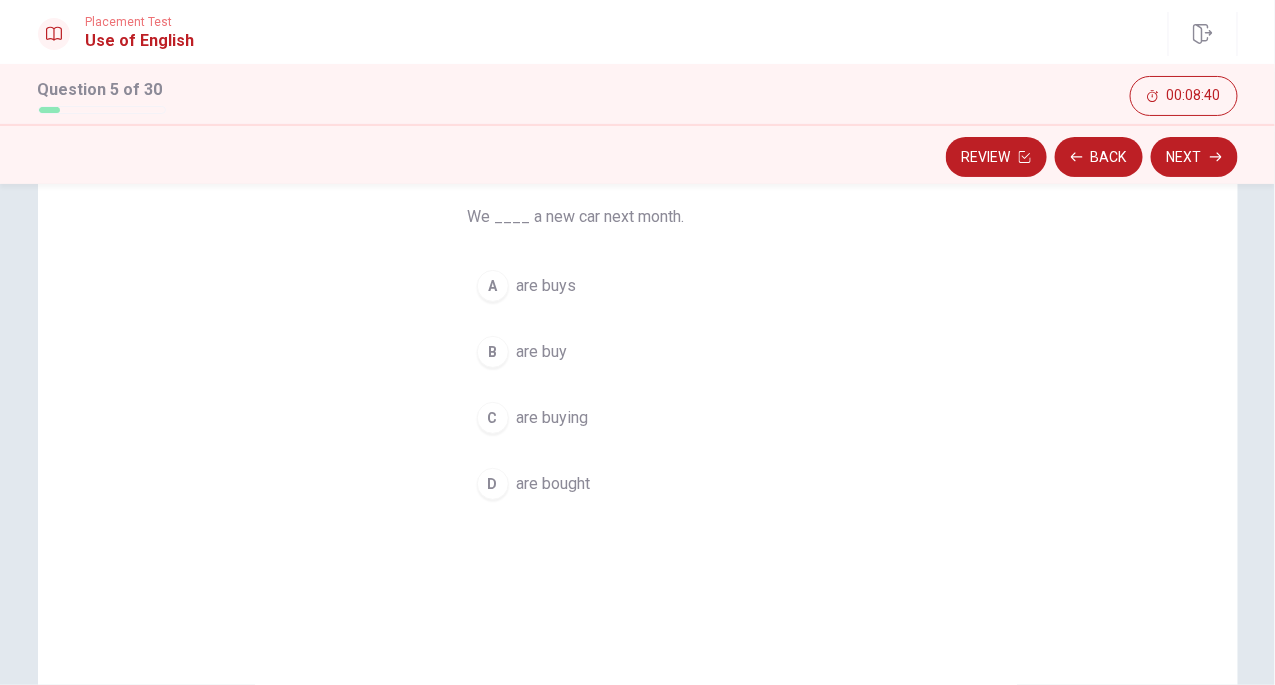 click on "C" at bounding box center [493, 418] 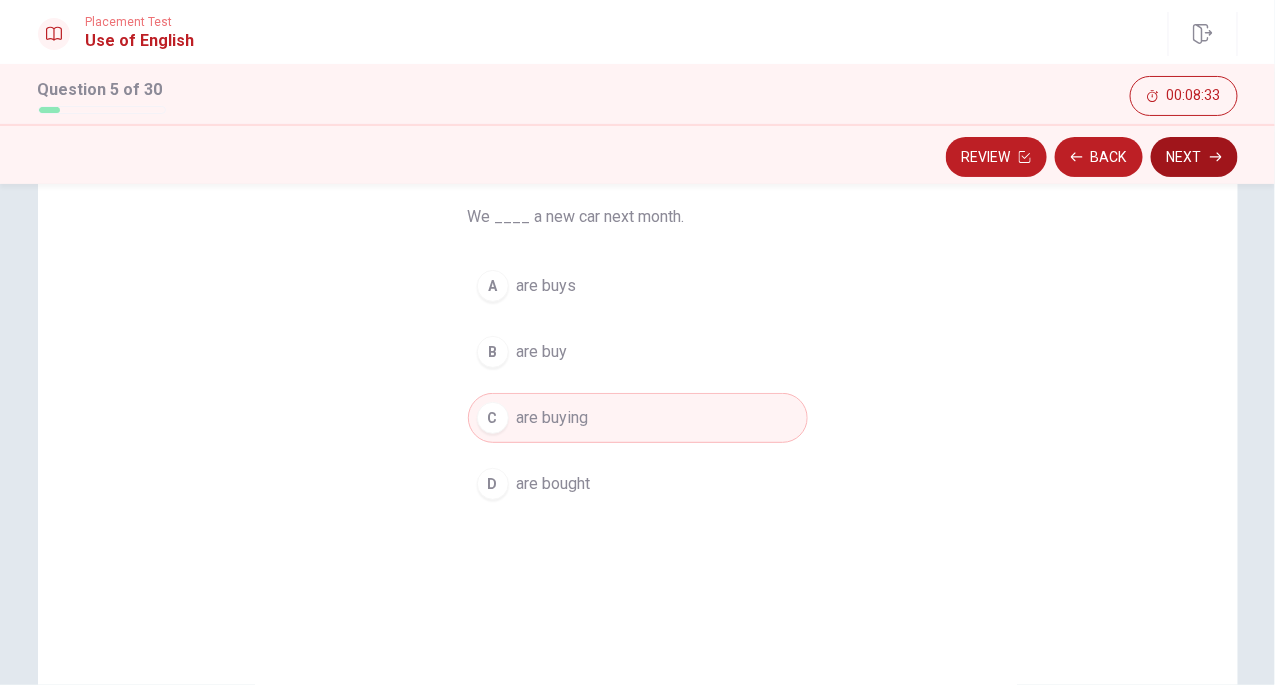 click on "Next" at bounding box center [1194, 157] 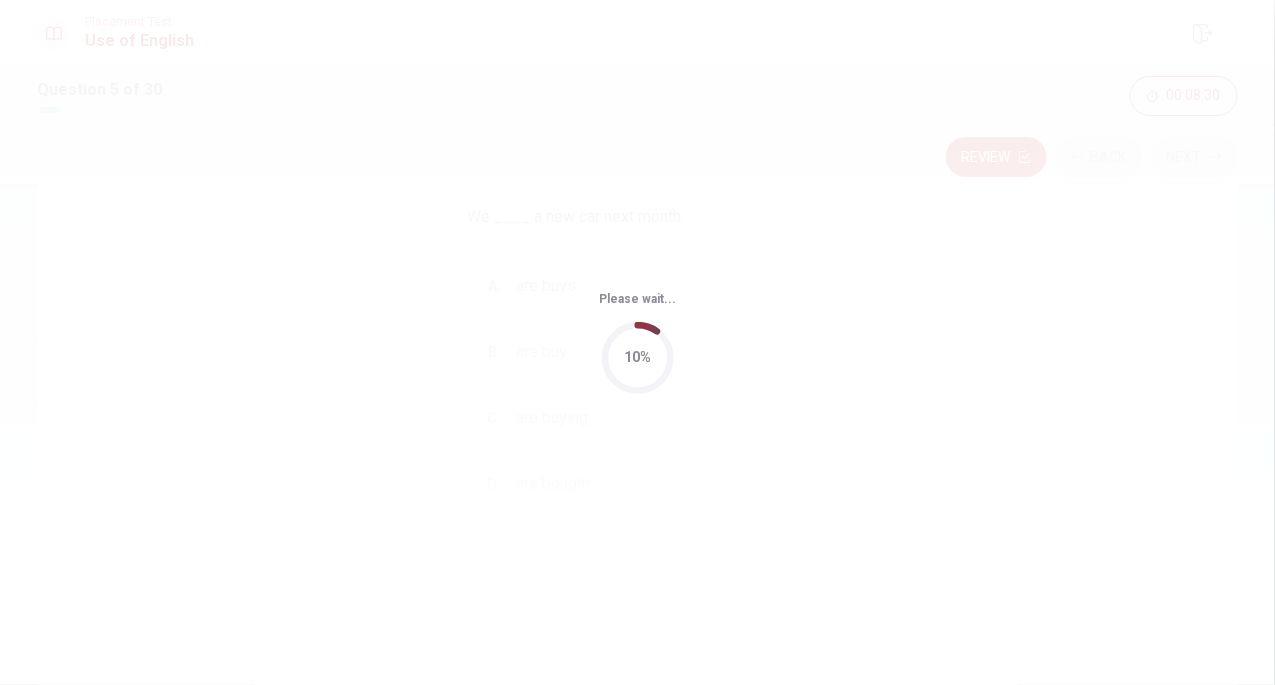 scroll, scrollTop: 0, scrollLeft: 0, axis: both 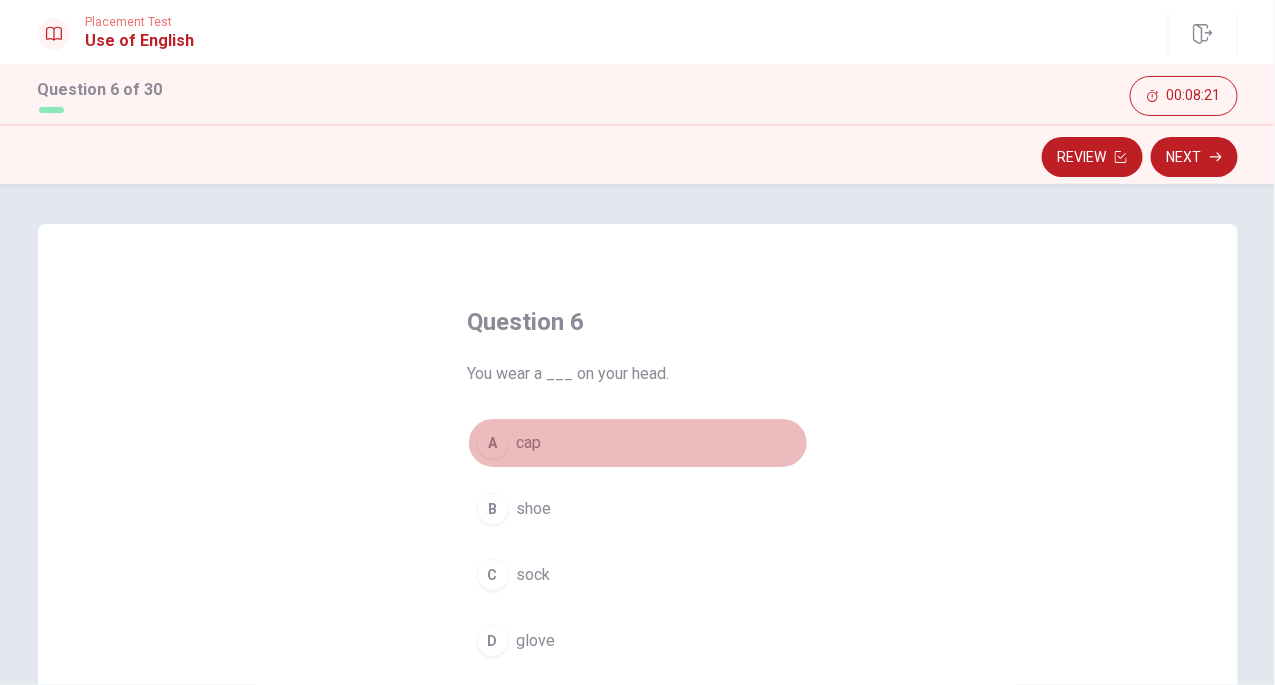 click on "A" at bounding box center [493, 443] 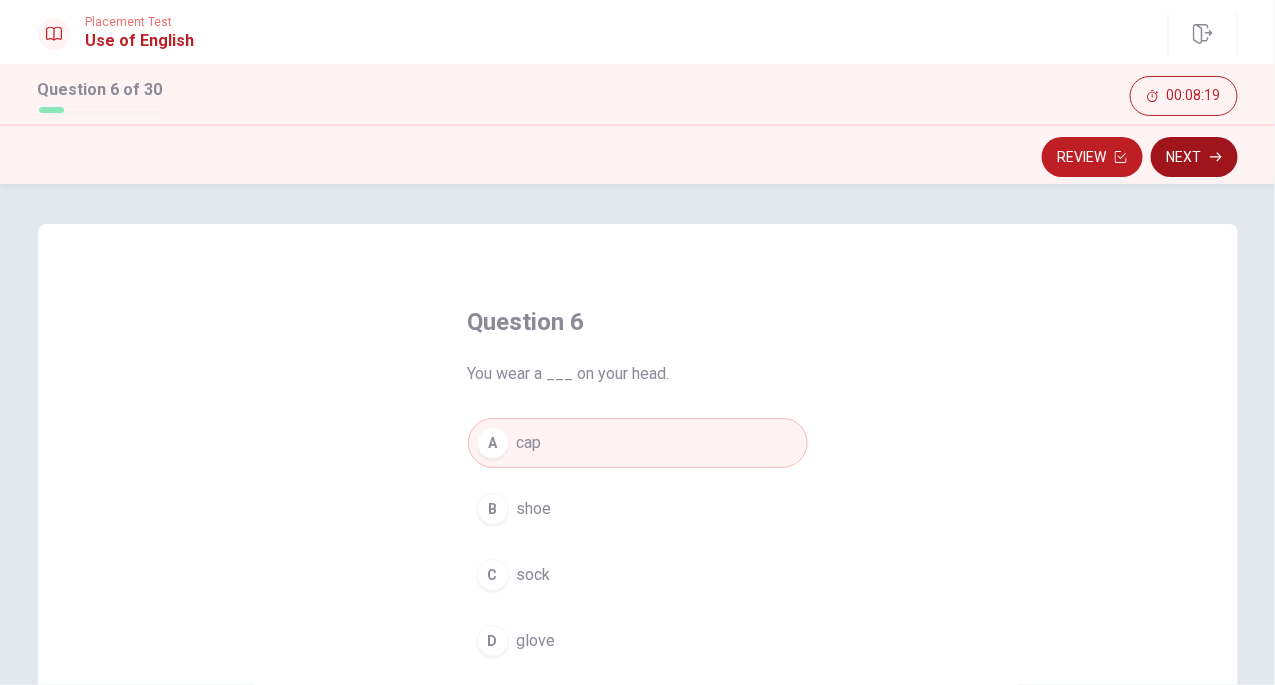 click on "Next" at bounding box center (1194, 157) 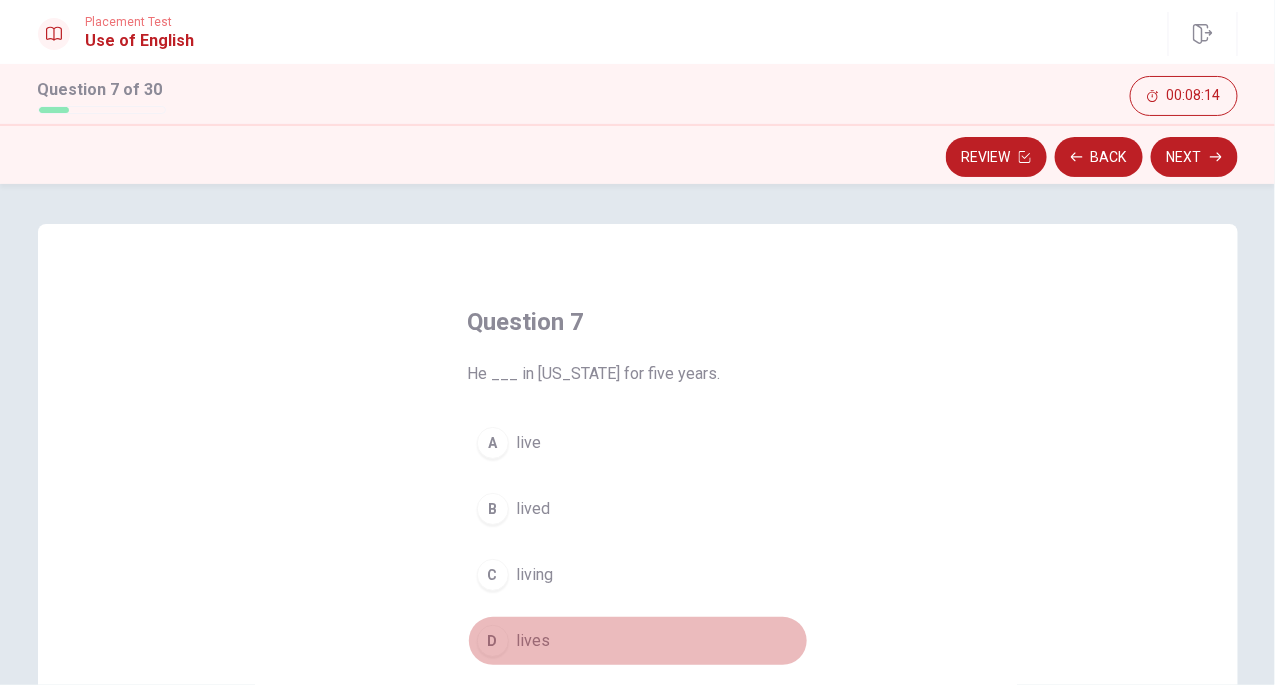 click on "D" at bounding box center (493, 641) 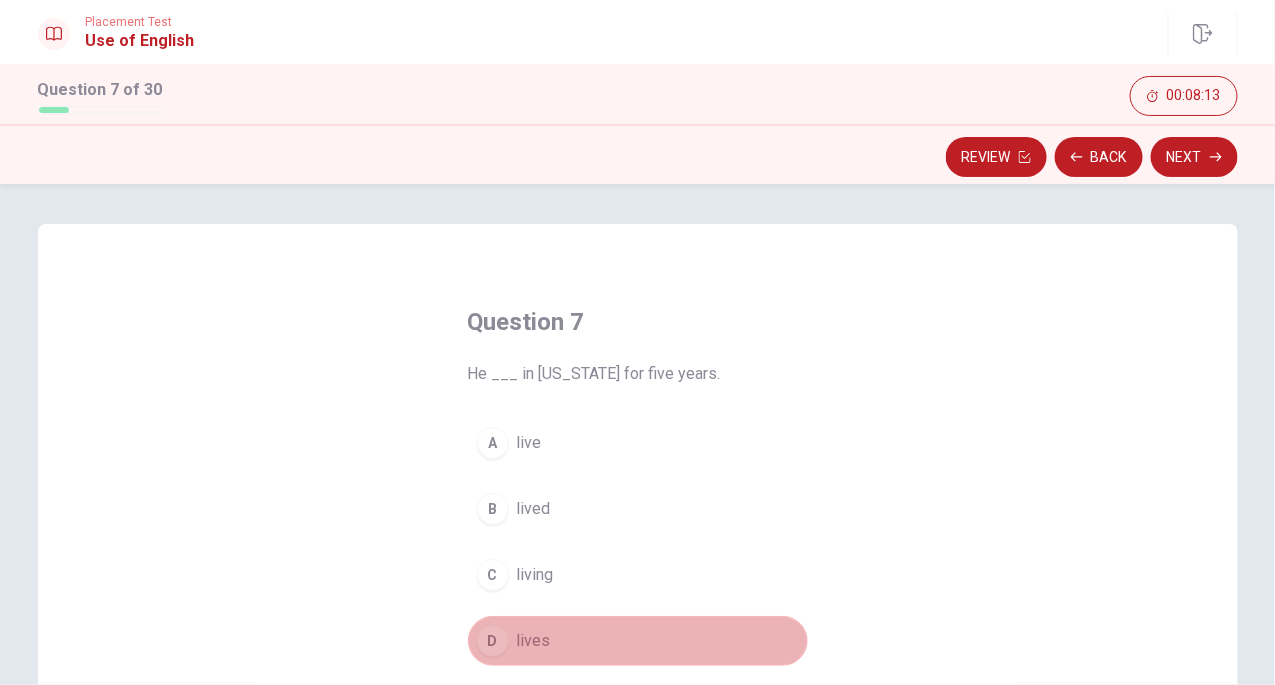 click on "D" at bounding box center [493, 641] 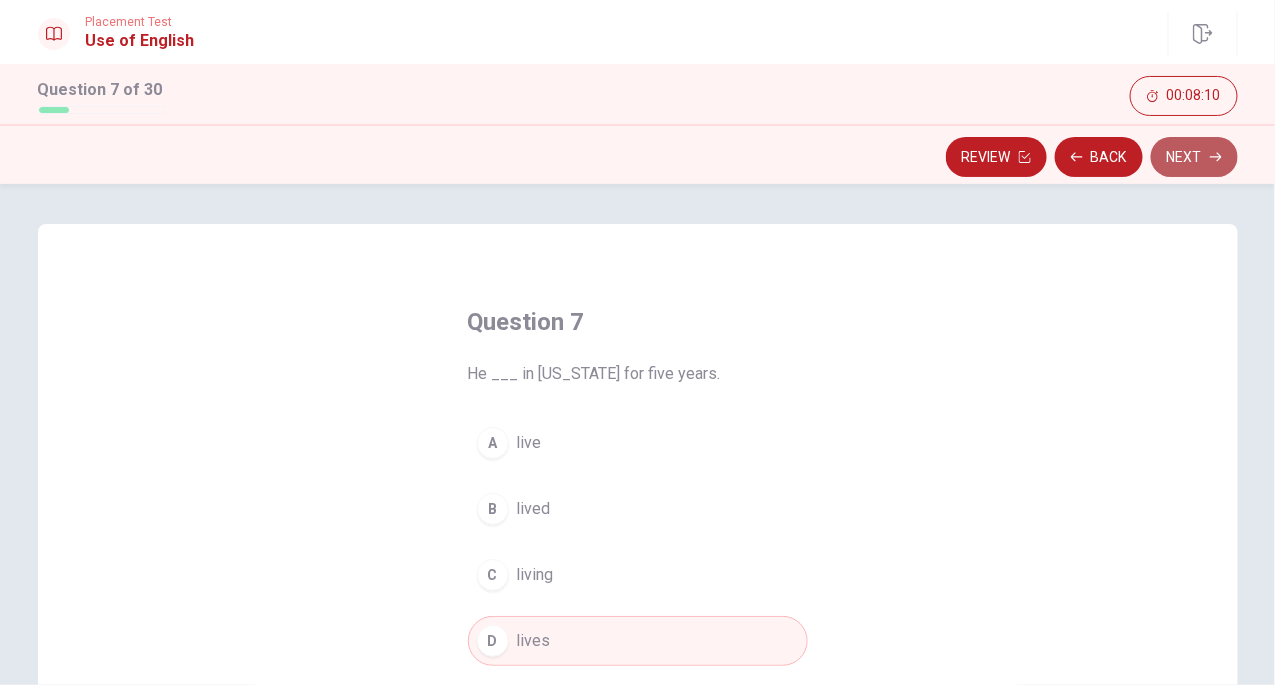 click on "Next" at bounding box center [1194, 157] 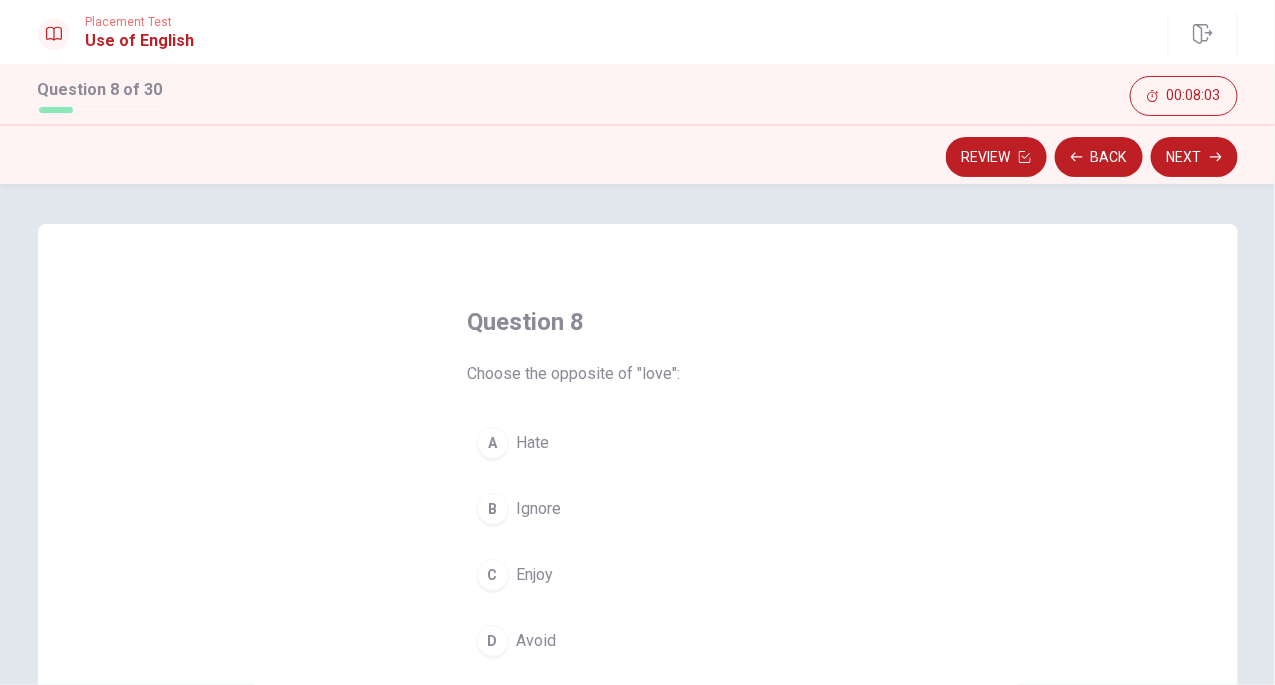 click on "A" at bounding box center (493, 443) 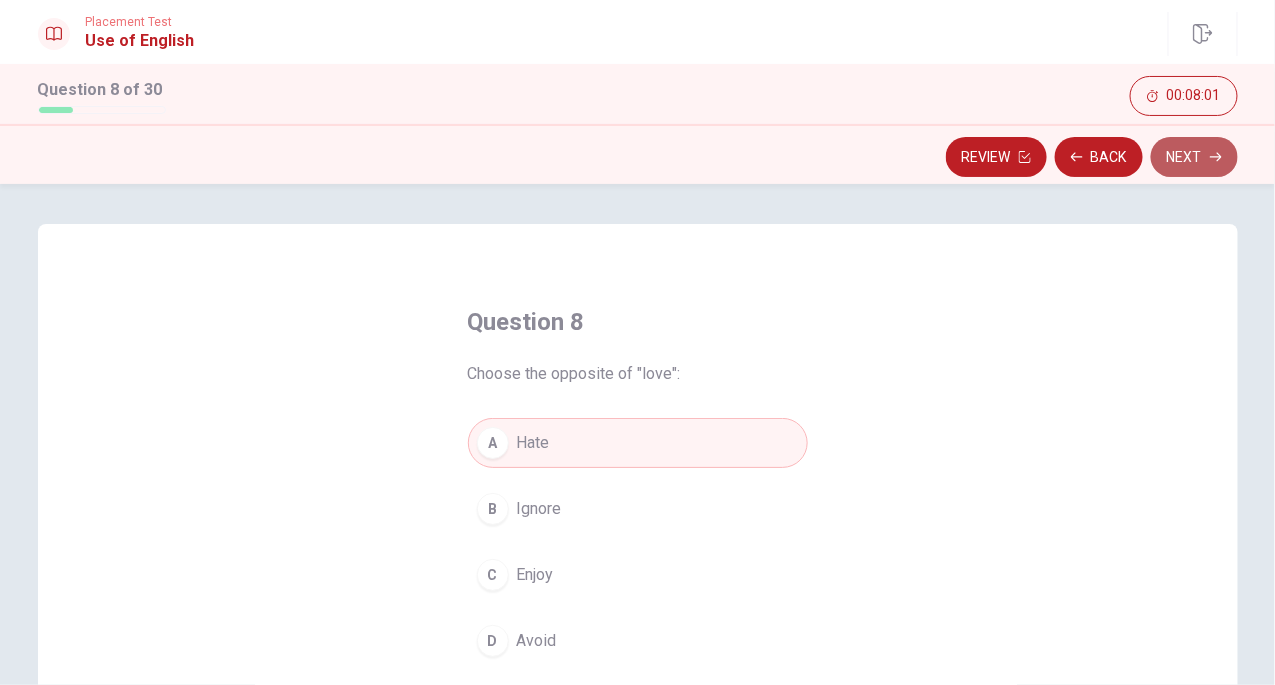 click on "Next" at bounding box center (1194, 157) 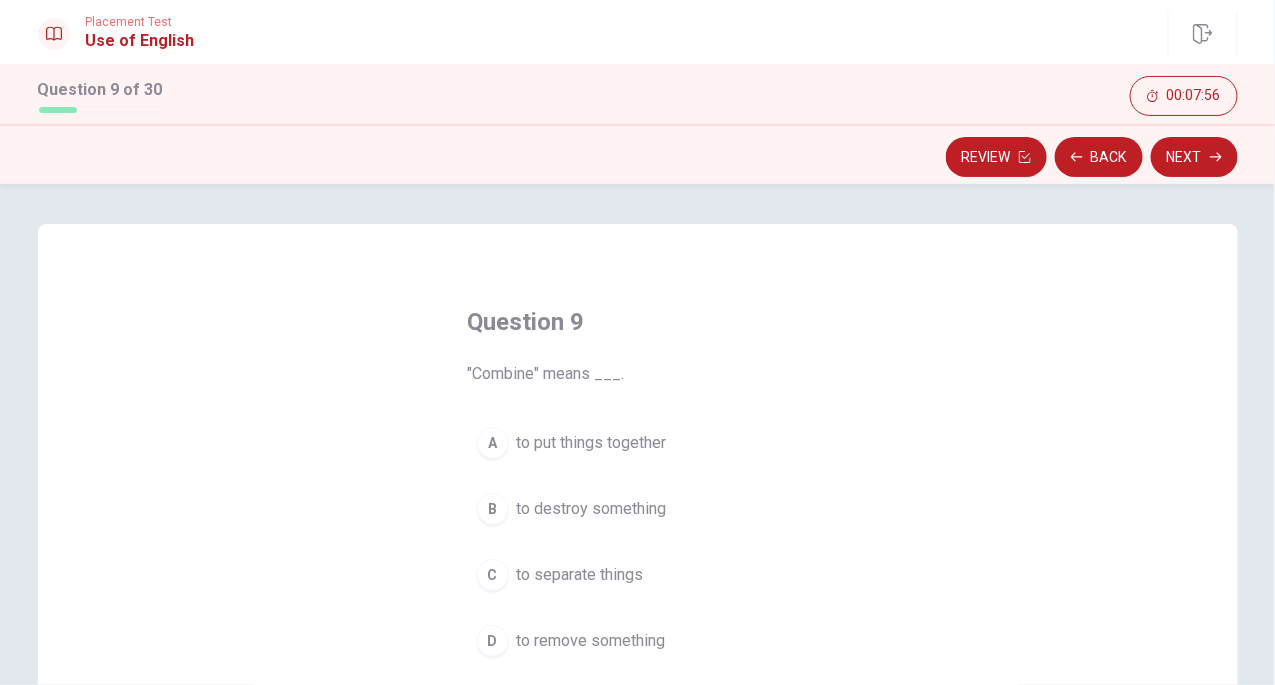 click on "Question 9 "Combine" means ___. A to put things together
B to destroy something C to separate things
D to remove something" at bounding box center (638, 486) 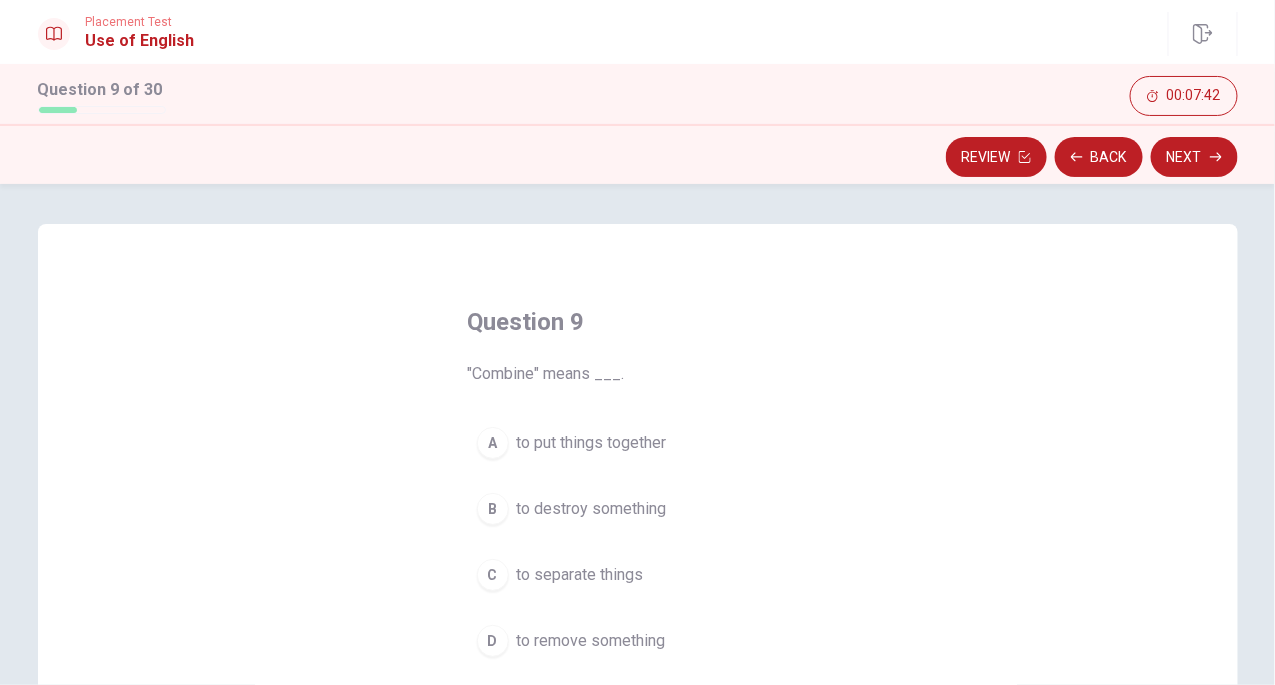 click on "D" at bounding box center [493, 641] 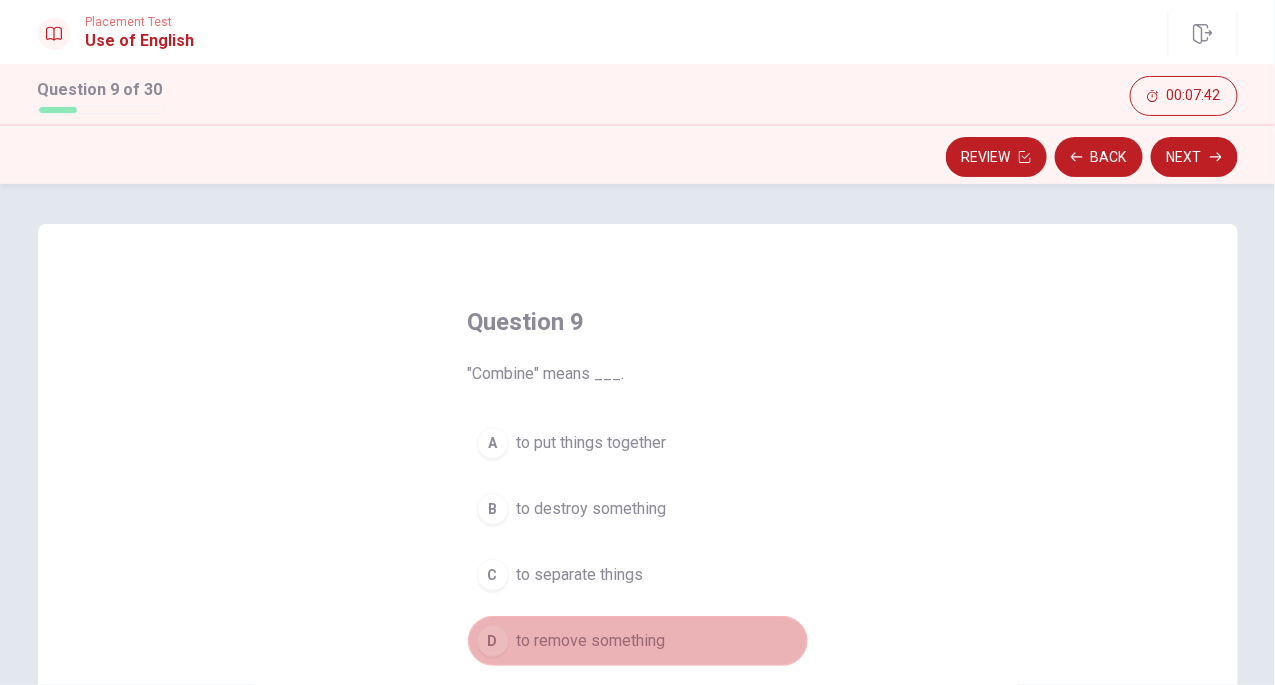click on "D" at bounding box center (493, 641) 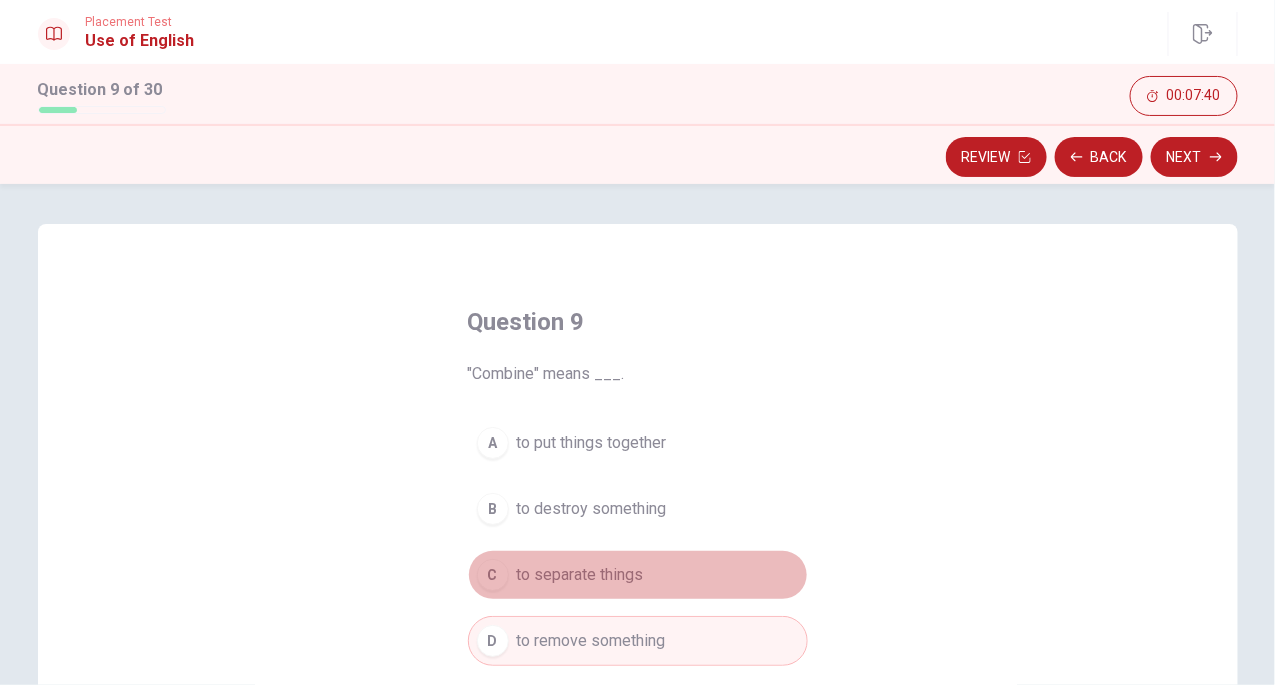 click on "C" at bounding box center [493, 575] 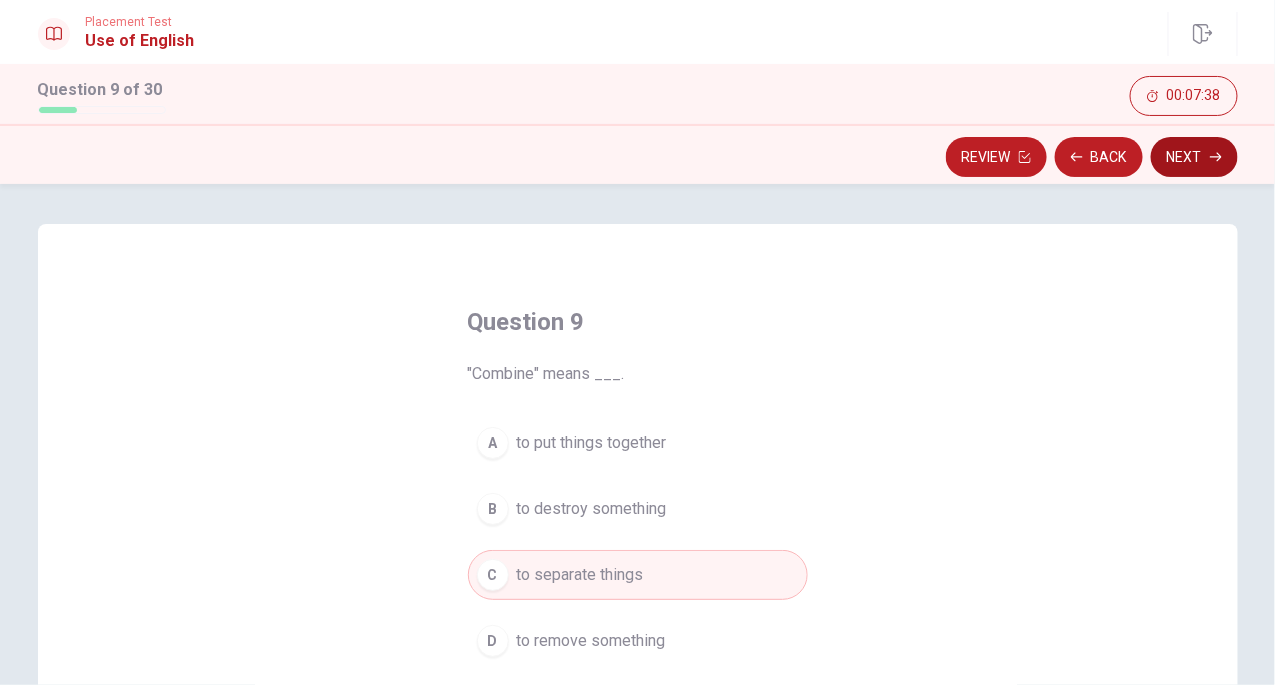click on "Next" at bounding box center [1194, 157] 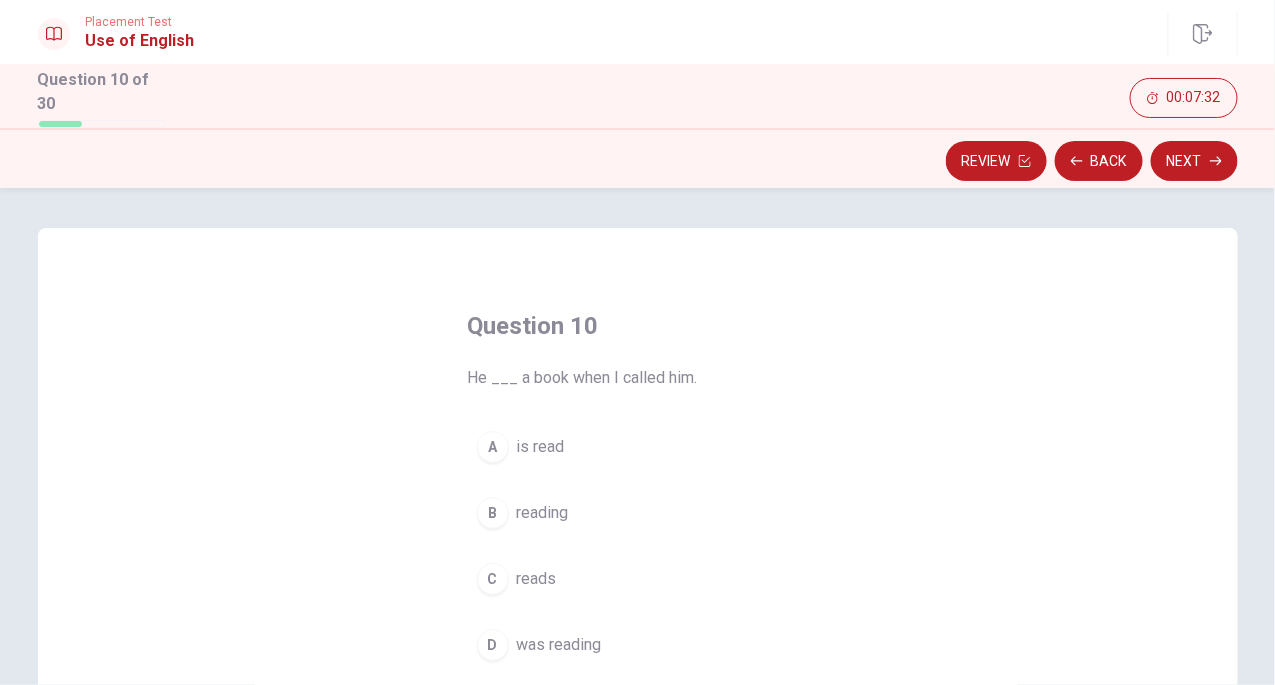 drag, startPoint x: 478, startPoint y: 671, endPoint x: 481, endPoint y: 655, distance: 16.27882 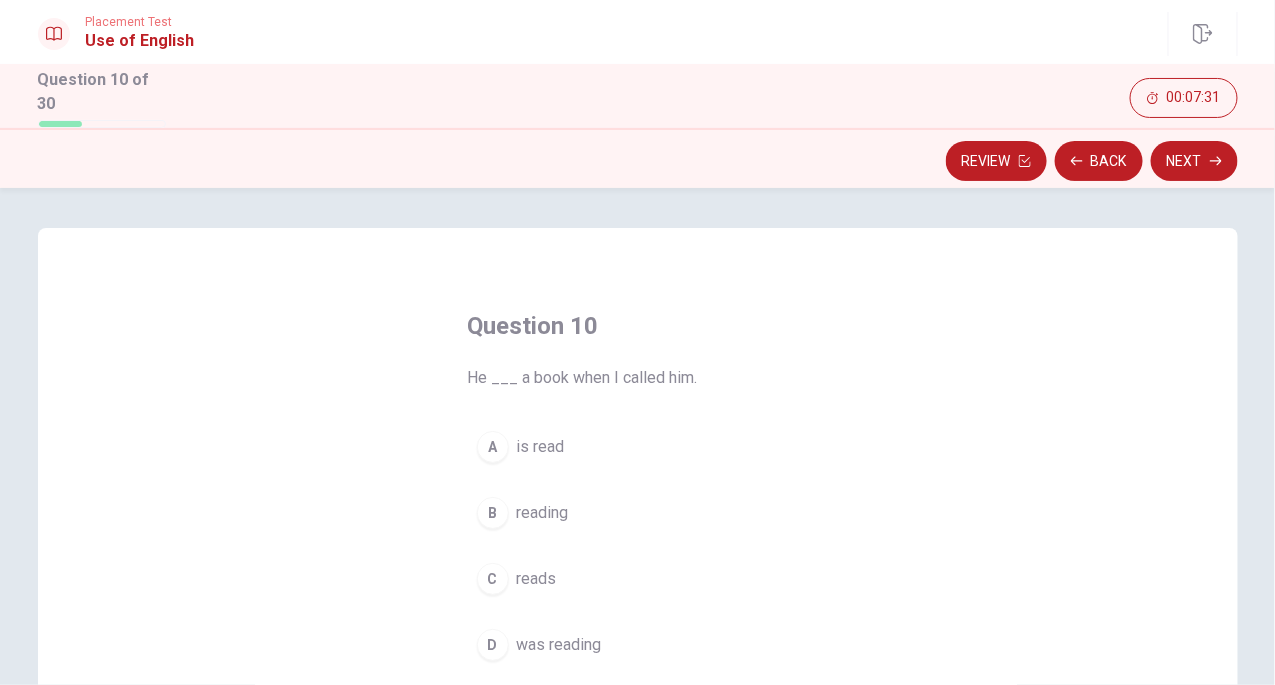 click on "D was reading" at bounding box center (638, 645) 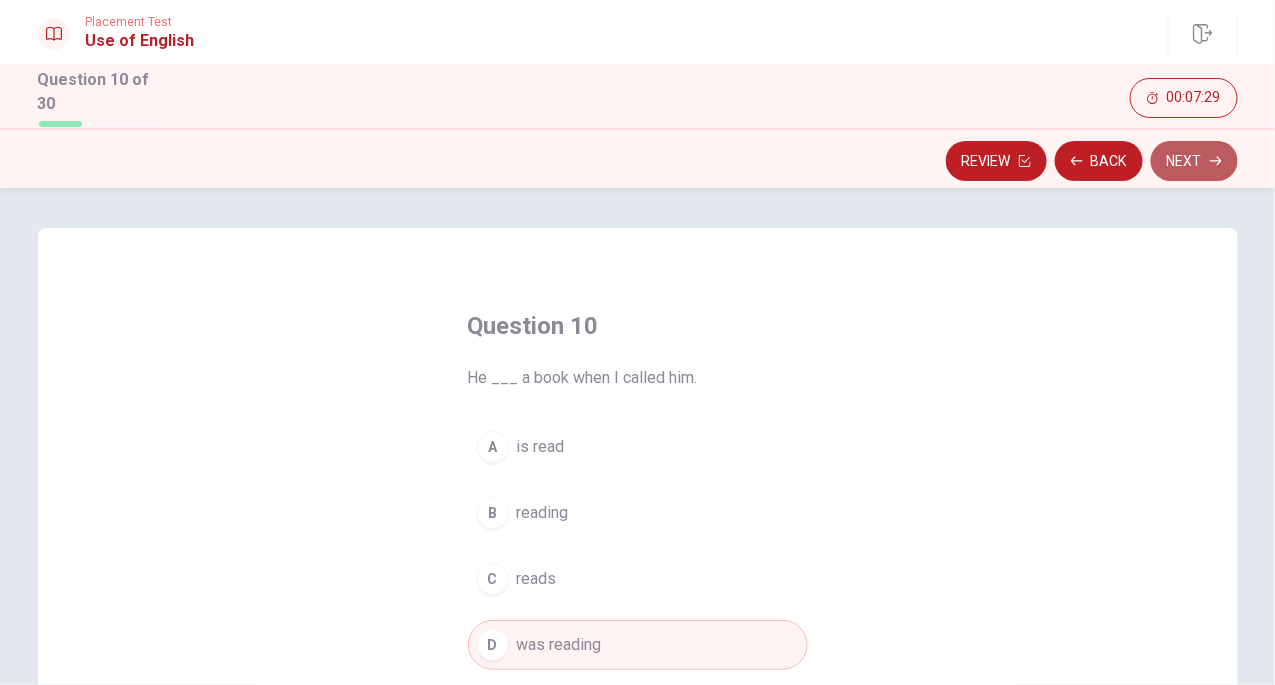 click on "Next" at bounding box center (1194, 161) 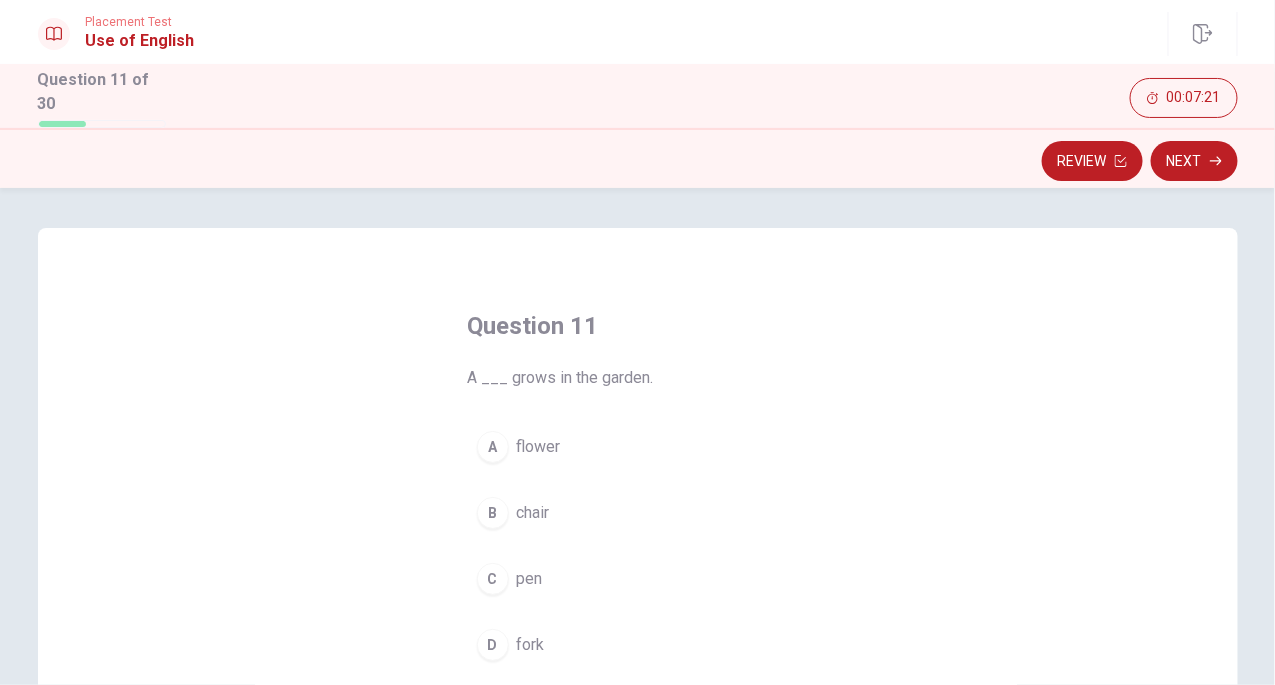 click on "A" at bounding box center (493, 447) 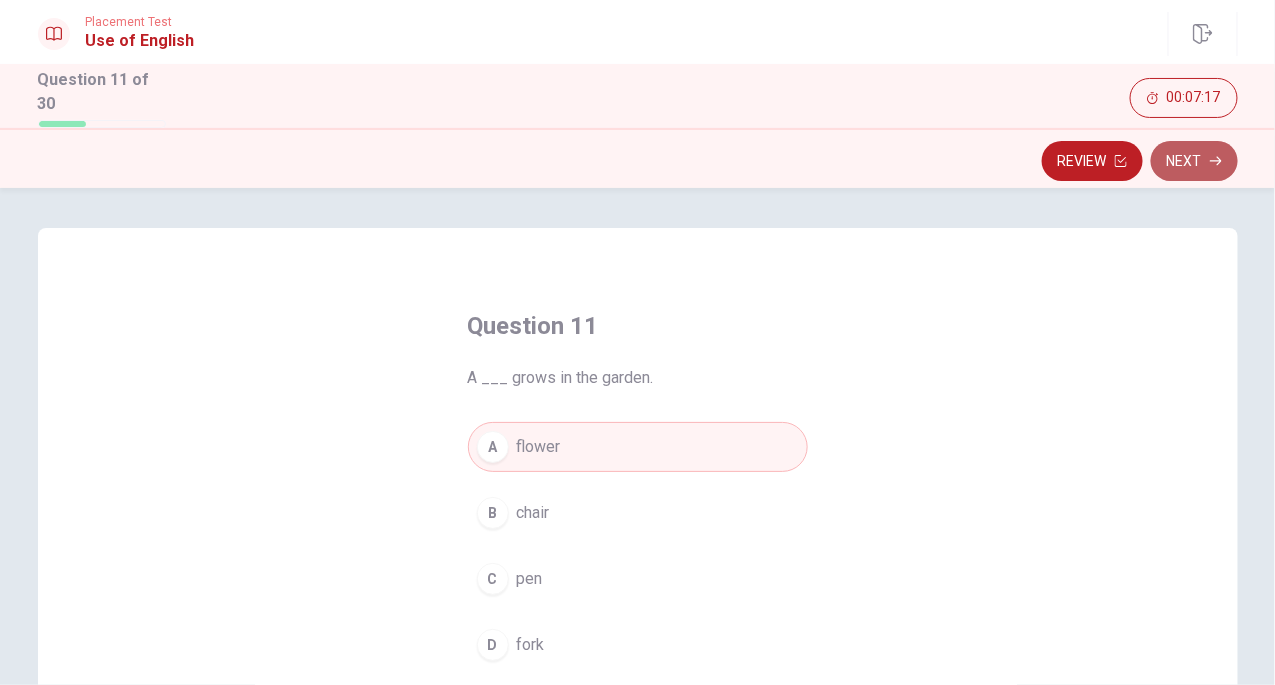 click on "Next" at bounding box center [1194, 161] 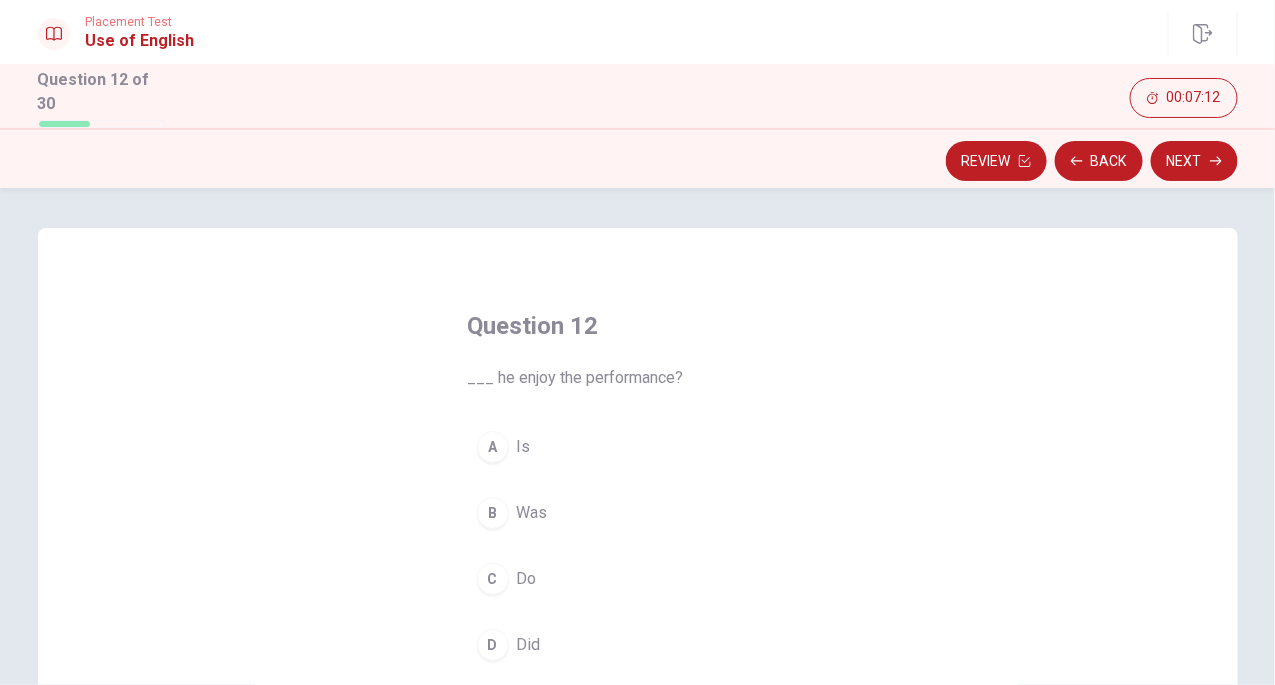 click on "A" at bounding box center (493, 447) 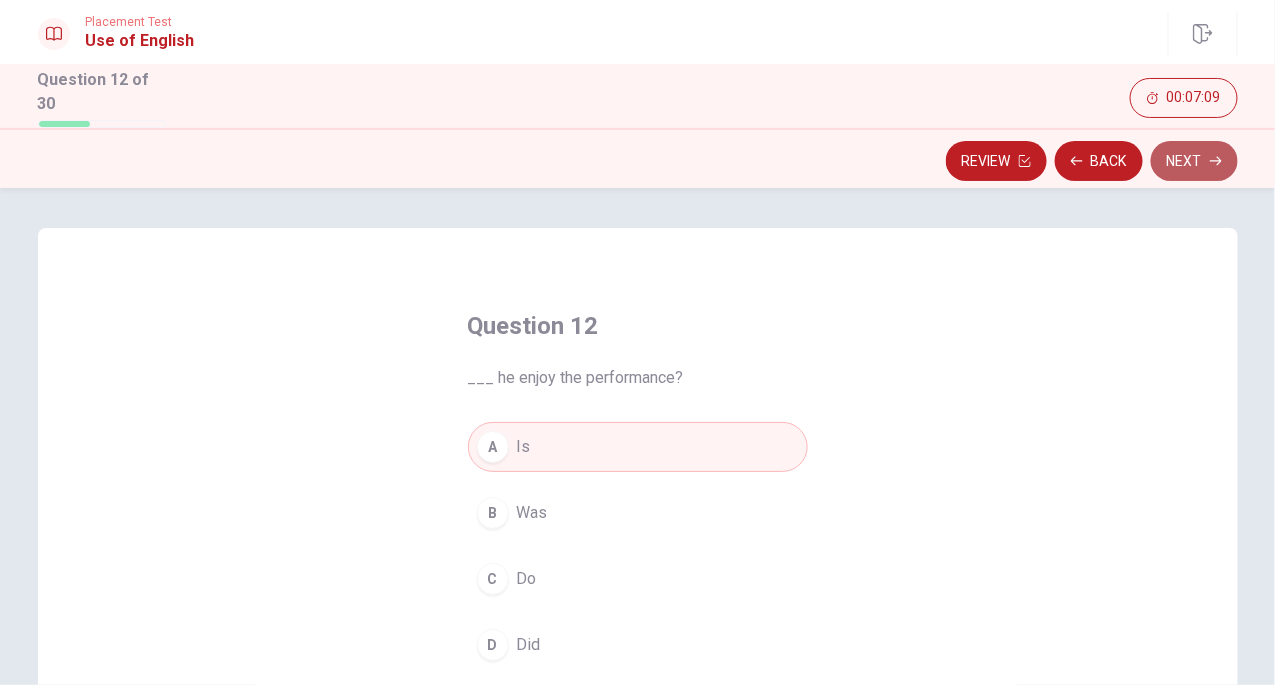 click on "Next" at bounding box center [1194, 161] 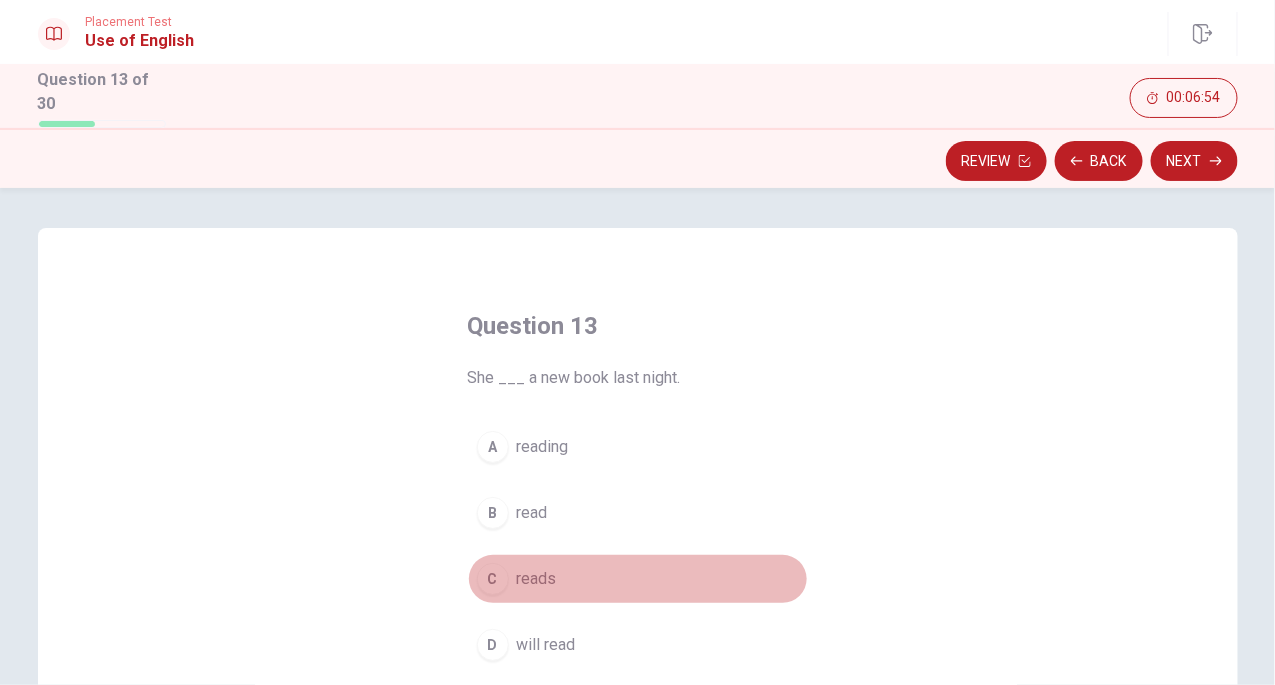 click on "C" at bounding box center (493, 579) 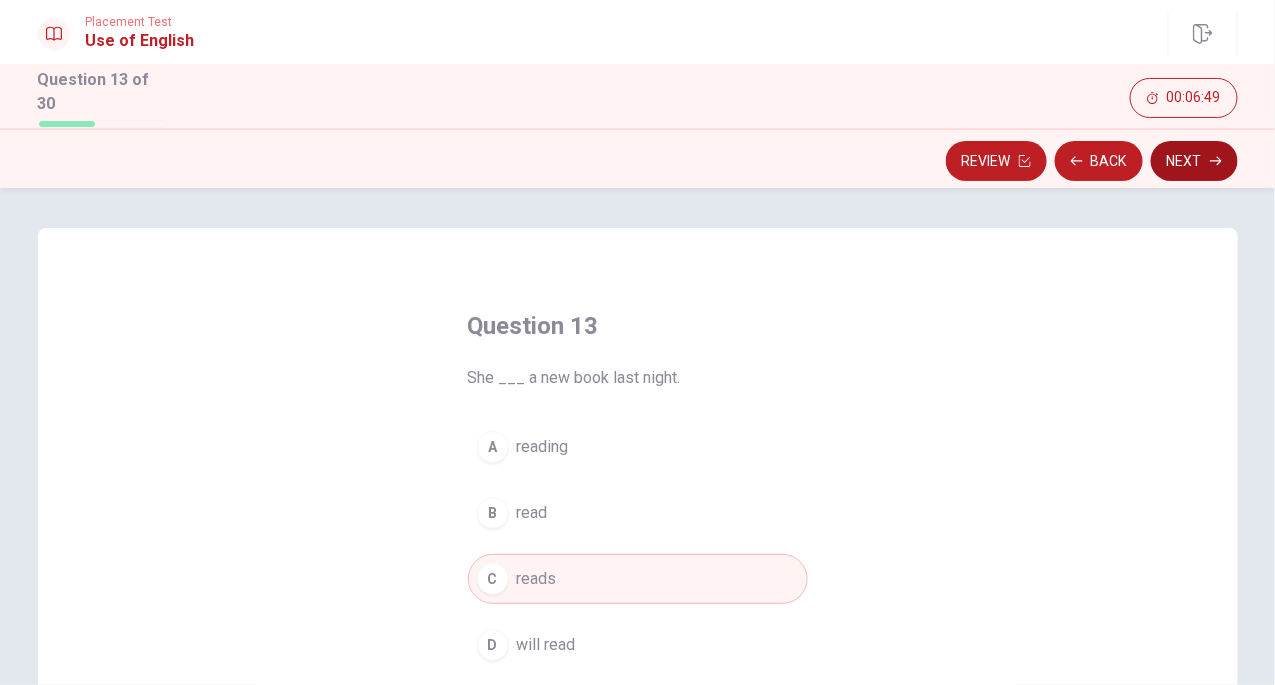 click on "Next" at bounding box center [1194, 161] 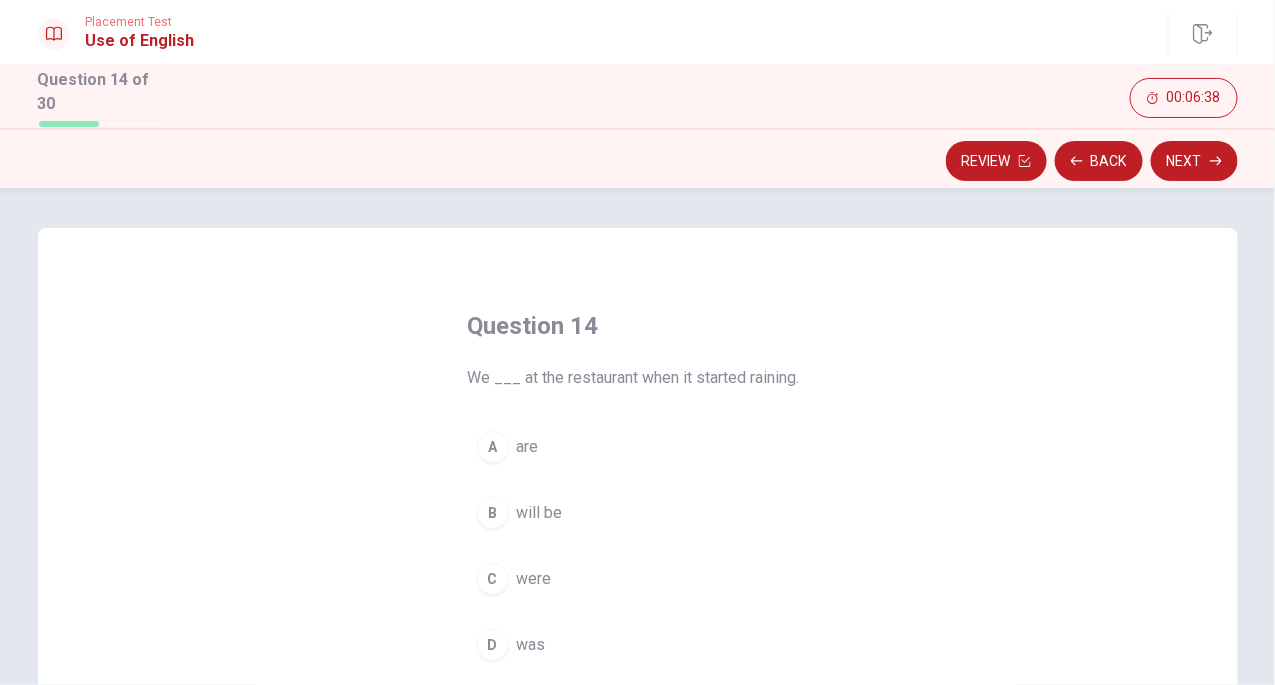 click on "C" at bounding box center [493, 579] 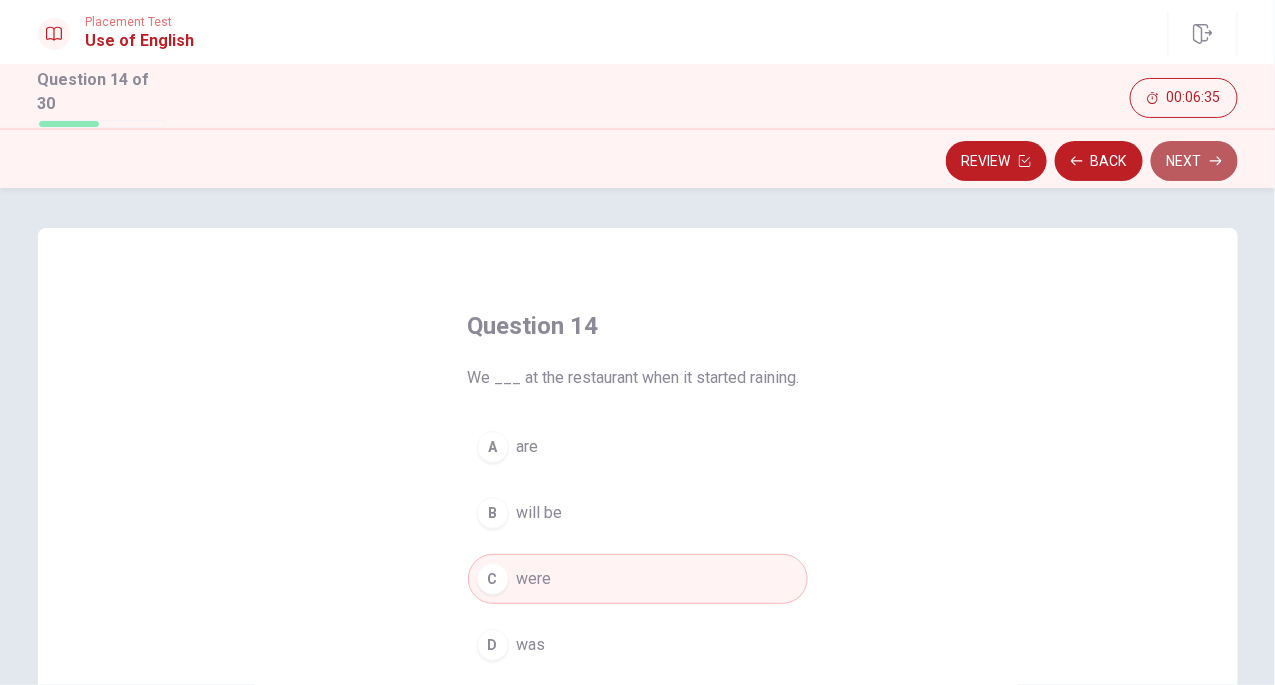 click on "Next" at bounding box center [1194, 161] 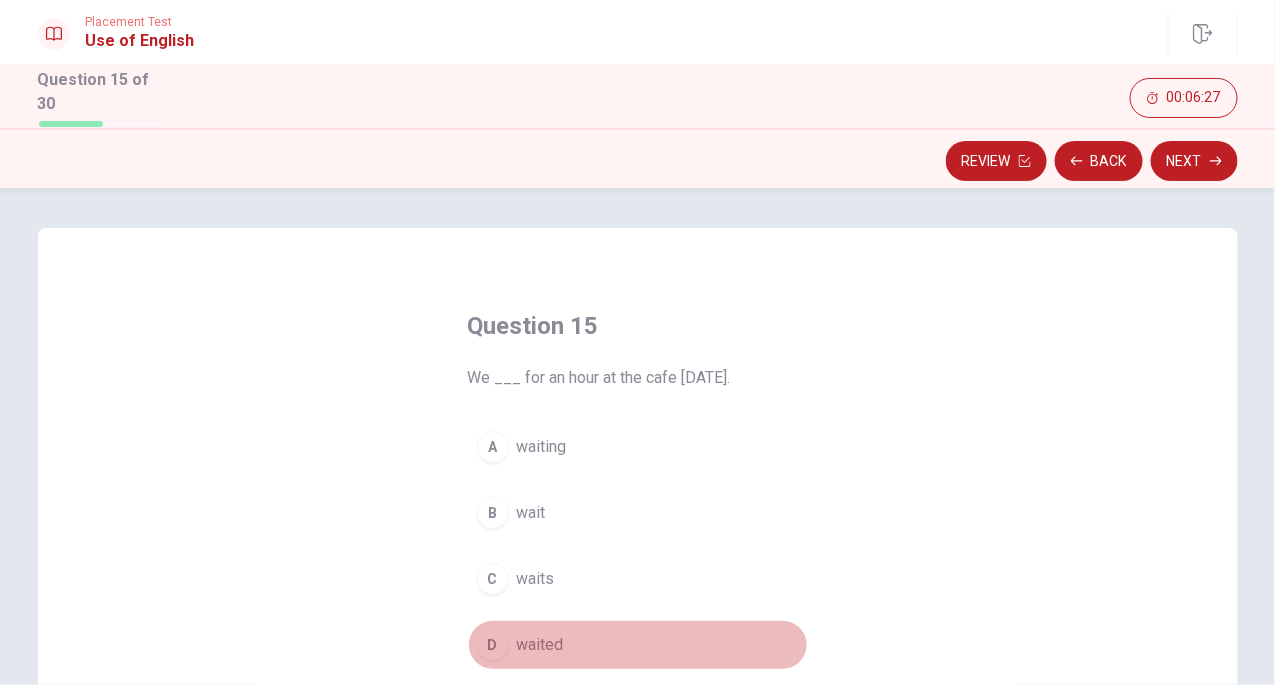 click on "D" at bounding box center [493, 645] 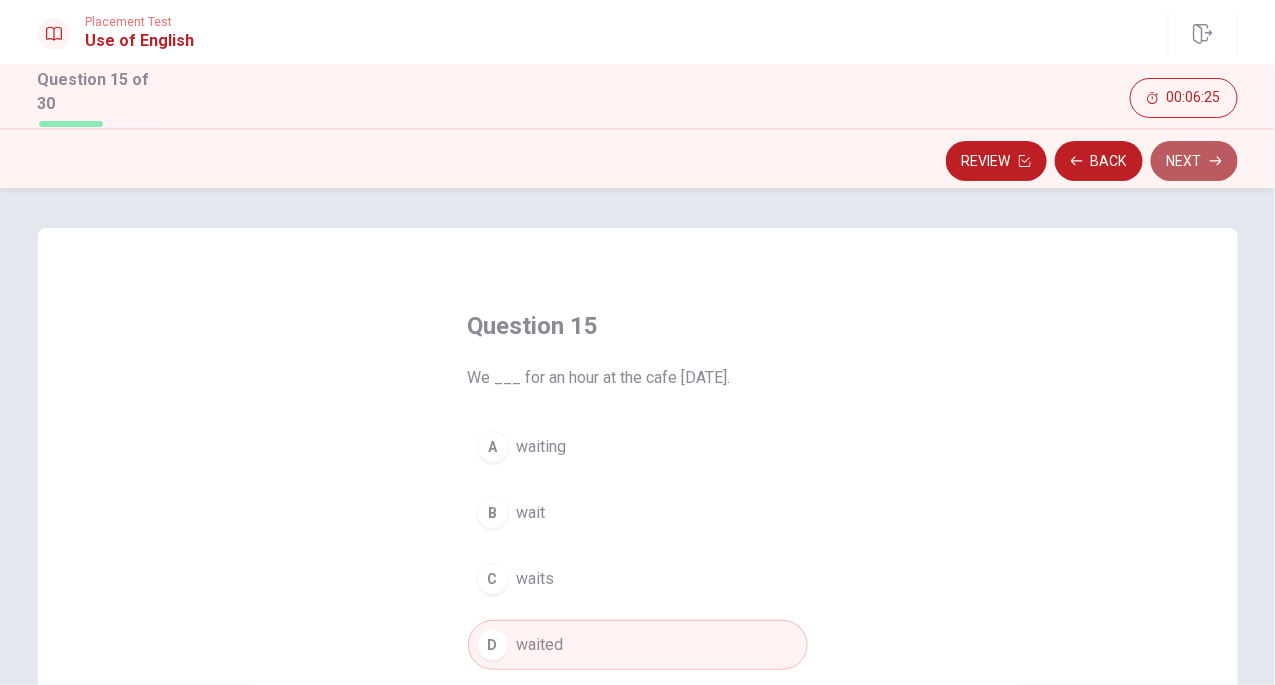 click on "Next" at bounding box center [1194, 161] 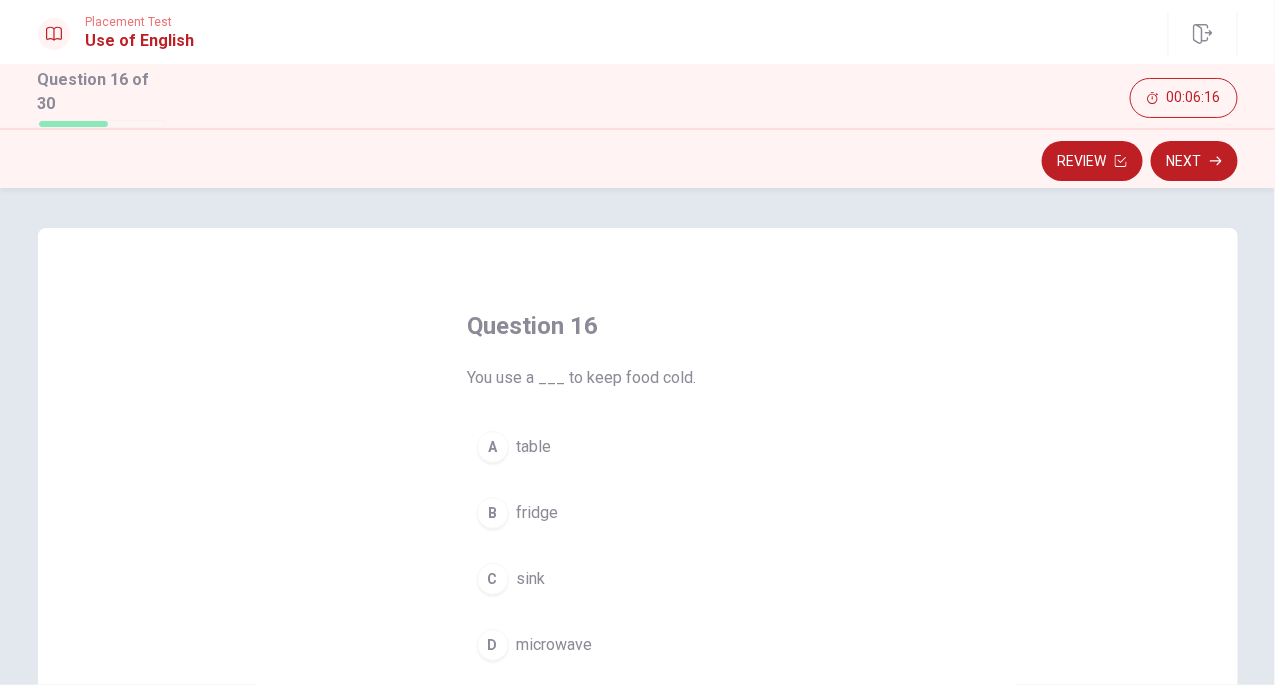 click on "C" at bounding box center (493, 579) 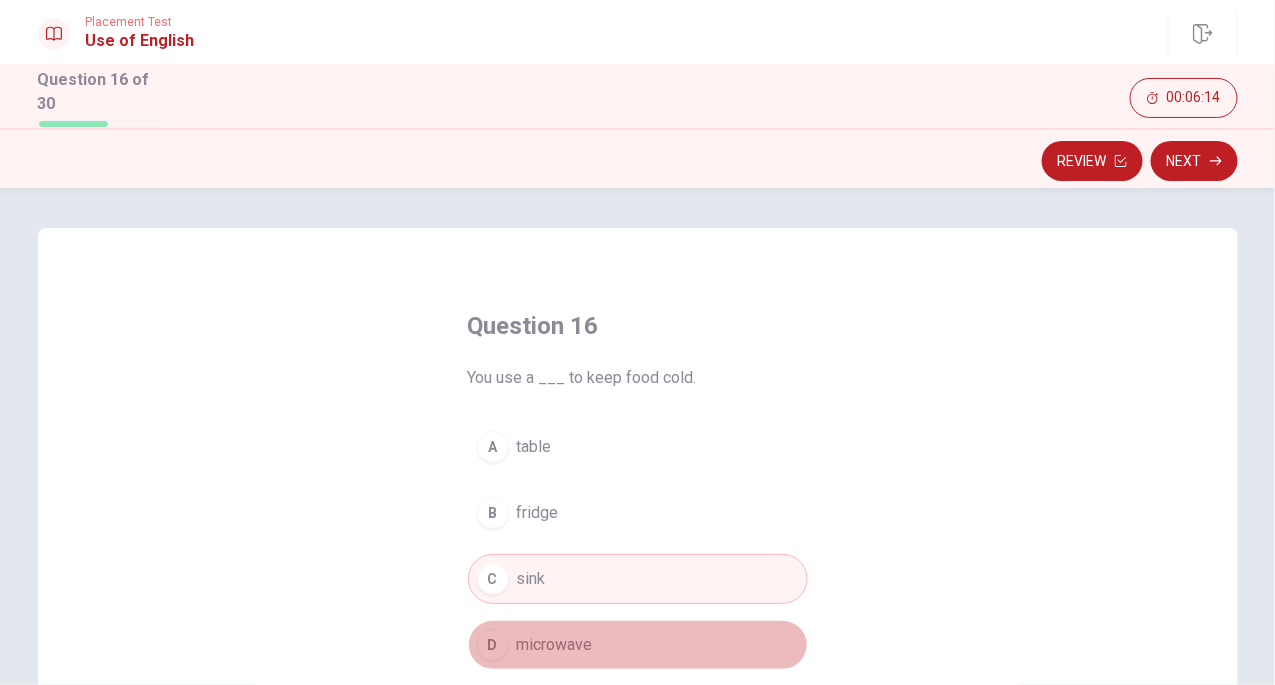 click on "D microwave" at bounding box center [638, 645] 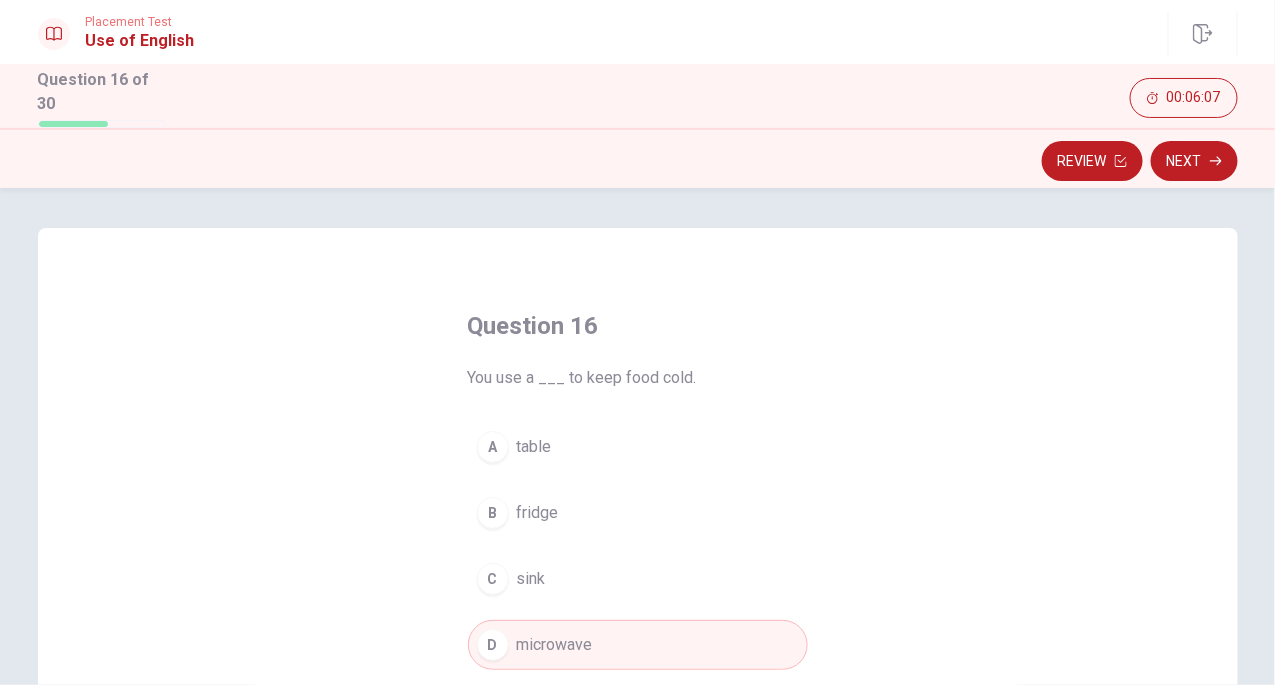 click on "B" at bounding box center [493, 513] 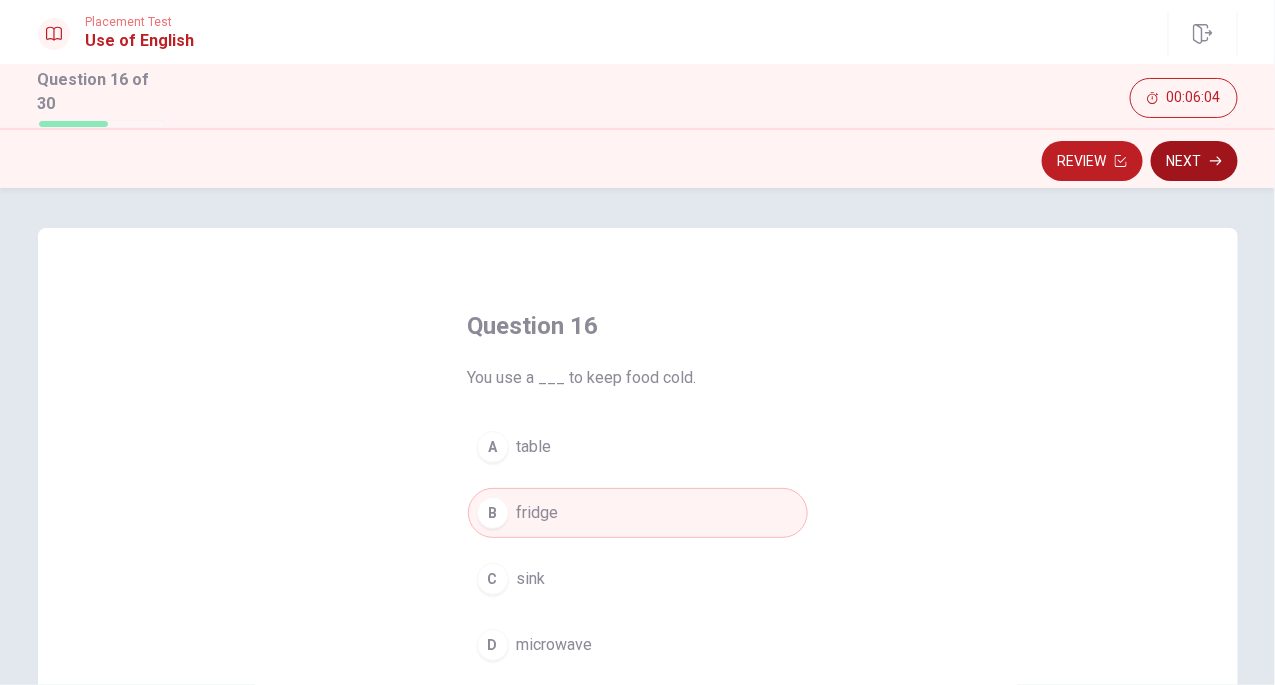 click on "Next" at bounding box center (1194, 161) 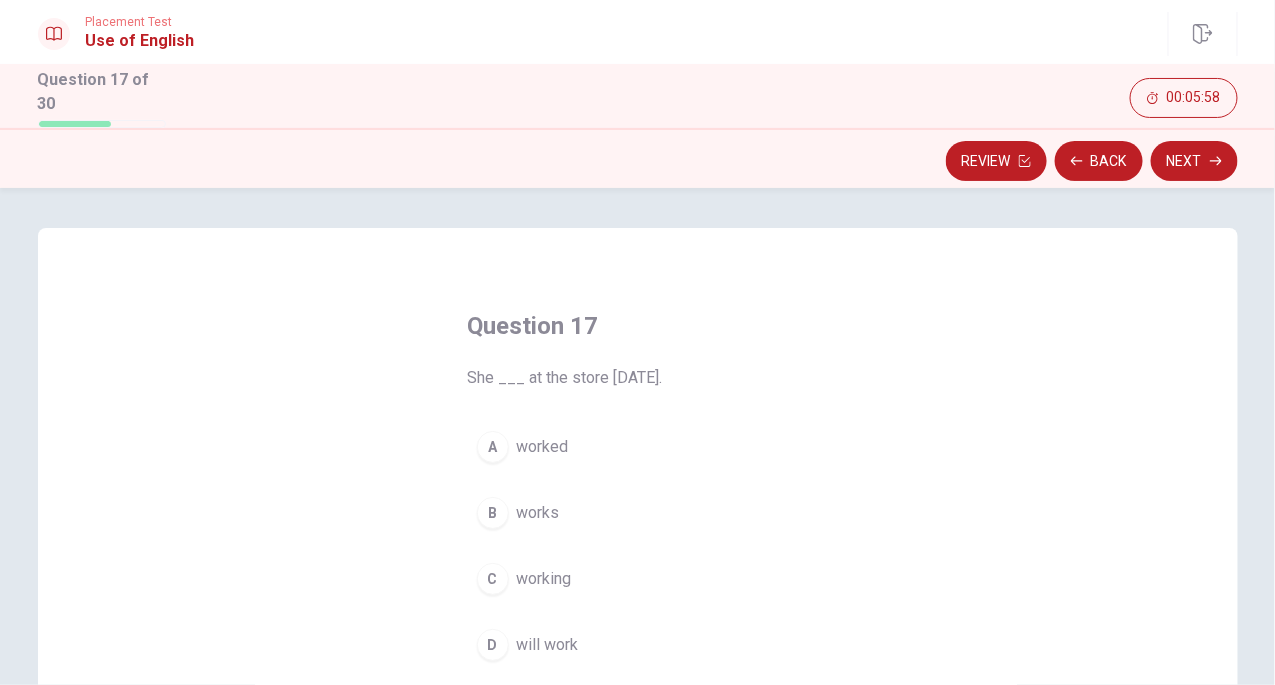 click on "A" at bounding box center (493, 447) 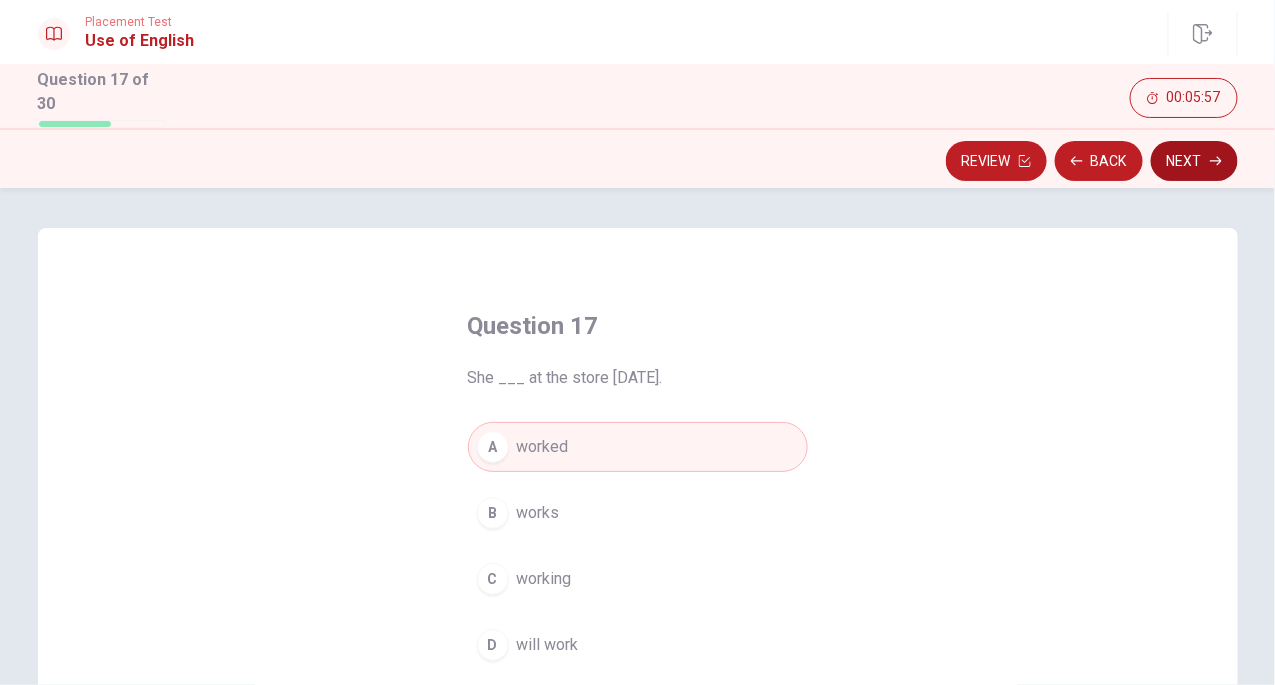 click on "Next" at bounding box center [1194, 161] 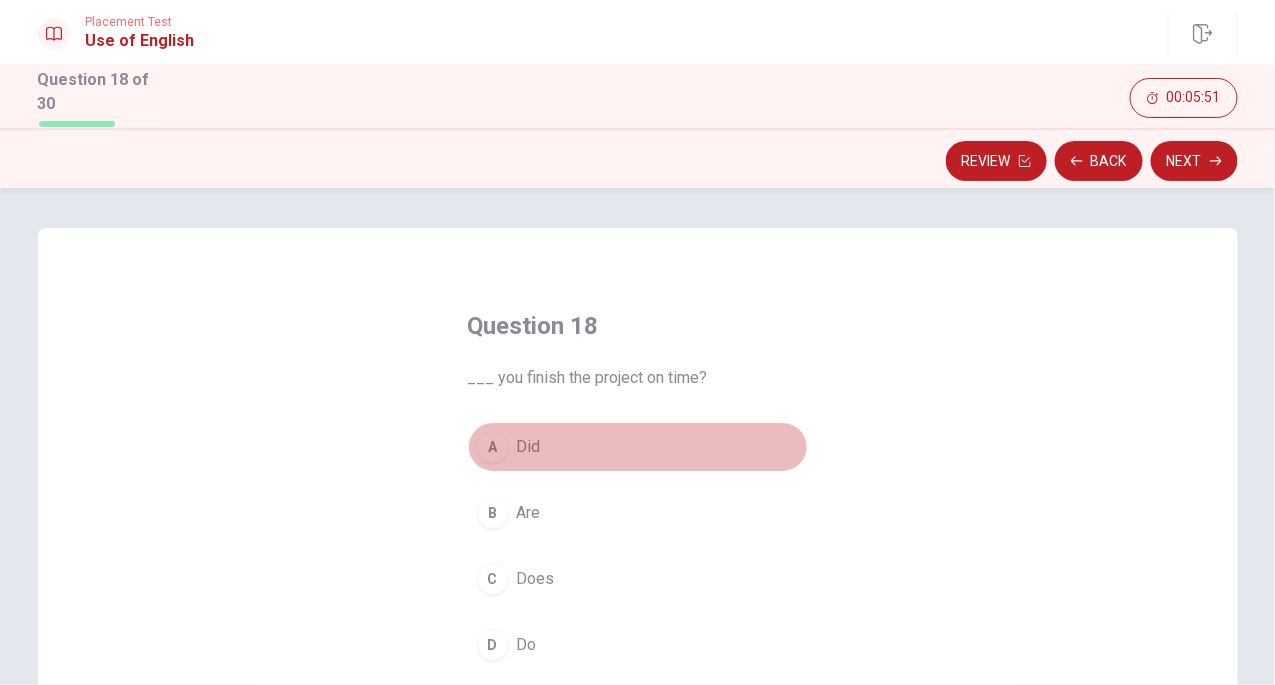 click on "A" at bounding box center [493, 447] 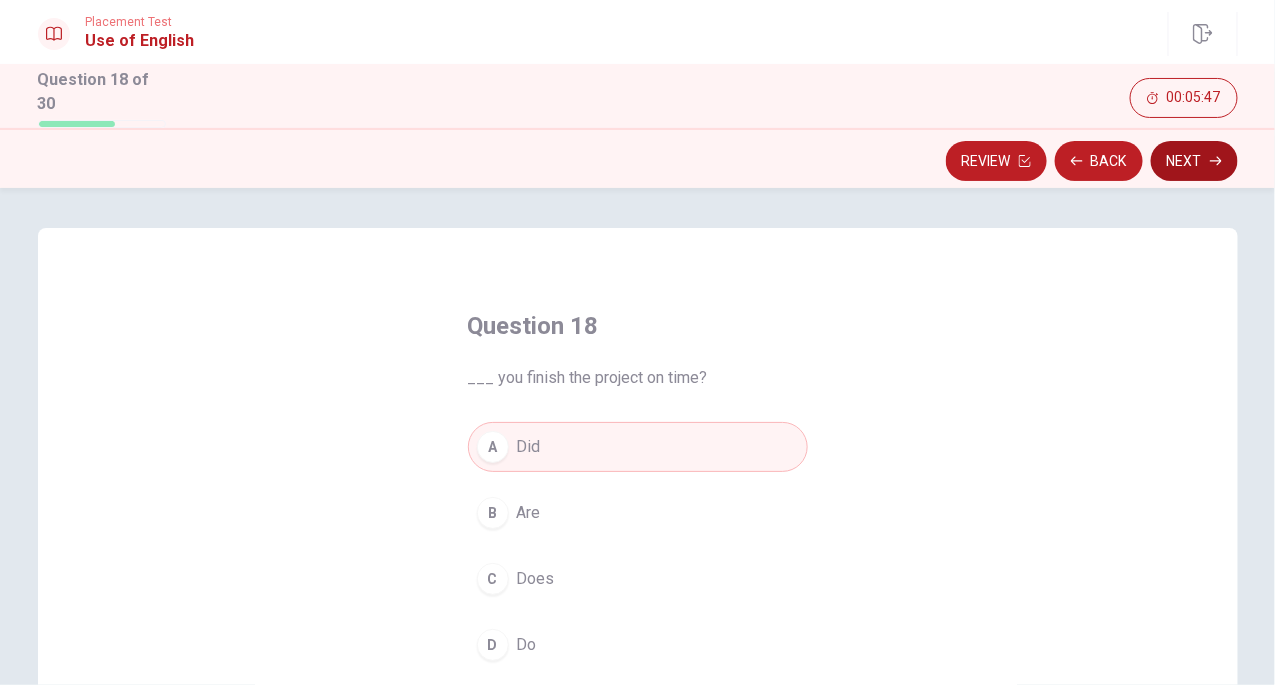 click on "Next" at bounding box center [1194, 161] 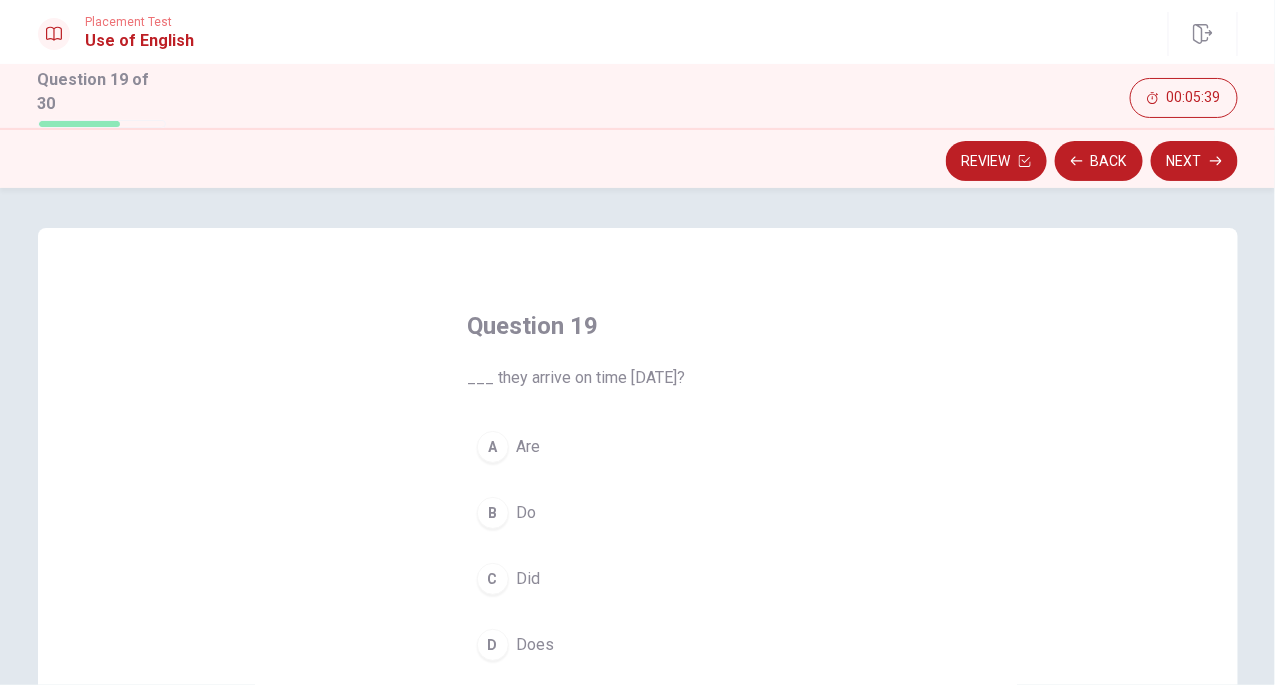 click on "C" at bounding box center [493, 579] 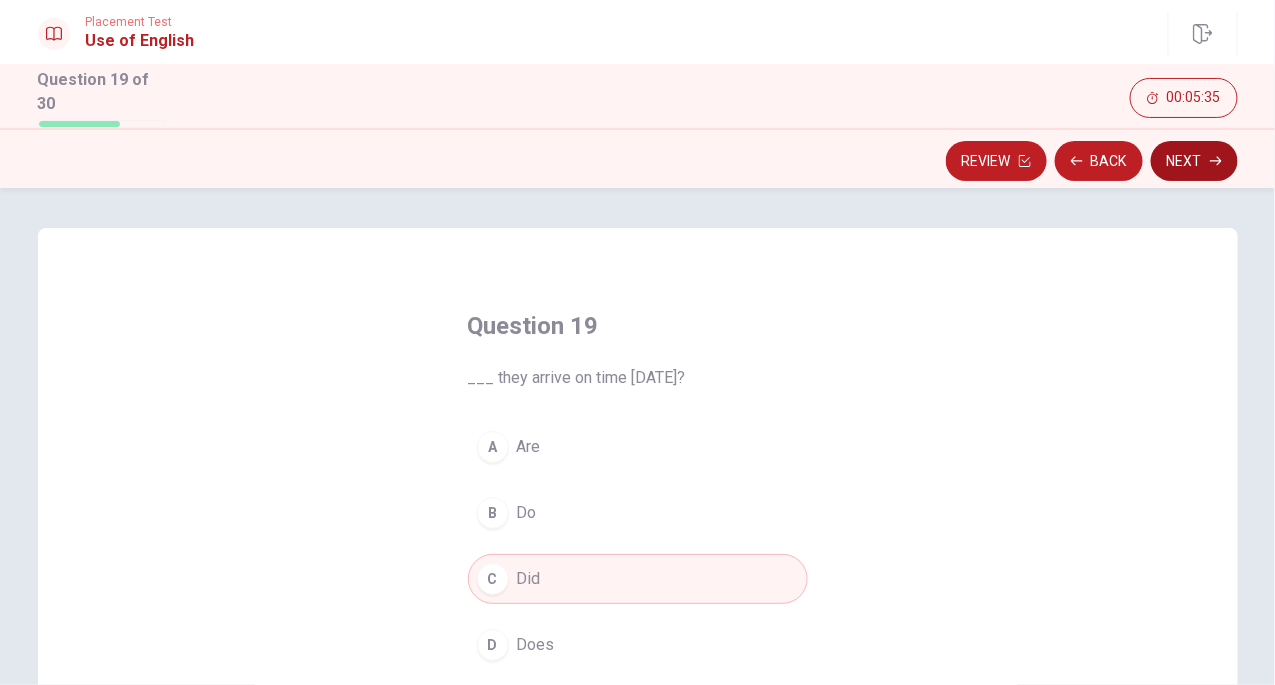 drag, startPoint x: 1250, startPoint y: 124, endPoint x: 1222, endPoint y: 140, distance: 32.24903 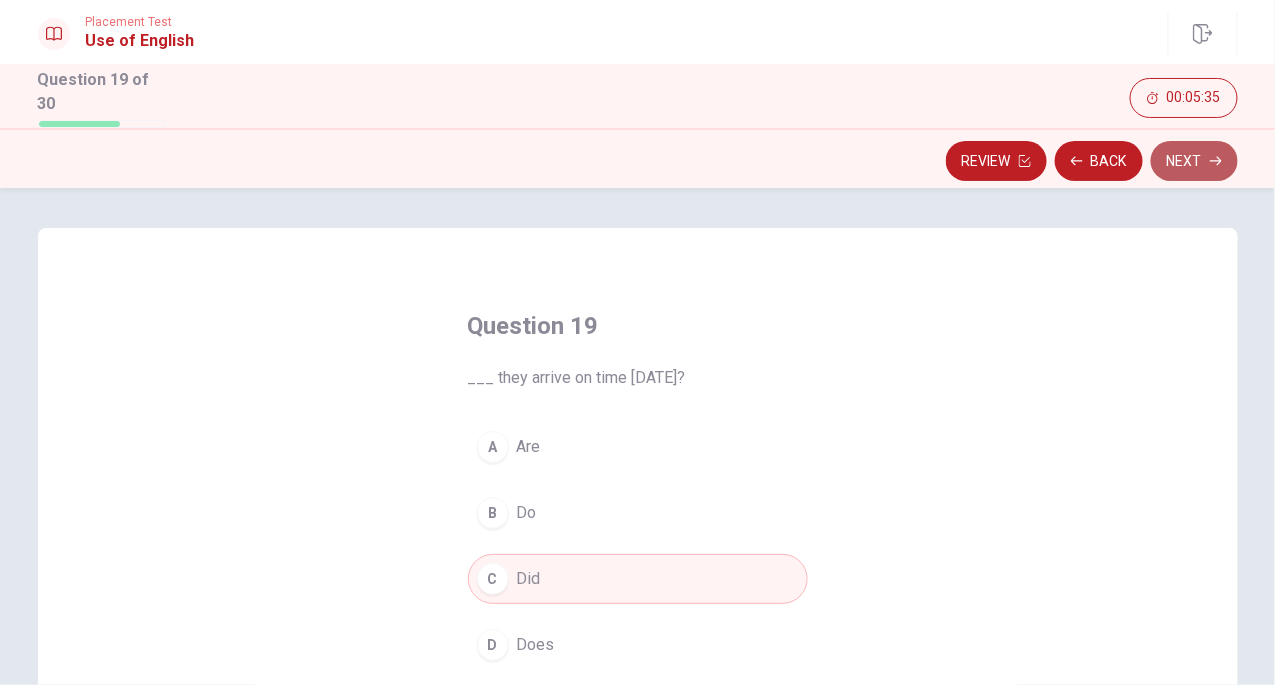 click on "Next" at bounding box center [1194, 161] 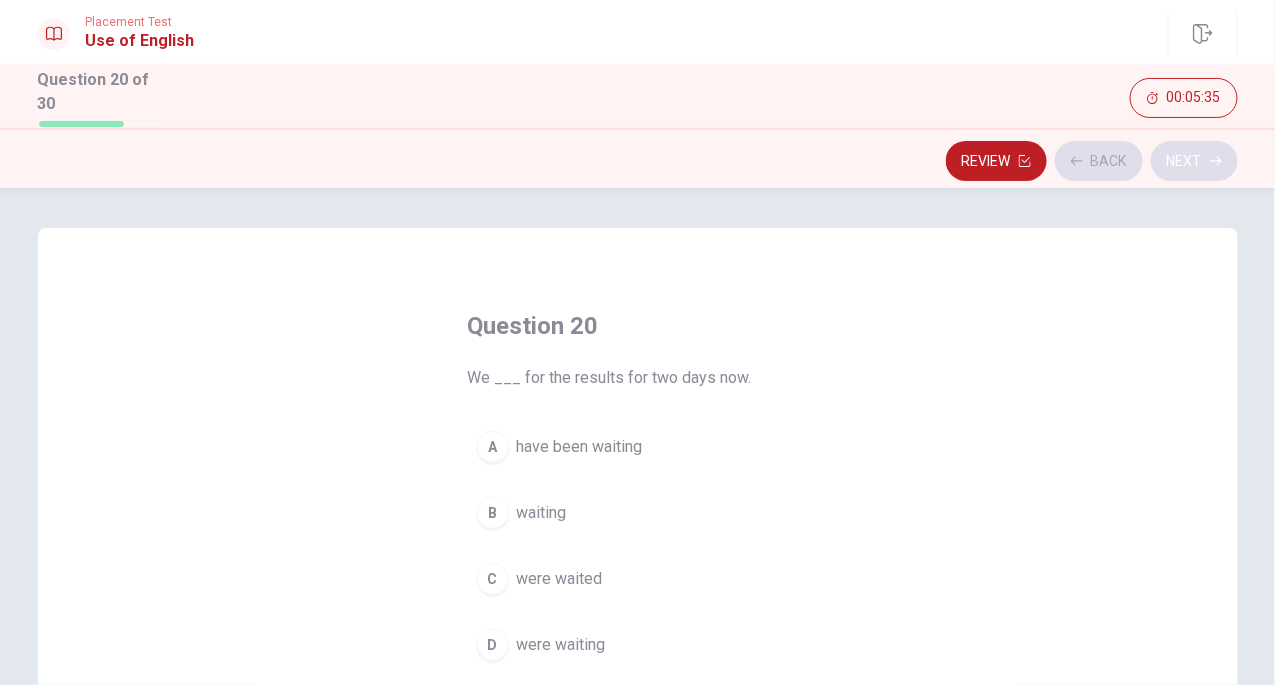 click on "Review Back Next" at bounding box center (638, 161) 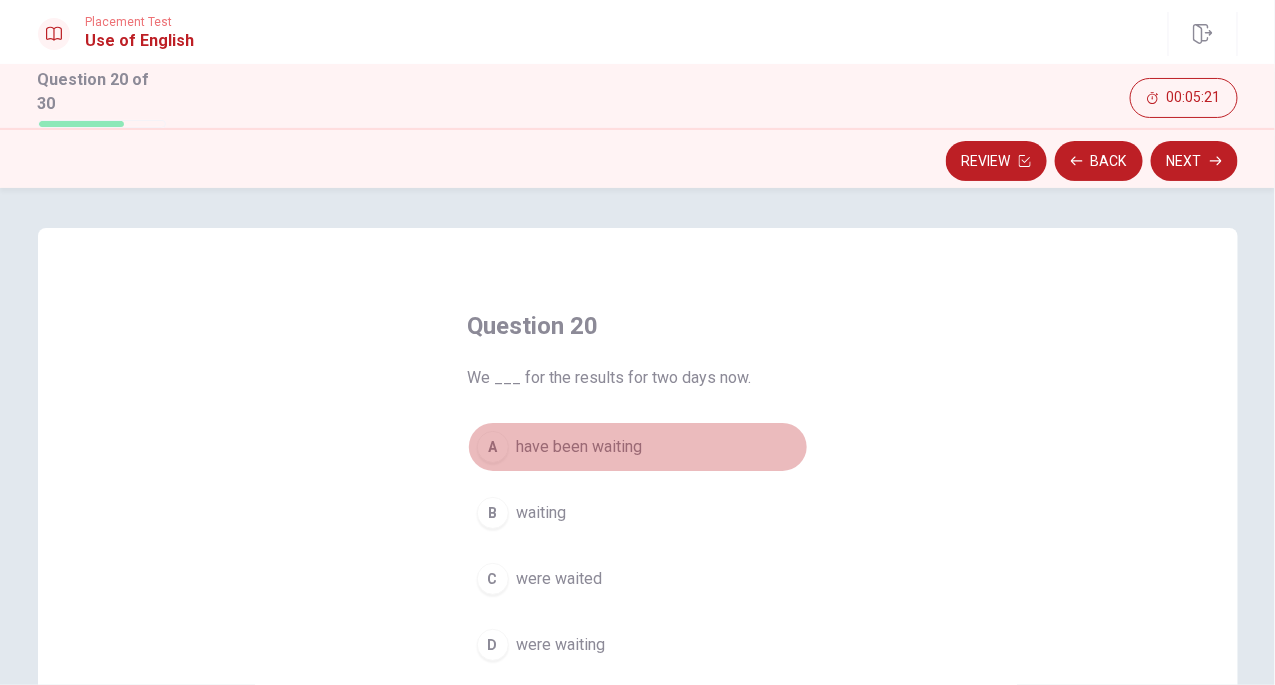 click on "A" at bounding box center (493, 447) 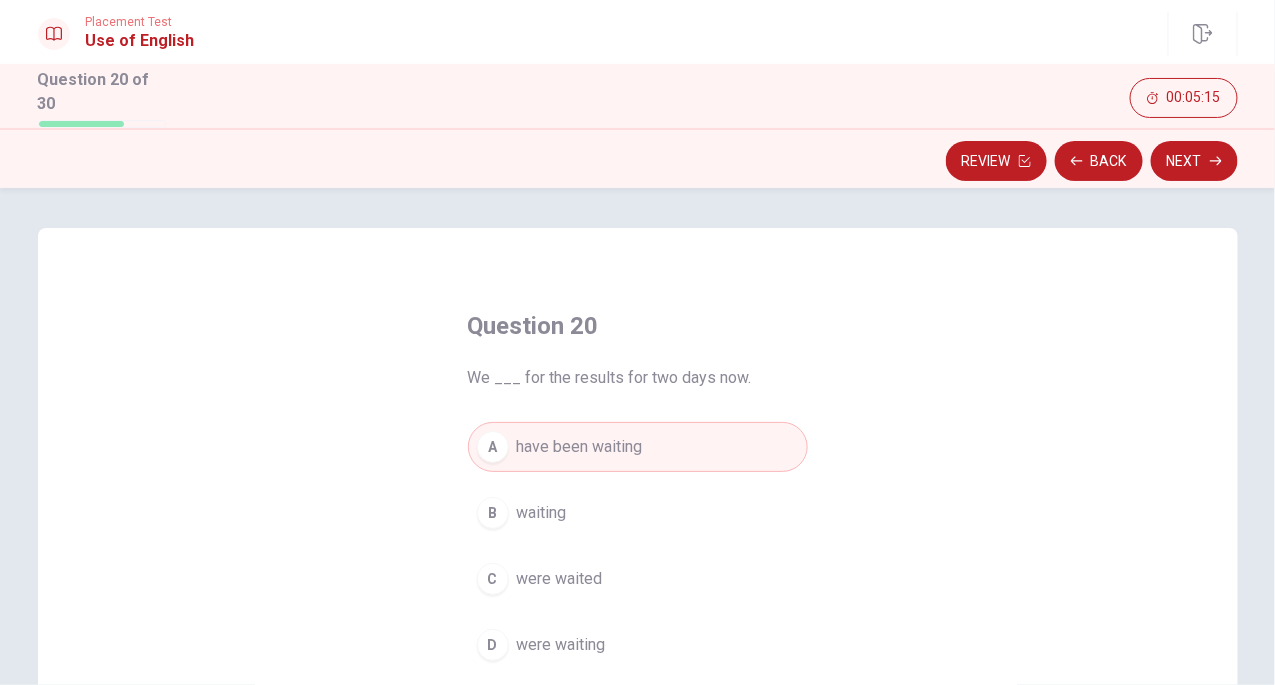 drag, startPoint x: 751, startPoint y: 347, endPoint x: 907, endPoint y: 285, distance: 167.869 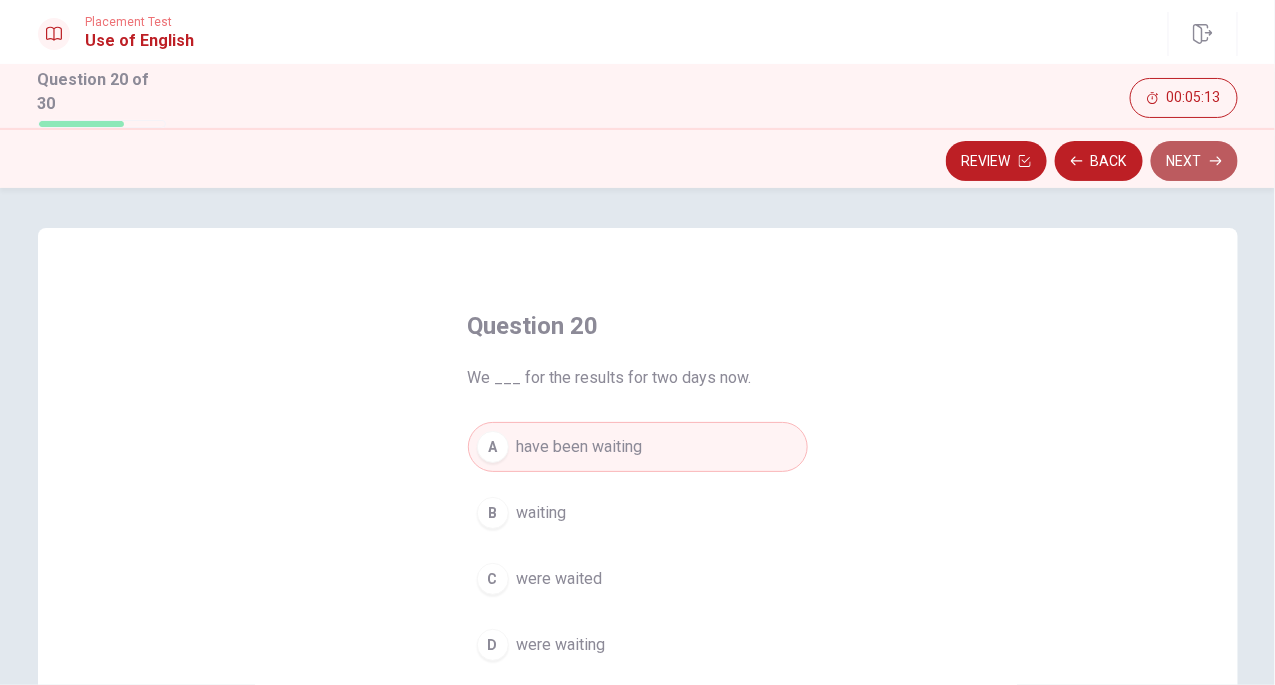 click on "Next" at bounding box center (1194, 161) 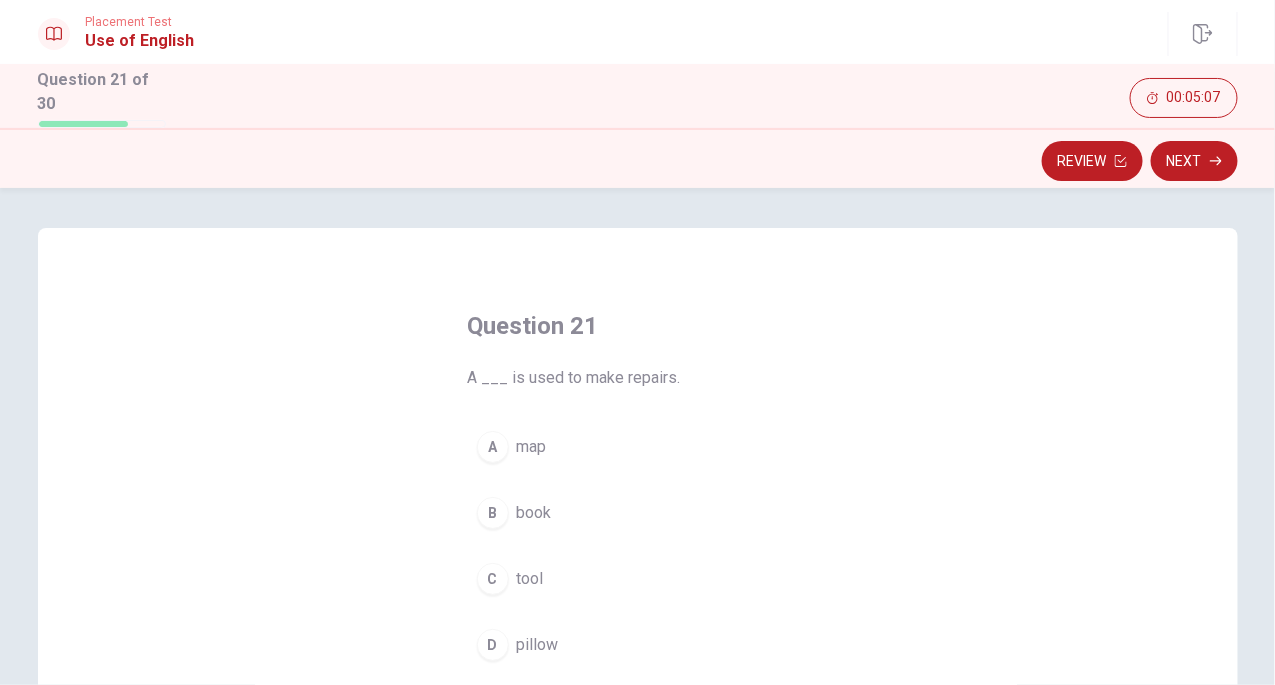 drag, startPoint x: 611, startPoint y: 386, endPoint x: 599, endPoint y: 392, distance: 13.416408 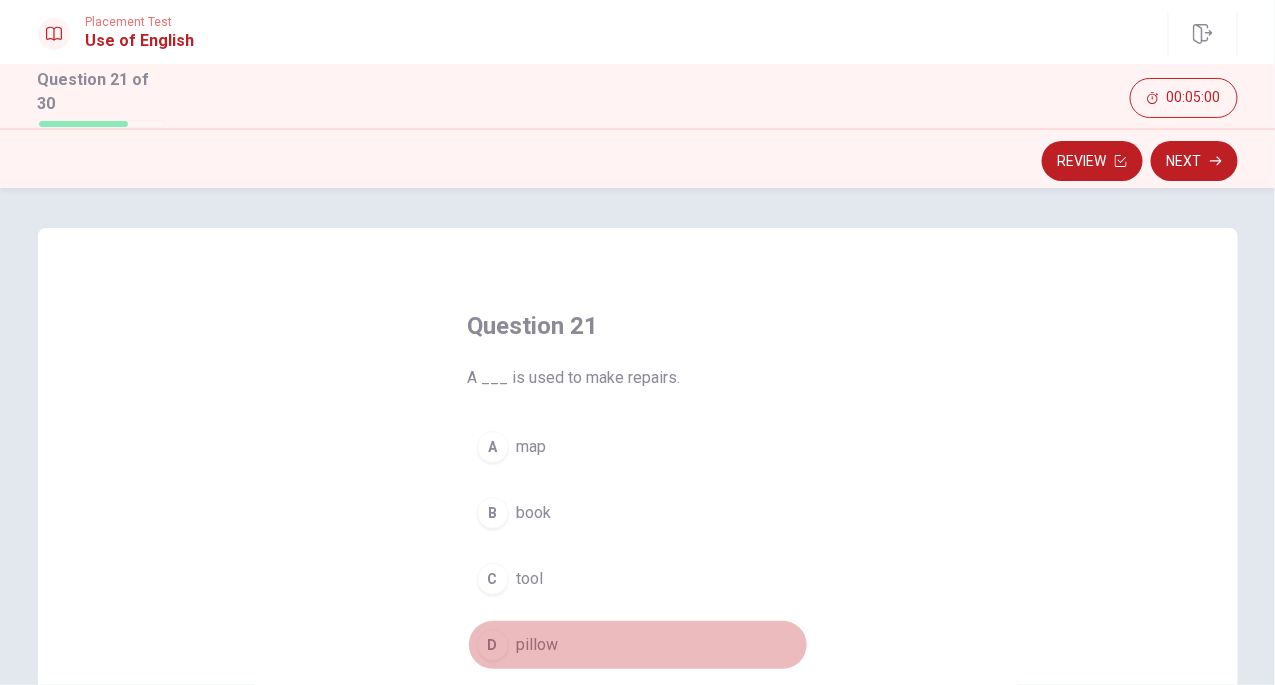 click on "D" at bounding box center [493, 645] 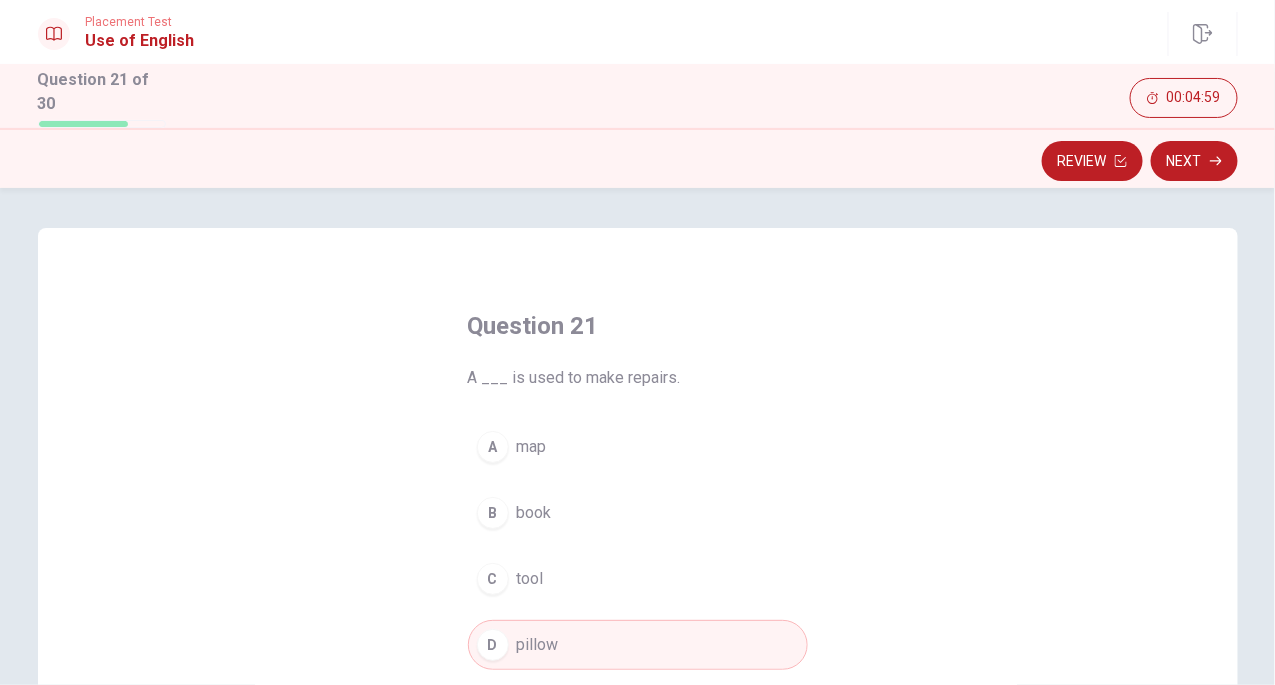 click on "C tool" at bounding box center [638, 579] 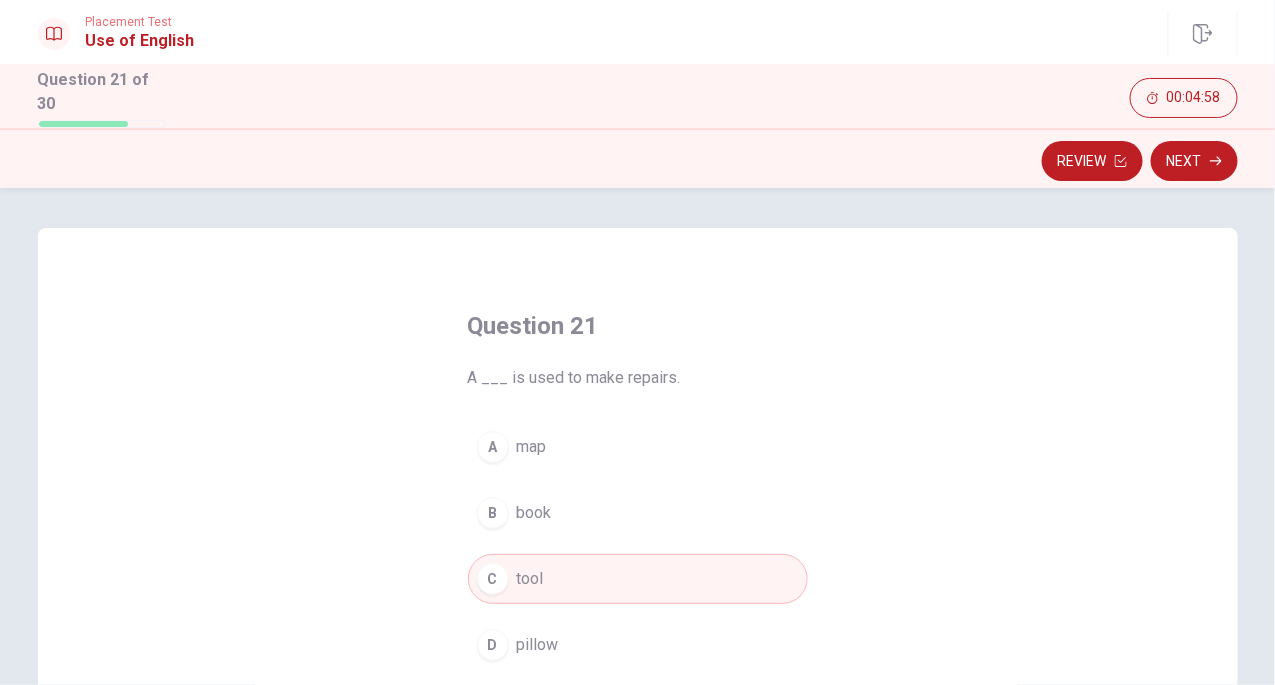 click on "C tool" at bounding box center (638, 579) 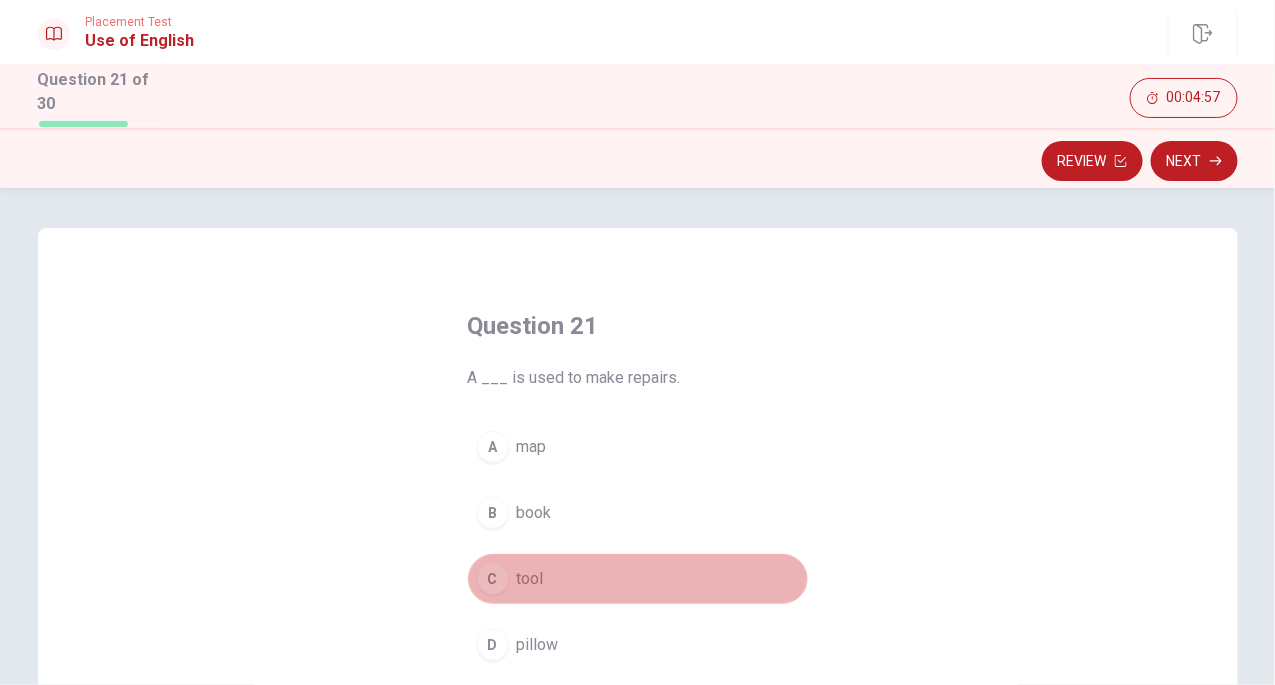 click on "C tool" at bounding box center [638, 579] 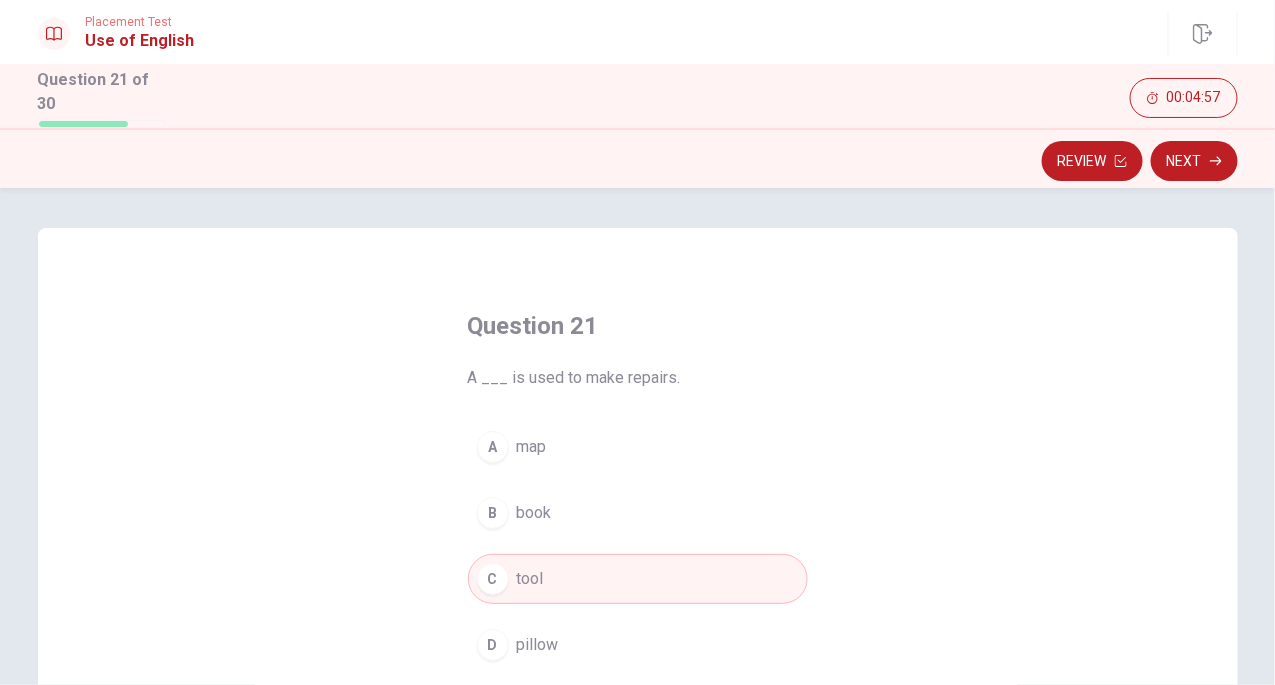 click on "C tool" at bounding box center [638, 579] 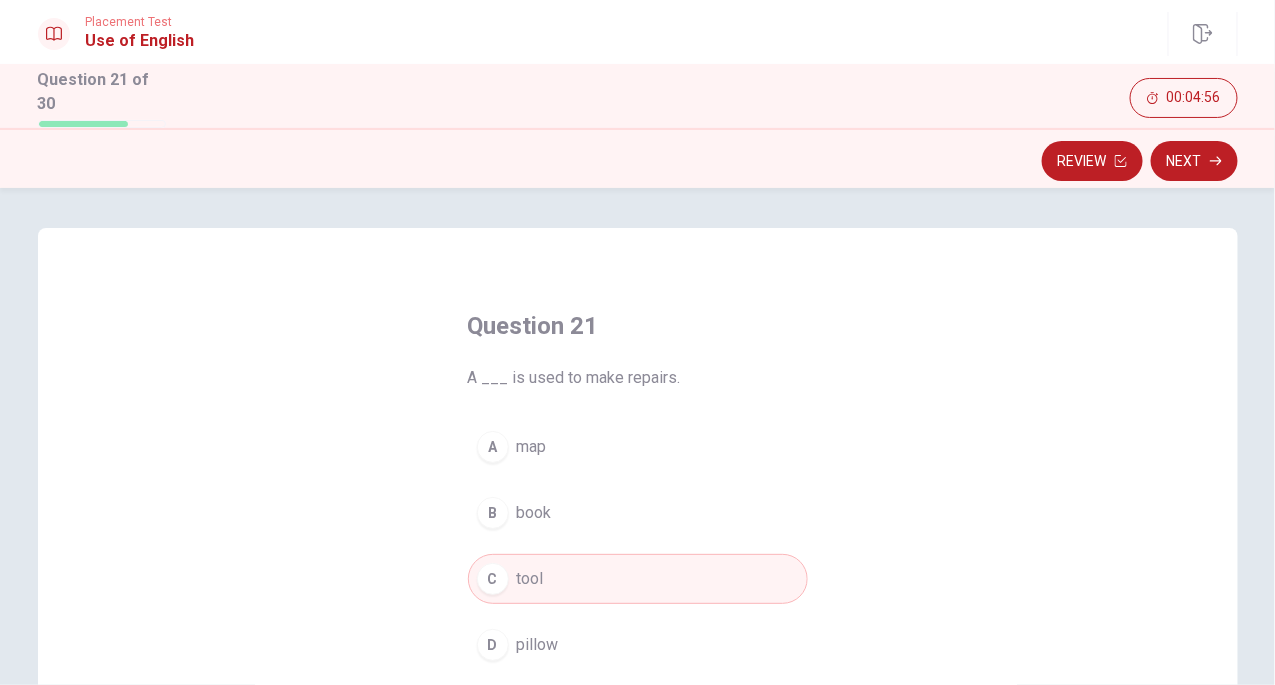 click on "C tool" at bounding box center (638, 579) 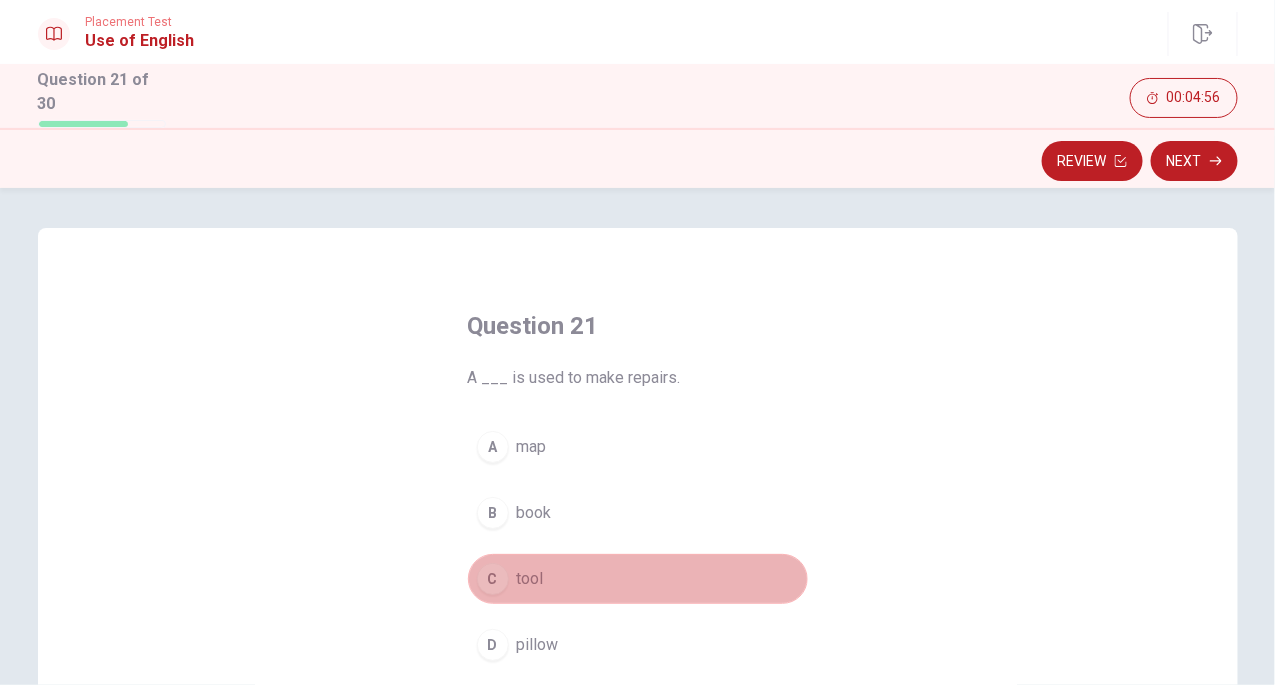 click on "C tool" at bounding box center [638, 579] 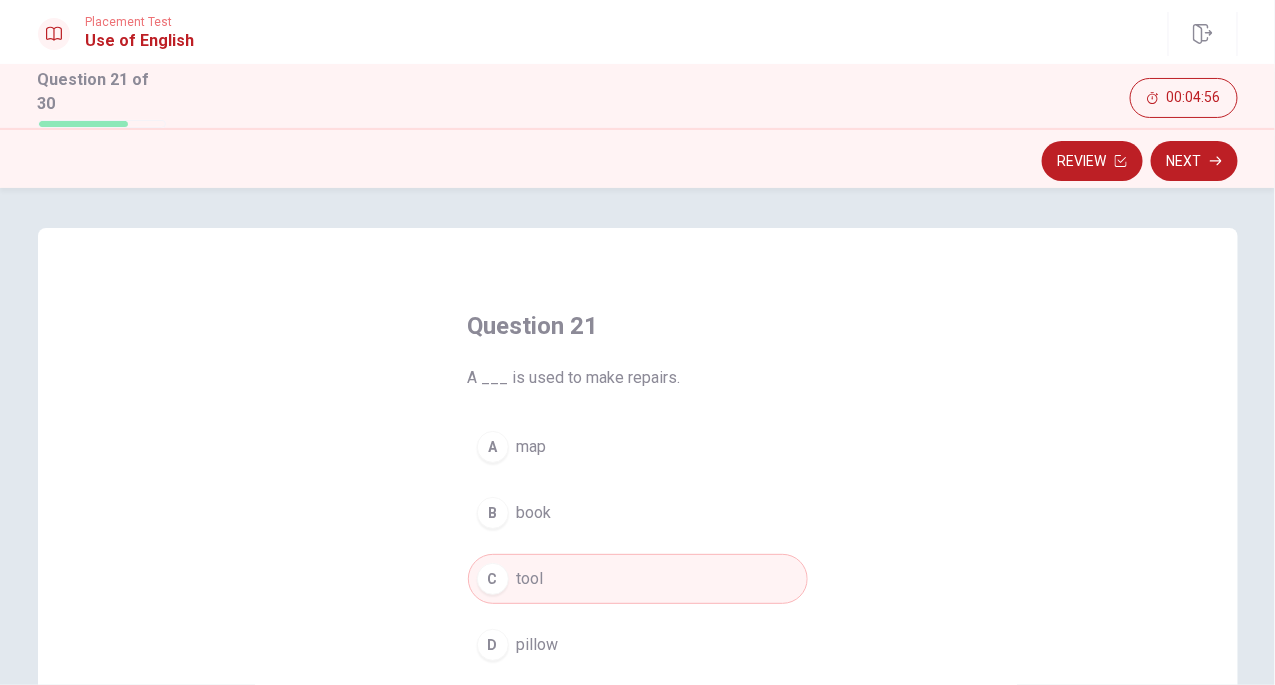 click on "C tool" at bounding box center [638, 579] 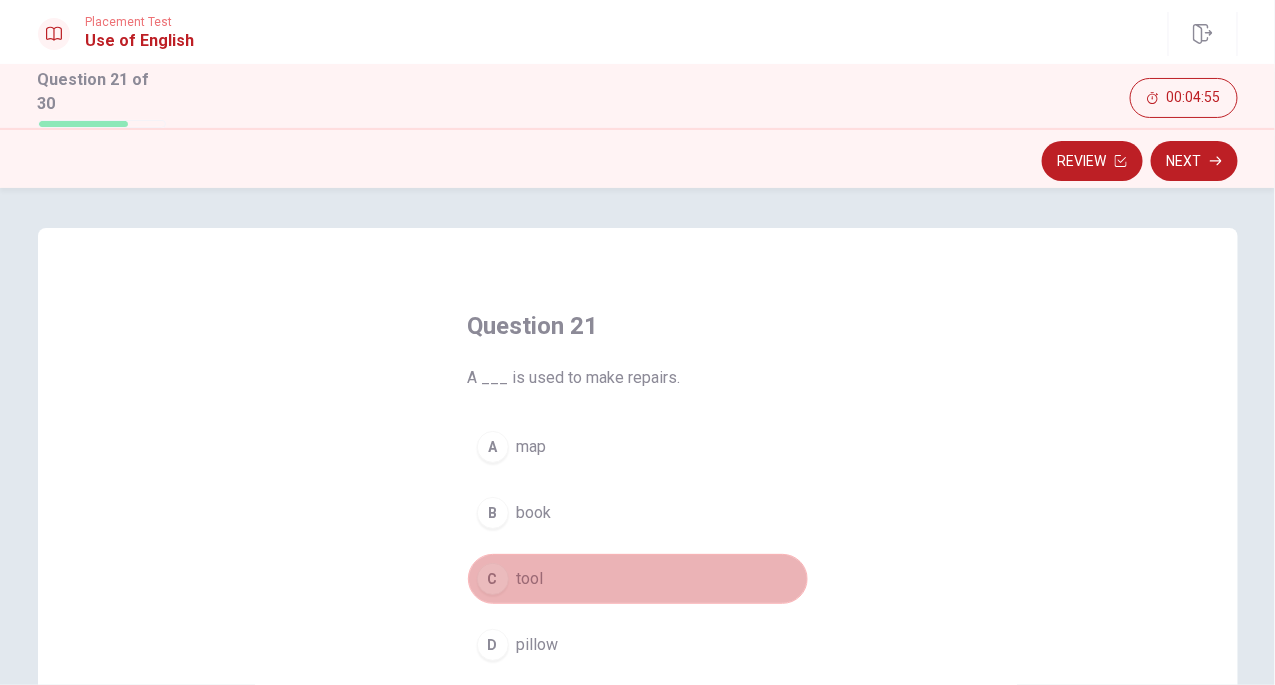 click on "C tool" at bounding box center (638, 579) 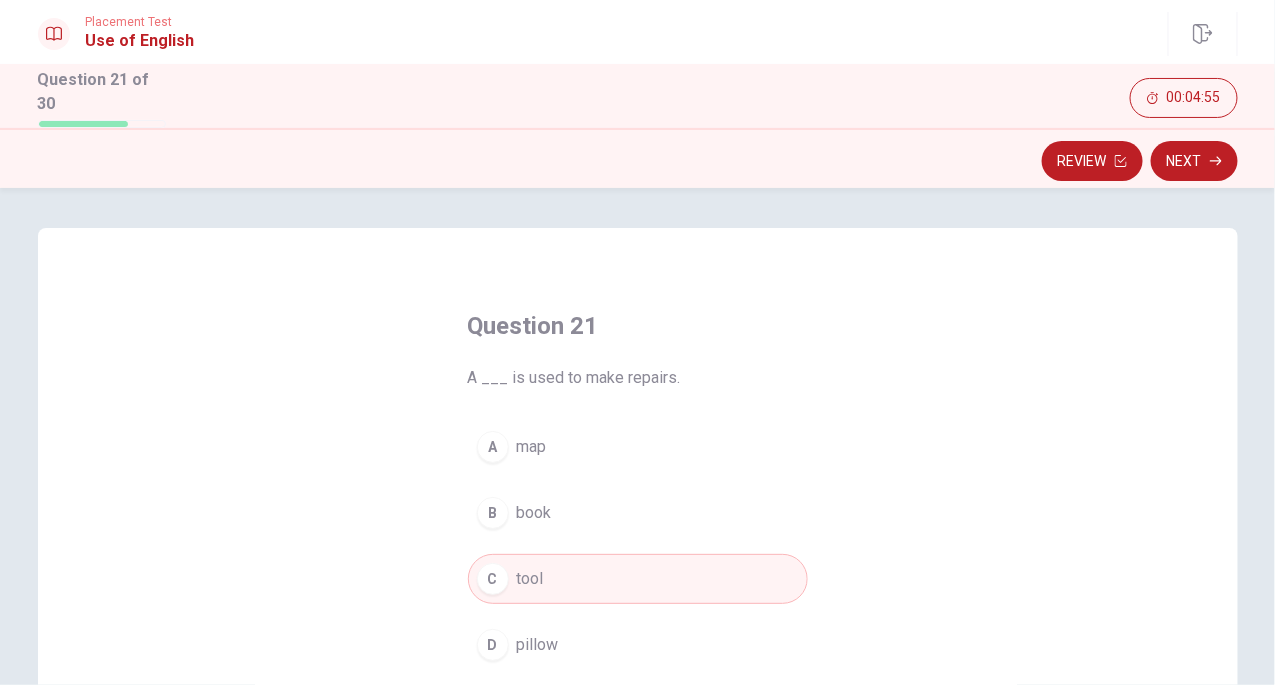 click on "C tool" at bounding box center (638, 579) 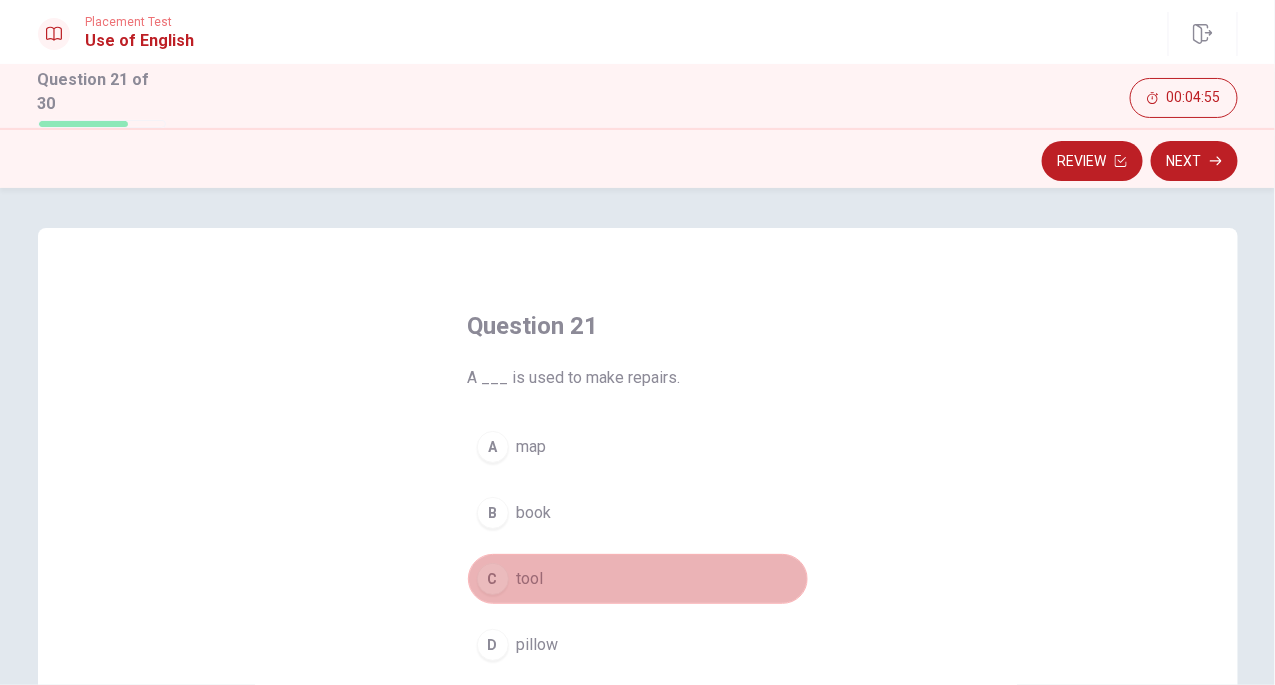 click on "C tool" at bounding box center (638, 579) 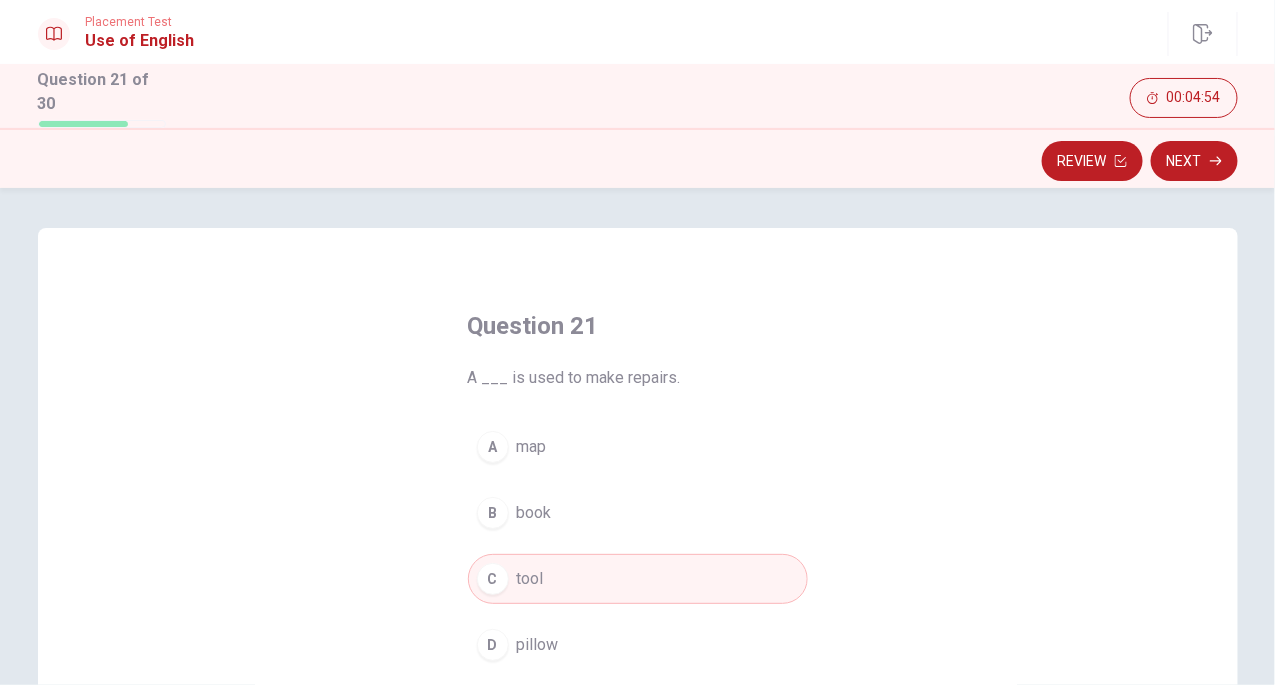 click on "C tool" at bounding box center (638, 579) 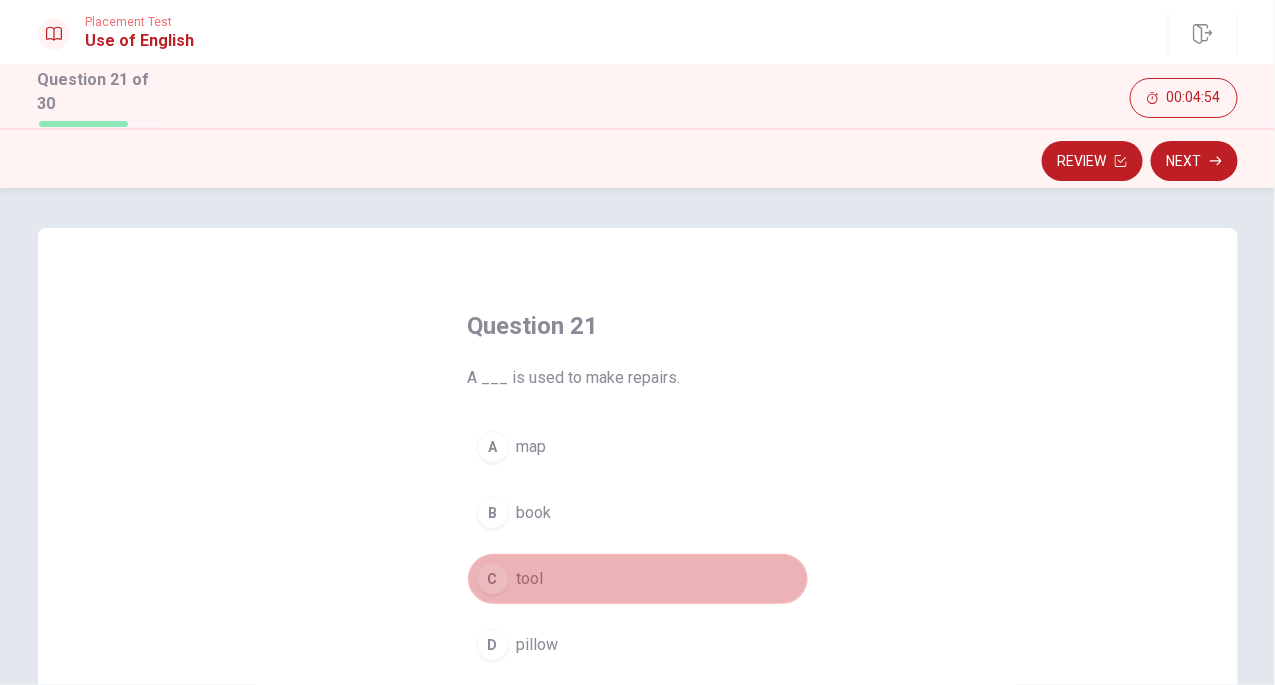 click on "C tool" at bounding box center (638, 579) 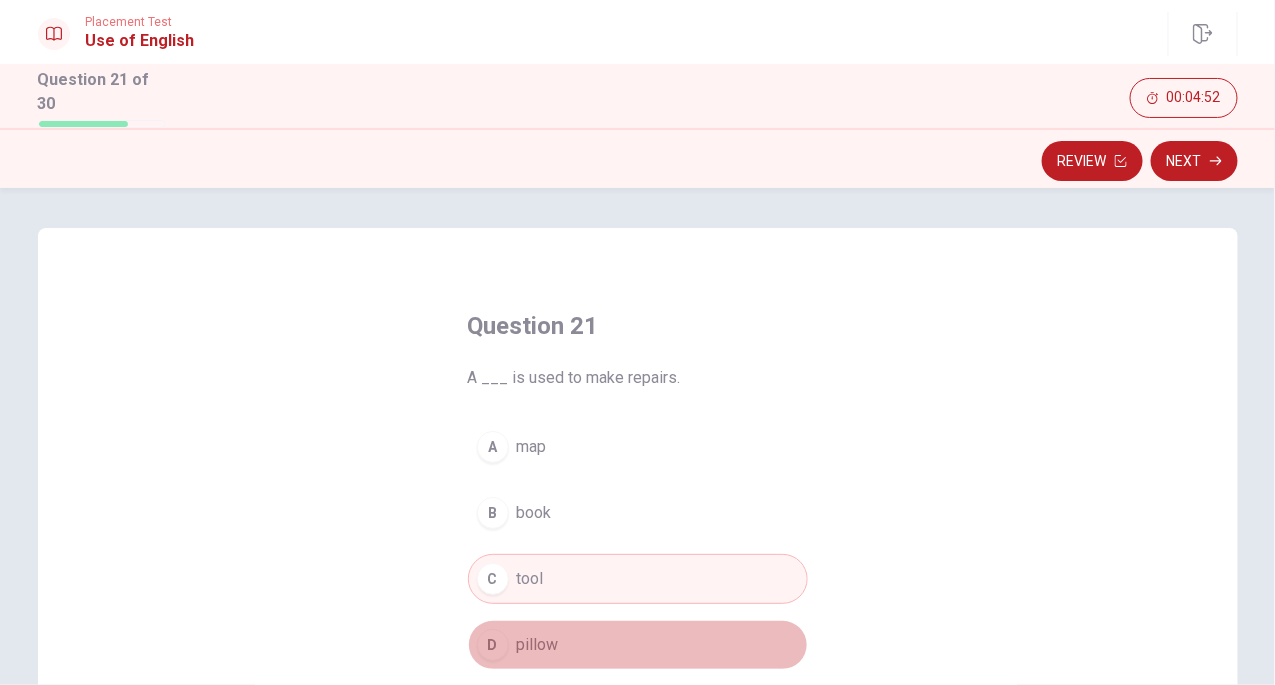 drag, startPoint x: 506, startPoint y: 659, endPoint x: 499, endPoint y: 642, distance: 18.384777 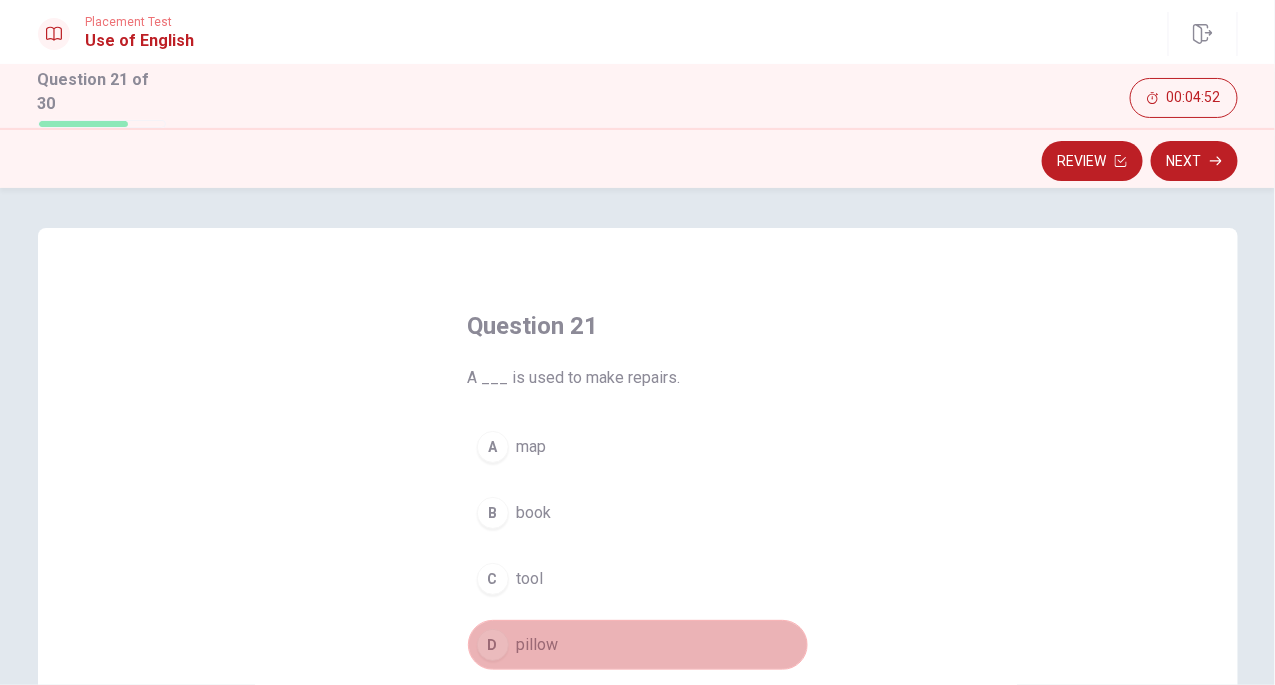 click on "D" at bounding box center [493, 645] 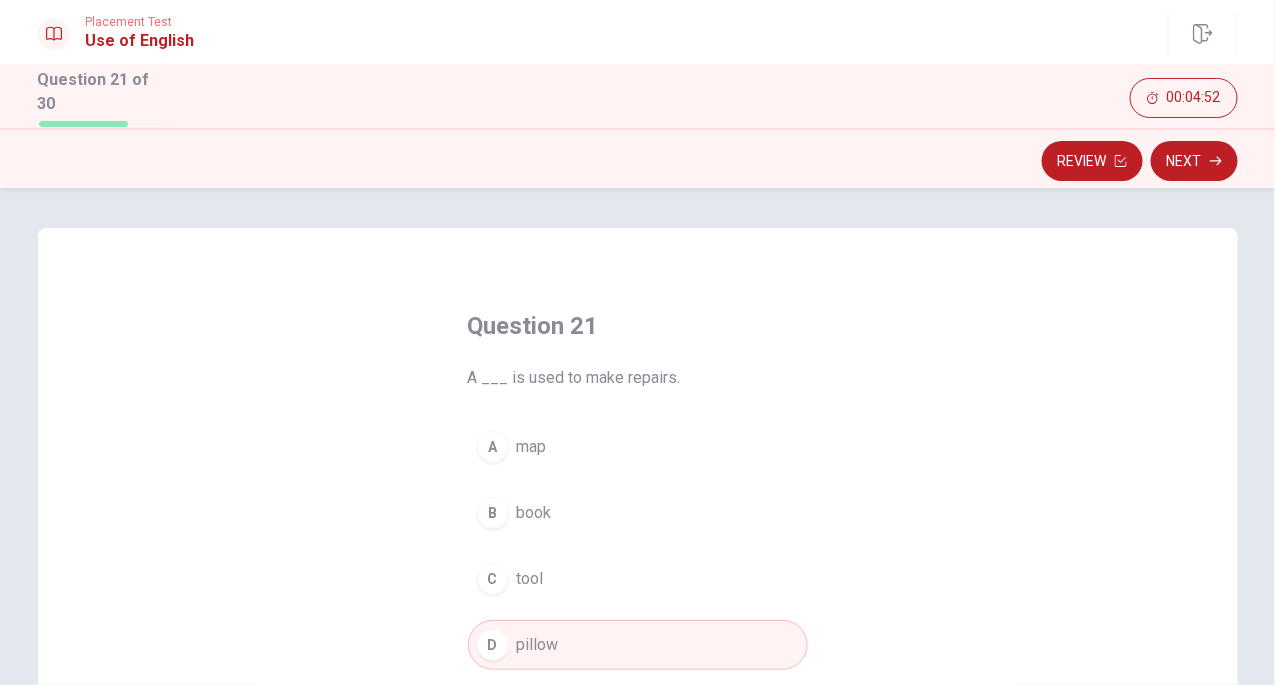 click on "D" at bounding box center [493, 645] 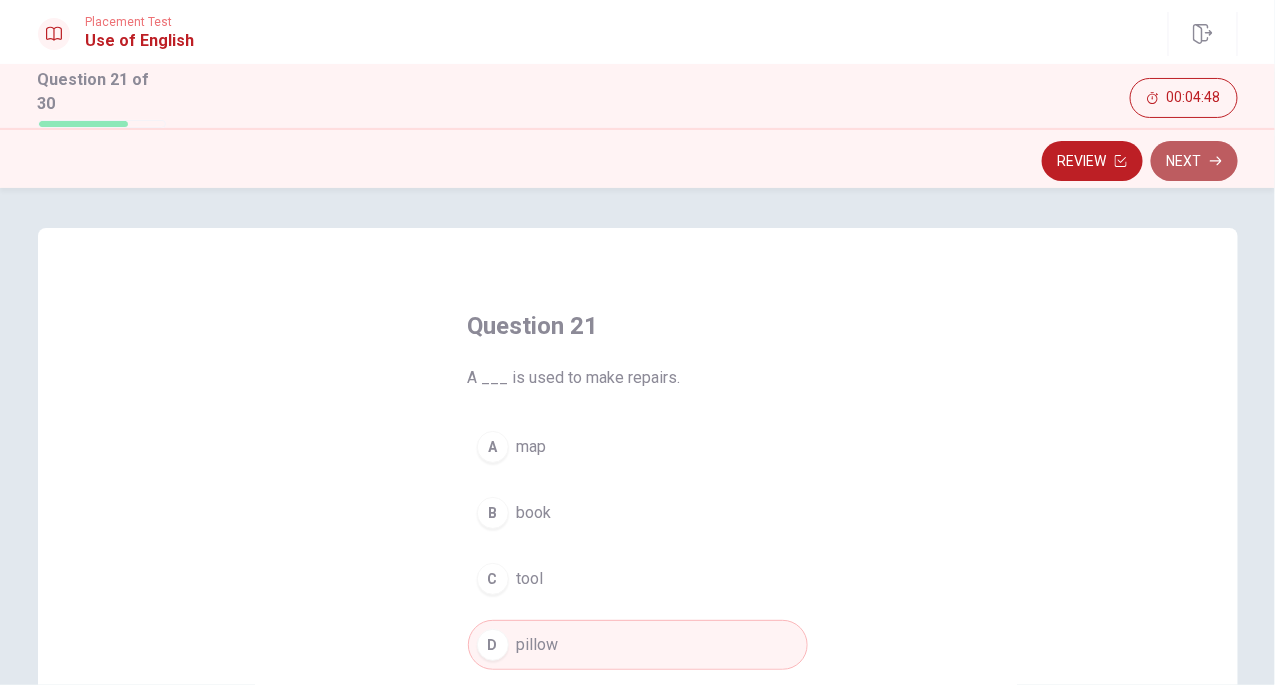 click on "Next" at bounding box center (1194, 161) 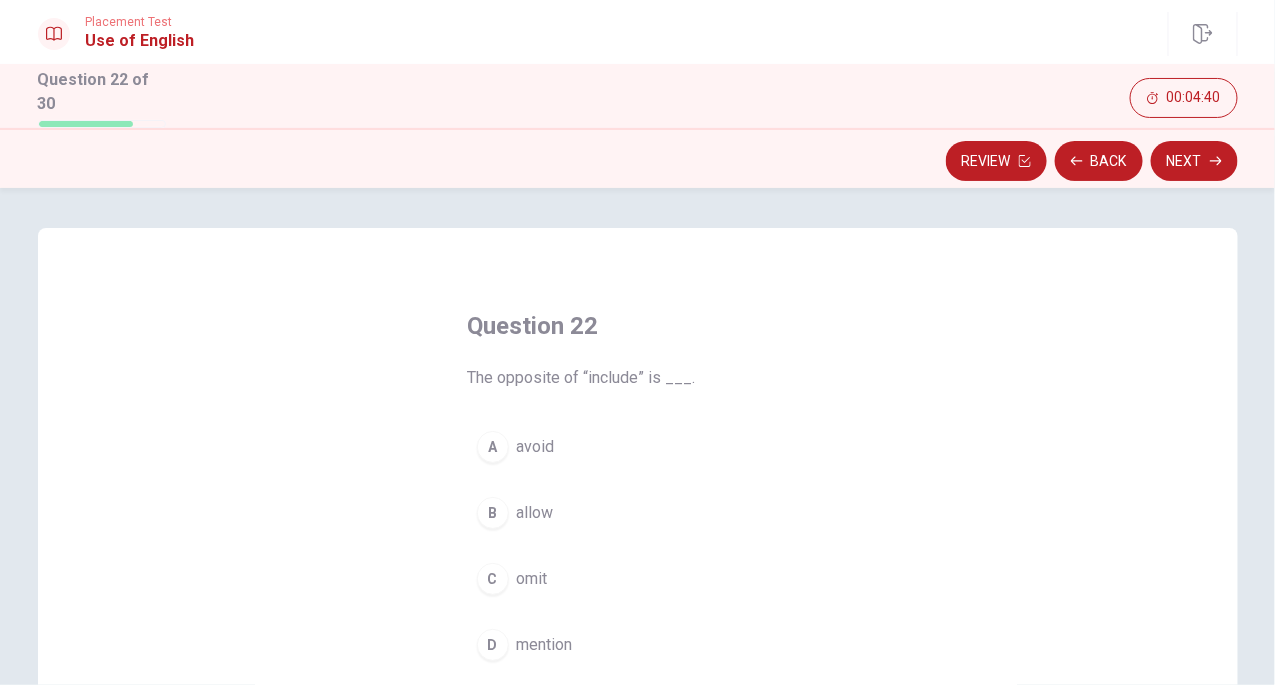click on "B" at bounding box center [493, 513] 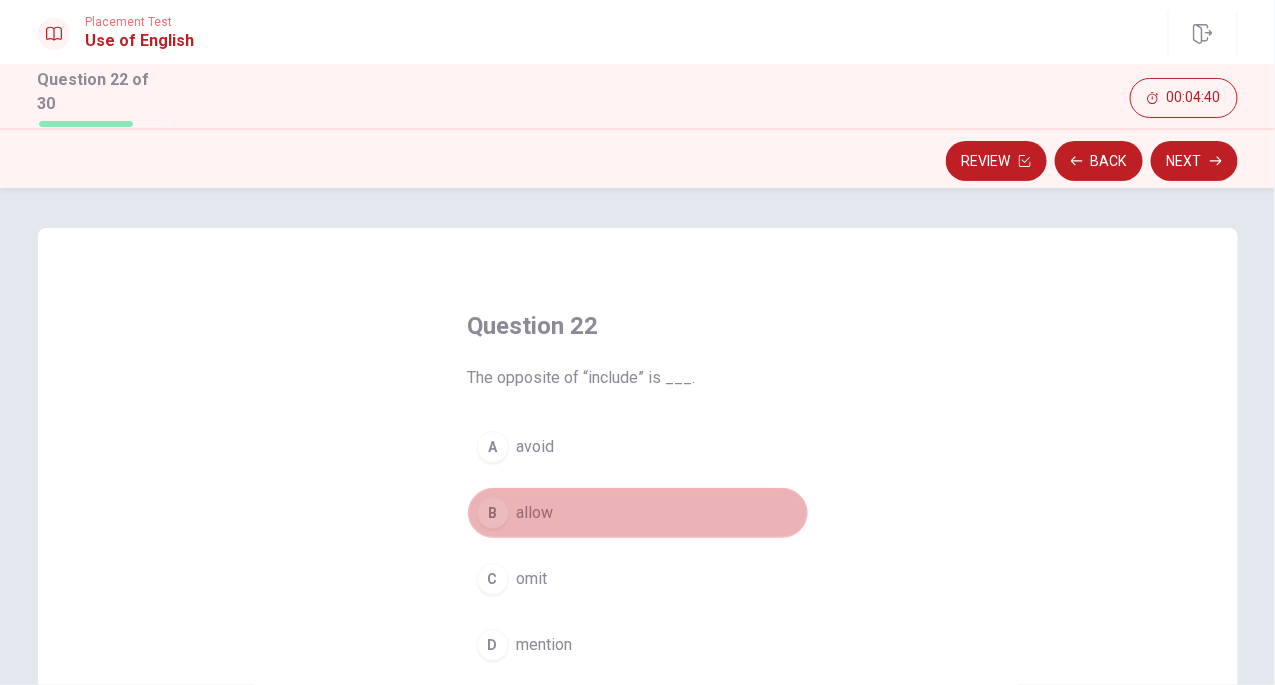 click on "B" at bounding box center (493, 513) 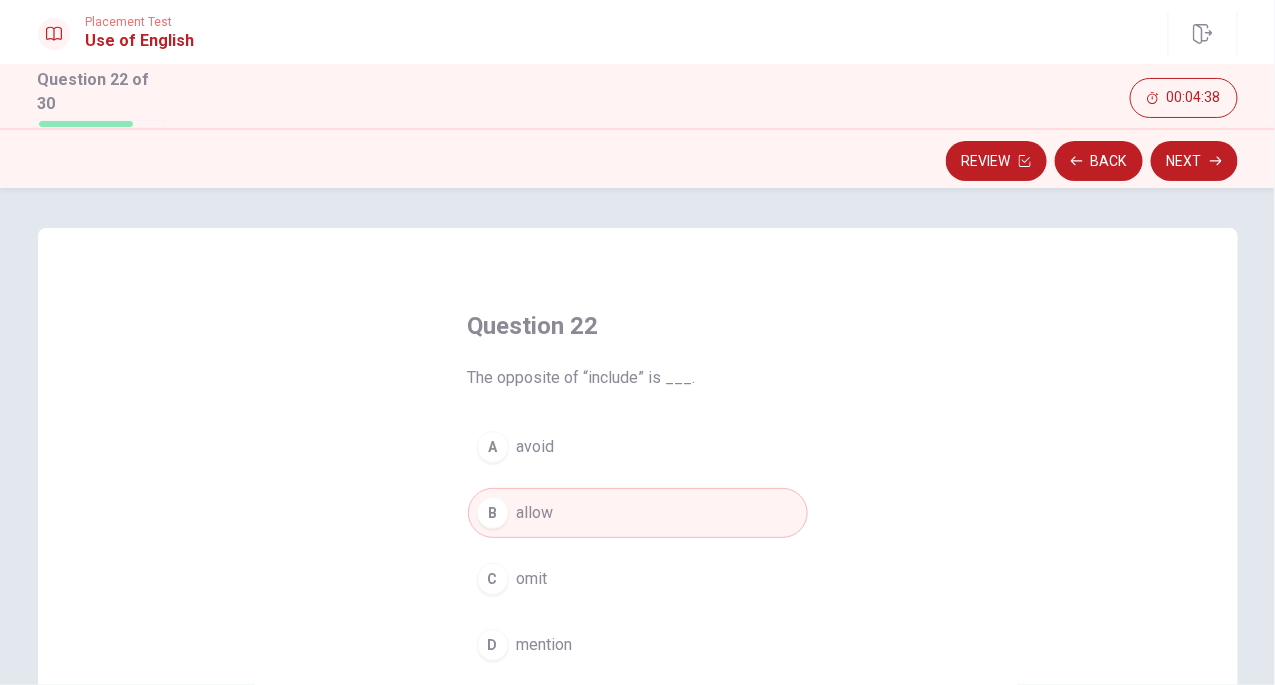 click on "A avoid B allow C omit D mention" at bounding box center [638, 546] 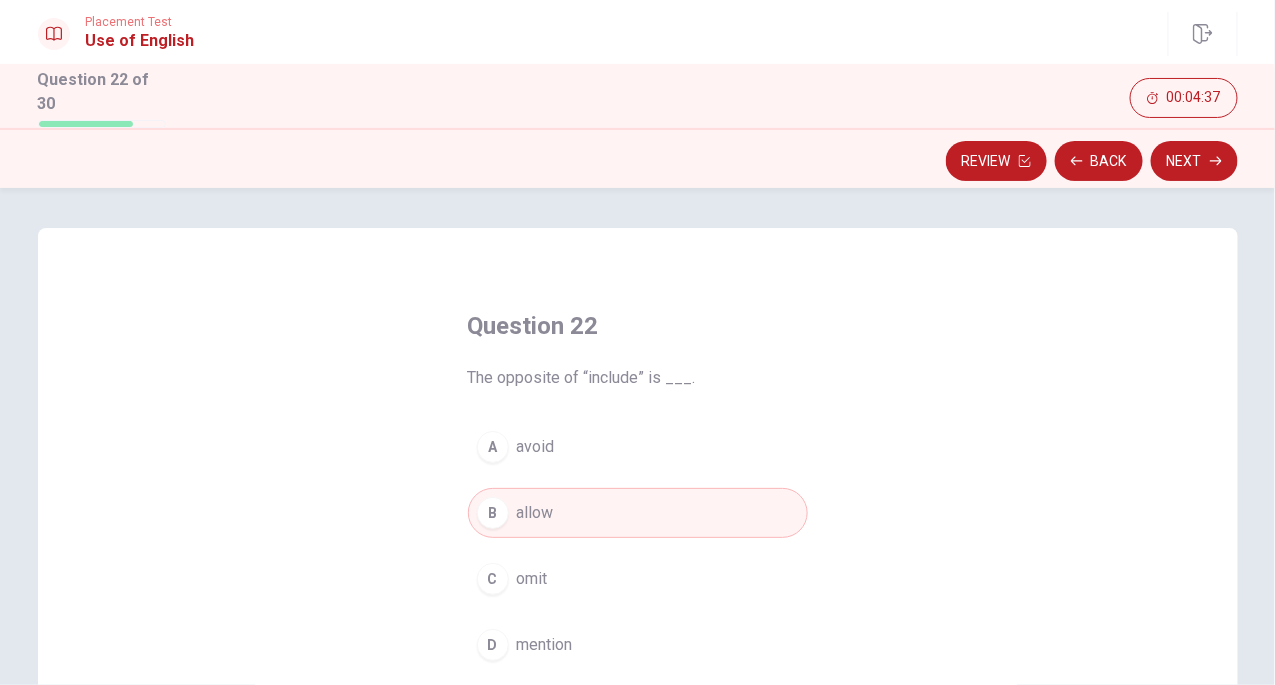 click on "A avoid B allow C omit D mention" at bounding box center [638, 546] 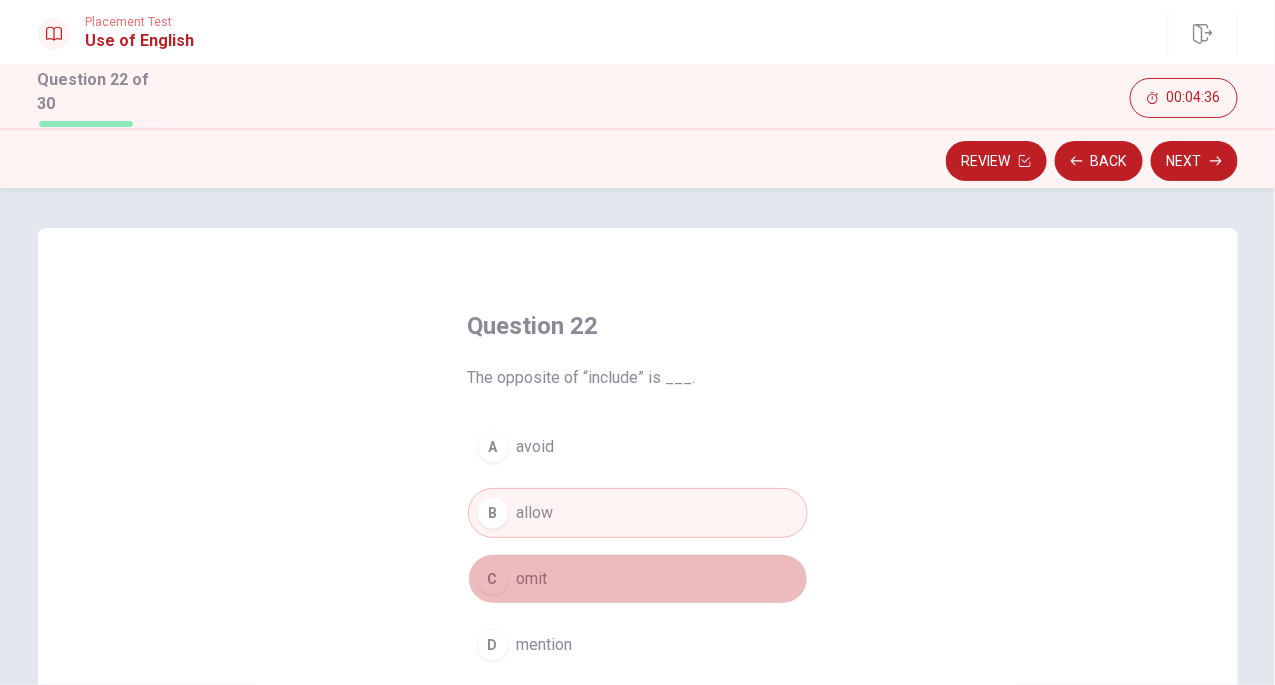 click on "C" at bounding box center [493, 579] 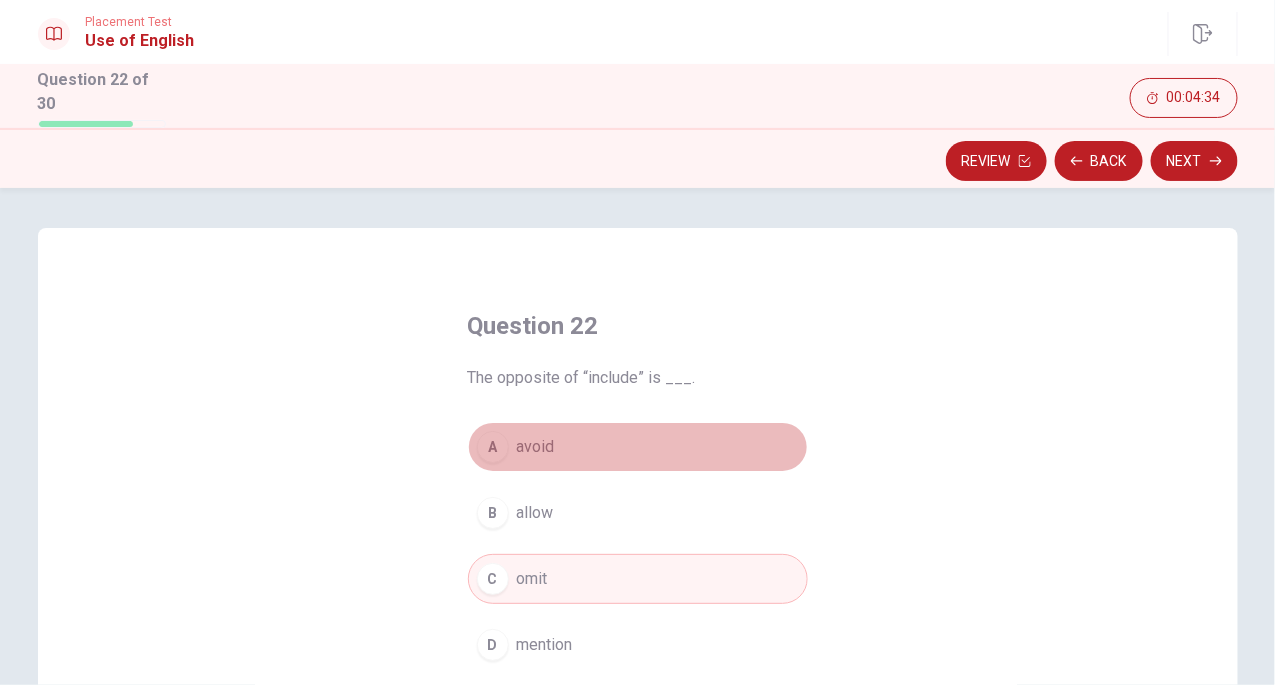 click on "A" at bounding box center [493, 447] 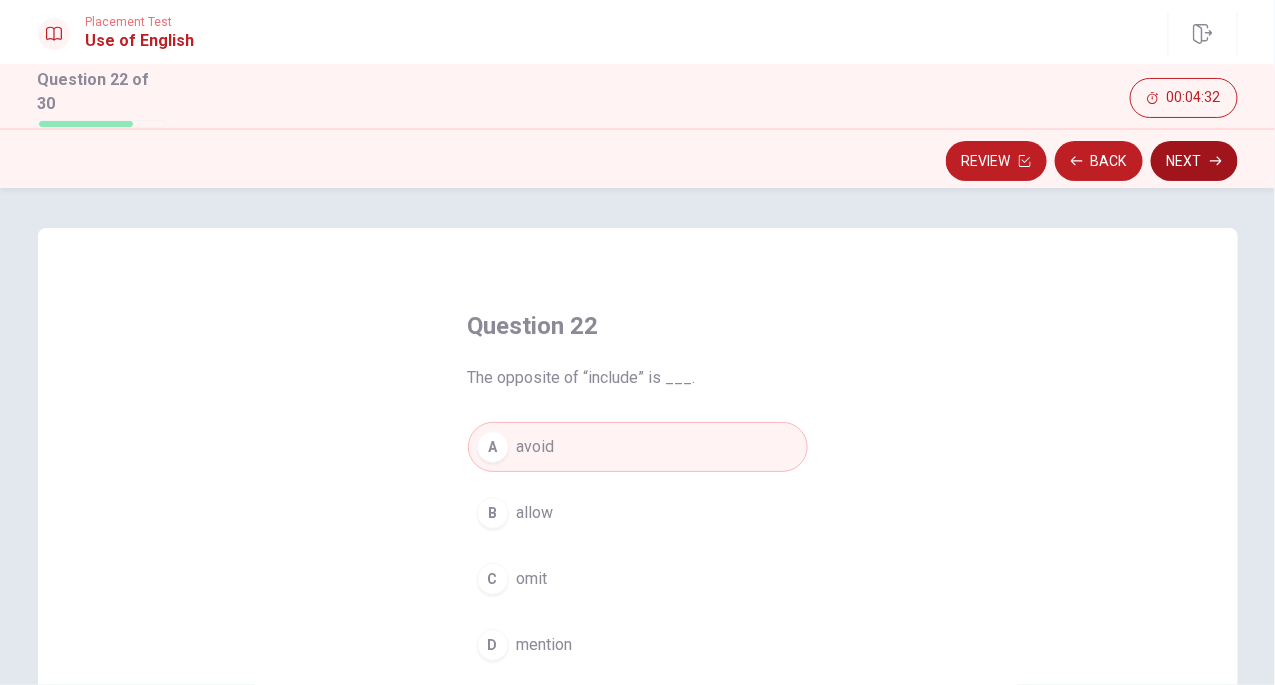 click on "Next" at bounding box center (1194, 161) 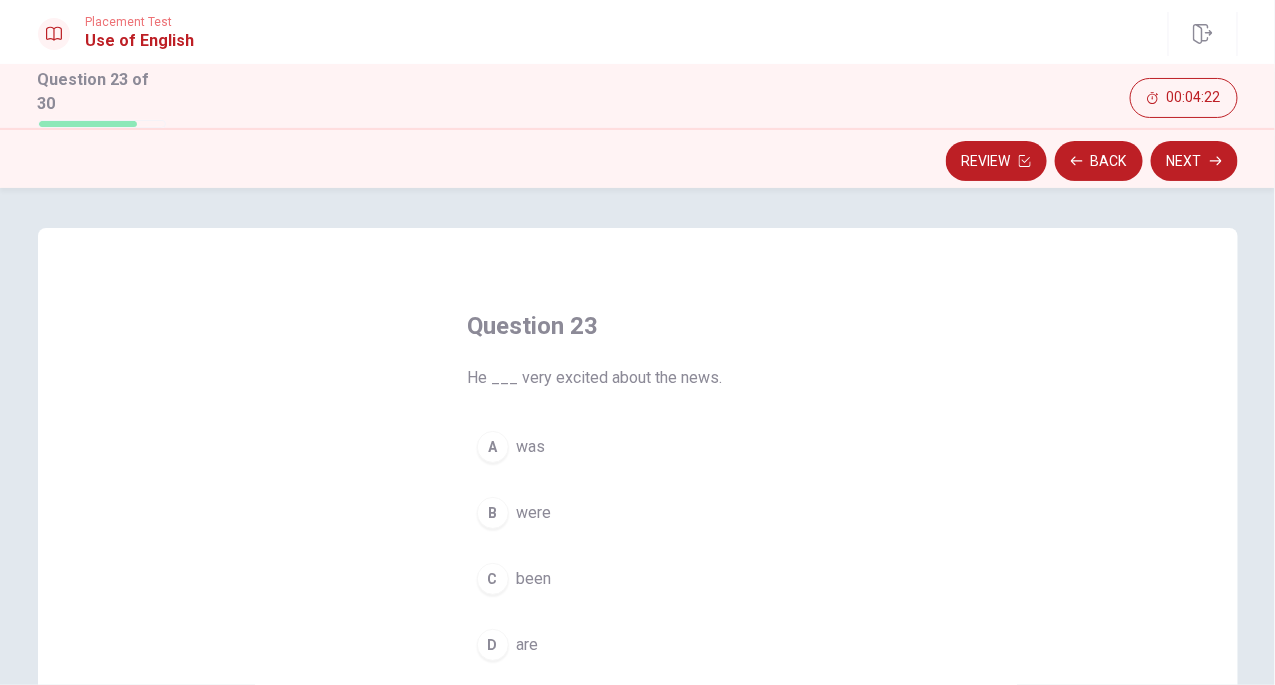 click on "A" at bounding box center (493, 447) 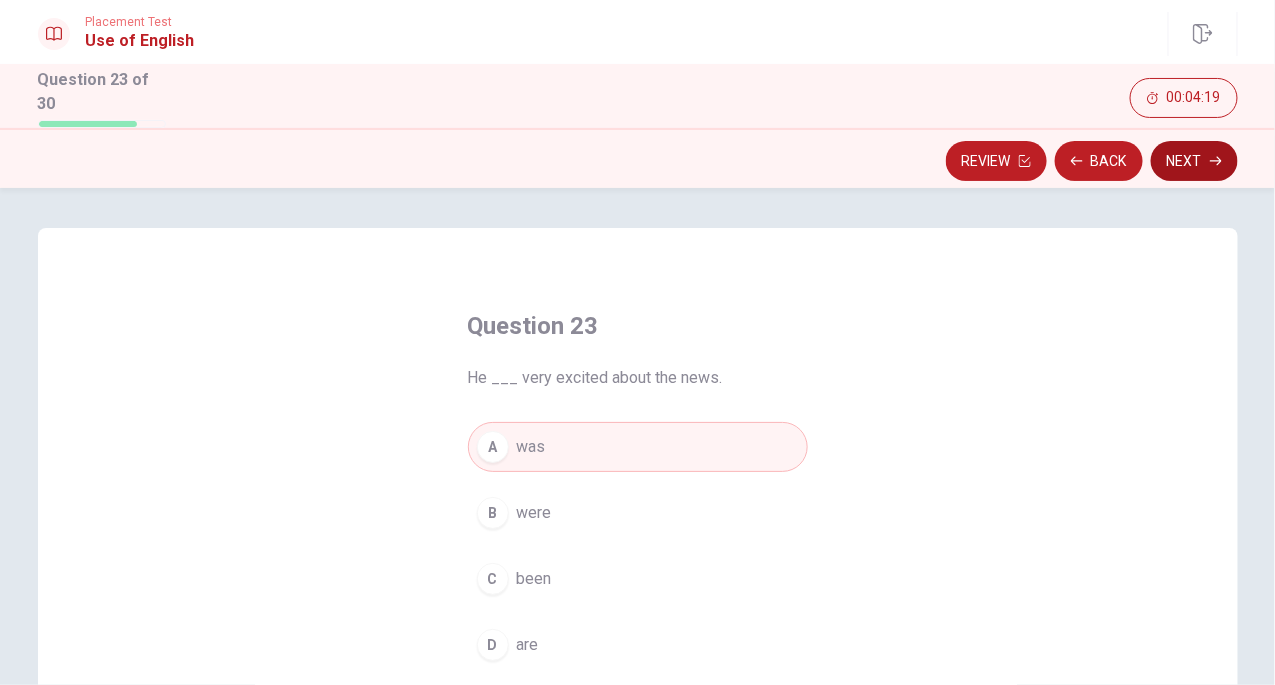 click on "Next" at bounding box center (1194, 161) 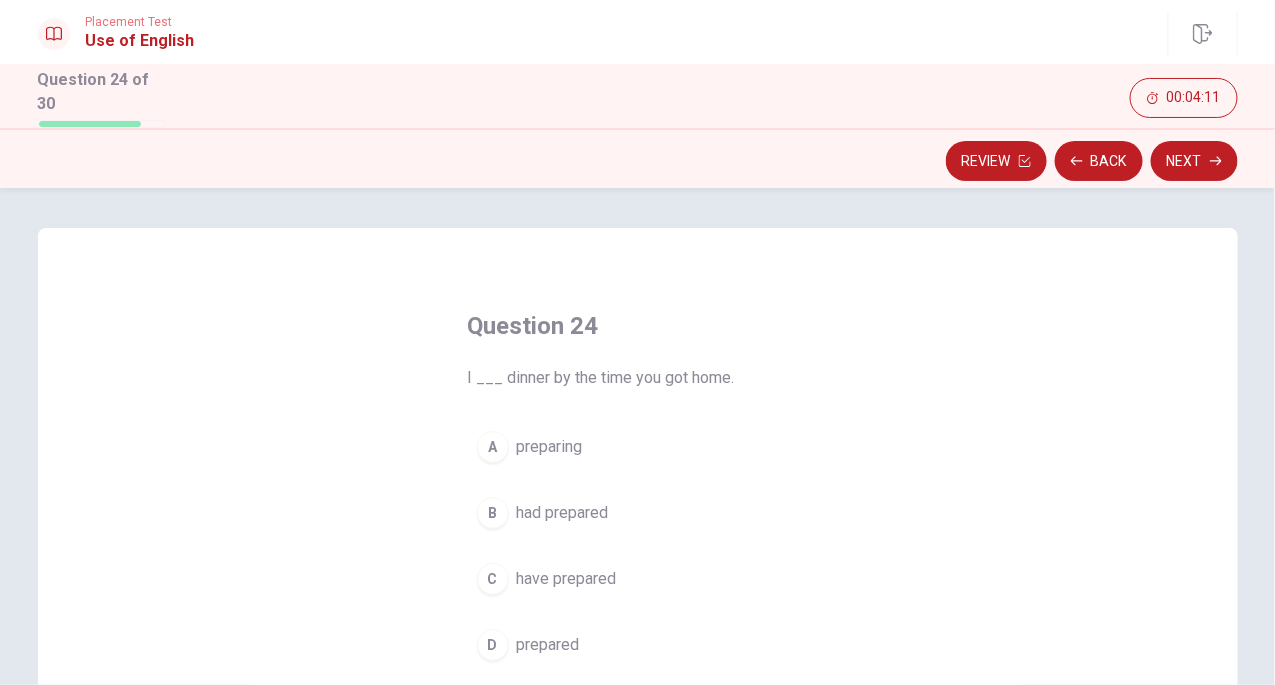 drag, startPoint x: 645, startPoint y: 380, endPoint x: 643, endPoint y: 370, distance: 10.198039 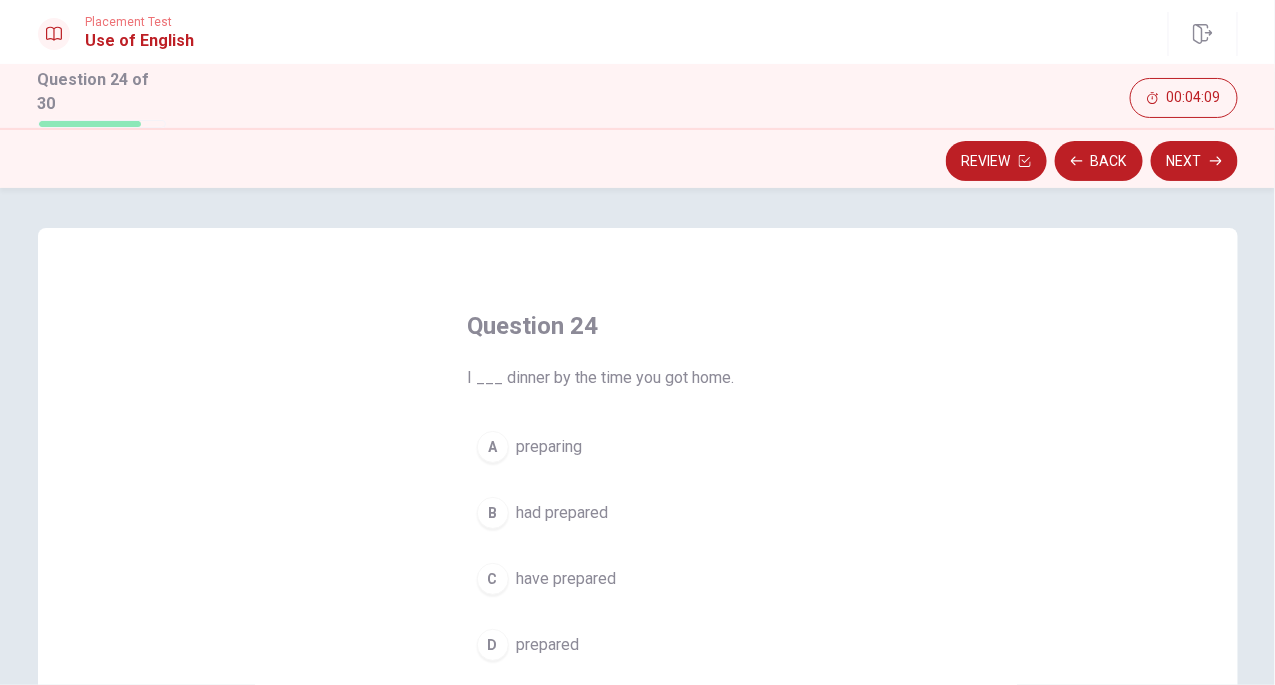 drag, startPoint x: 675, startPoint y: 370, endPoint x: 573, endPoint y: 368, distance: 102.01961 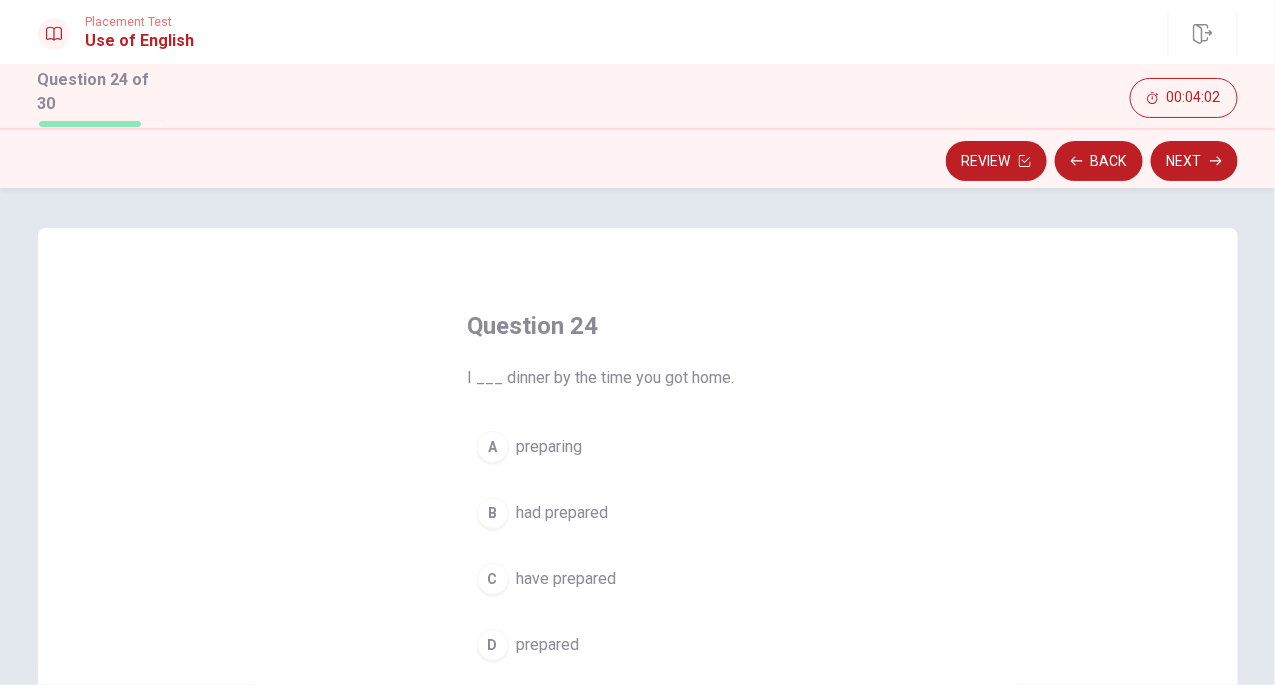 click on "C" at bounding box center [493, 579] 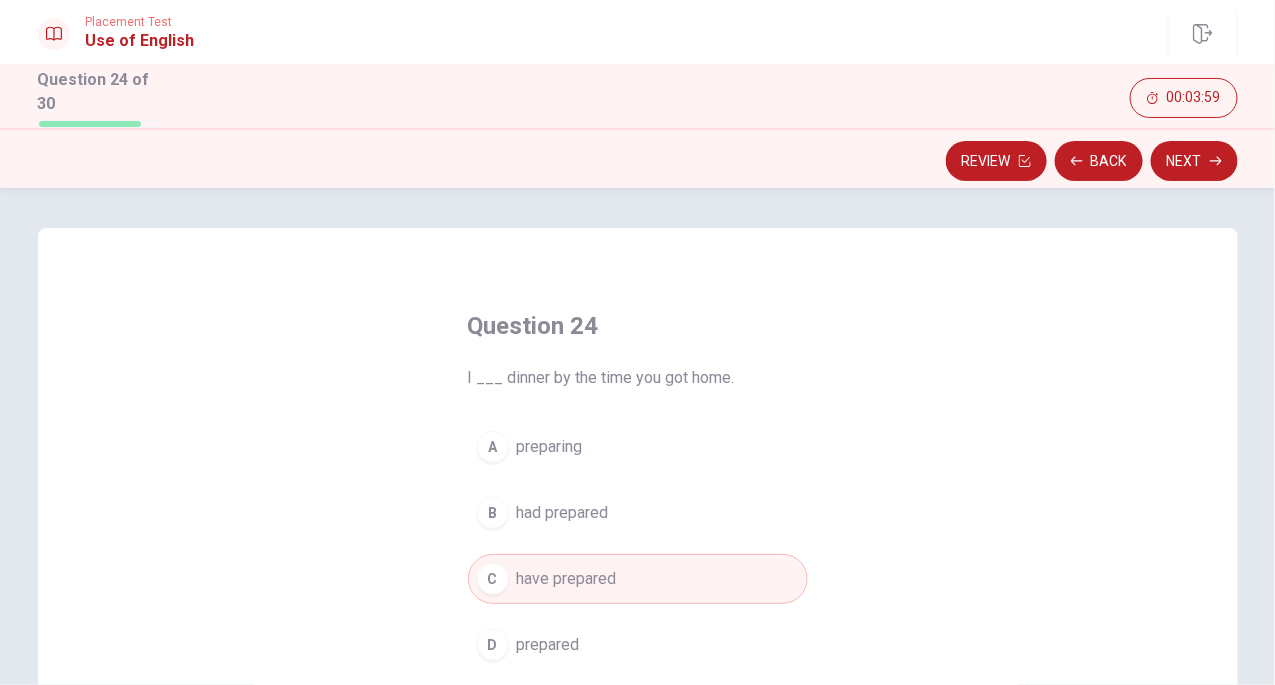 drag, startPoint x: 614, startPoint y: 380, endPoint x: 537, endPoint y: 376, distance: 77.10383 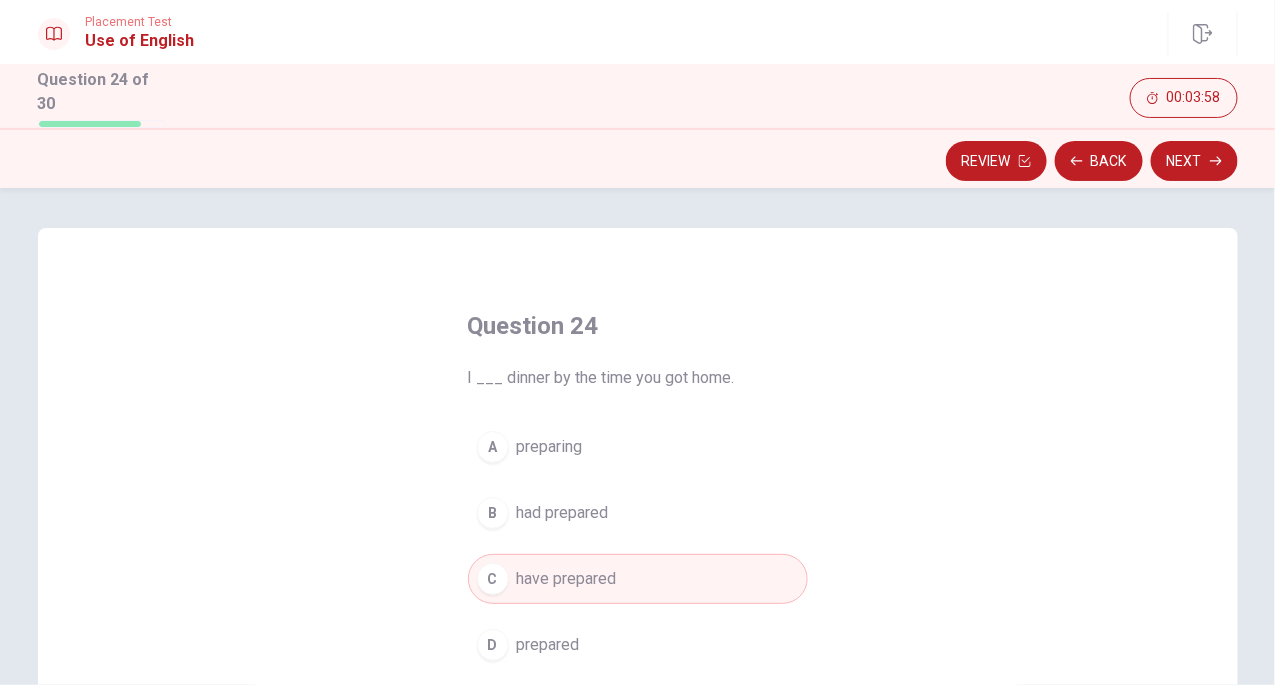 click on "Question 24 I ___ dinner by the time you got home. A preparing B had prepared C have prepared D prepared" at bounding box center (638, 490) 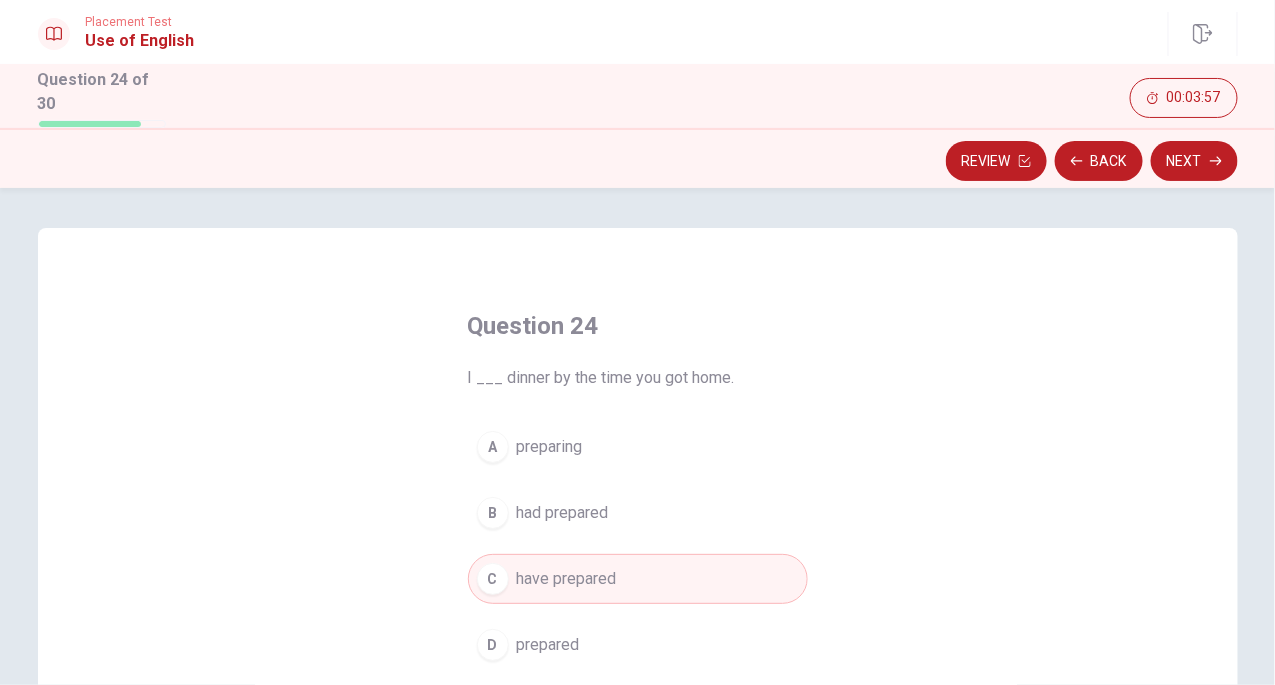 click on "Question 24 I ___ dinner by the time you got home. A preparing B had prepared C have prepared D prepared" at bounding box center [638, 490] 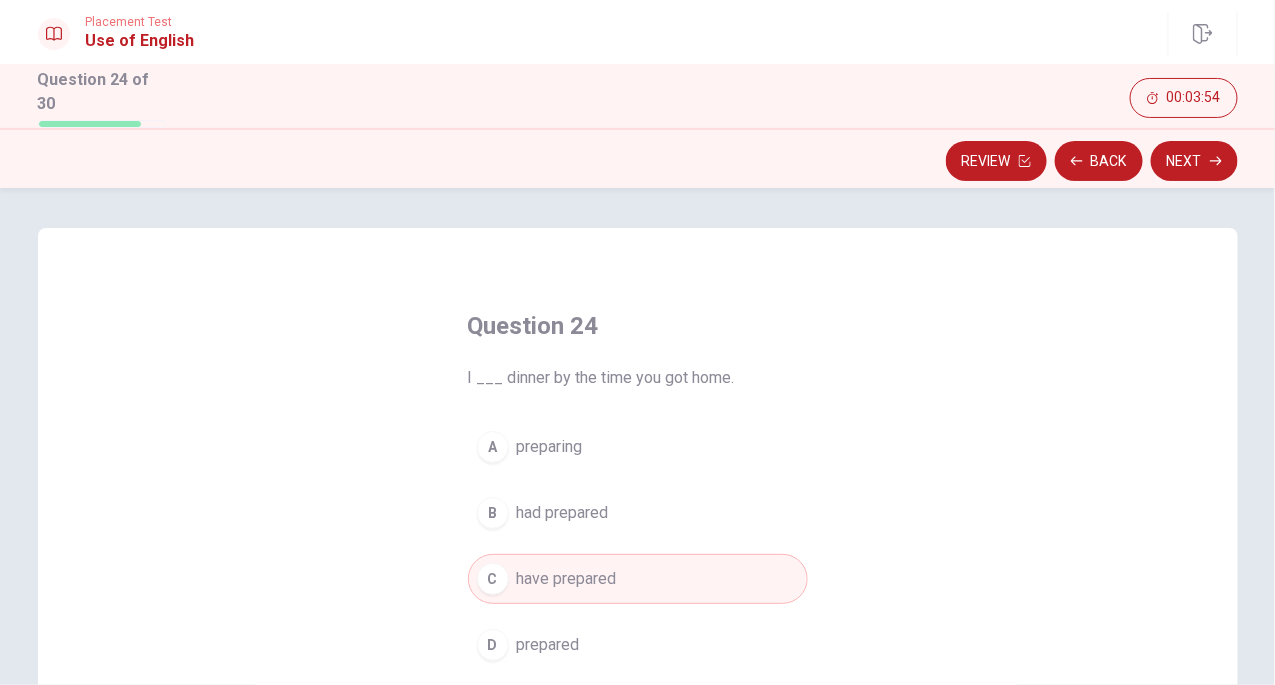 click on "A preparing" at bounding box center [638, 447] 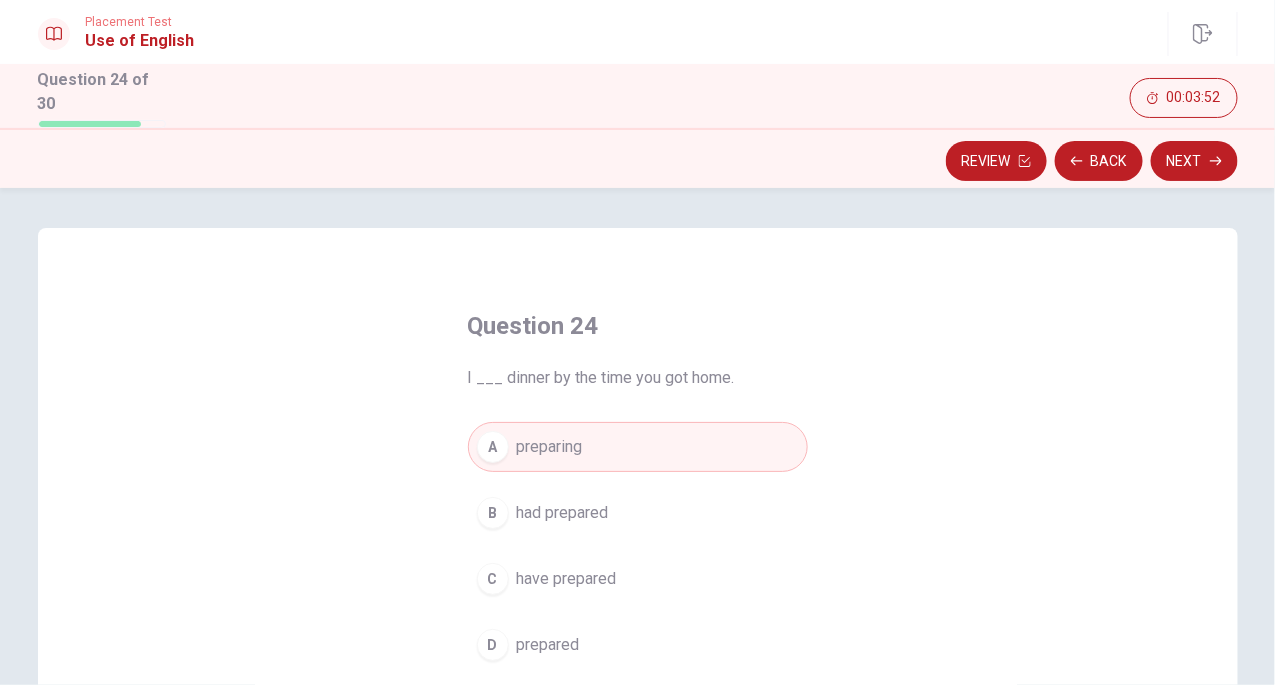 click on "have prepared" at bounding box center (567, 579) 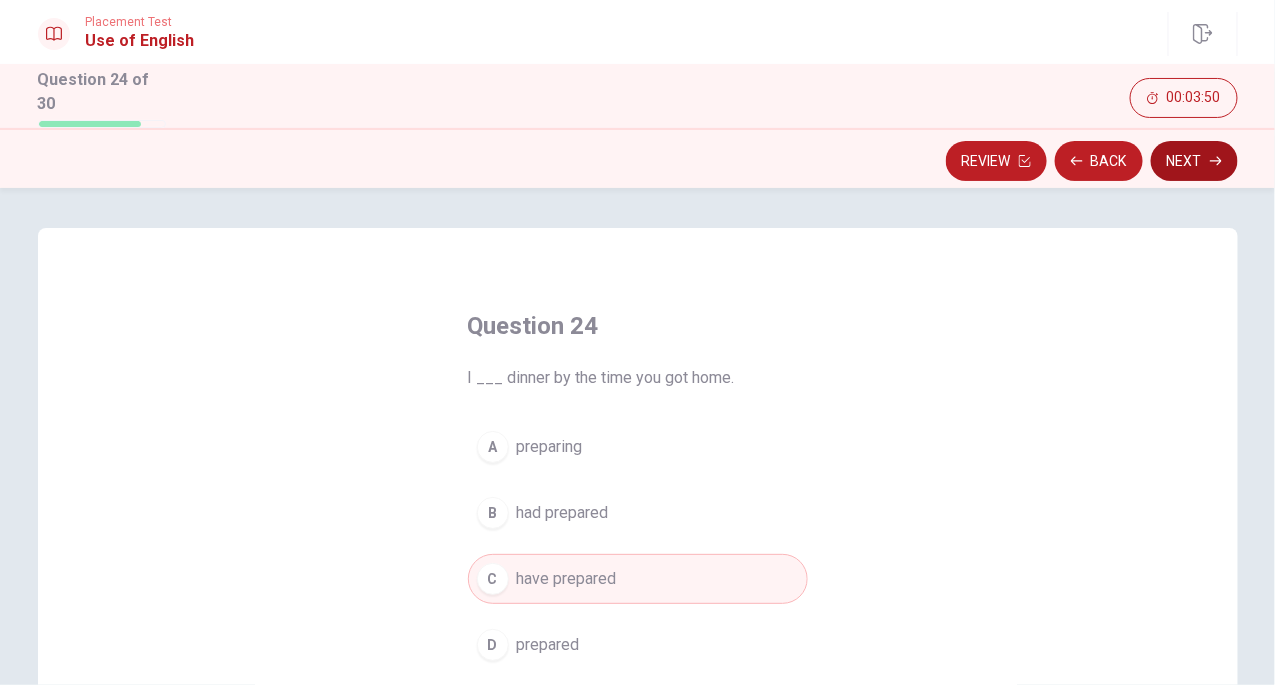 click on "Next" at bounding box center [1194, 161] 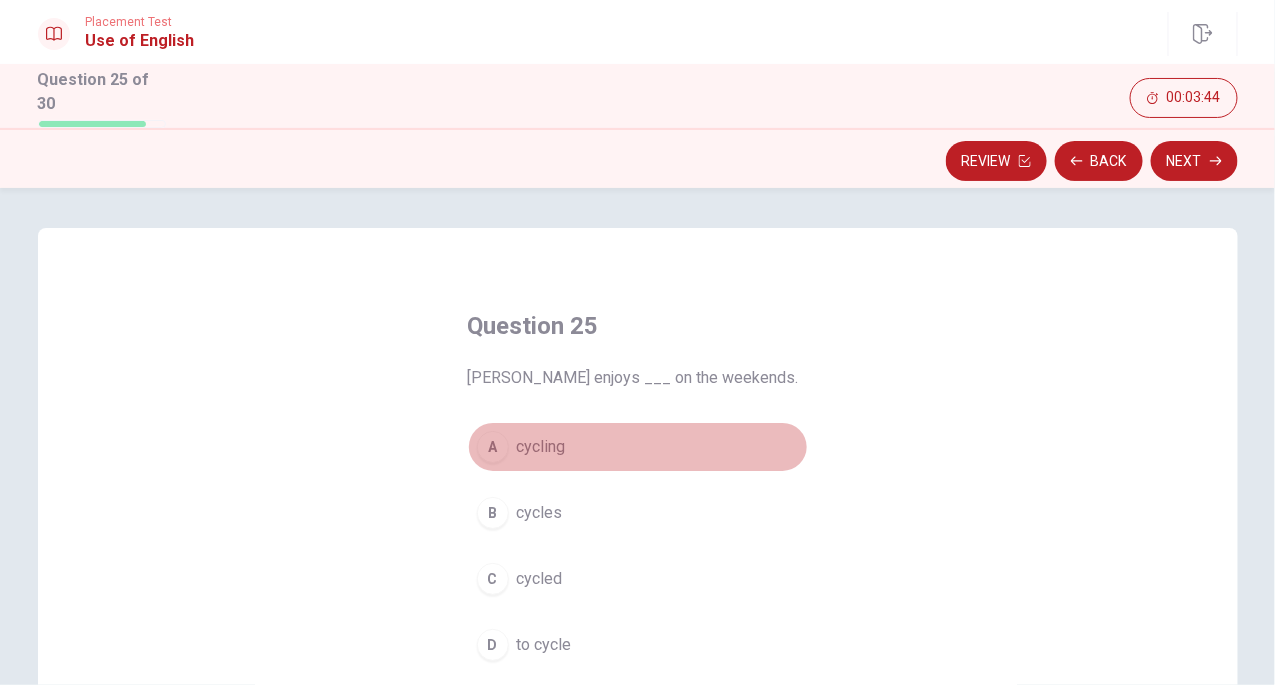 click on "A cycling" at bounding box center (638, 447) 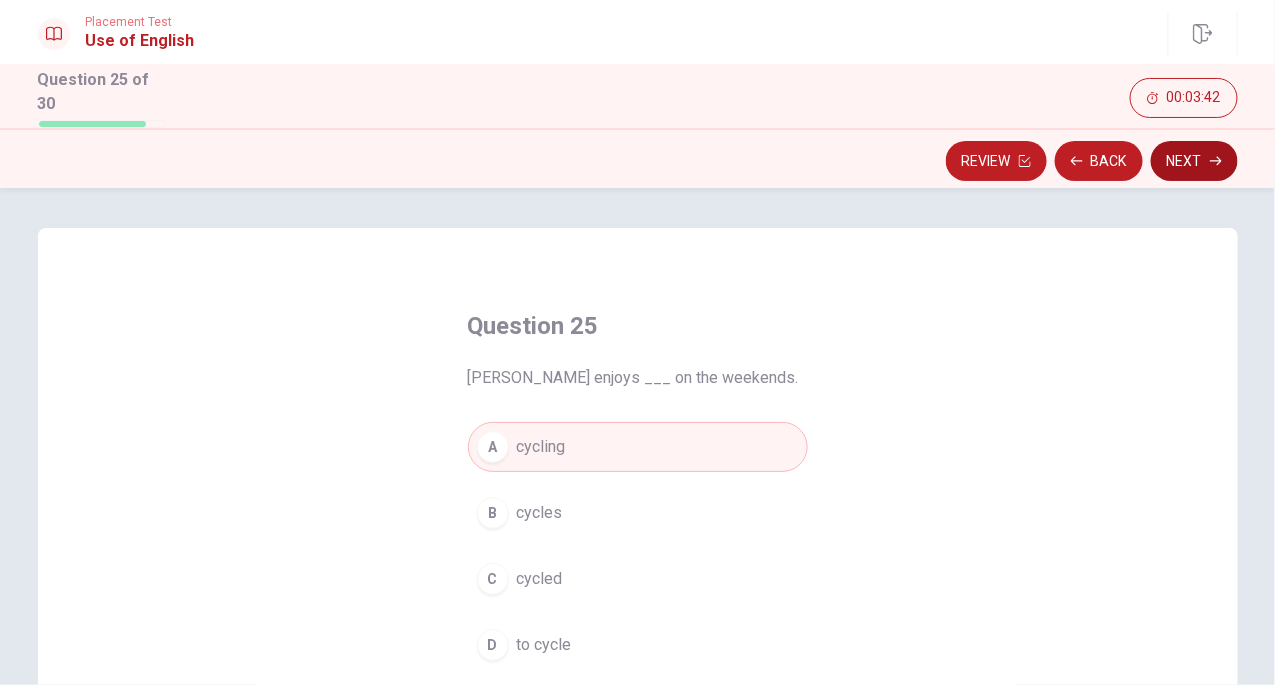 click on "Next" at bounding box center (1194, 161) 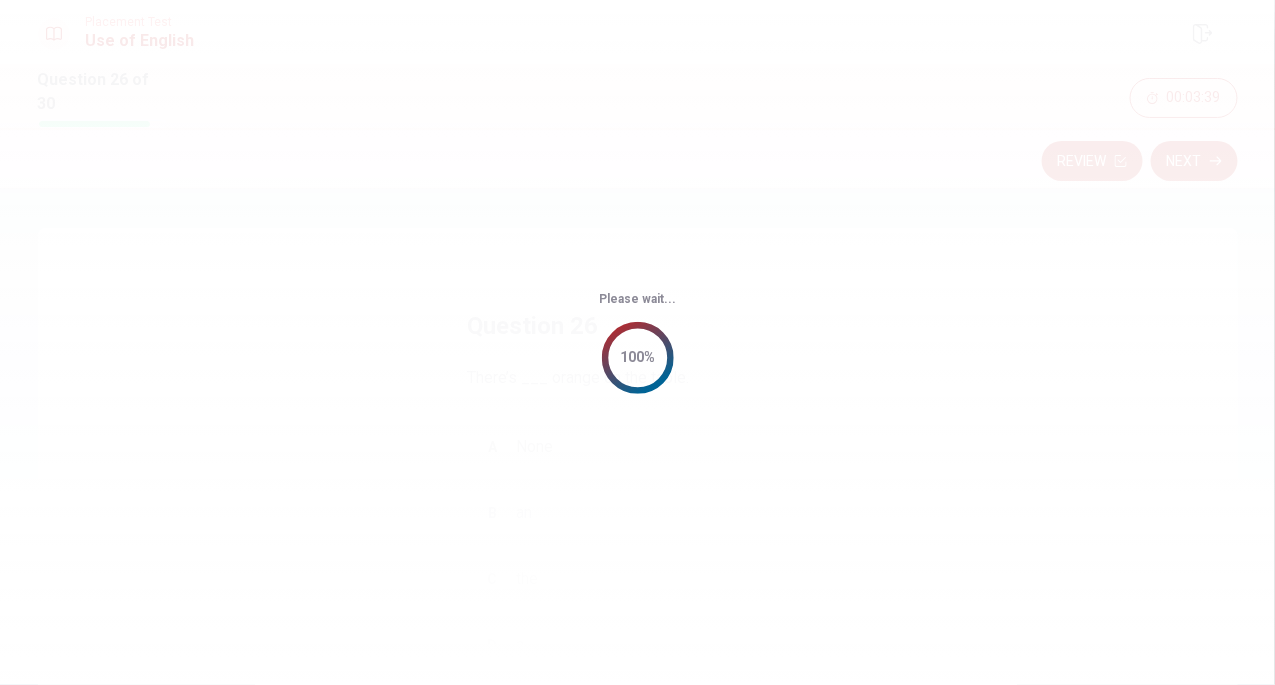 click on "Please wait... 100%" at bounding box center (637, 342) 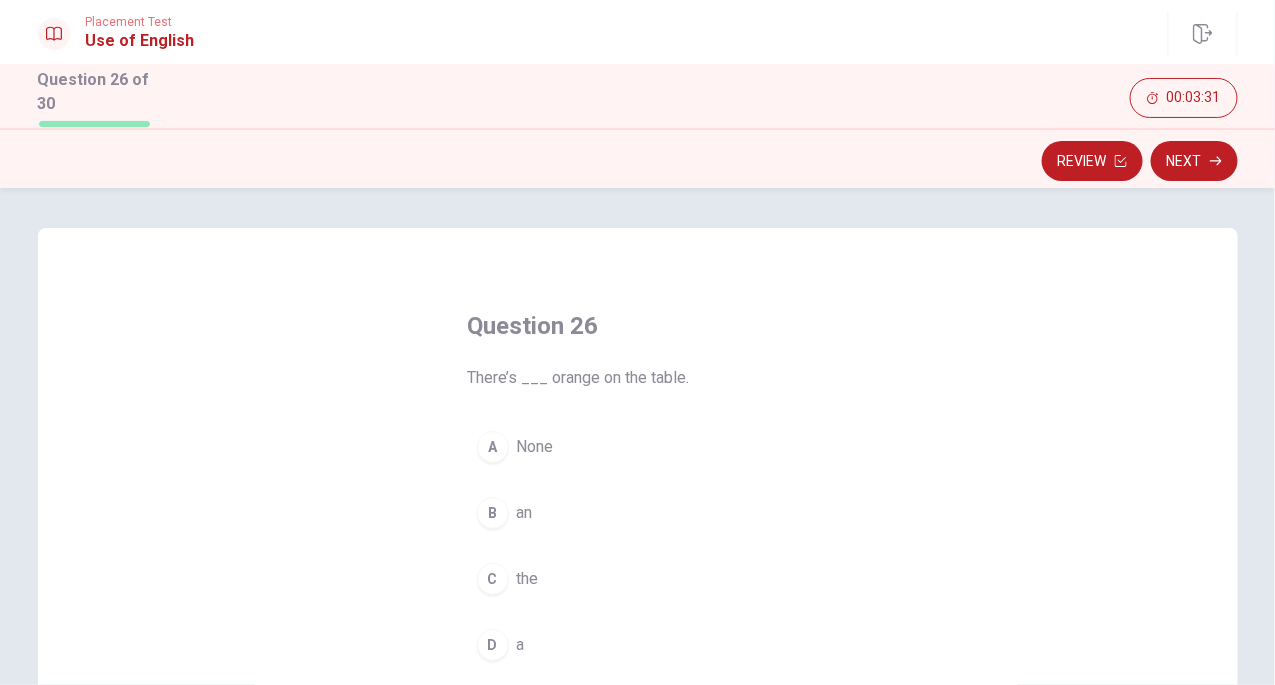 click on "B" at bounding box center [493, 513] 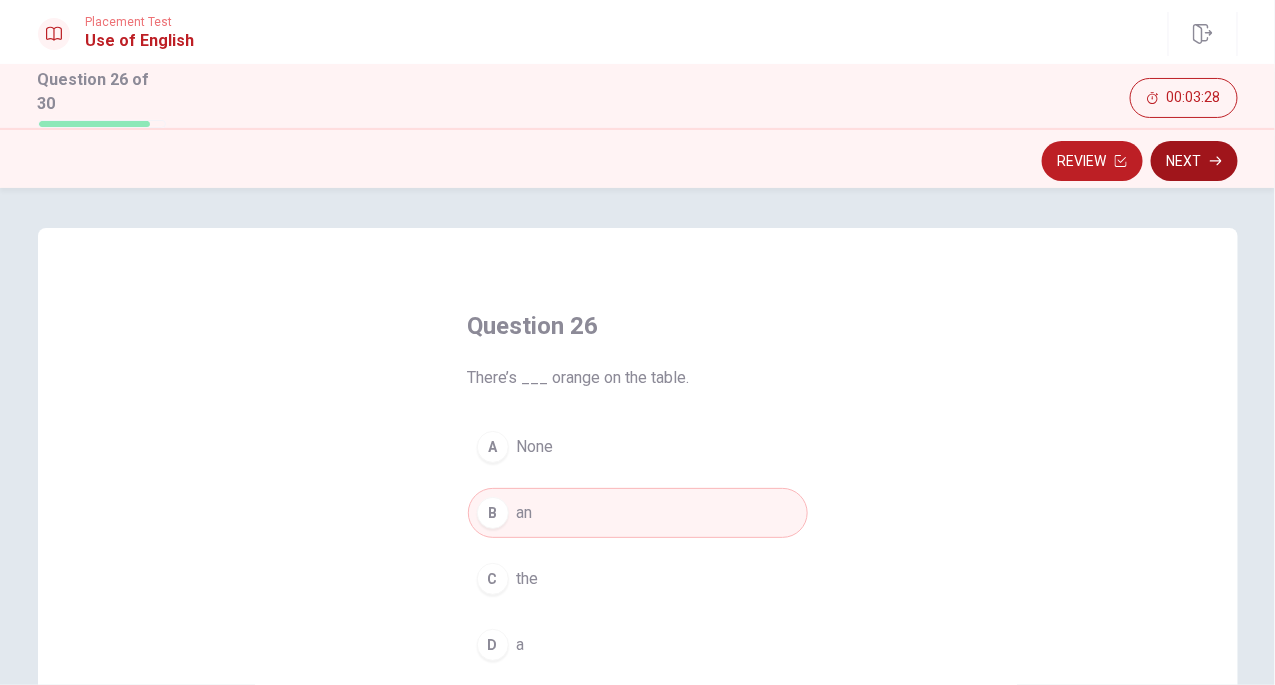 click on "Next" at bounding box center (1194, 161) 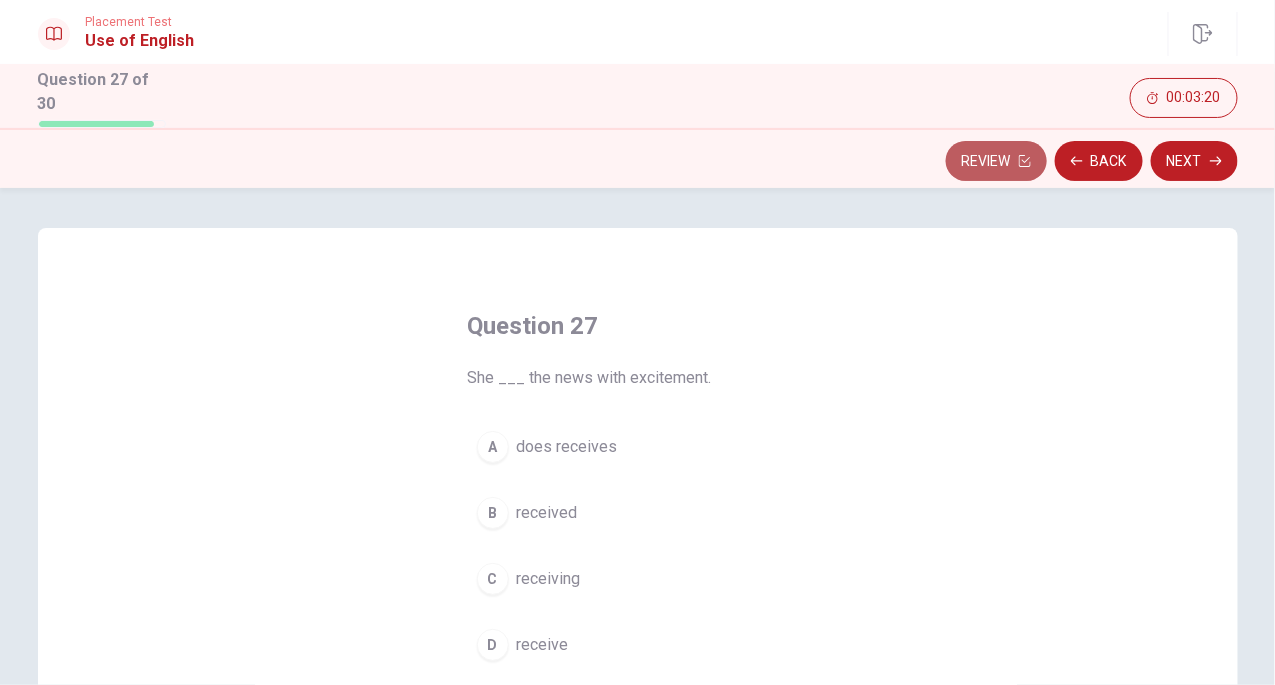 click on "Review" at bounding box center (996, 161) 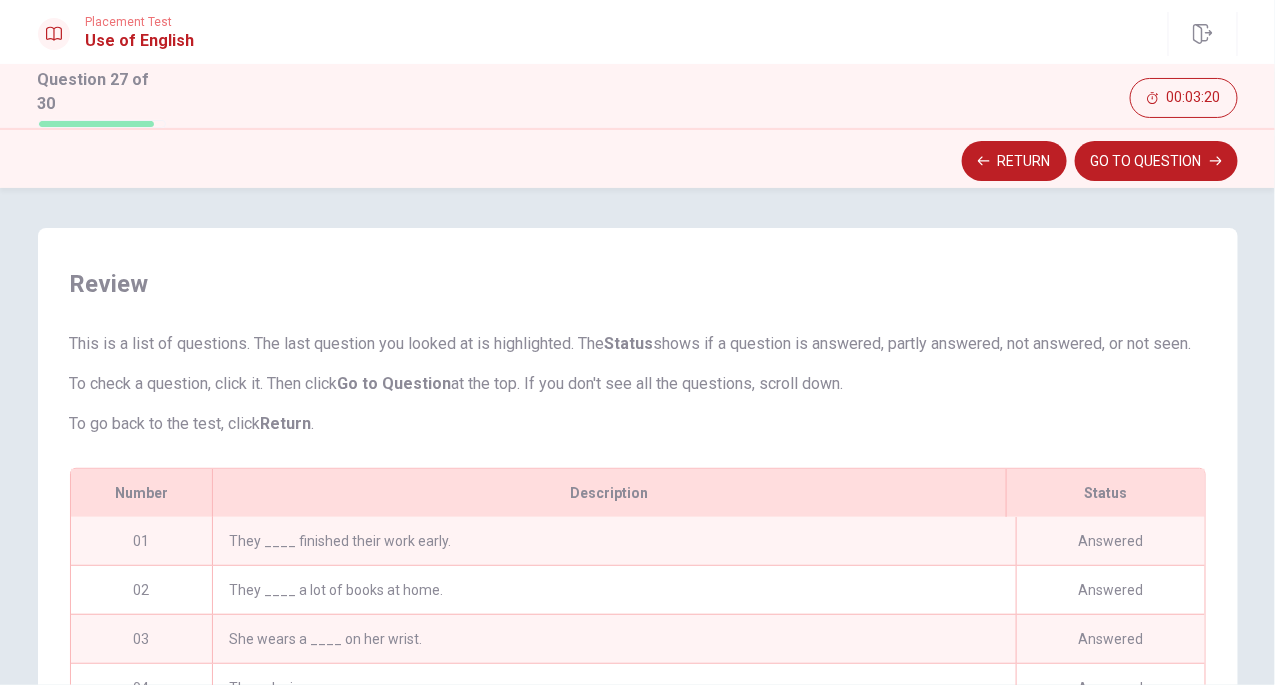 scroll, scrollTop: 443, scrollLeft: 0, axis: vertical 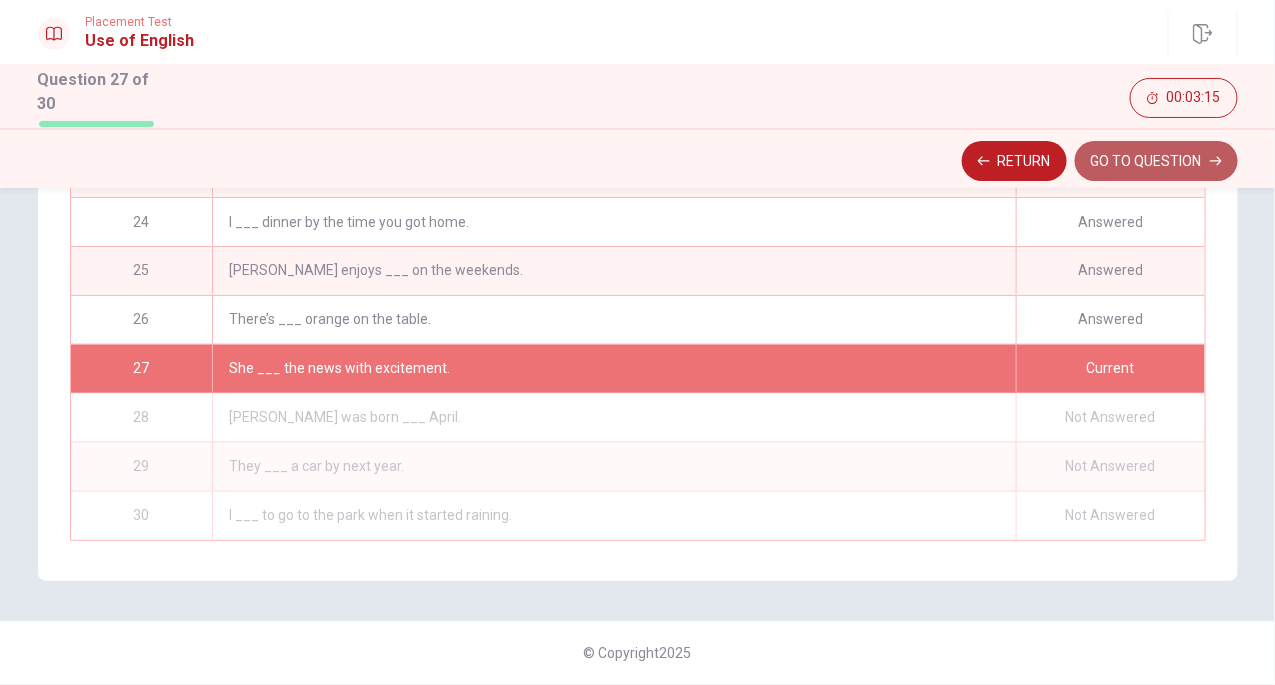 click on "GO TO QUESTION" at bounding box center [1156, 161] 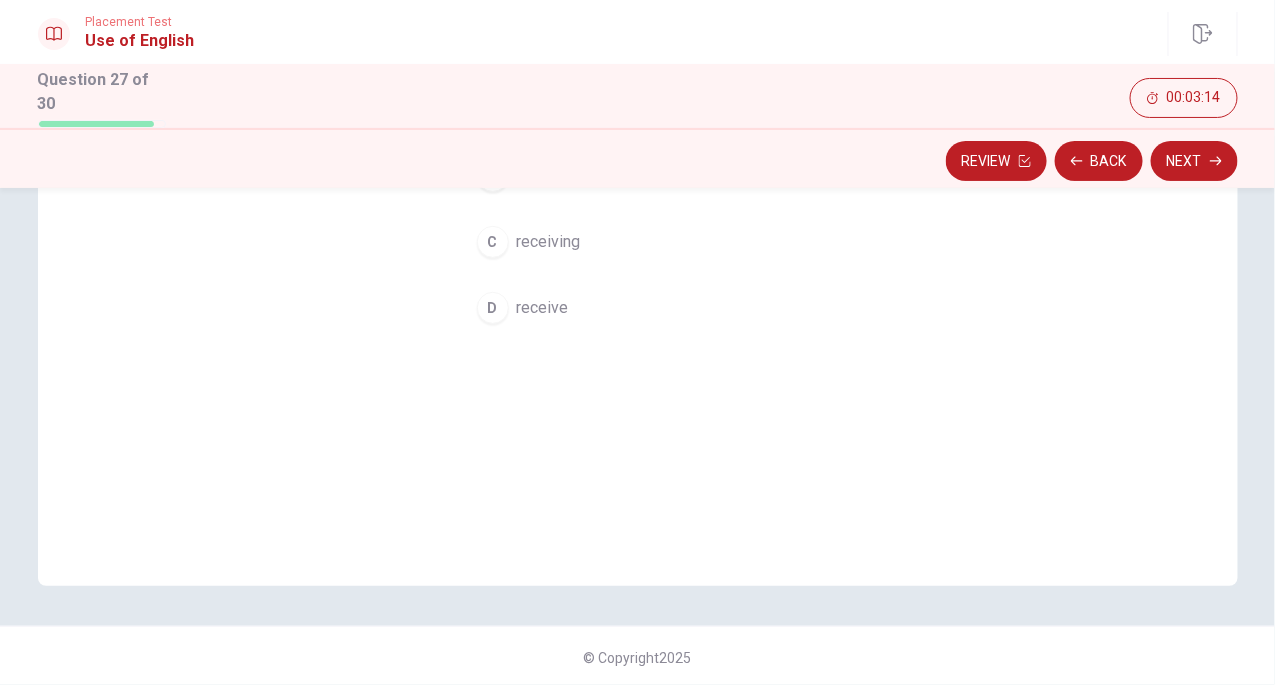 click on "Question 27 She ___ the news with excitement. A does receives B received C receiving D receive" at bounding box center [638, 238] 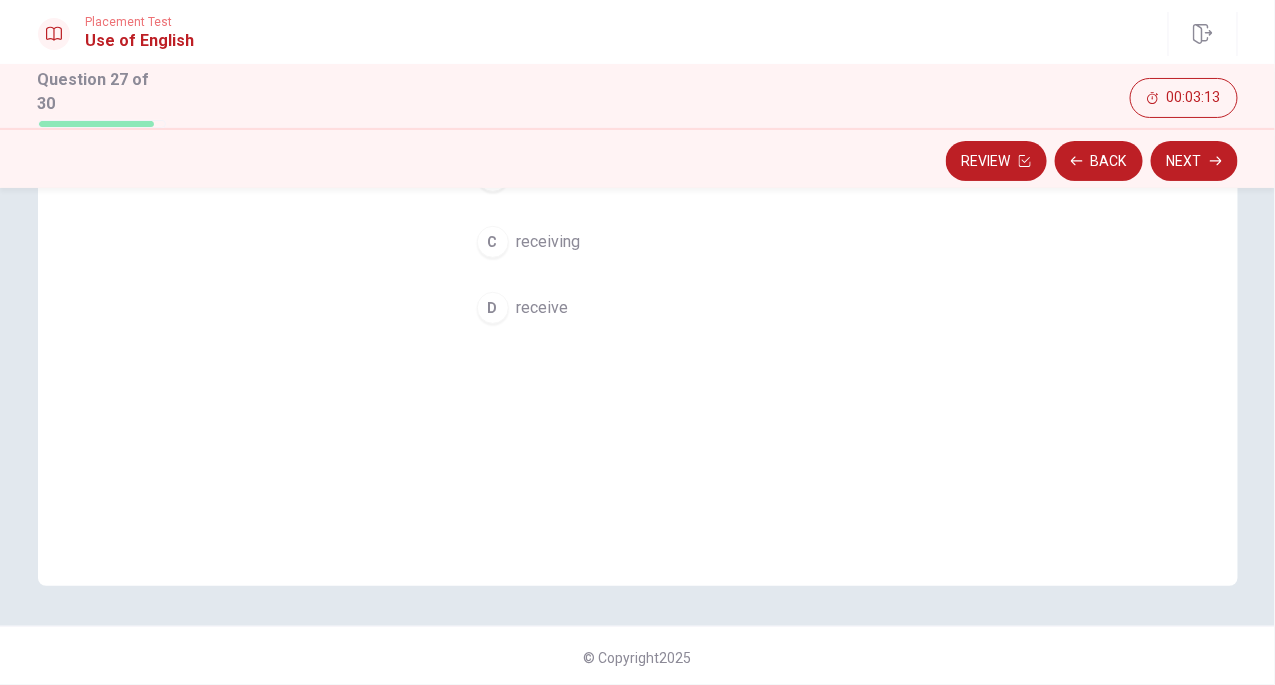 click on "Question 27 She ___ the news with excitement. A does receives B received C receiving D receive" at bounding box center (638, 238) 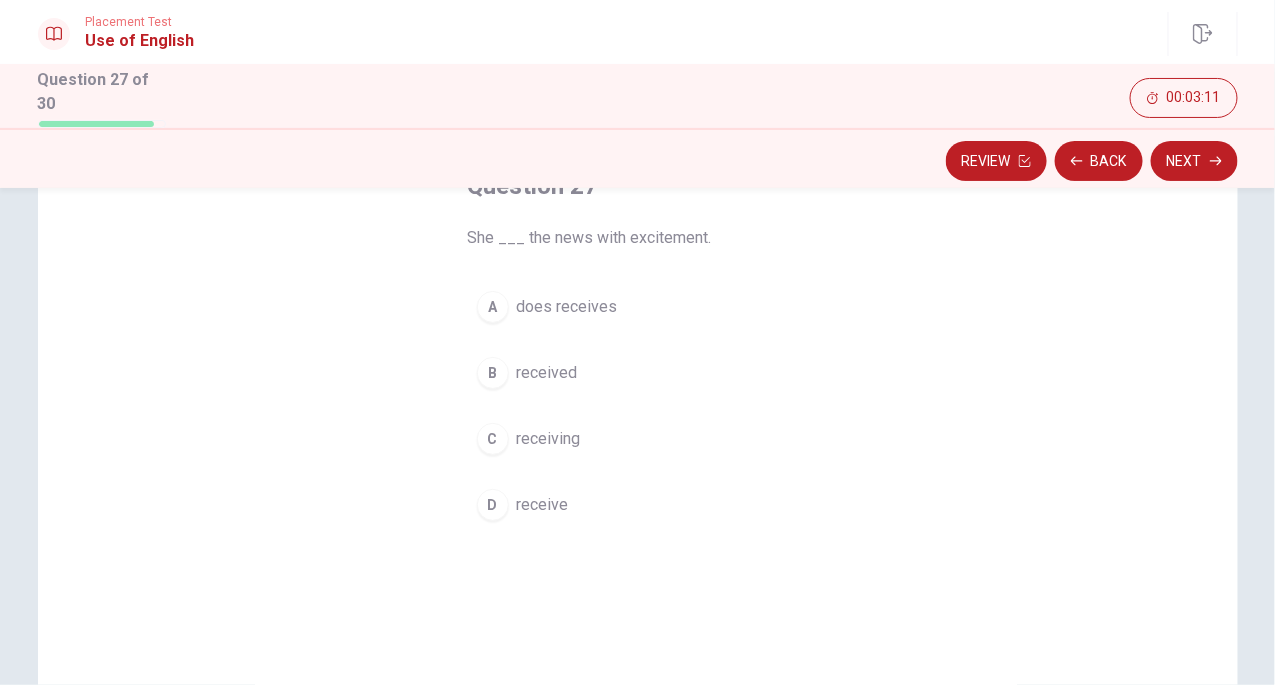 scroll, scrollTop: 100, scrollLeft: 0, axis: vertical 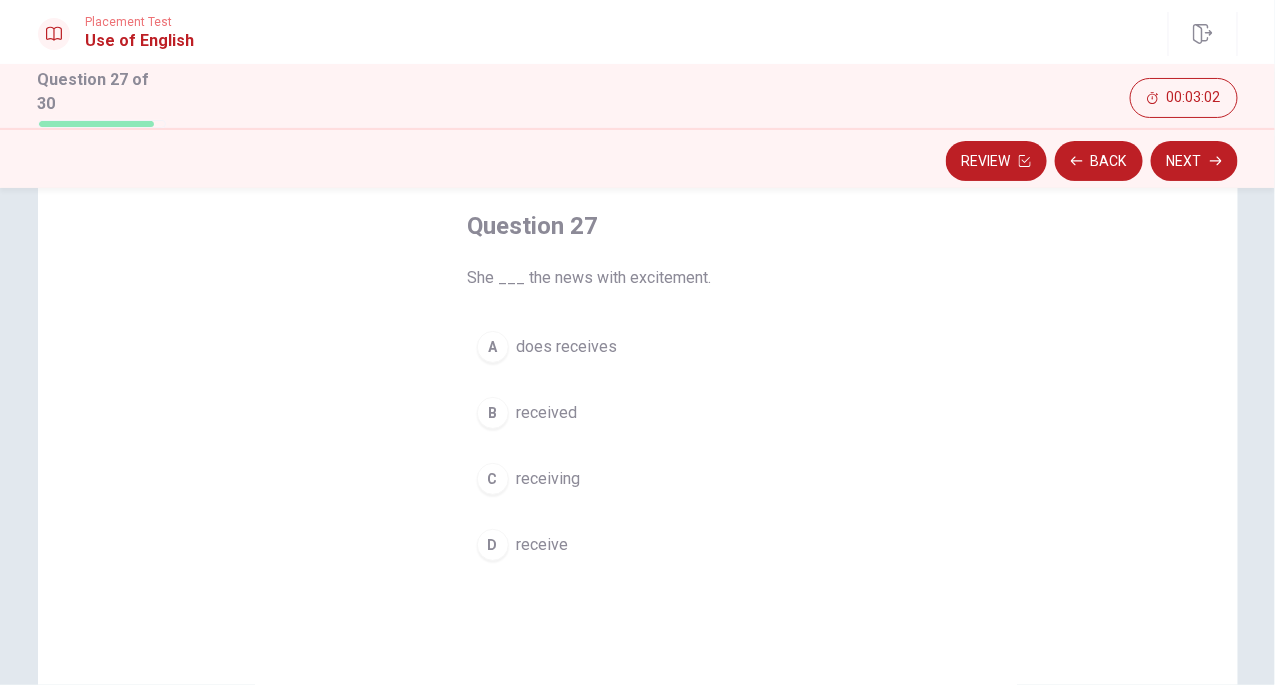 click on "B" at bounding box center (493, 413) 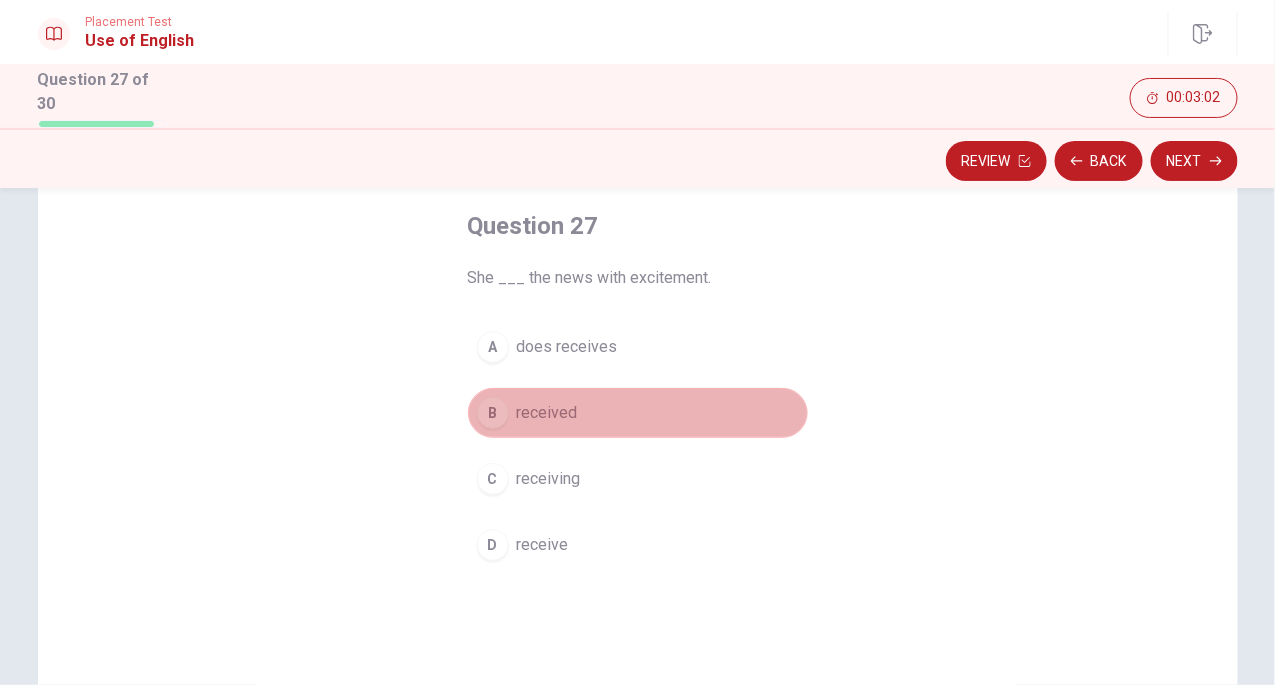 click on "B" at bounding box center [493, 413] 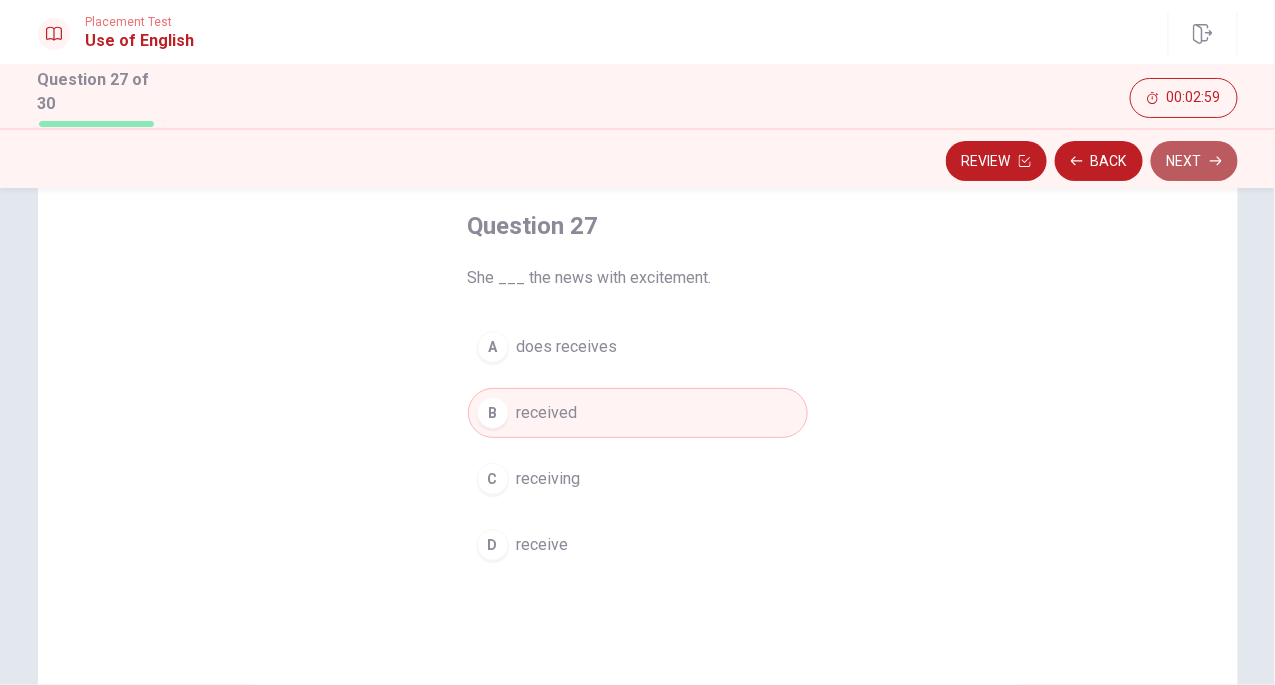click on "Next" at bounding box center (1194, 161) 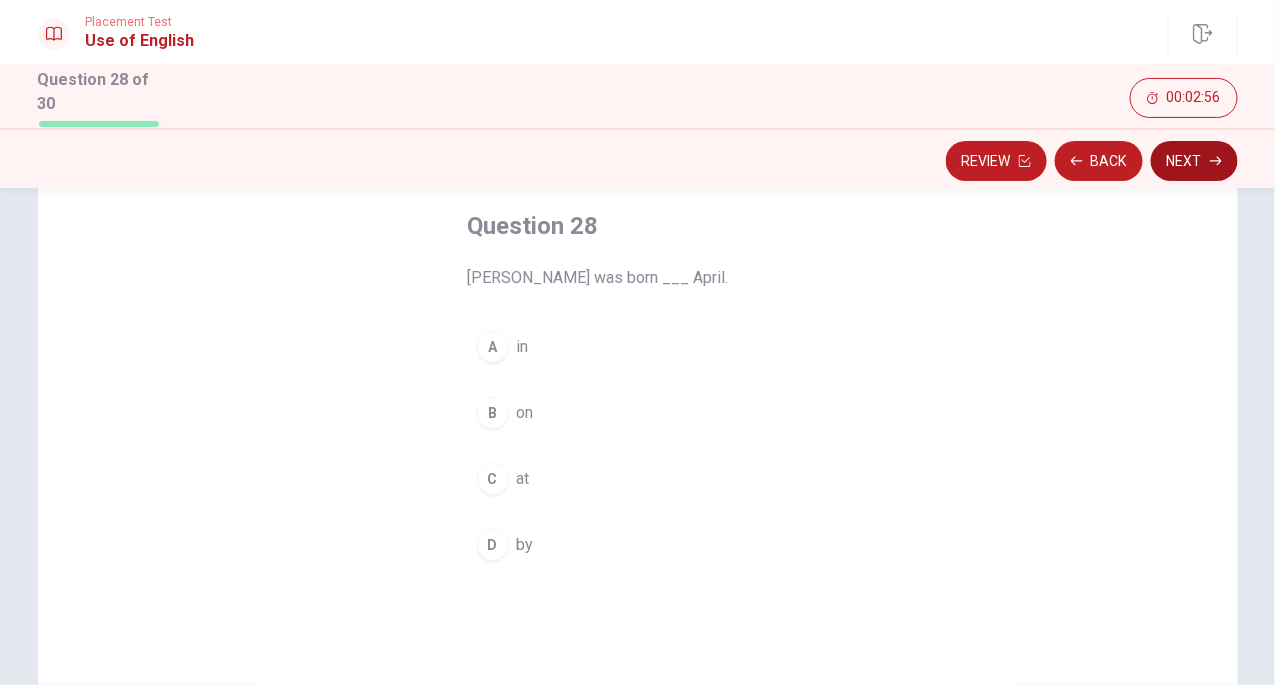click on "Next" at bounding box center [1194, 161] 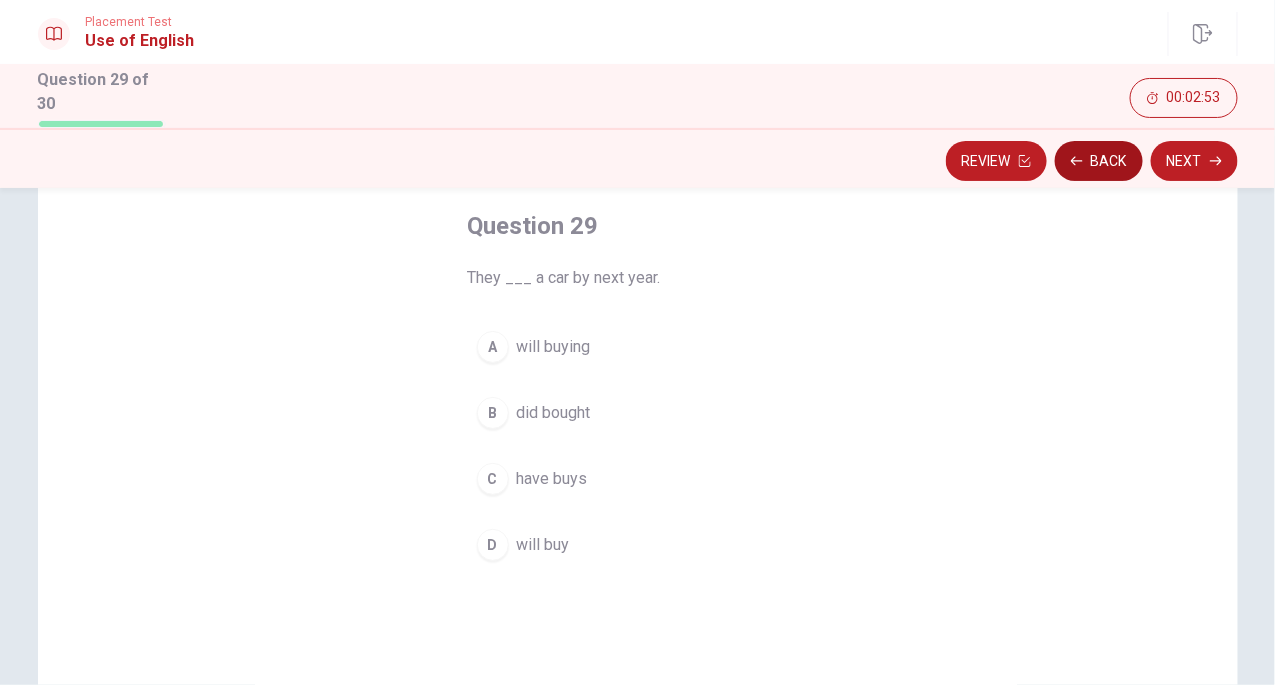 click on "Back" at bounding box center (1099, 161) 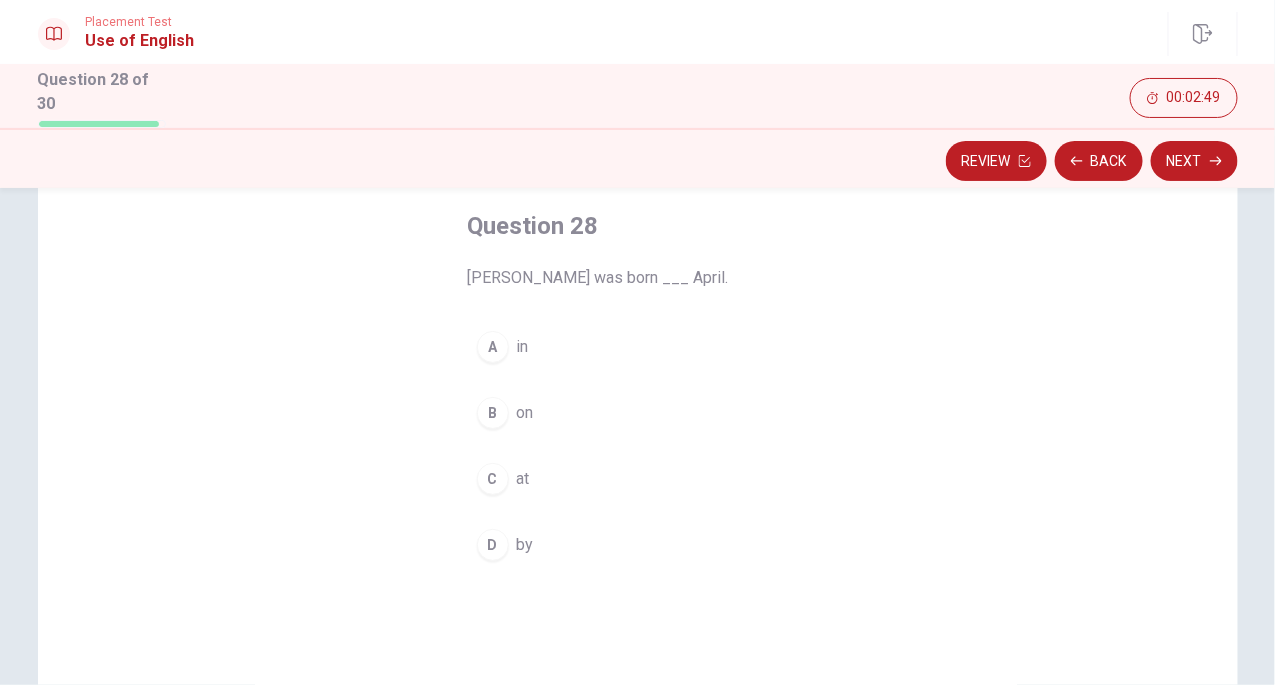 drag, startPoint x: 506, startPoint y: 422, endPoint x: 496, endPoint y: 420, distance: 10.198039 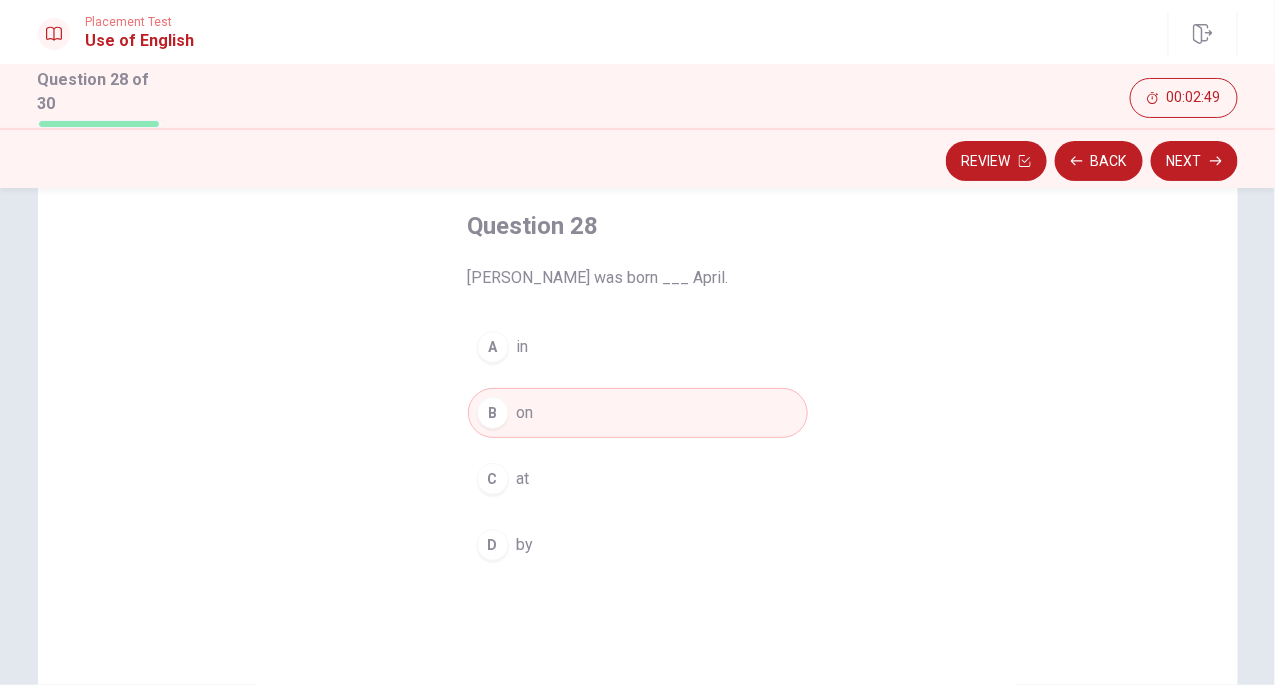 click on "B" at bounding box center [493, 413] 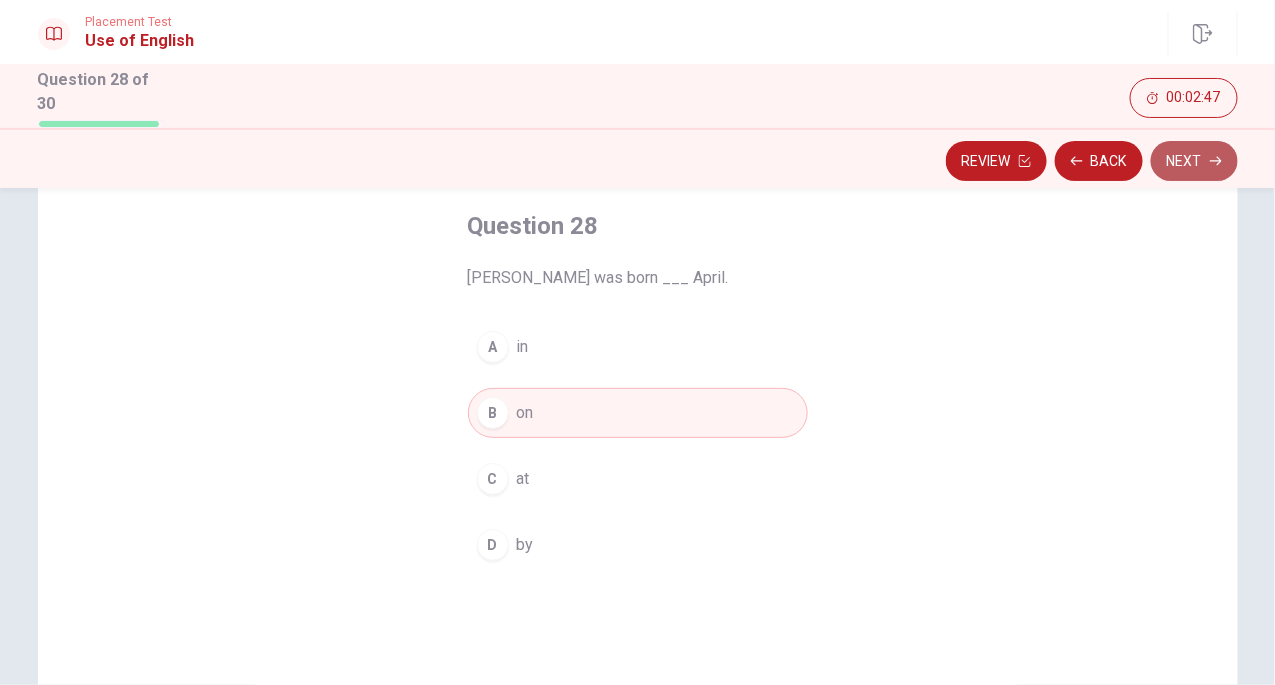 click 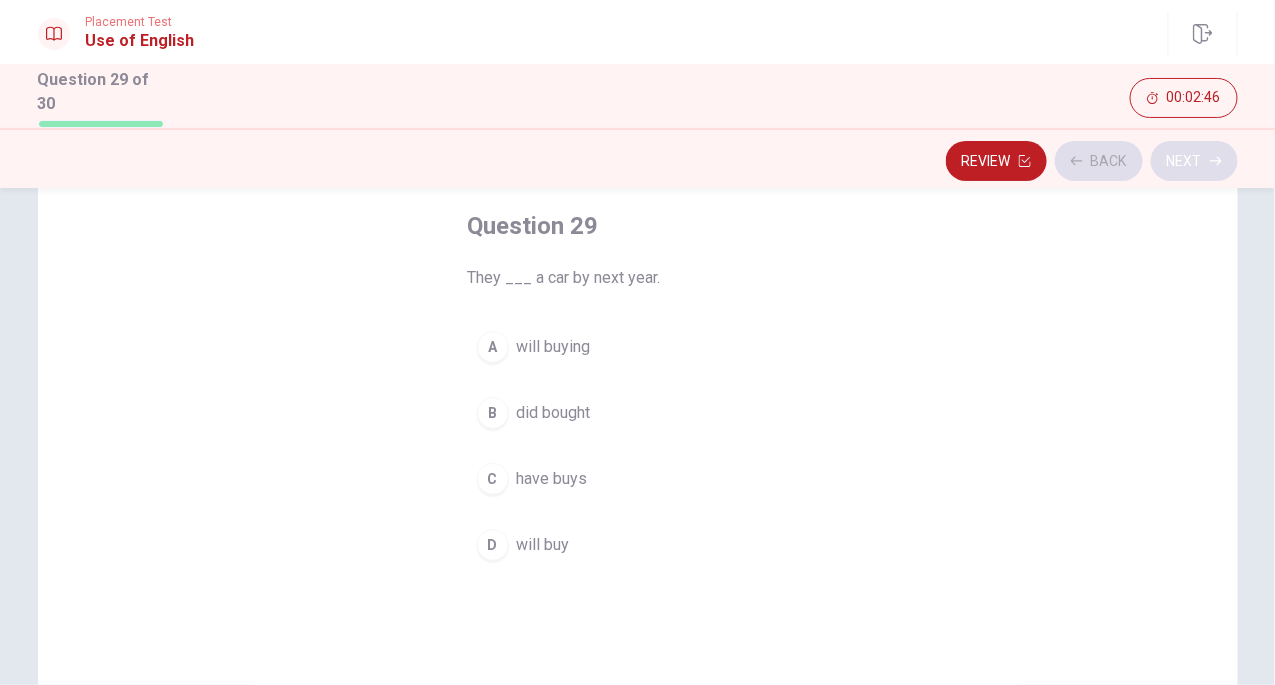 click on "Review Back Next" at bounding box center [638, 161] 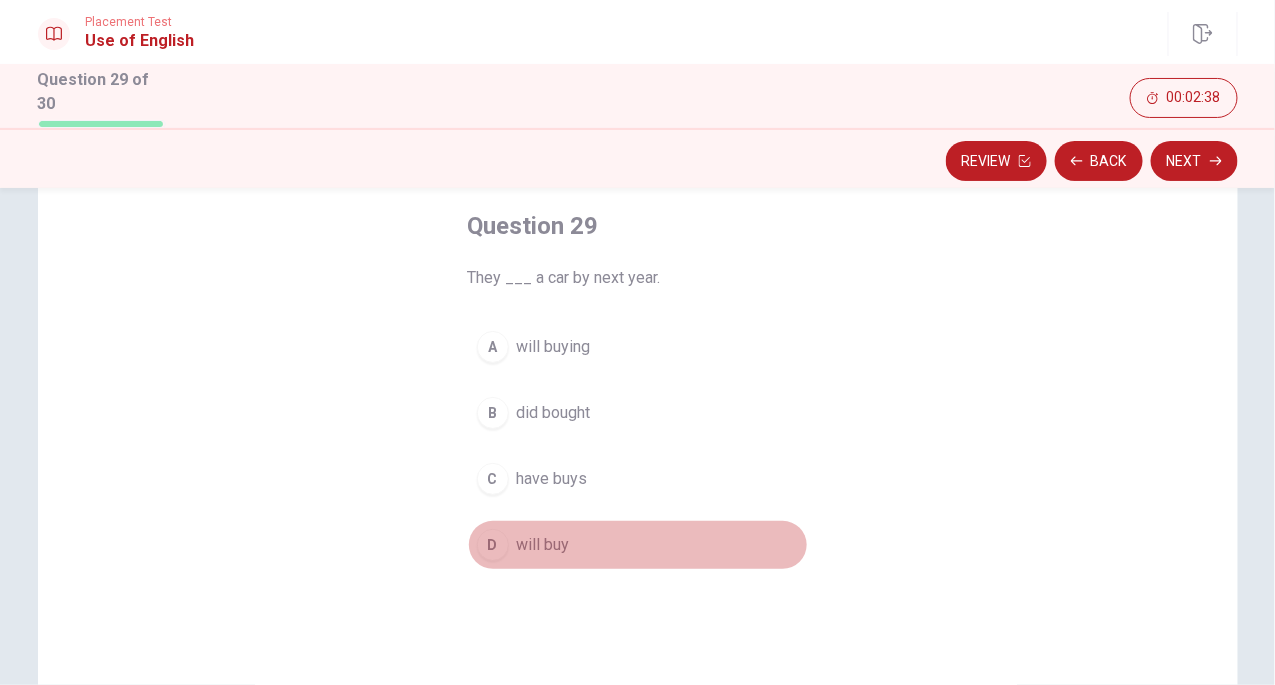 click on "will buy" at bounding box center (543, 545) 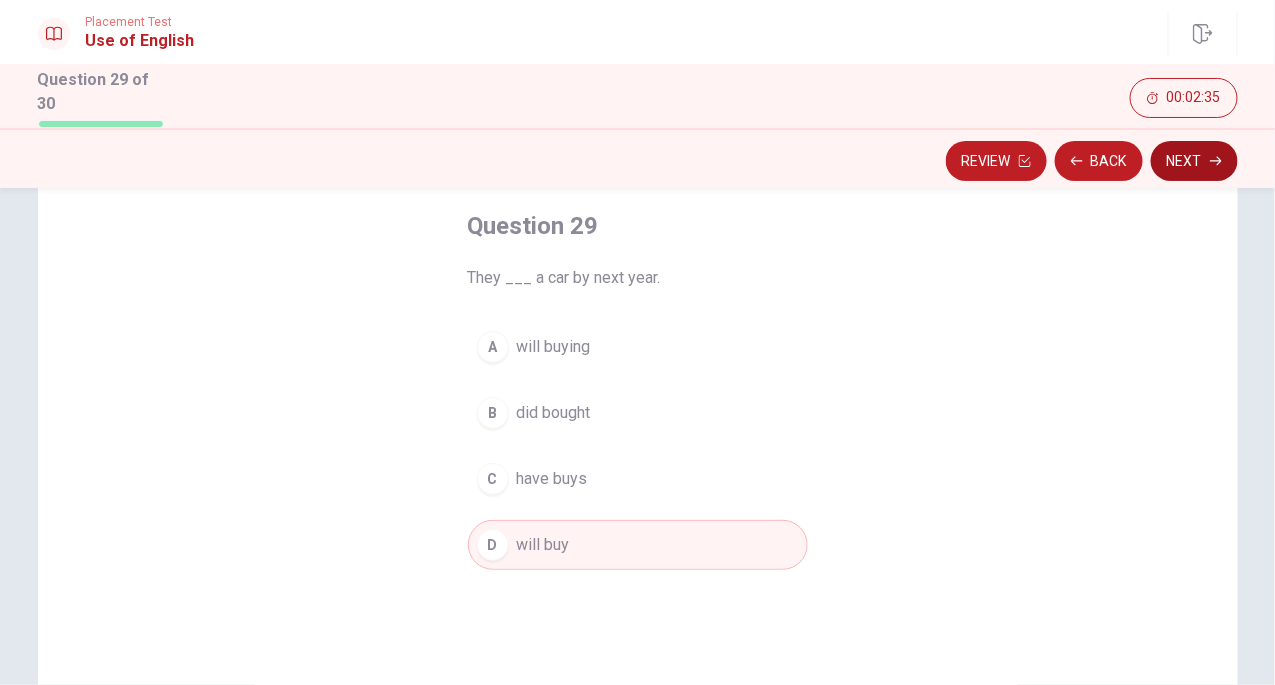 click on "Next" at bounding box center [1194, 161] 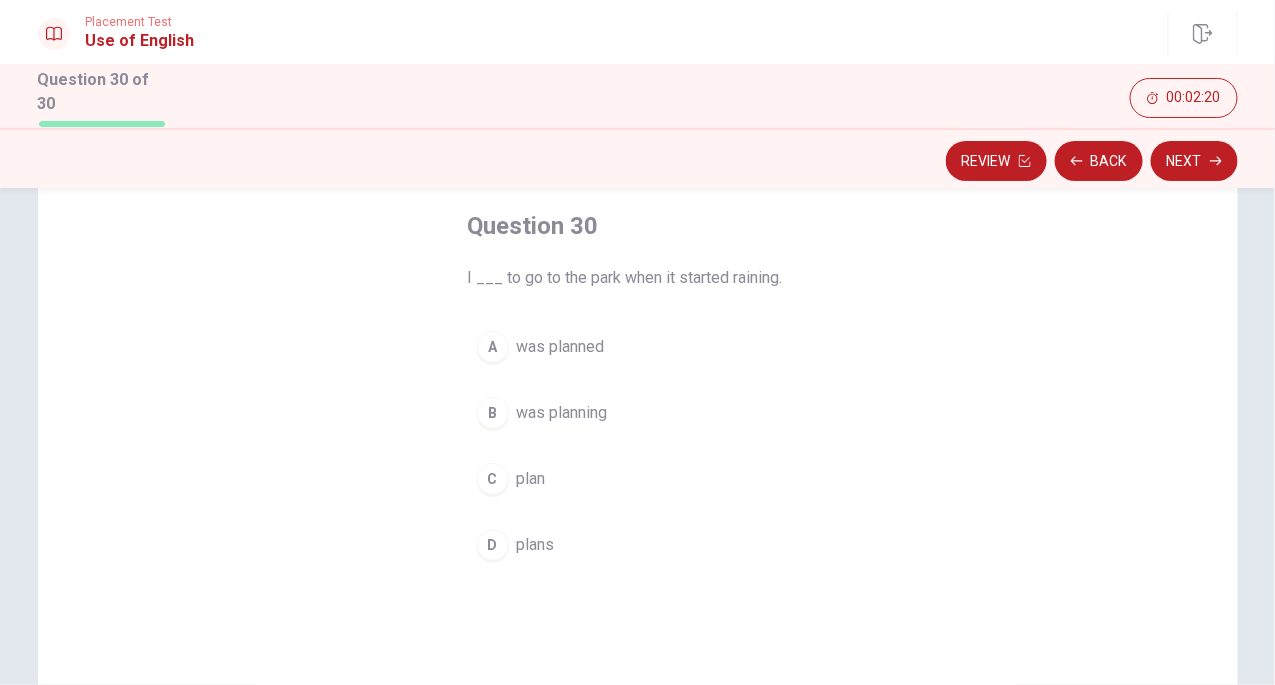 click on "B" at bounding box center (493, 413) 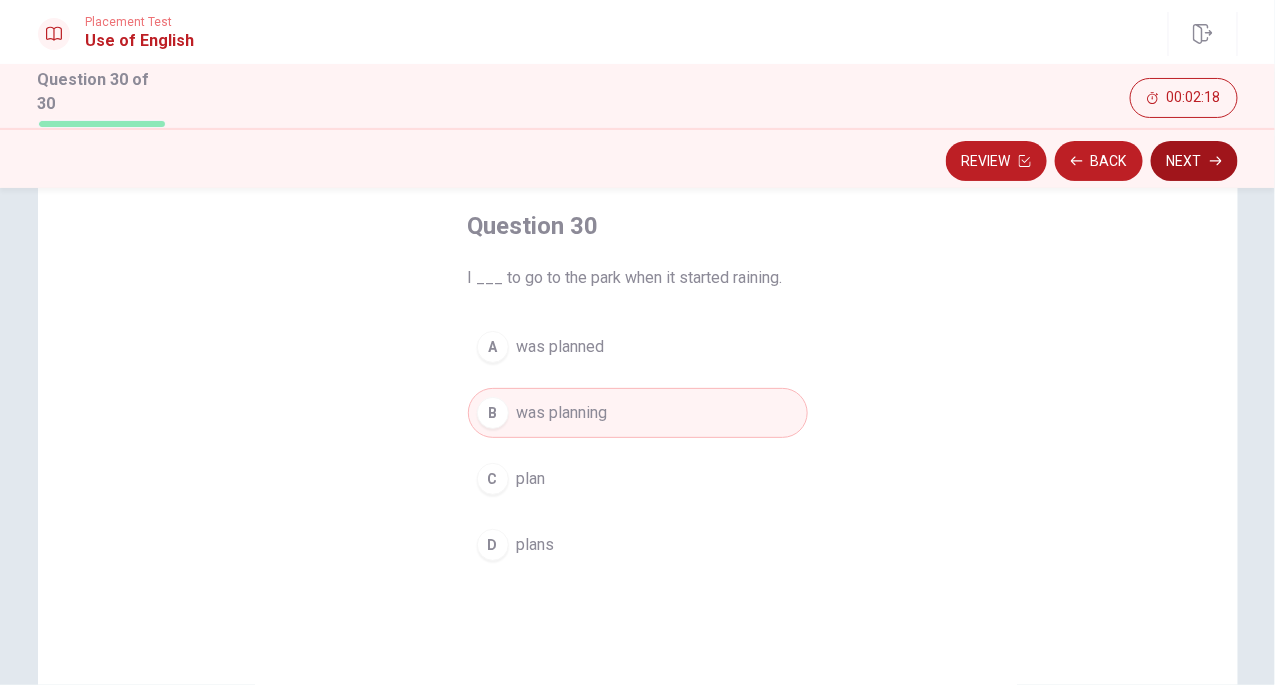 click 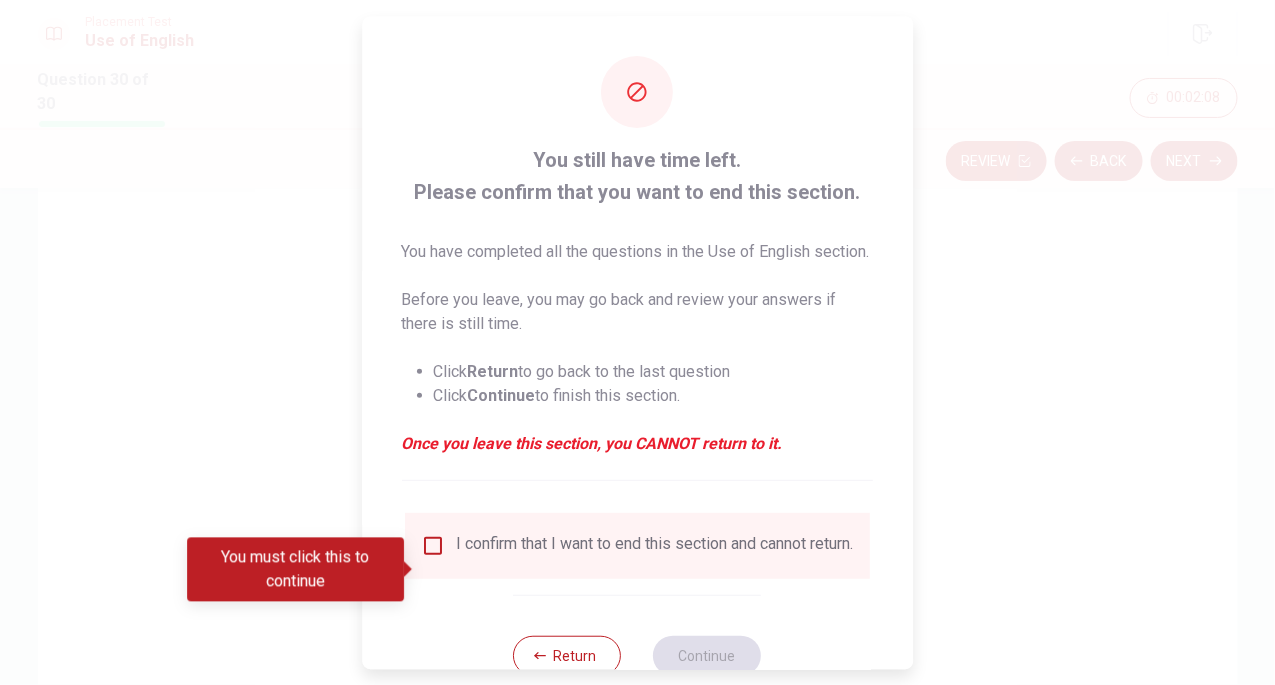 click on "I confirm that I want to end this section and cannot return." at bounding box center (637, 546) 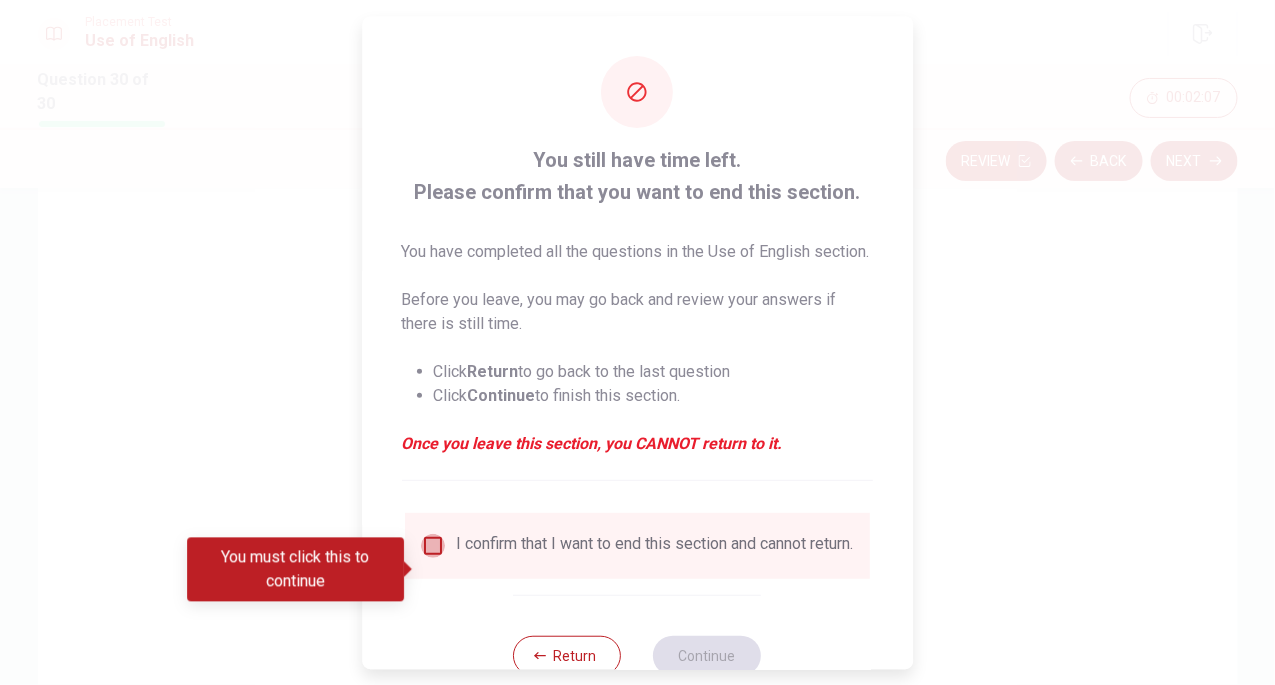 click at bounding box center (433, 546) 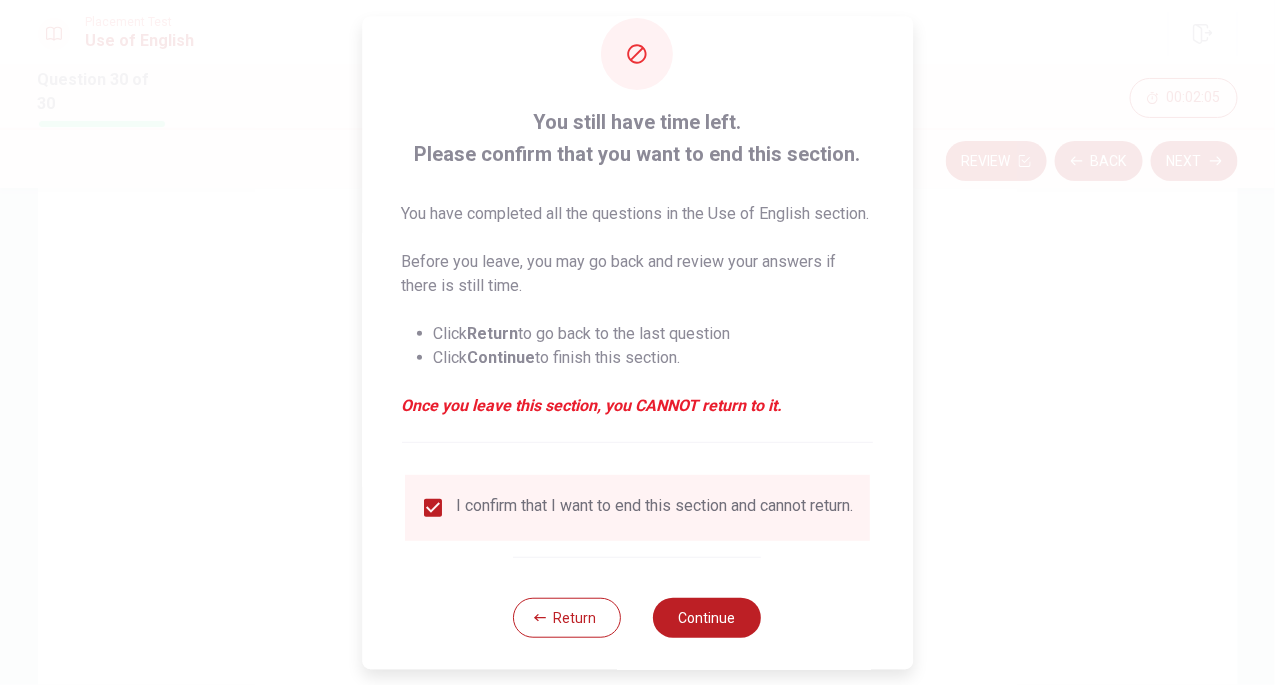 scroll, scrollTop: 78, scrollLeft: 0, axis: vertical 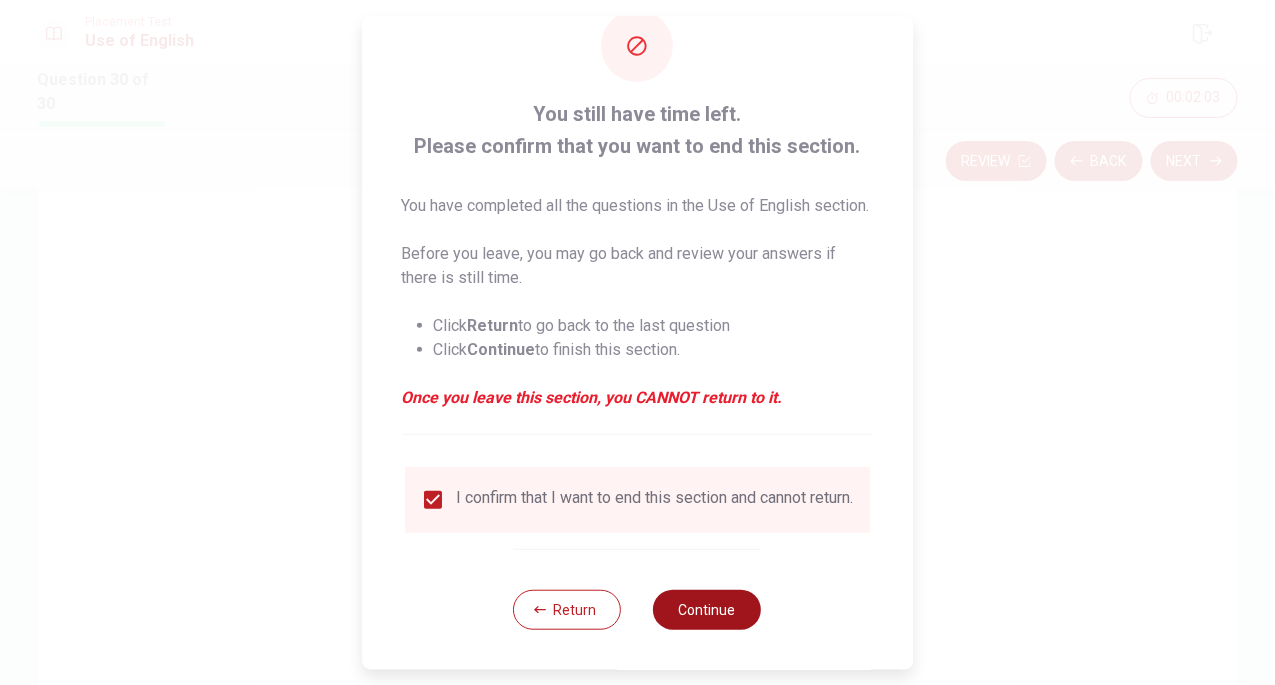 click on "Continue" at bounding box center [708, 609] 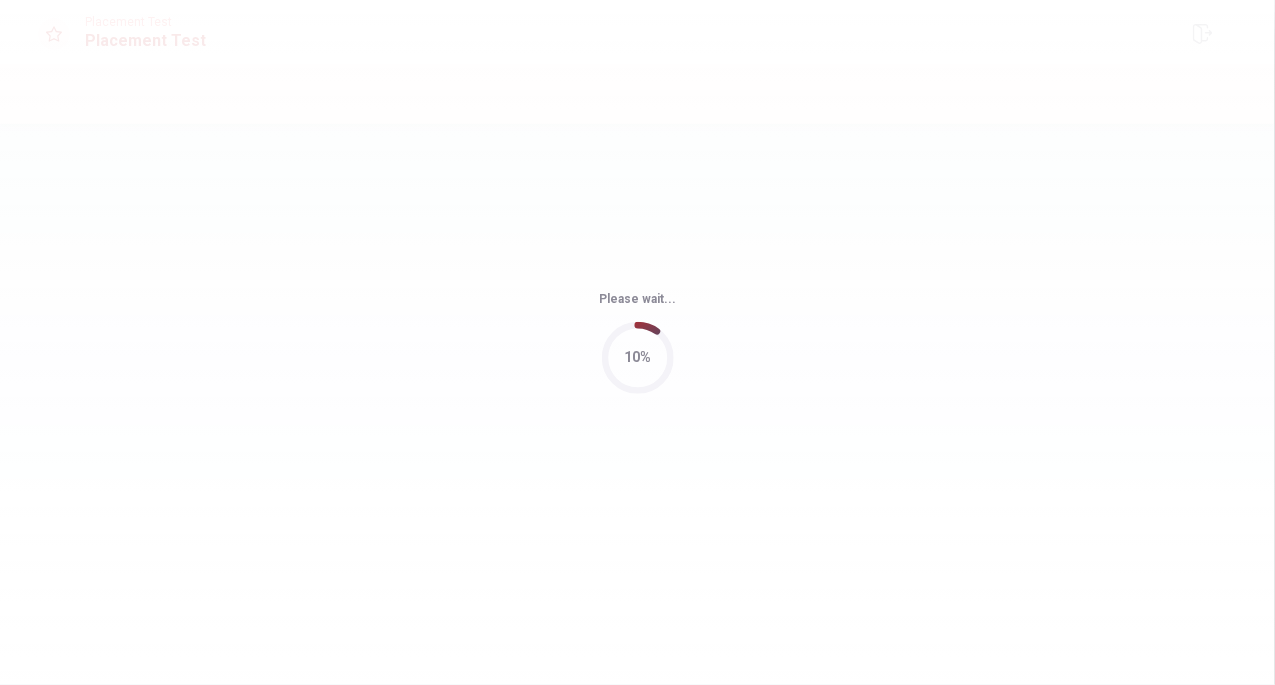 scroll, scrollTop: 0, scrollLeft: 0, axis: both 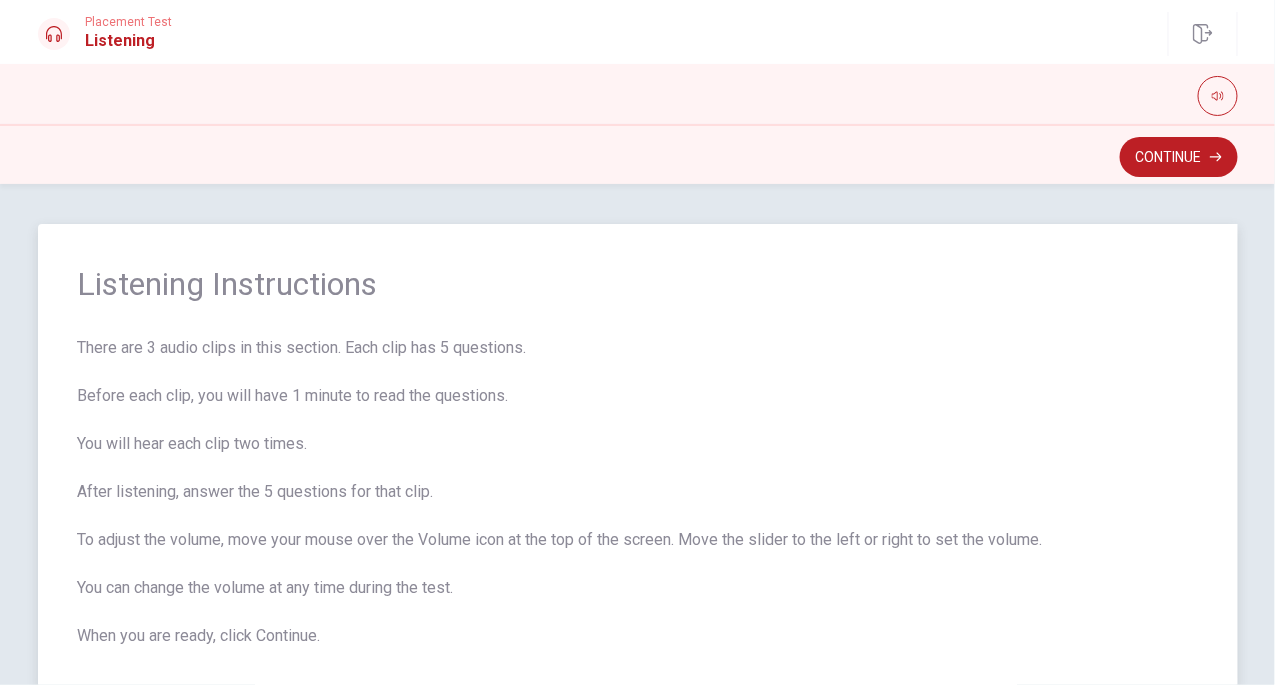 drag, startPoint x: 585, startPoint y: 306, endPoint x: 637, endPoint y: 287, distance: 55.362442 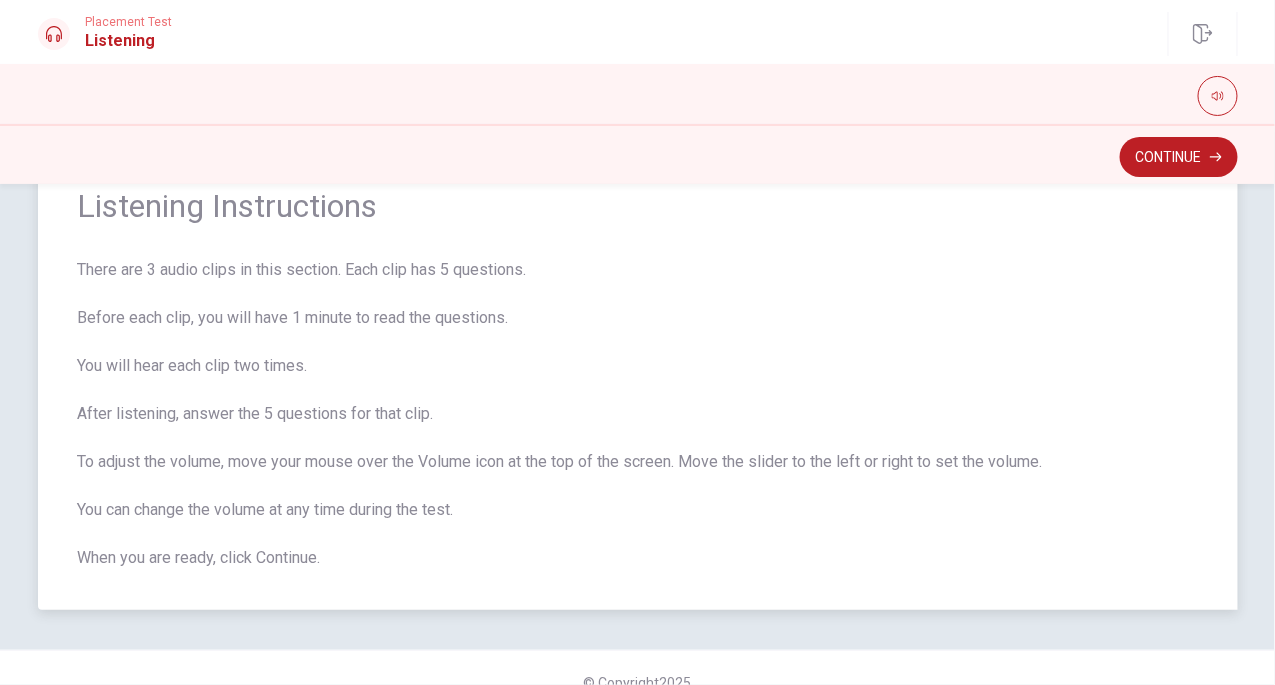 scroll, scrollTop: 106, scrollLeft: 0, axis: vertical 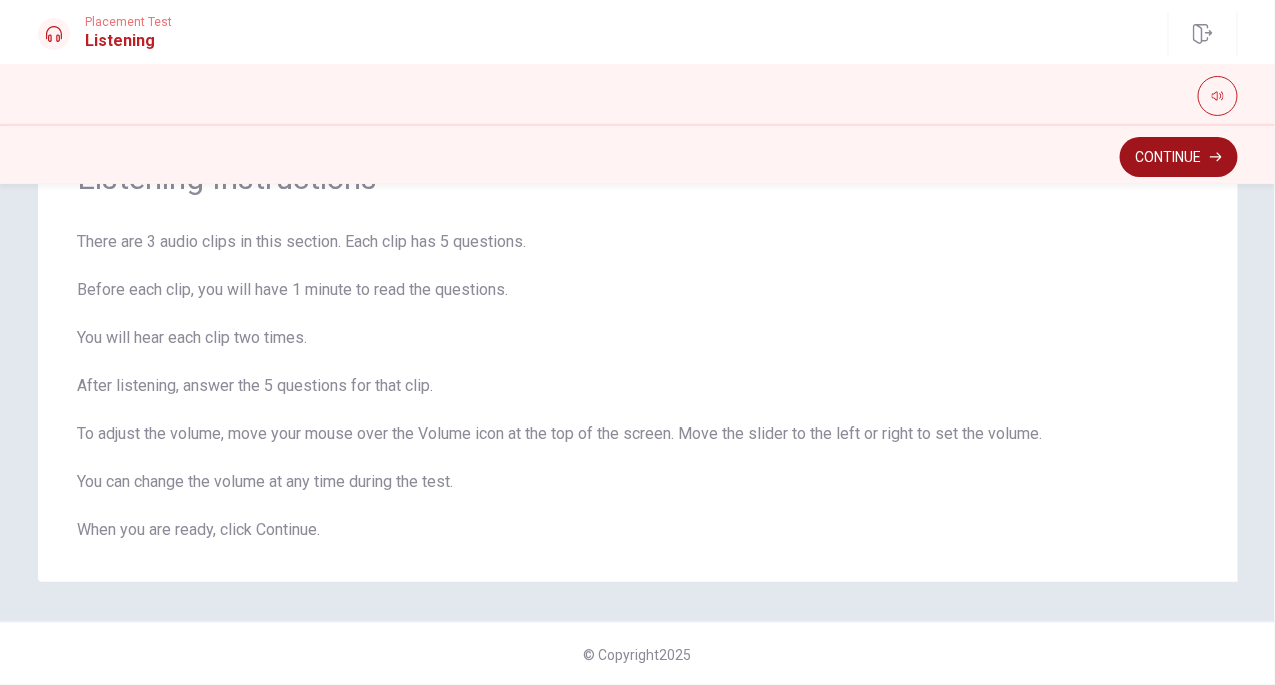 click on "Continue" at bounding box center (1179, 157) 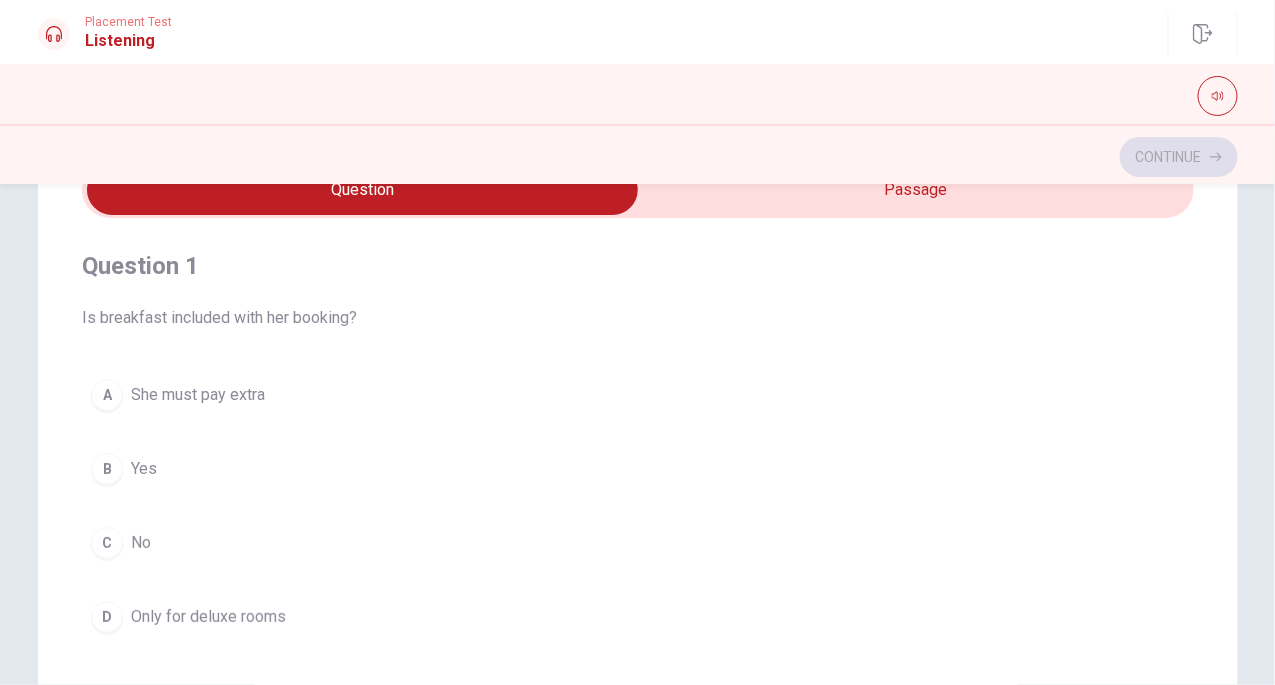 drag, startPoint x: 290, startPoint y: 323, endPoint x: 279, endPoint y: 356, distance: 34.785053 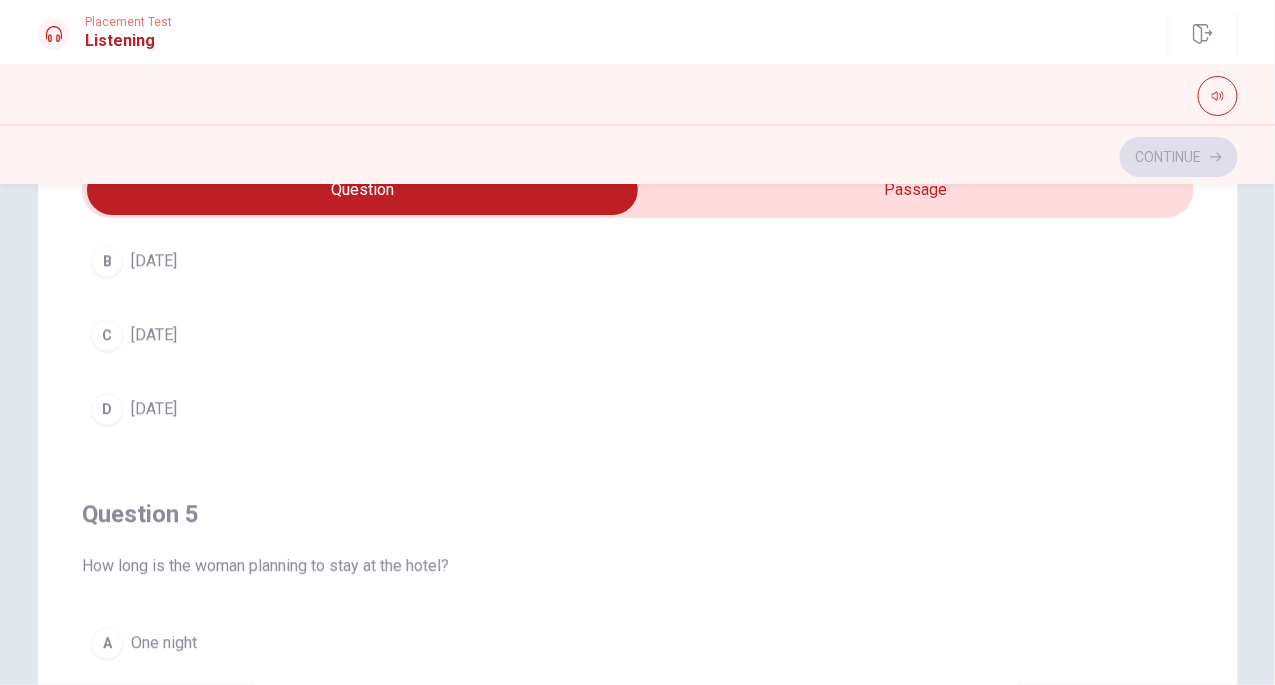 scroll, scrollTop: 1606, scrollLeft: 0, axis: vertical 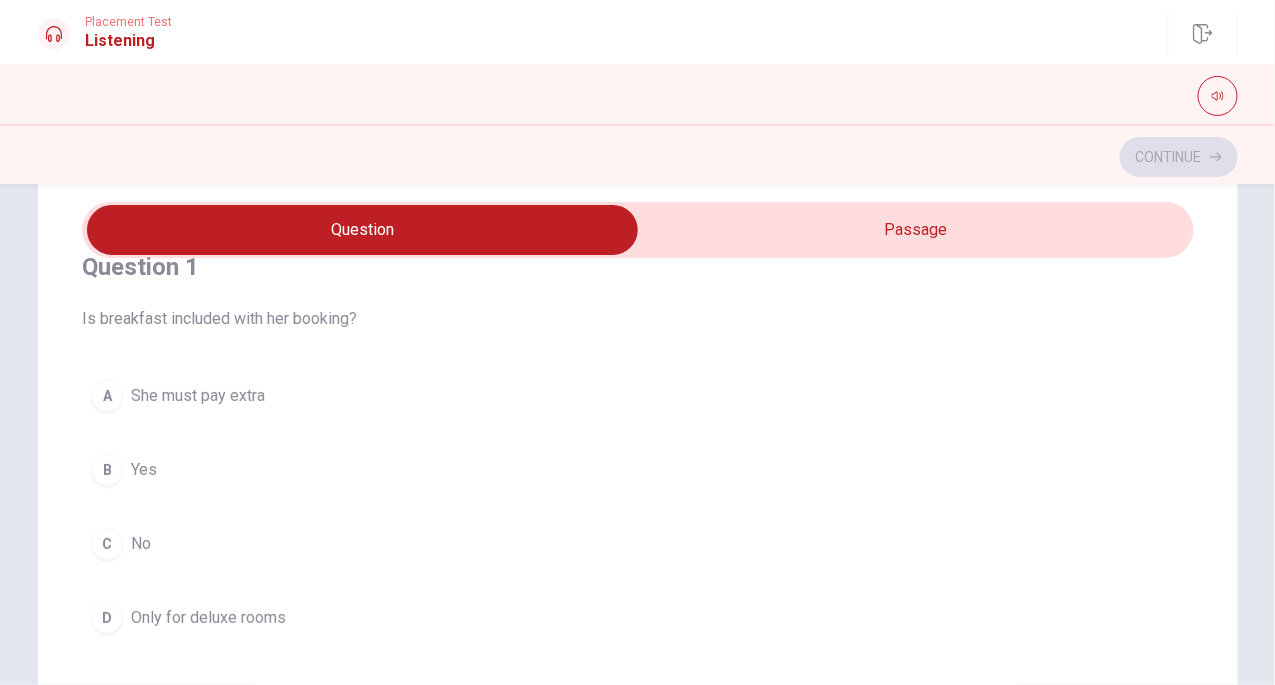 click on "Question 1 Is breakfast included with her booking? A She must pay extra B Yes C No D Only for deluxe rooms" at bounding box center [638, 447] 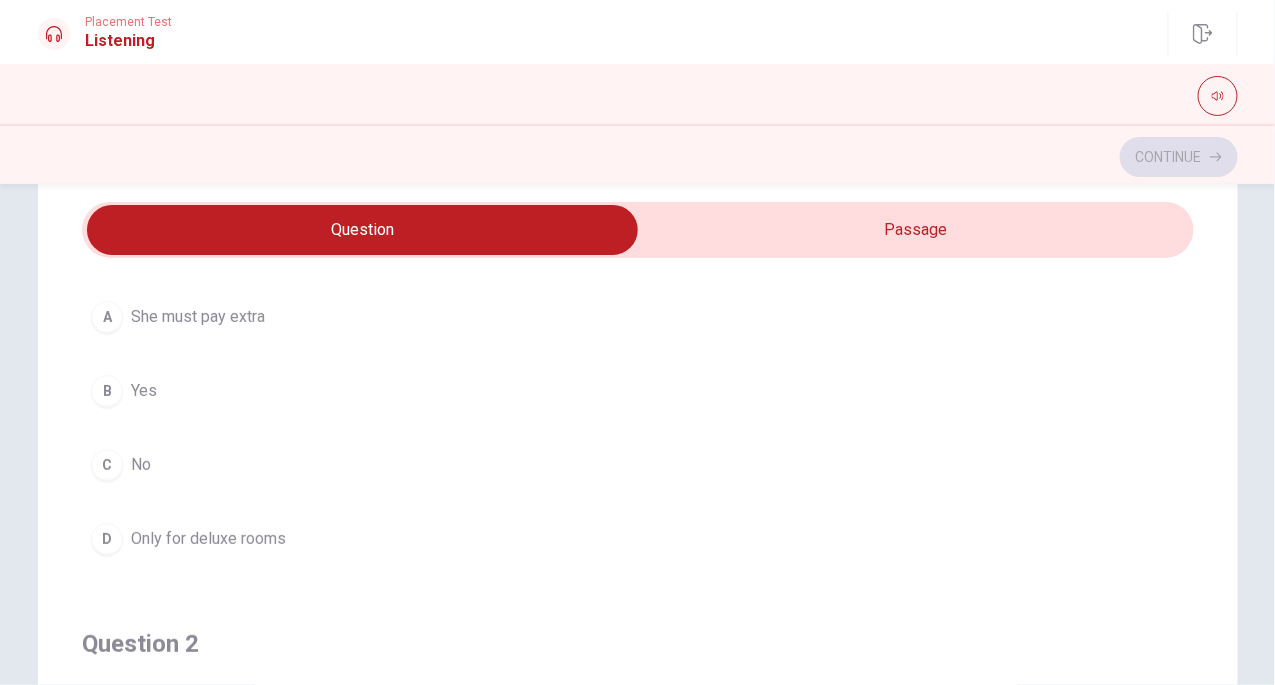 scroll, scrollTop: 78, scrollLeft: 0, axis: vertical 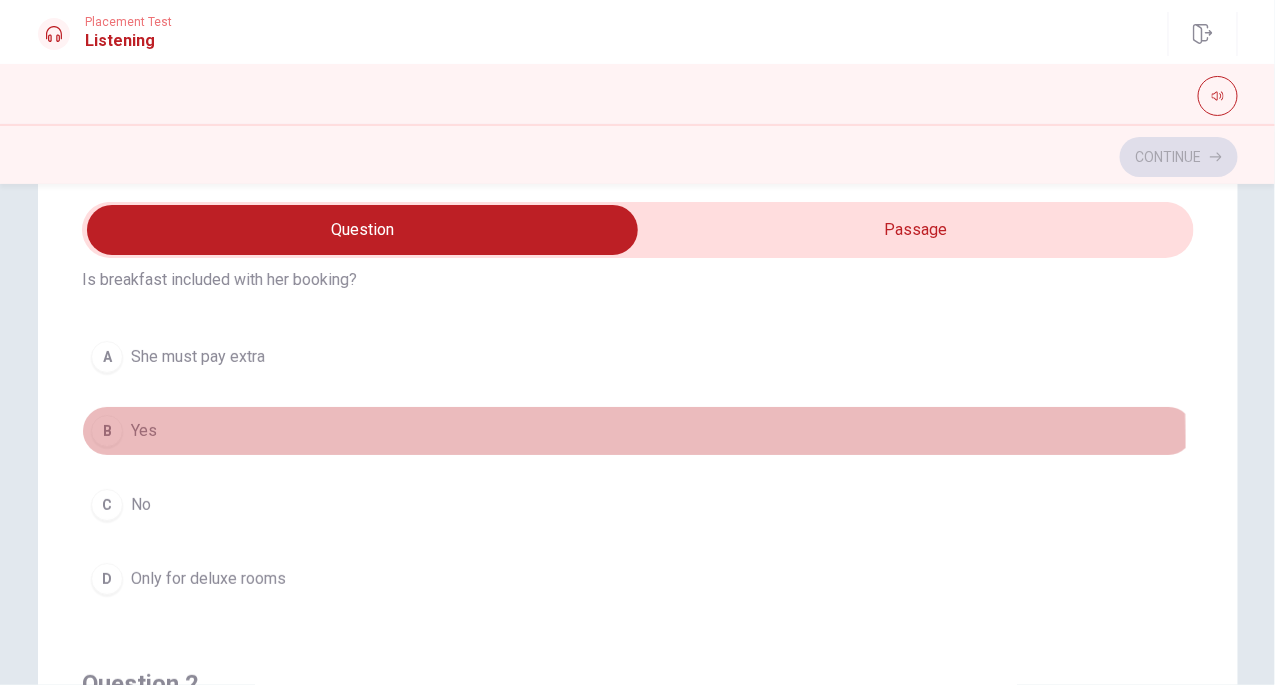 click on "B" at bounding box center [107, 431] 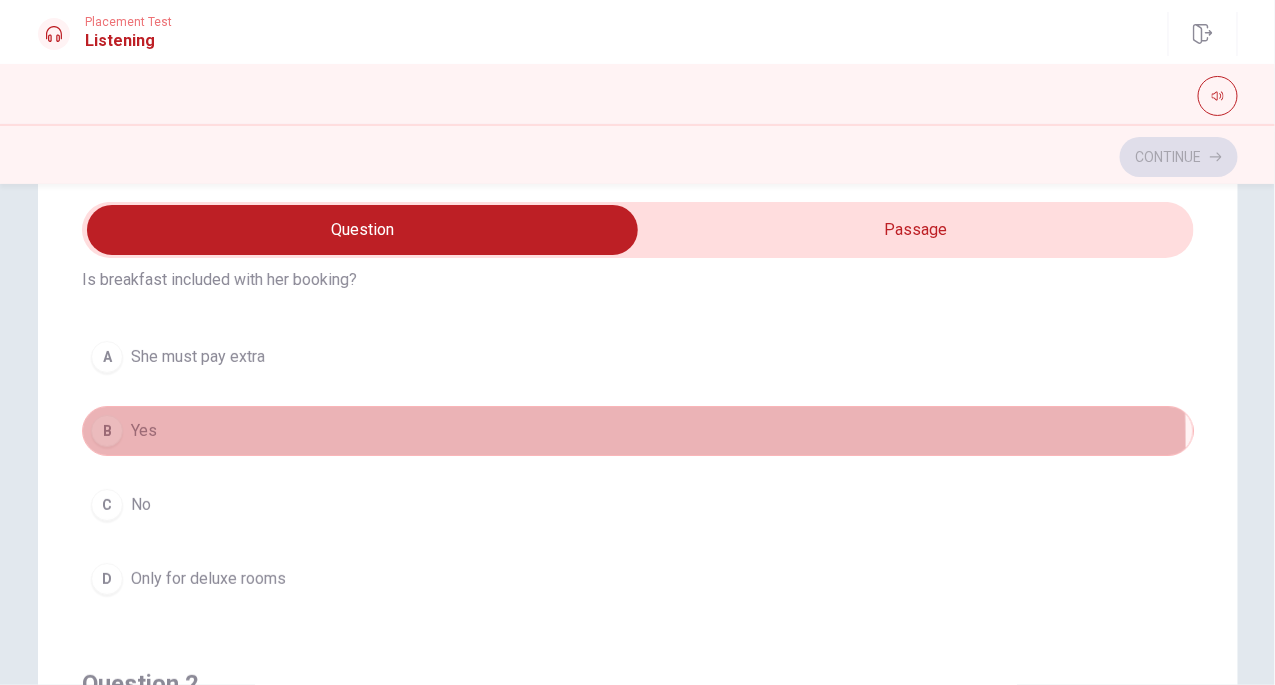 click on "B" at bounding box center (107, 431) 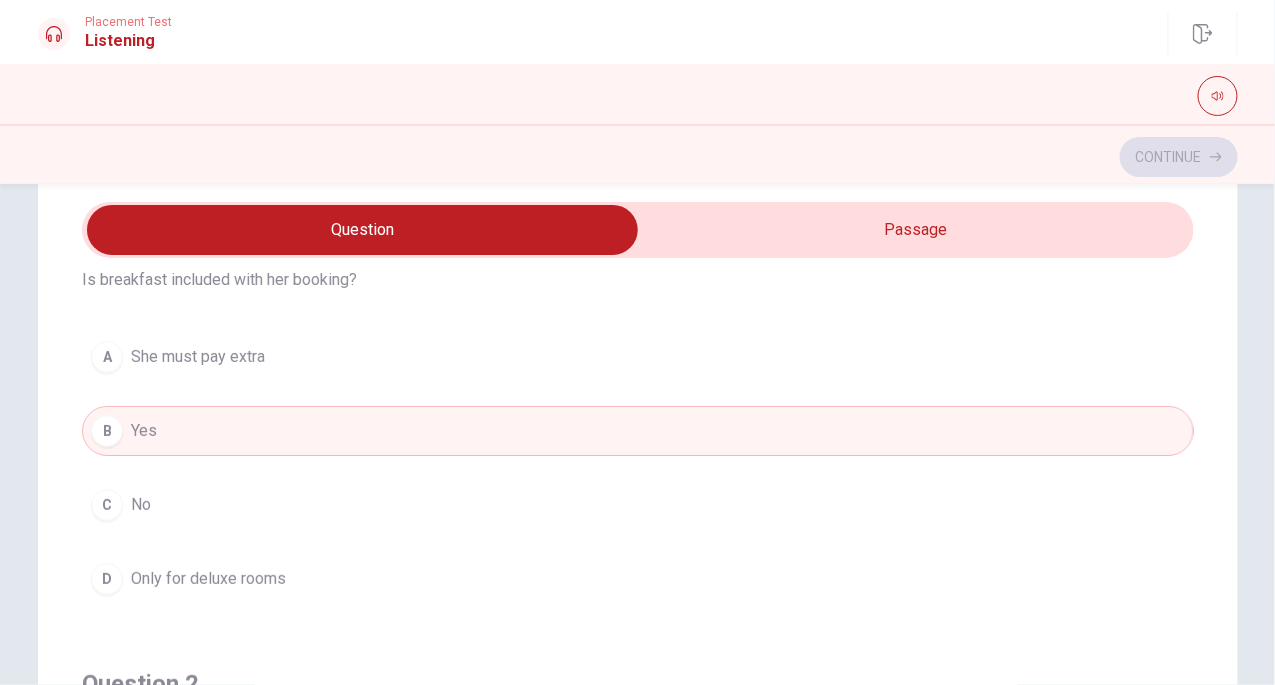 type 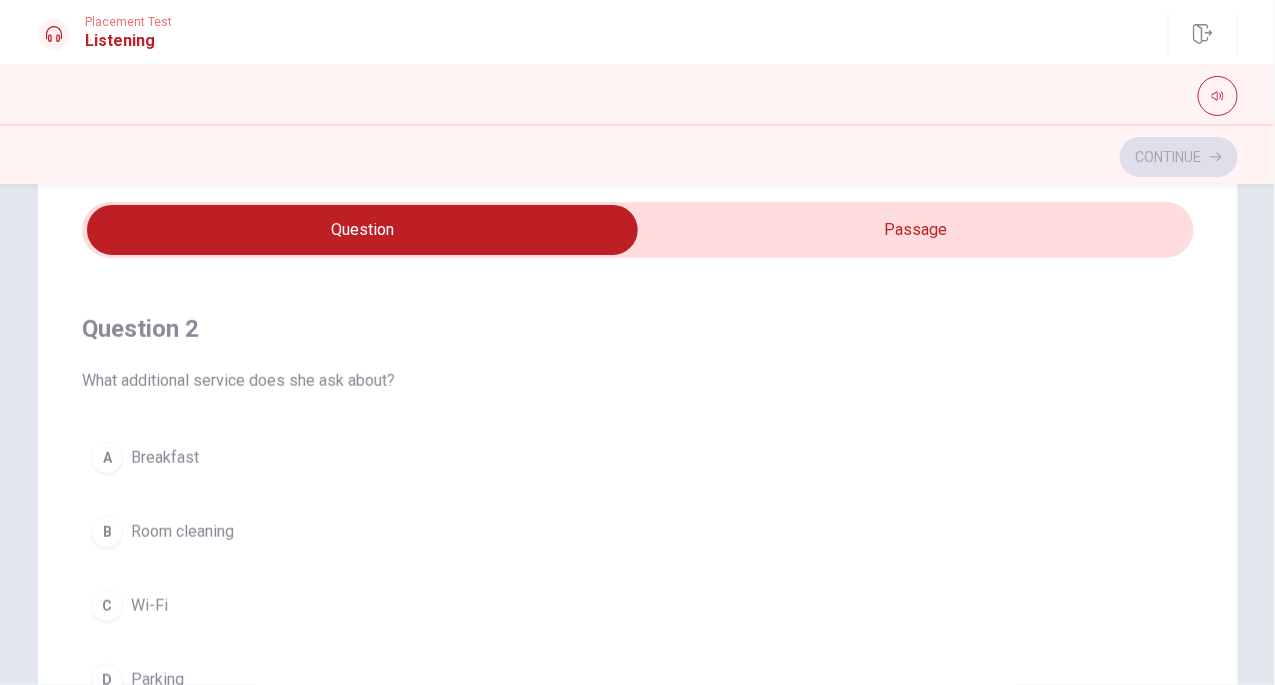 scroll, scrollTop: 472, scrollLeft: 0, axis: vertical 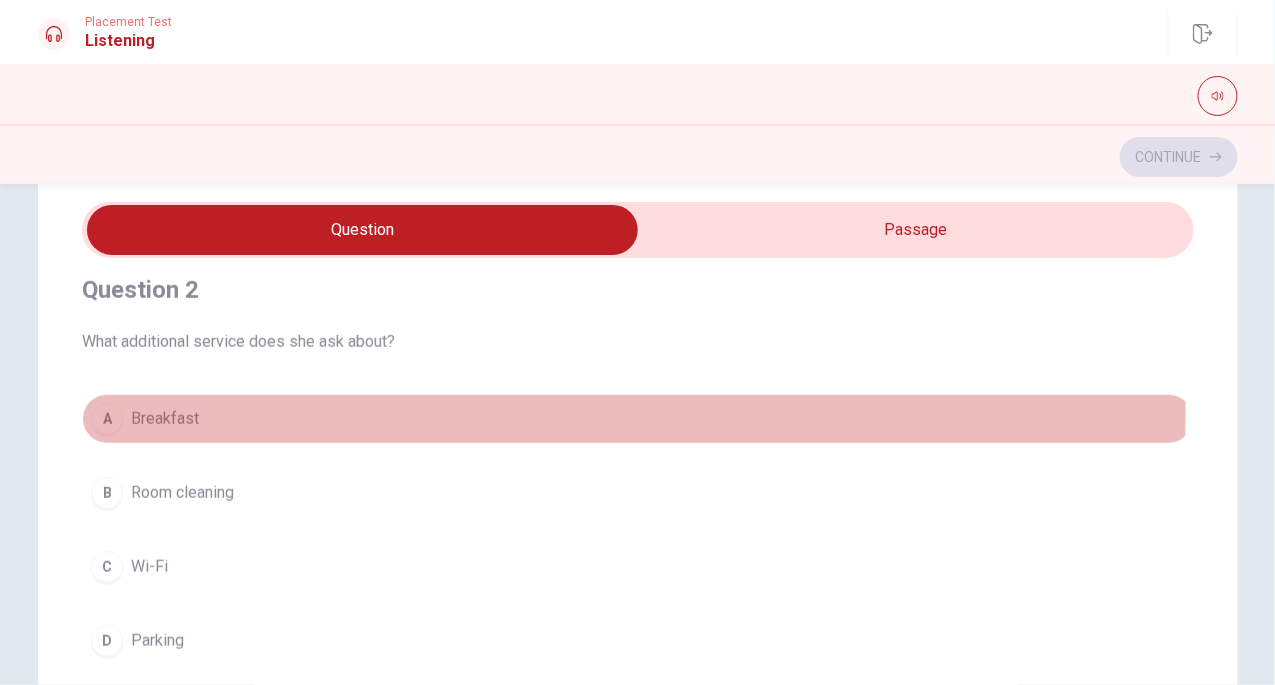 click on "A" at bounding box center [107, 419] 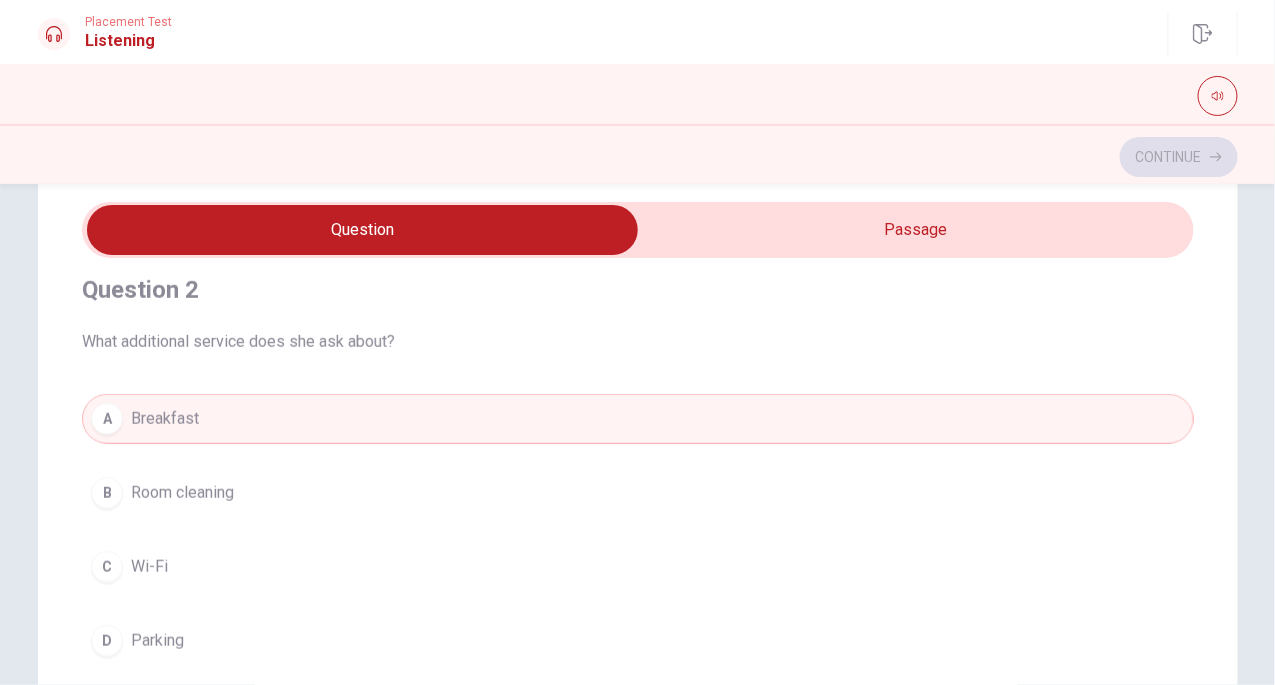 type 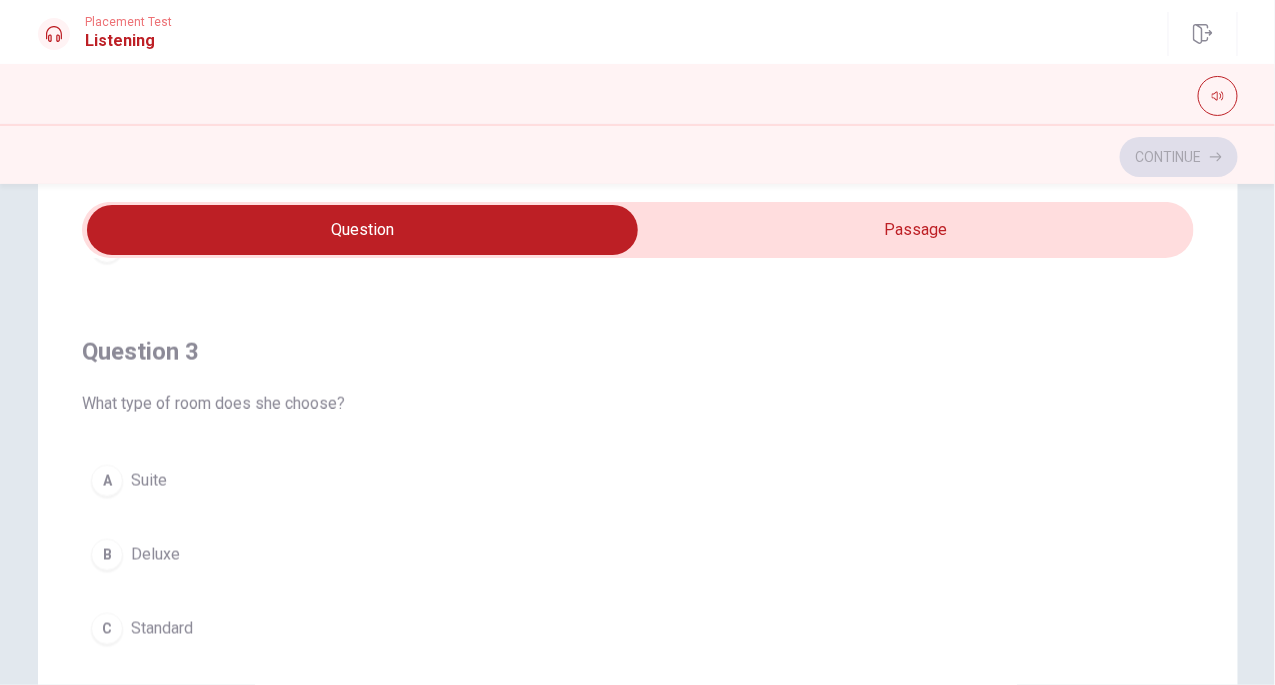 scroll, scrollTop: 906, scrollLeft: 0, axis: vertical 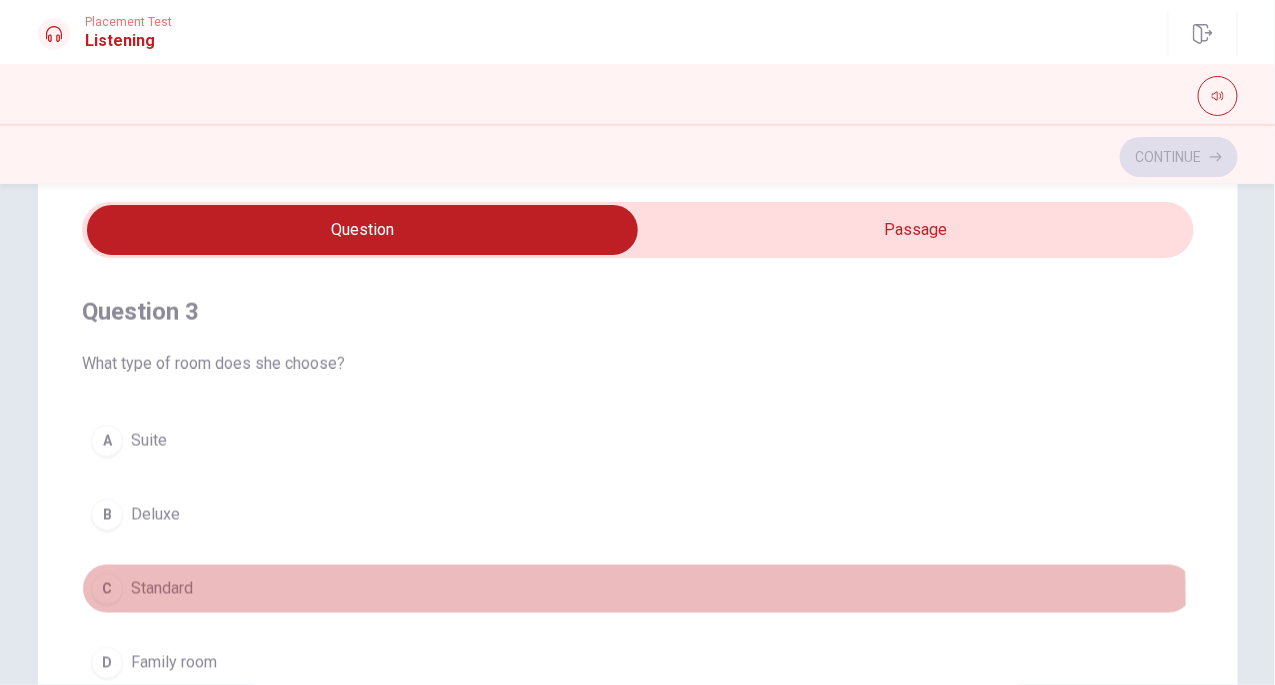 click on "C" at bounding box center [107, 589] 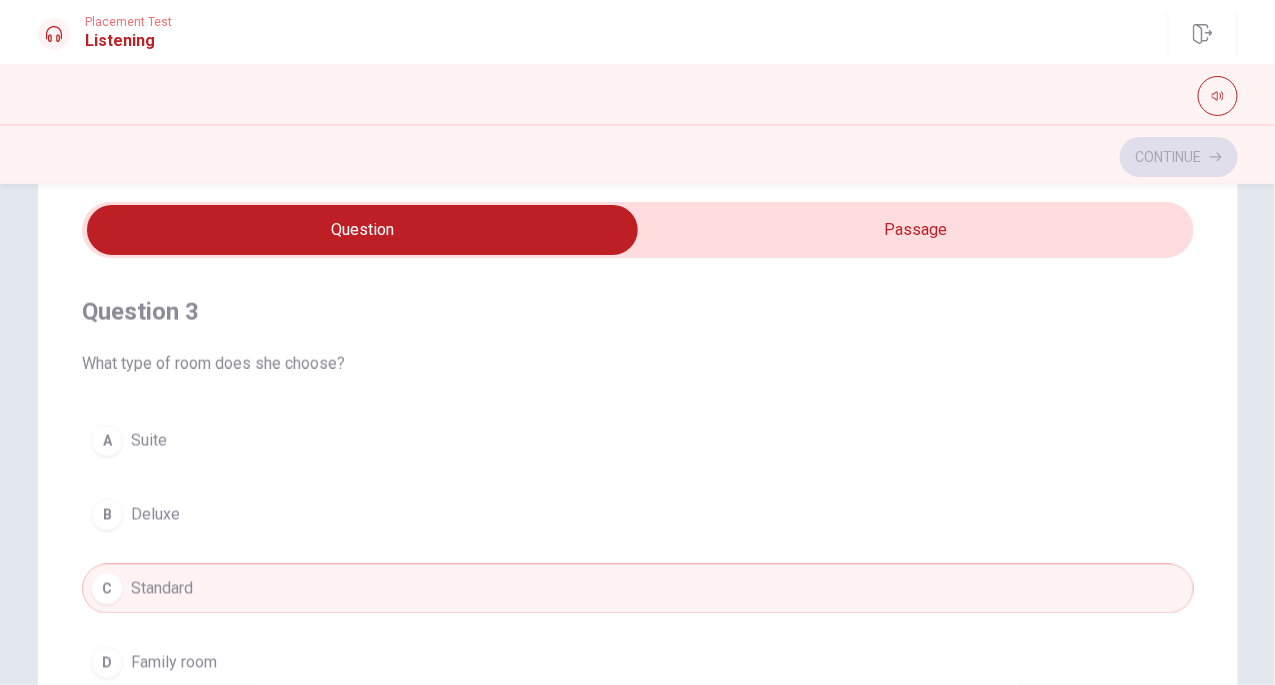 type 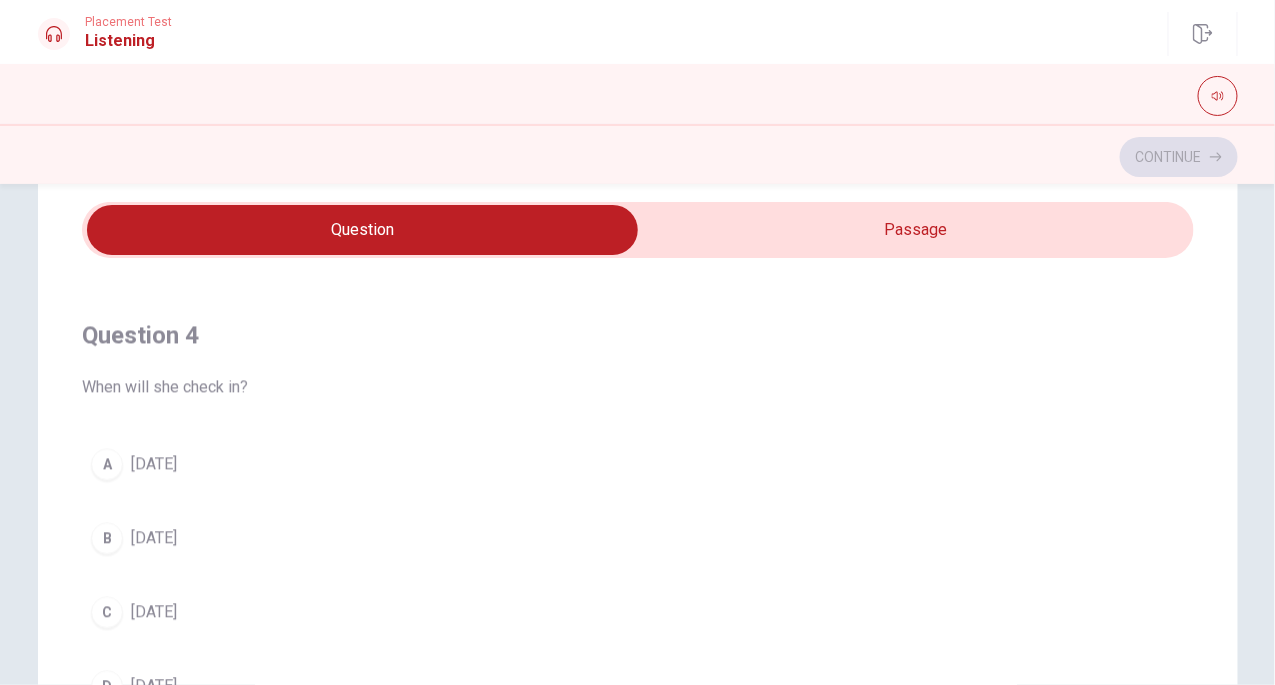 scroll, scrollTop: 1379, scrollLeft: 0, axis: vertical 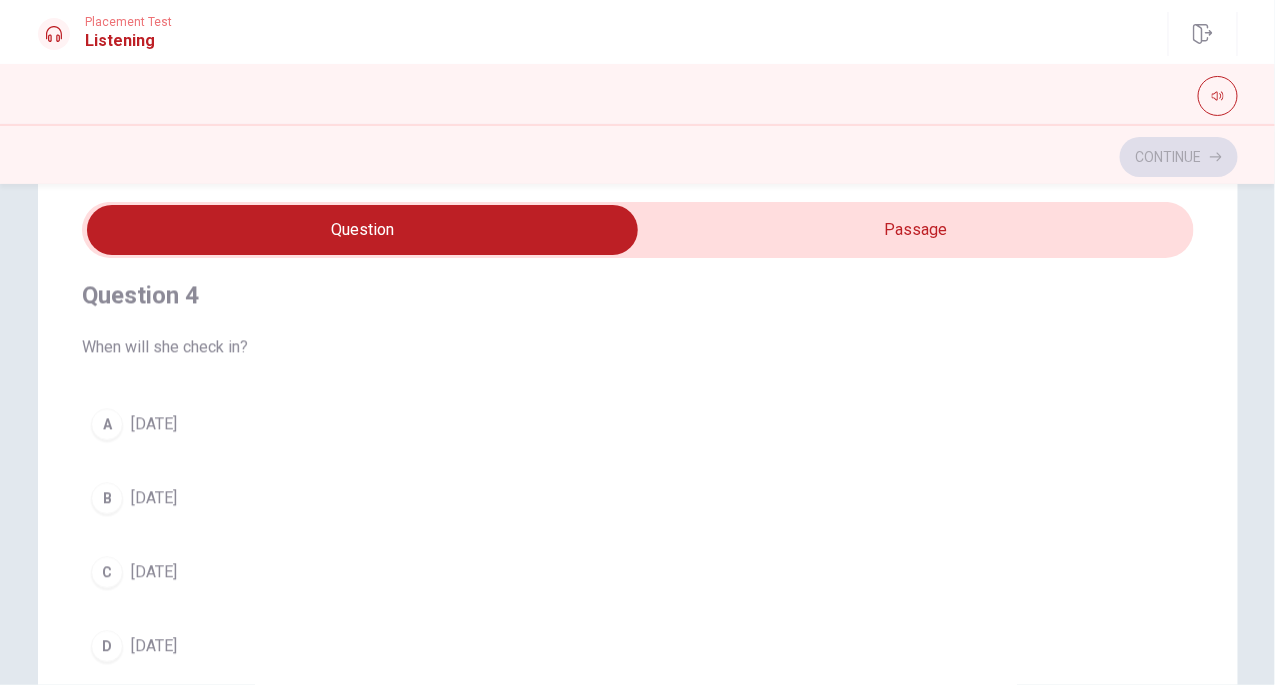 click on "C" at bounding box center (107, 572) 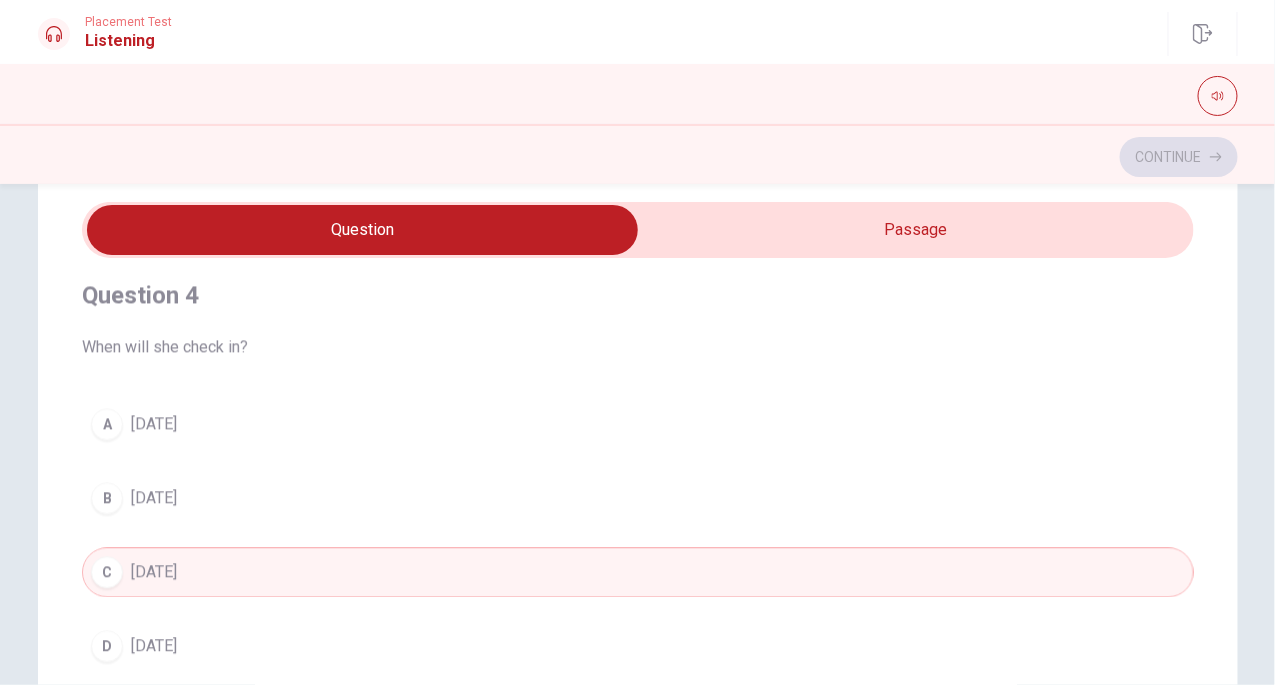 click on "A" at bounding box center [107, 424] 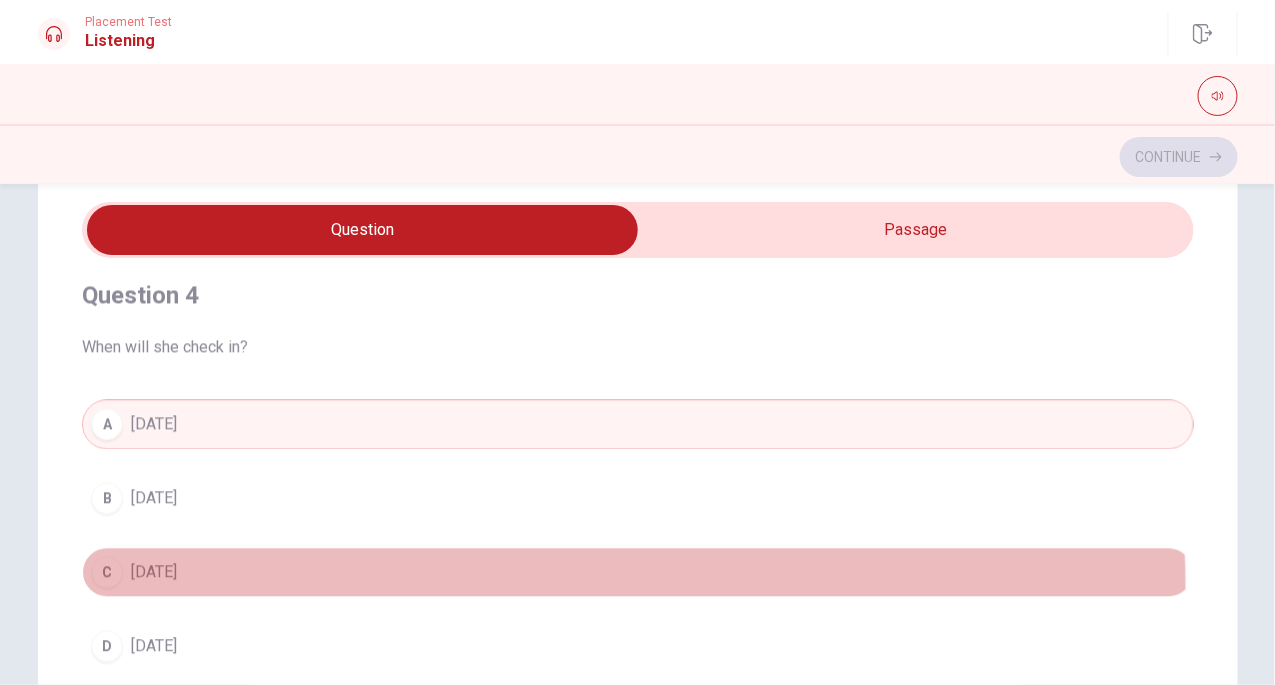 click on "C [DATE]" at bounding box center [638, 572] 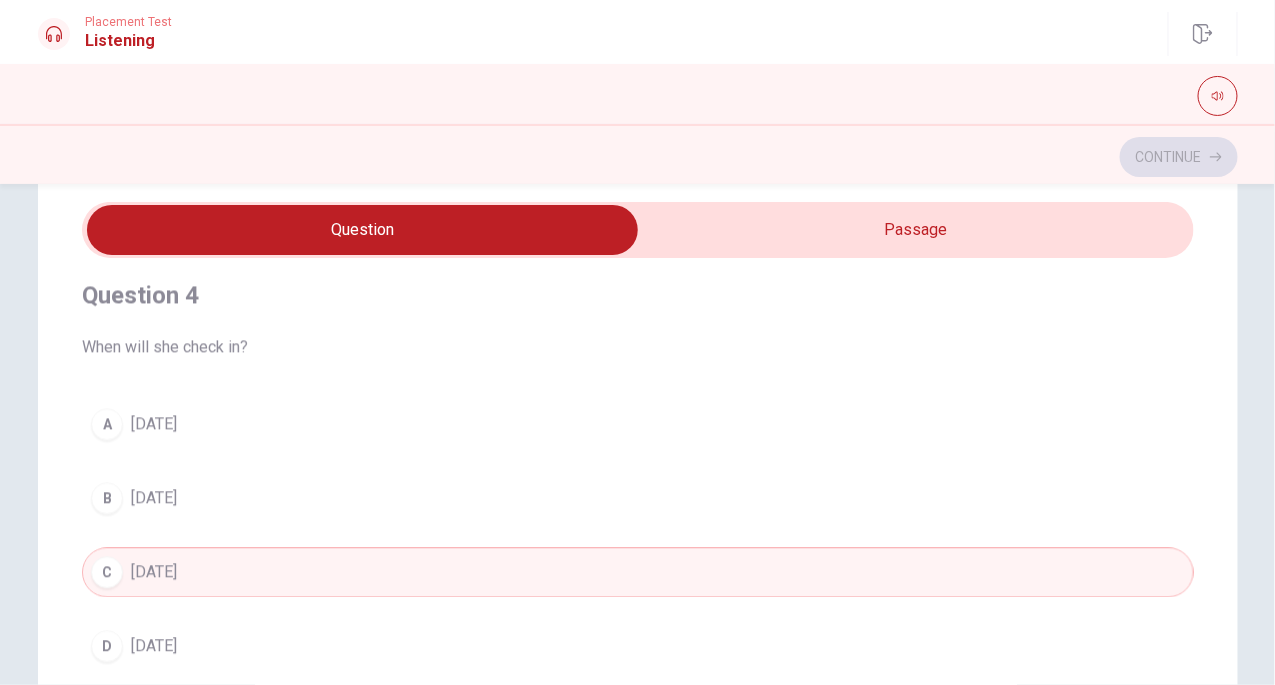 type 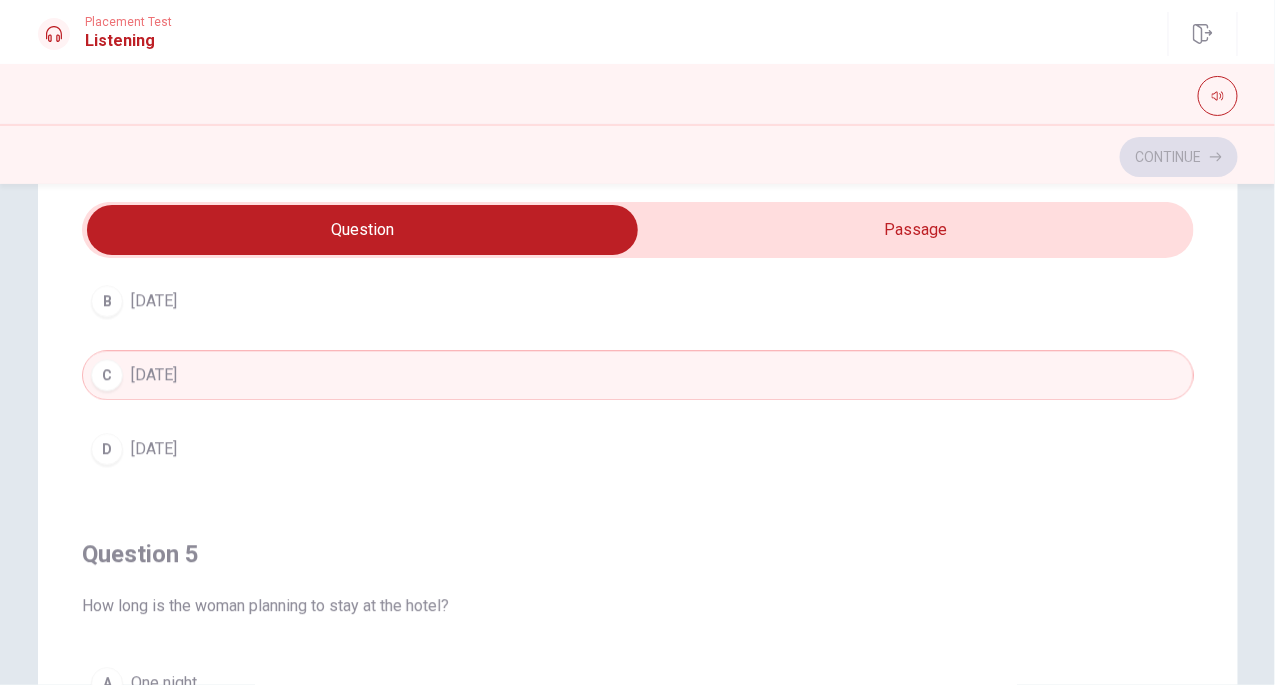 scroll, scrollTop: 1606, scrollLeft: 0, axis: vertical 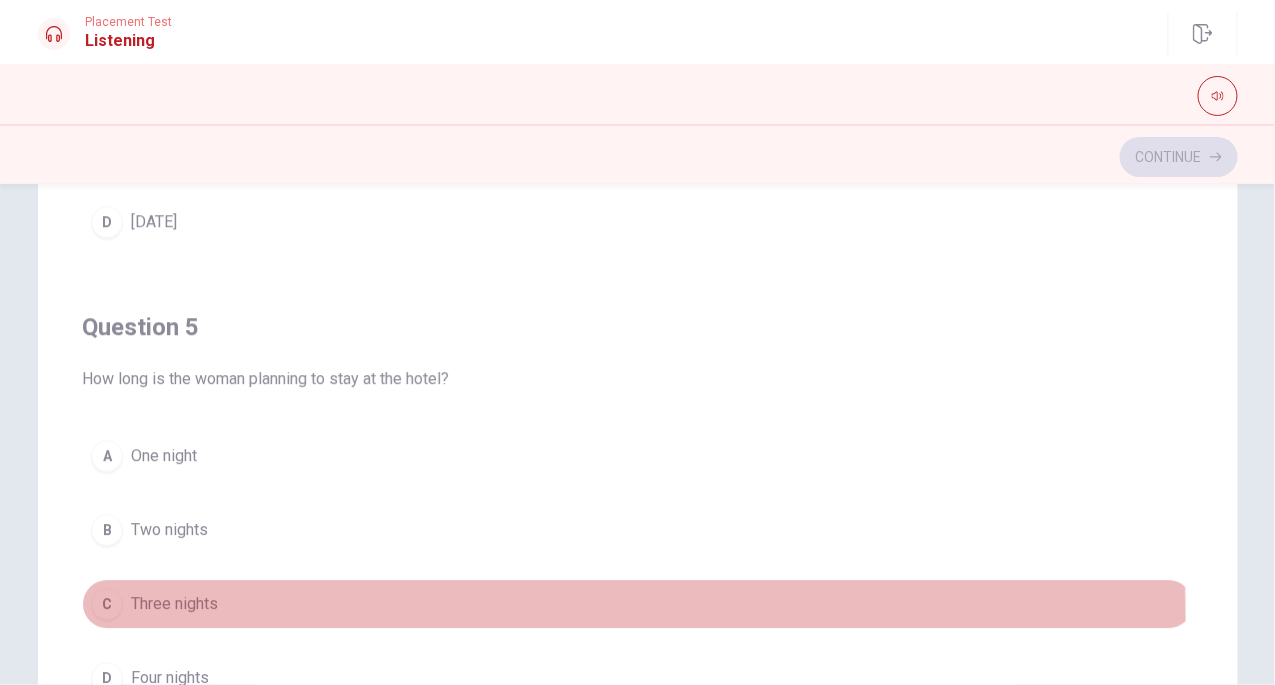 click on "C" at bounding box center (107, 604) 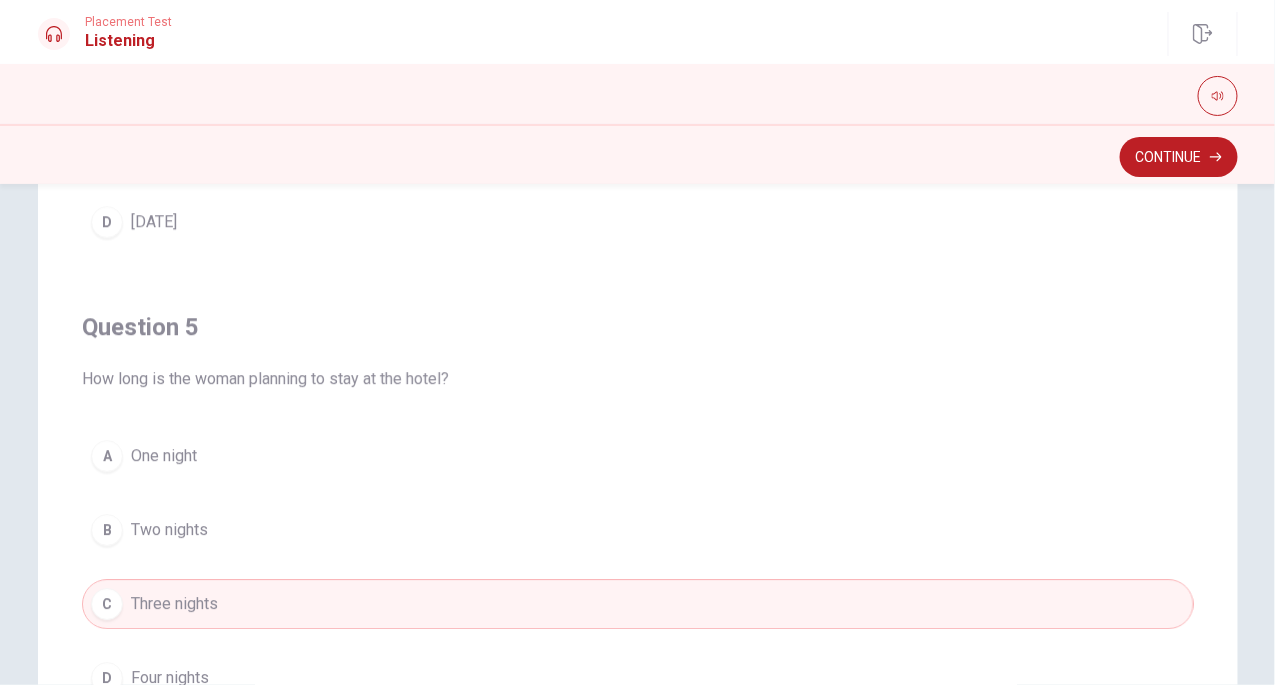 type 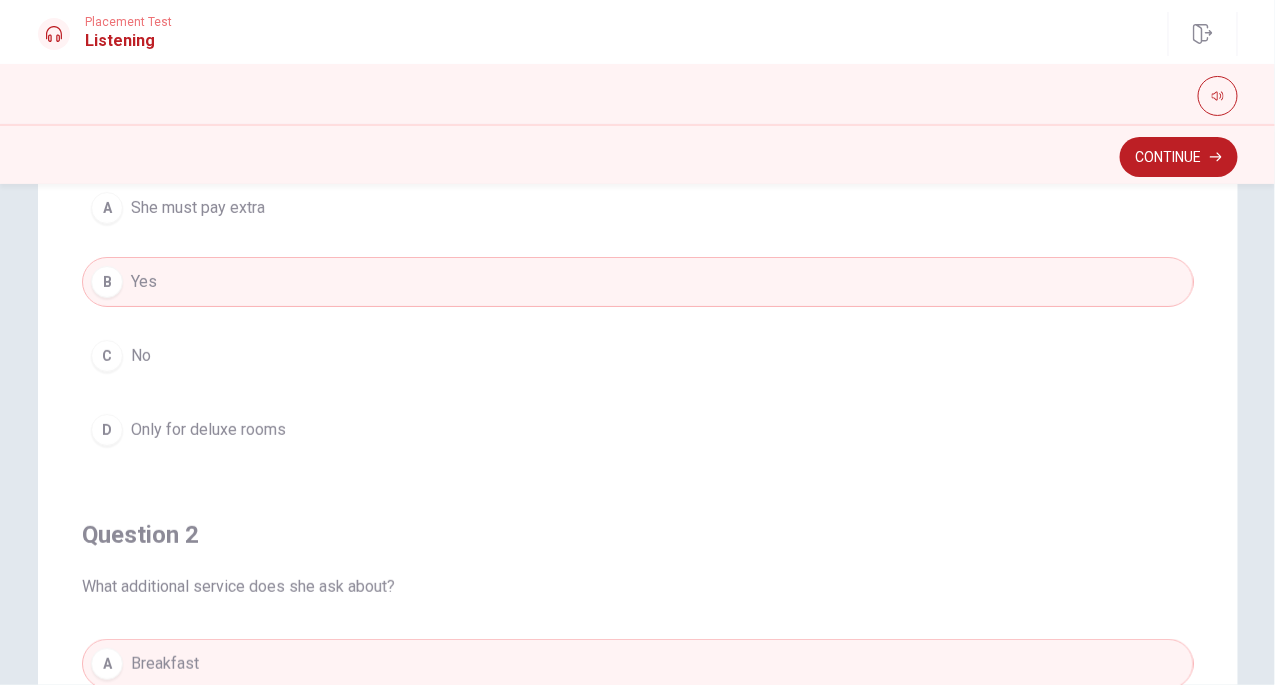 scroll, scrollTop: 0, scrollLeft: 0, axis: both 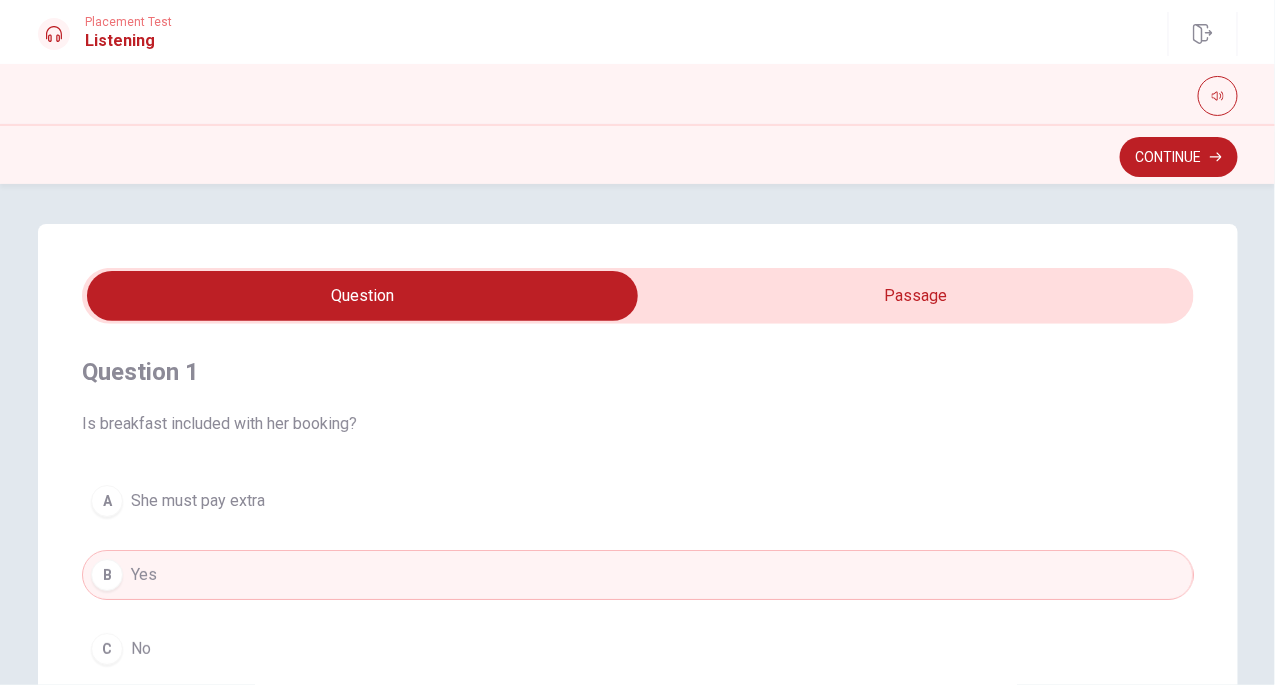 type on "51" 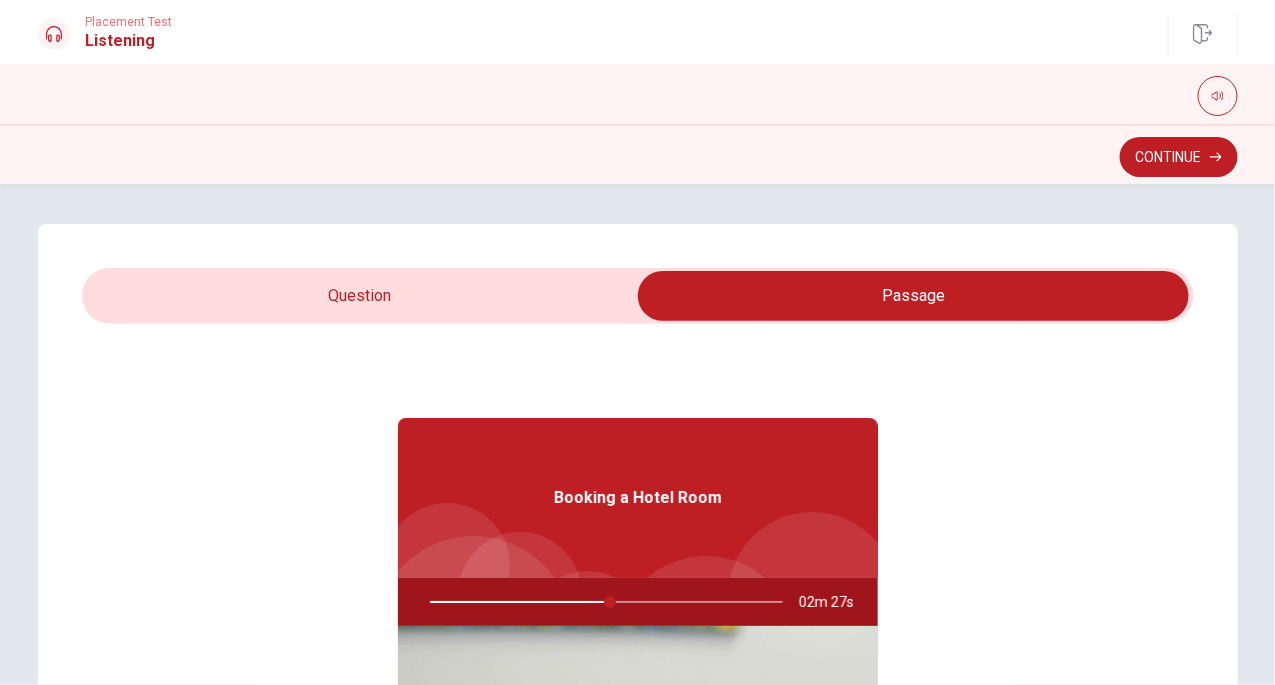click at bounding box center [914, 296] 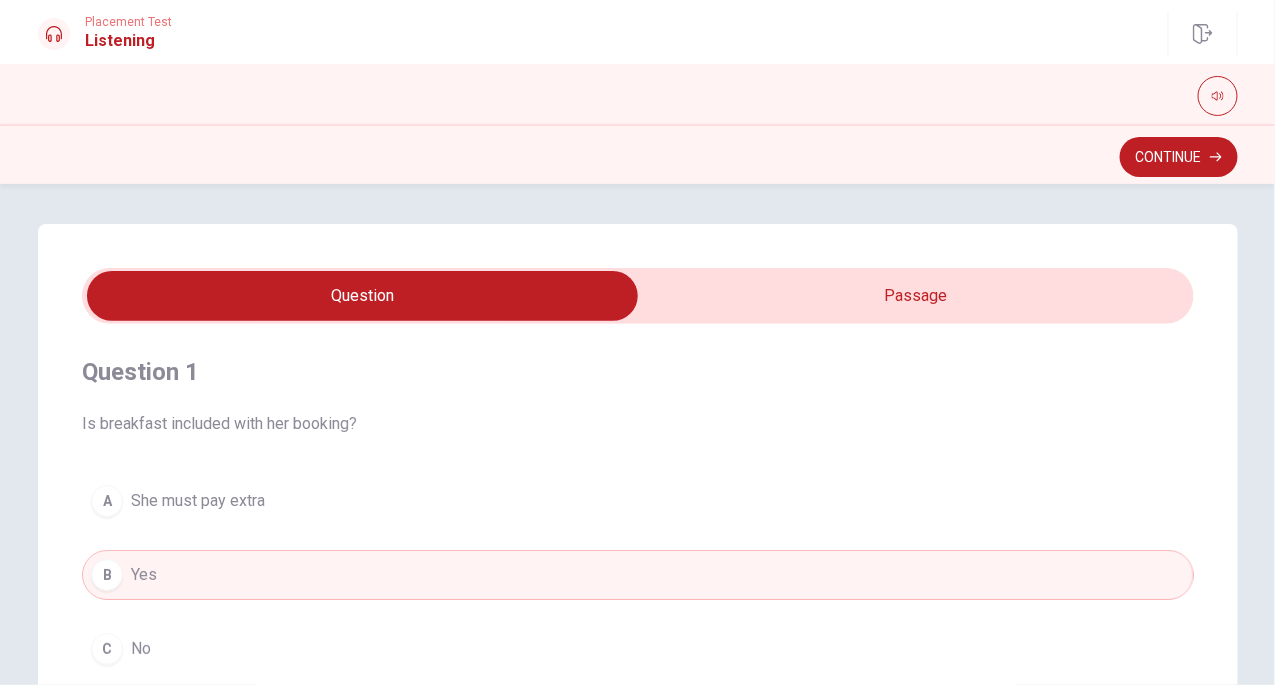 type on "51" 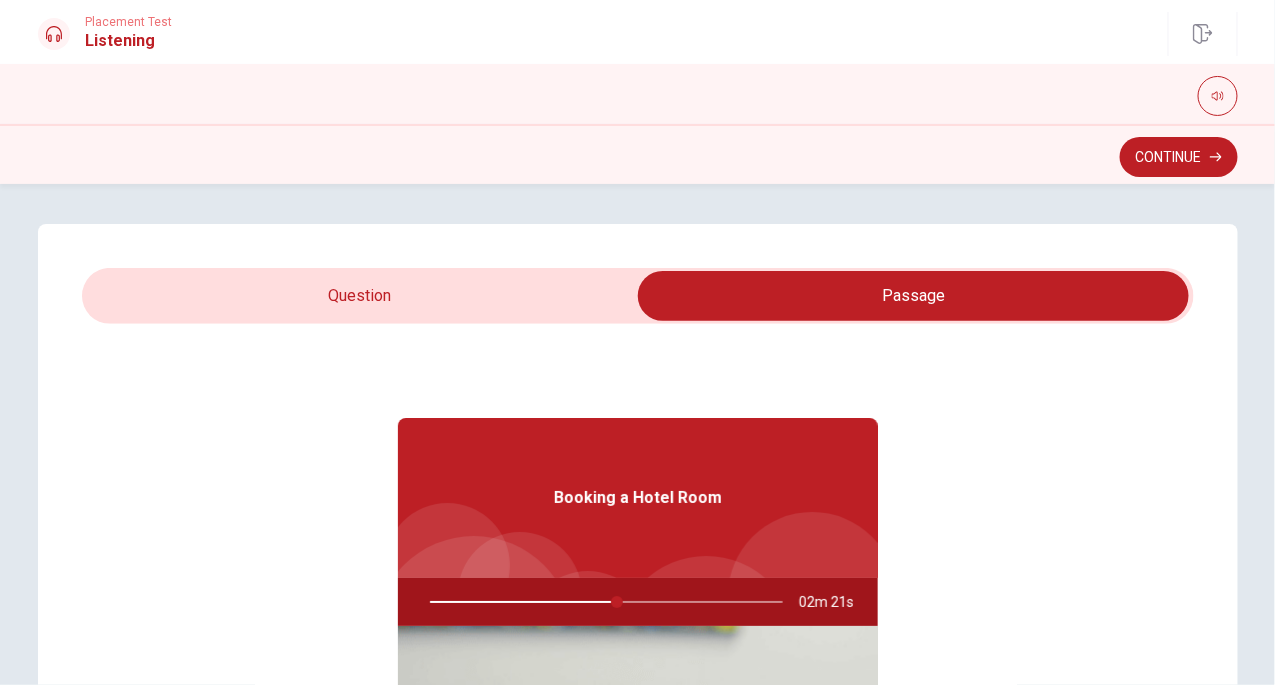 drag, startPoint x: 610, startPoint y: 607, endPoint x: 622, endPoint y: 605, distance: 12.165525 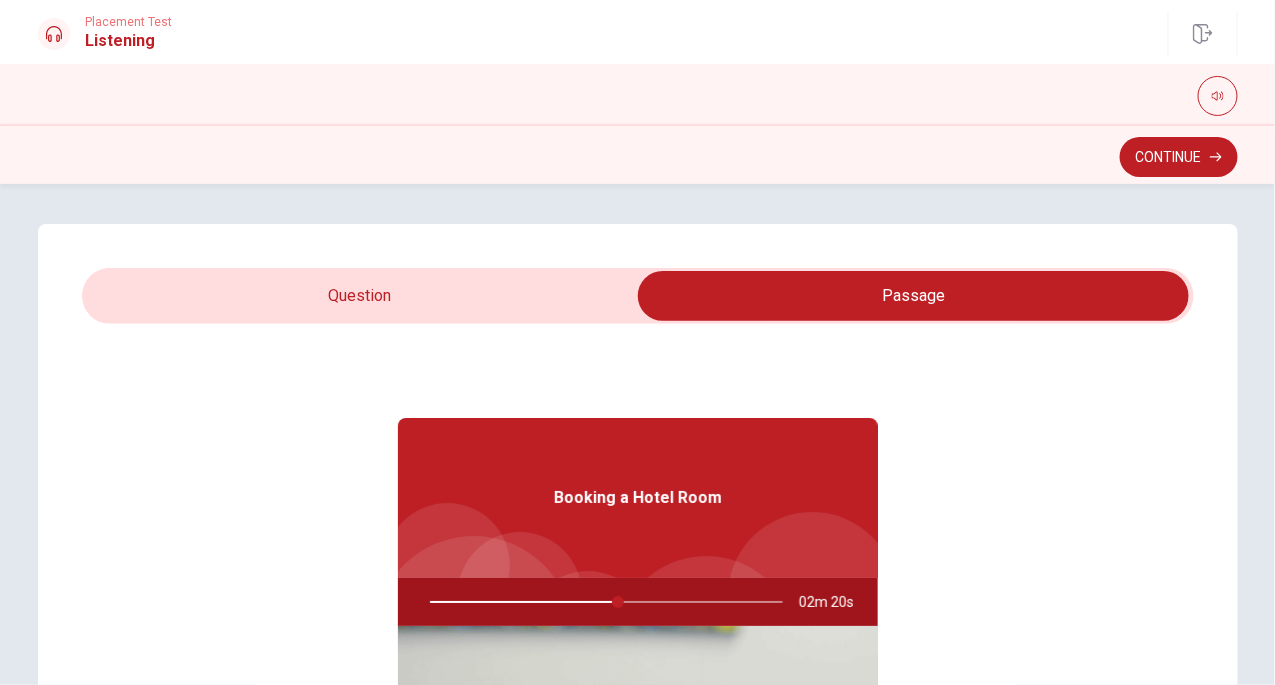 click at bounding box center (602, 602) 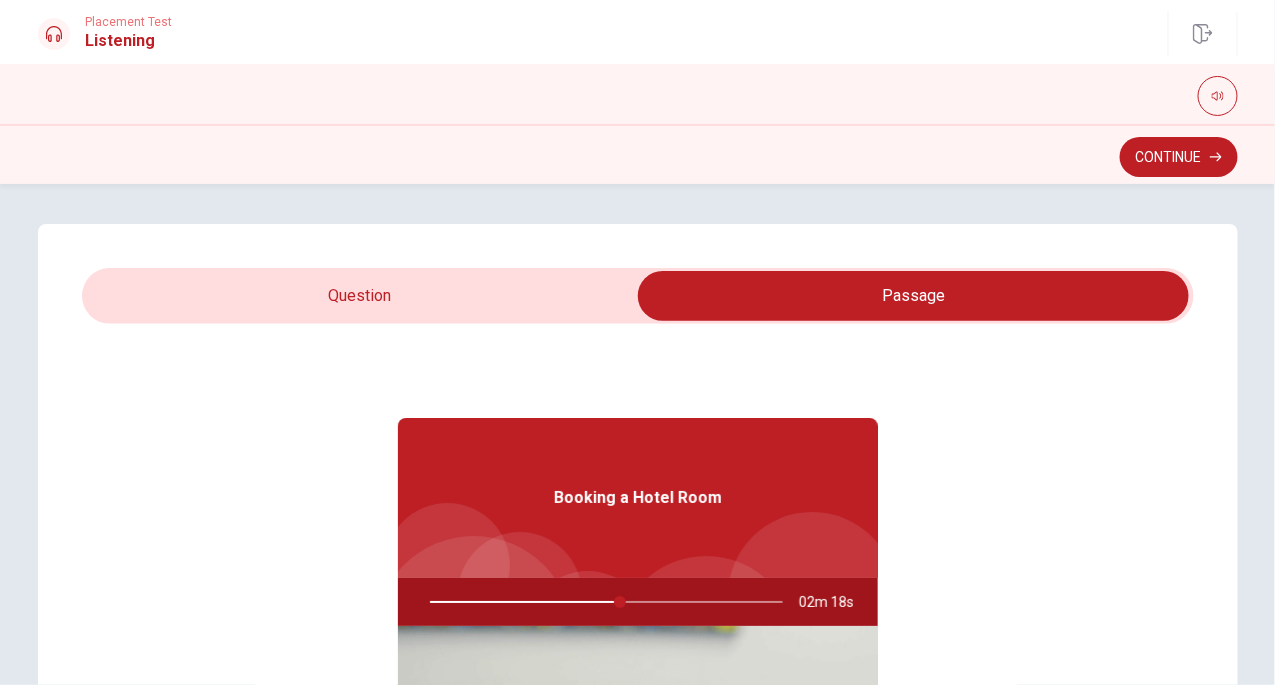 type on "54" 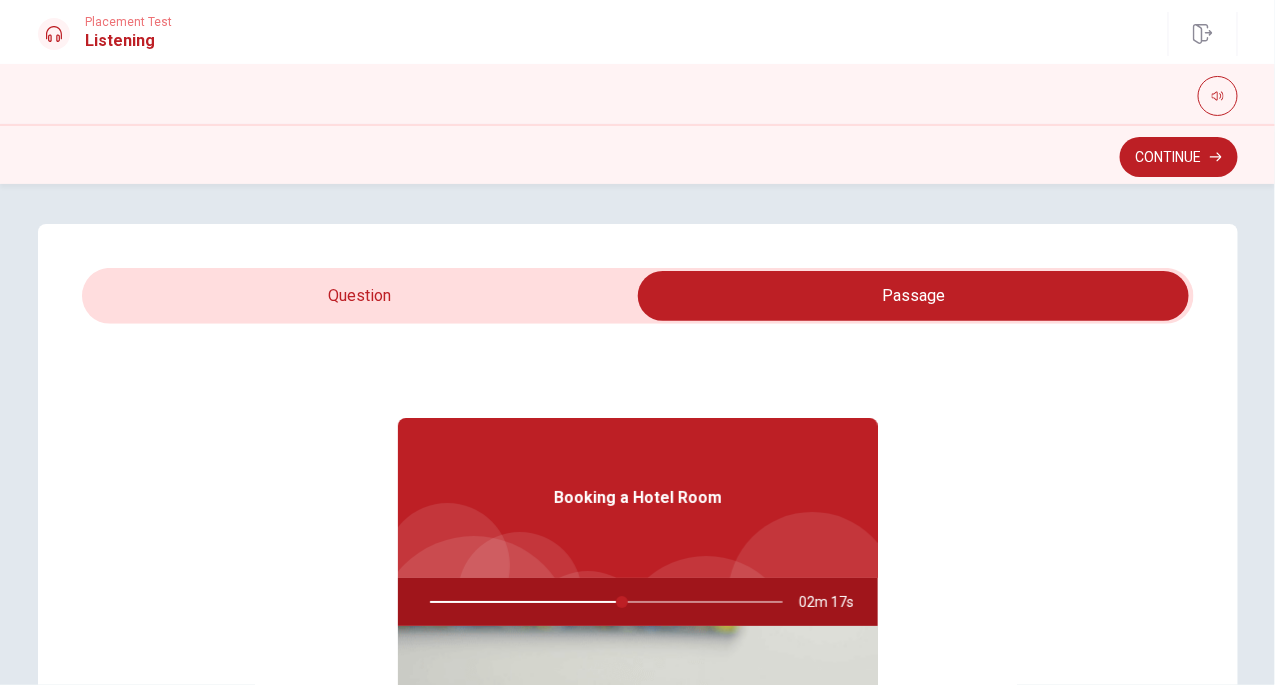 drag, startPoint x: 444, startPoint y: 331, endPoint x: 445, endPoint y: 297, distance: 34.0147 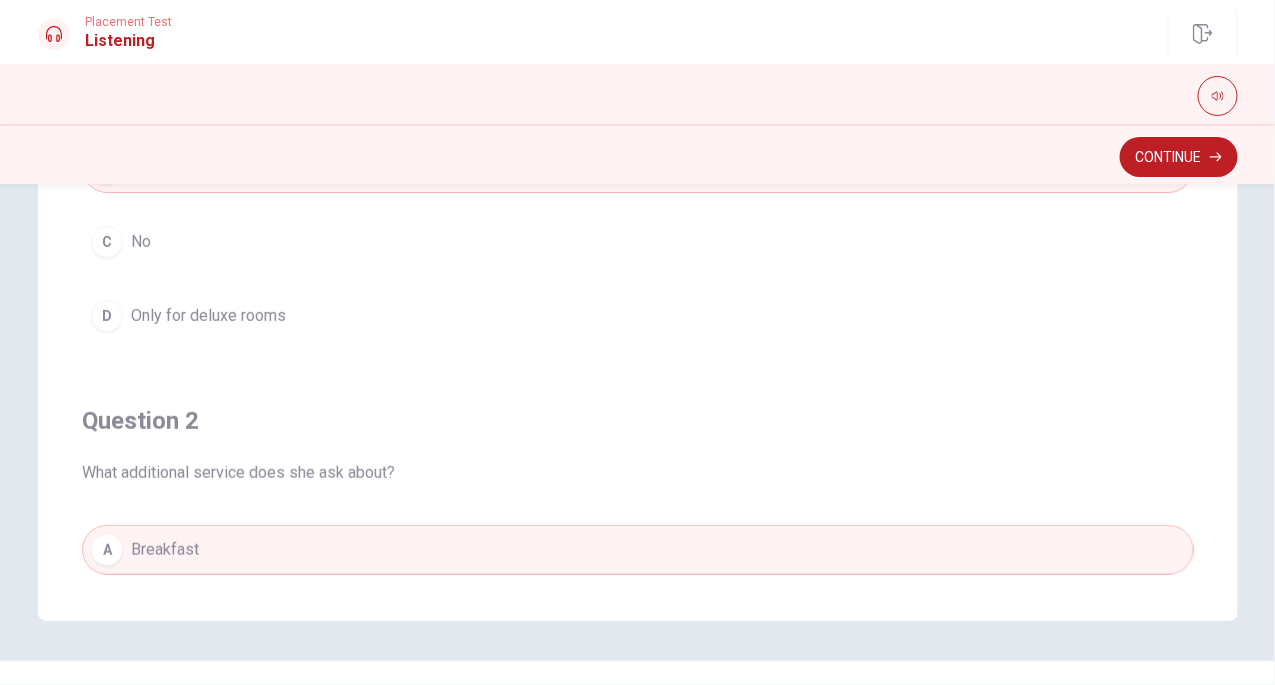scroll, scrollTop: 446, scrollLeft: 0, axis: vertical 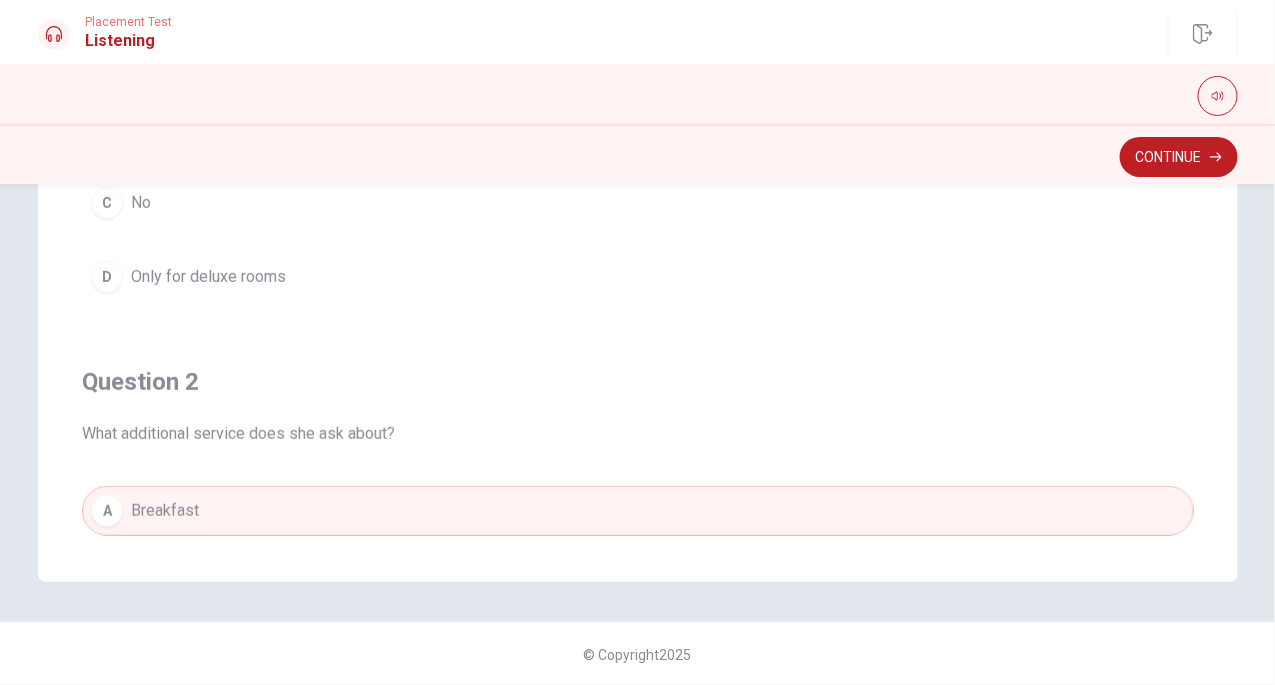 click on "Question 2 What additional service does she ask about? A Breakfast B Room cleaning C Wi-Fi D Parking" at bounding box center [638, 562] 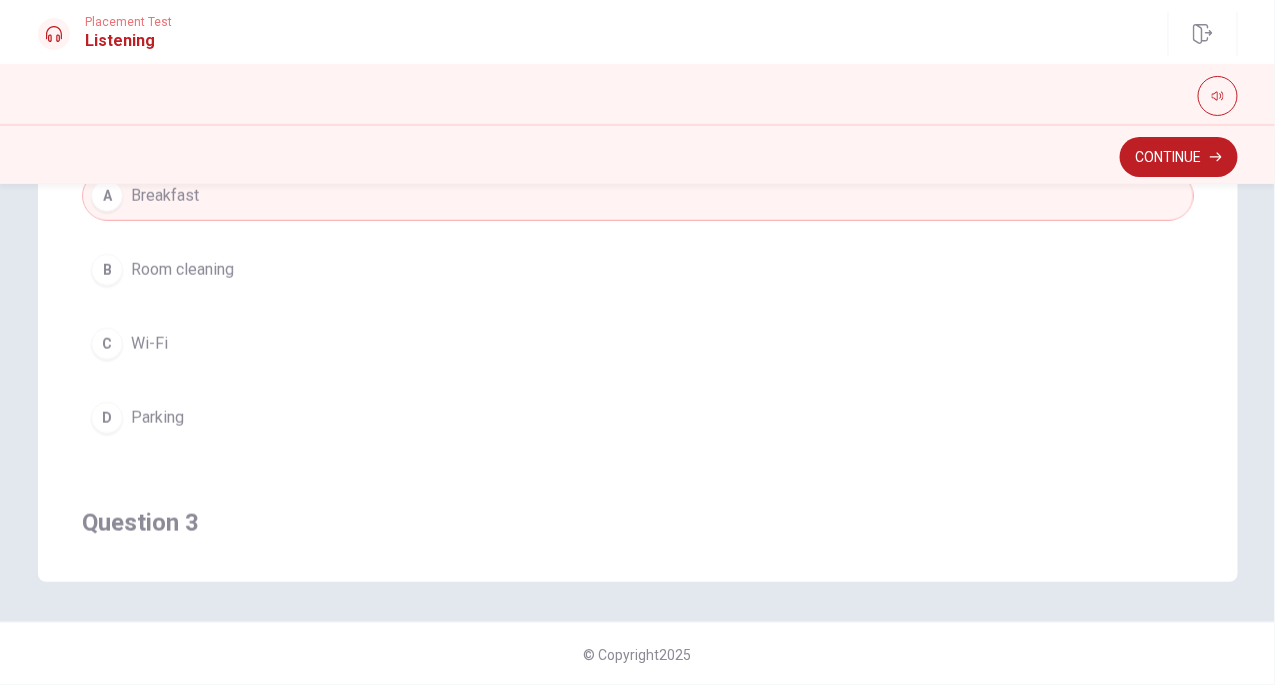 scroll, scrollTop: 354, scrollLeft: 0, axis: vertical 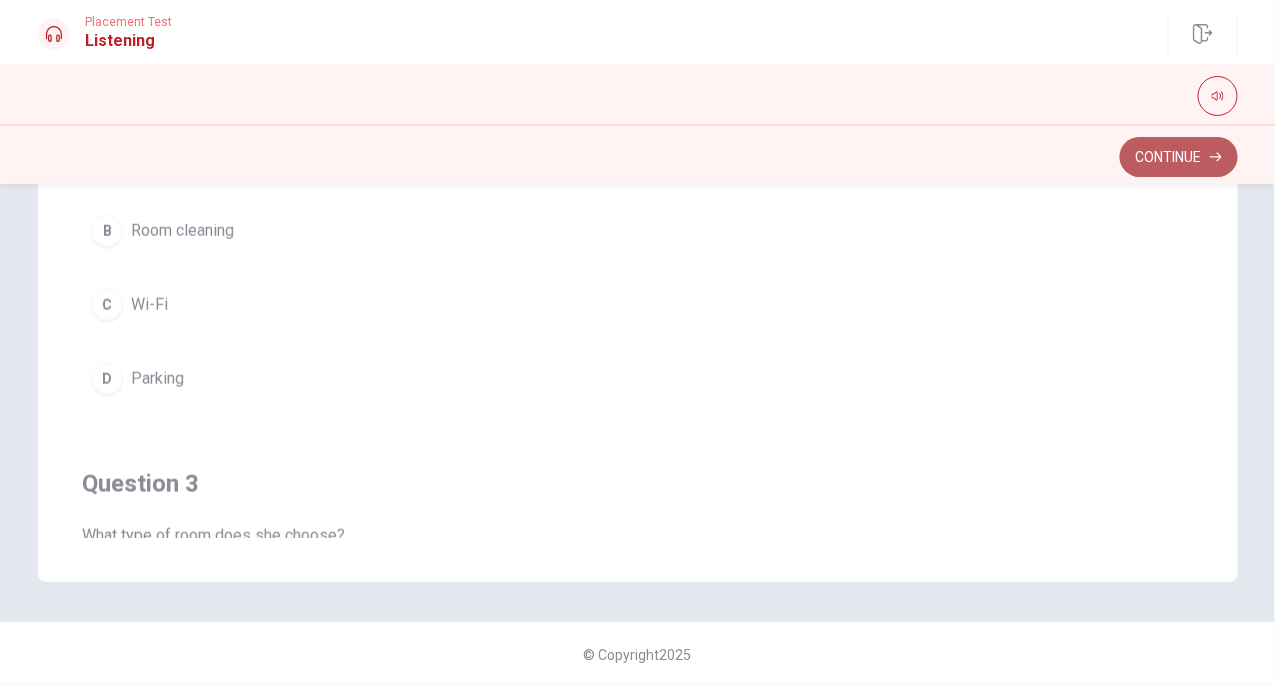 click on "Continue" at bounding box center (1179, 157) 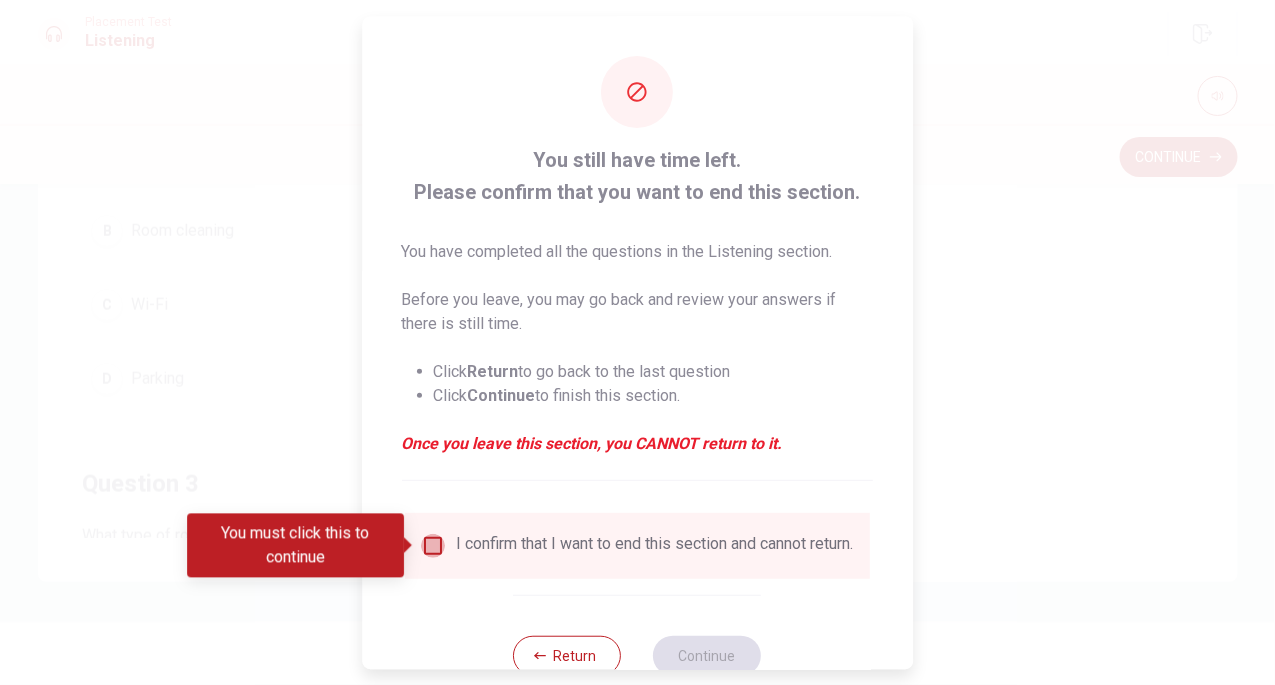 click at bounding box center [433, 546] 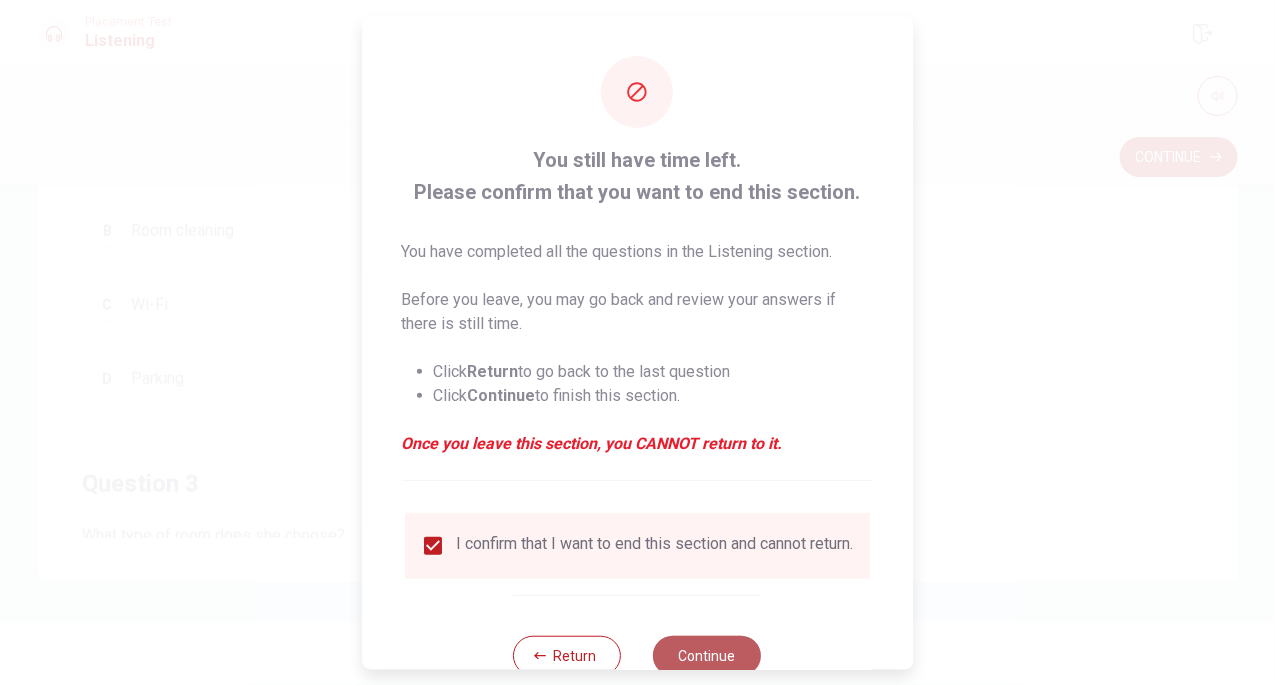 click on "Continue" at bounding box center [708, 656] 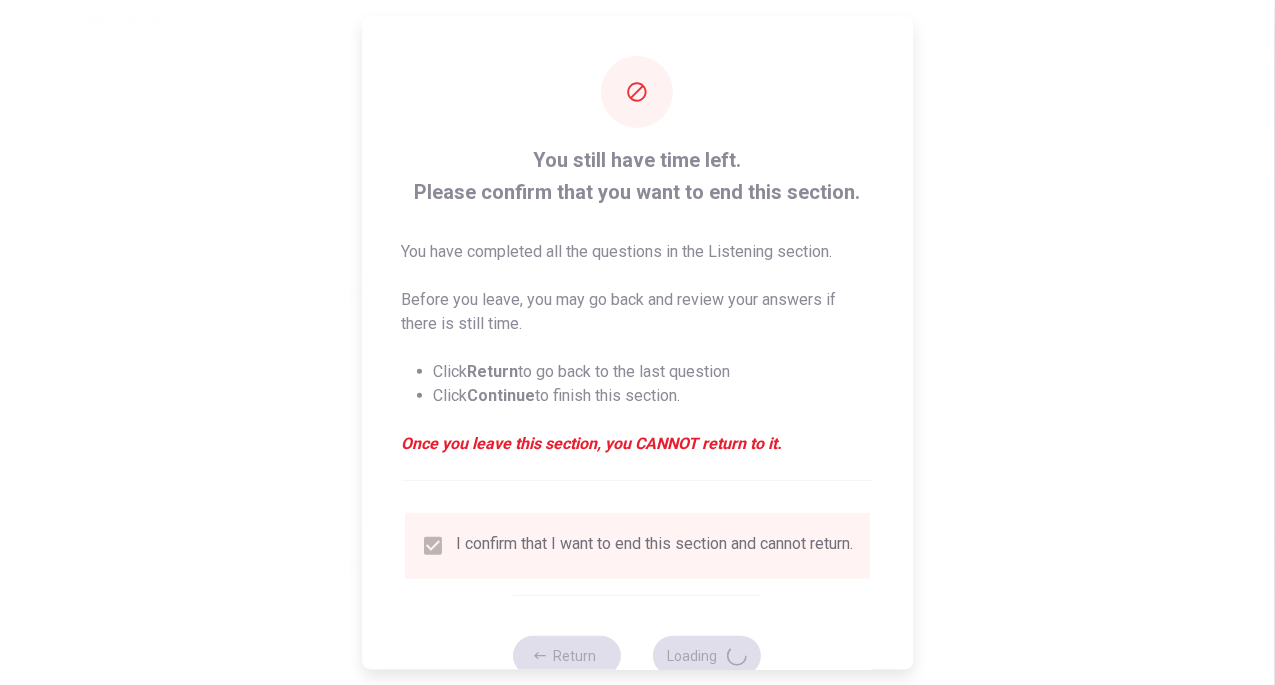 scroll, scrollTop: 0, scrollLeft: 0, axis: both 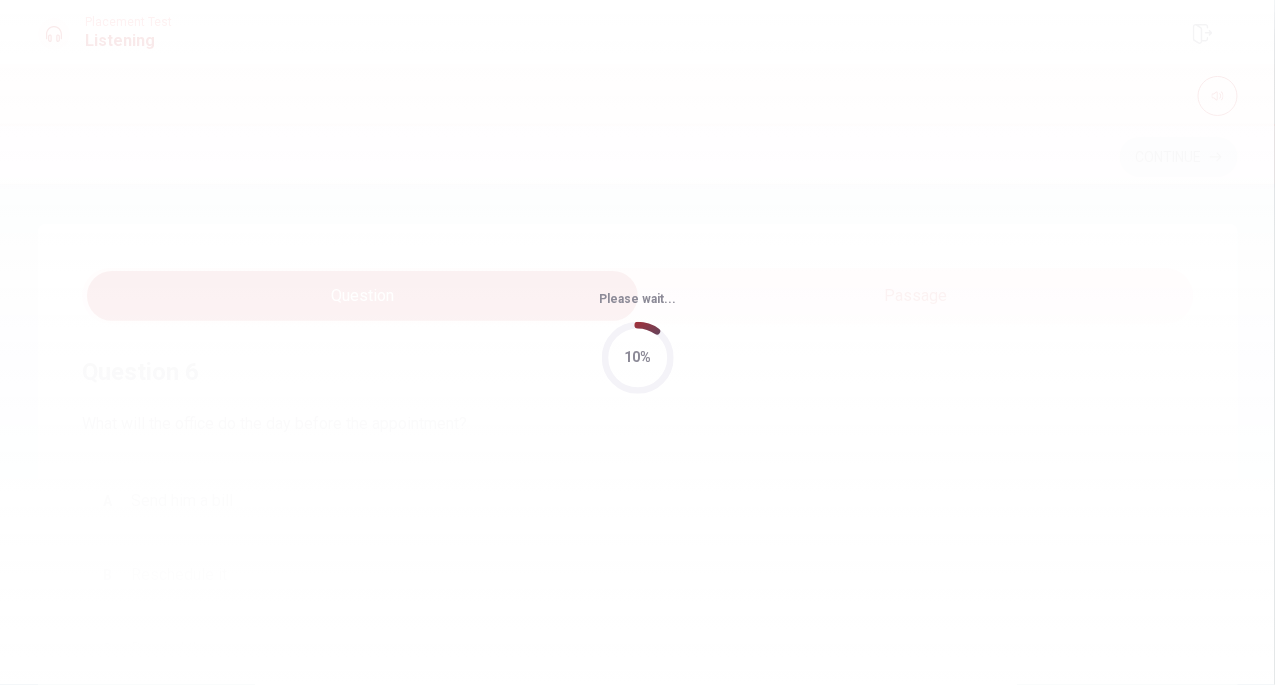 drag, startPoint x: 514, startPoint y: 550, endPoint x: 558, endPoint y: 327, distance: 227.29936 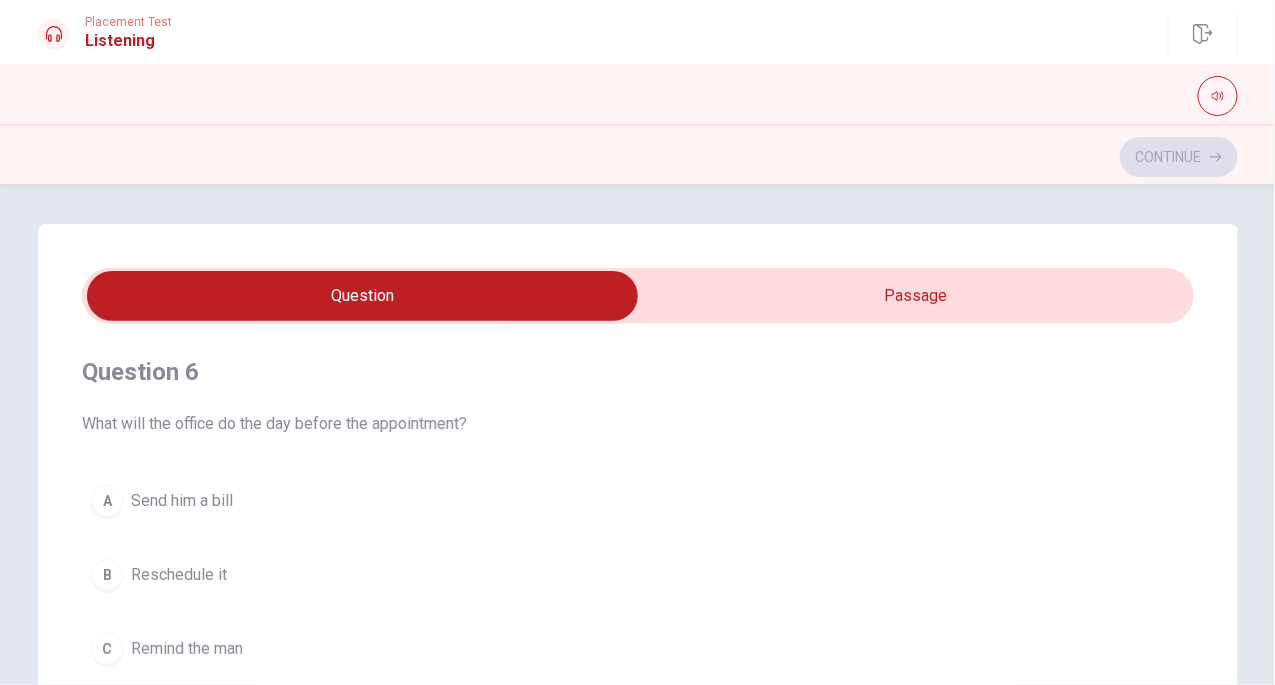 click on "Scheduling a Dentist Appointment 04m 47s" at bounding box center (1750, 1464) 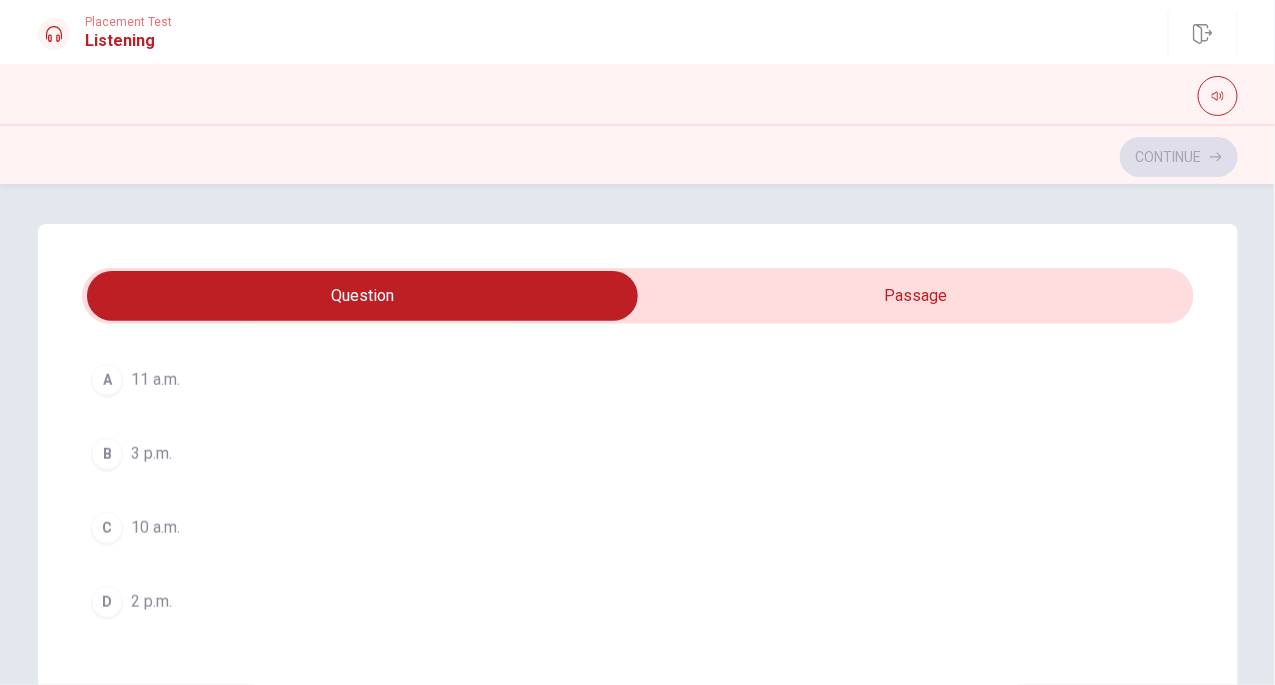 scroll, scrollTop: 616, scrollLeft: 0, axis: vertical 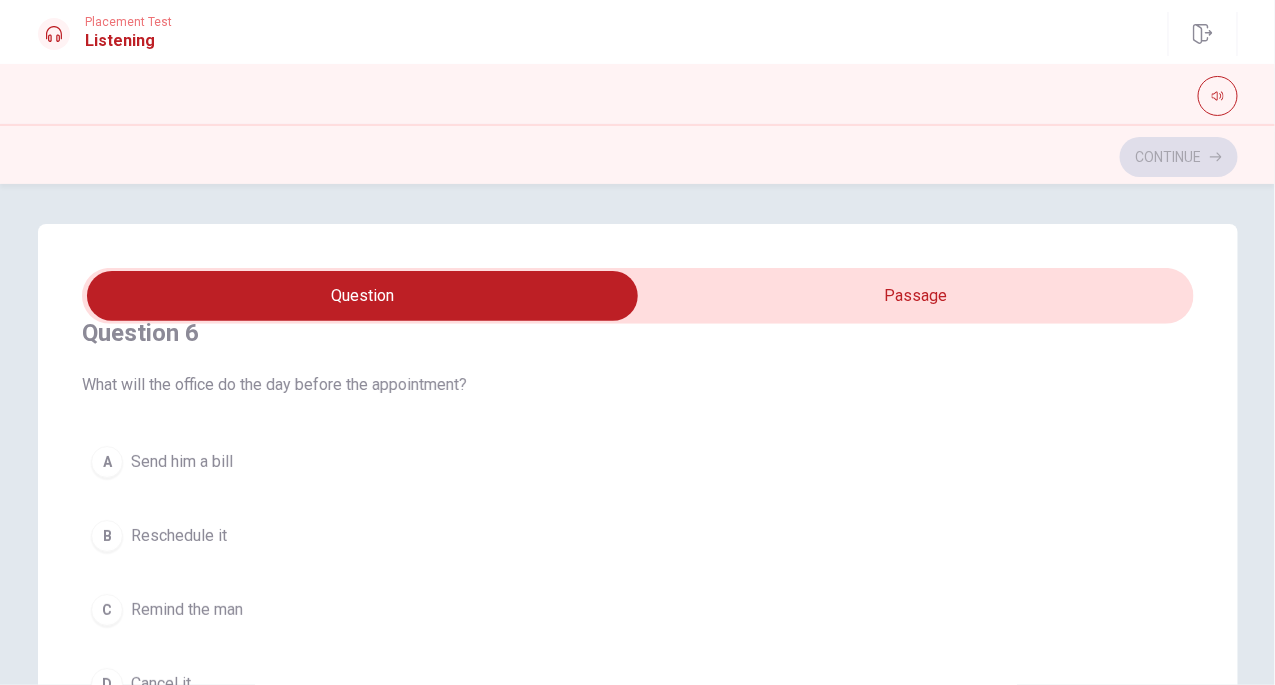 click on "A Send him a bill B Reschedule it C Remind the man D Cancel it" at bounding box center [638, 573] 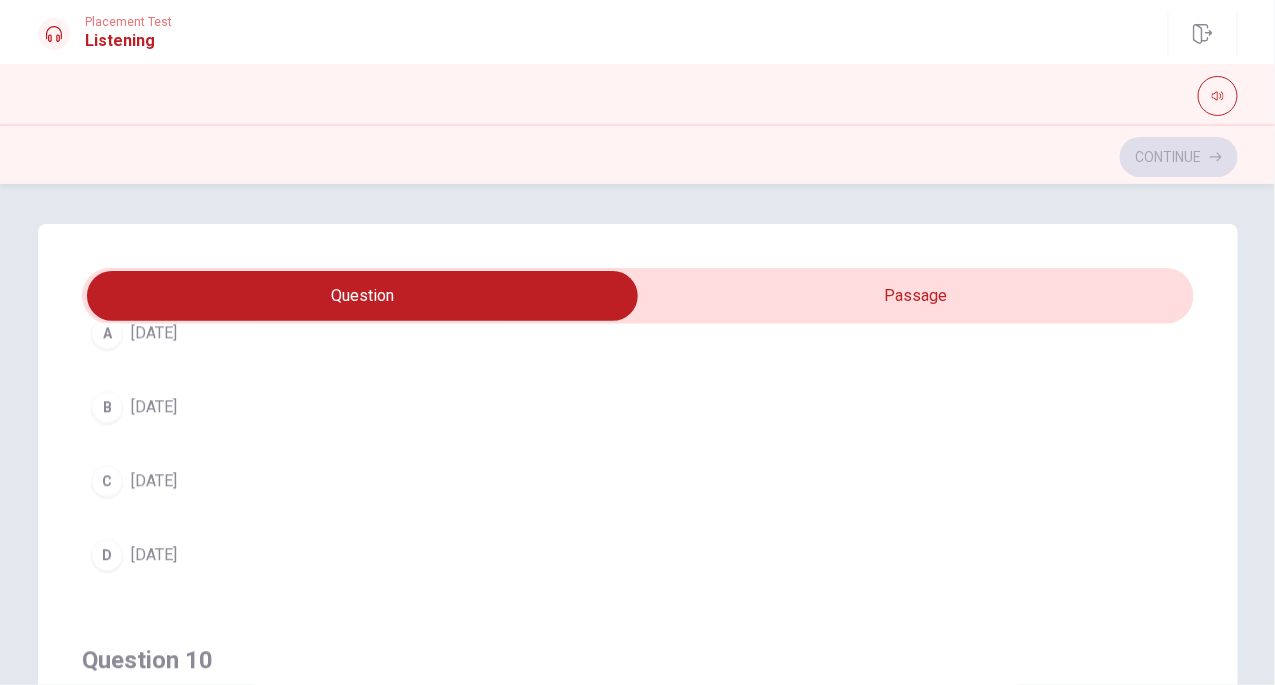 scroll, scrollTop: 1606, scrollLeft: 0, axis: vertical 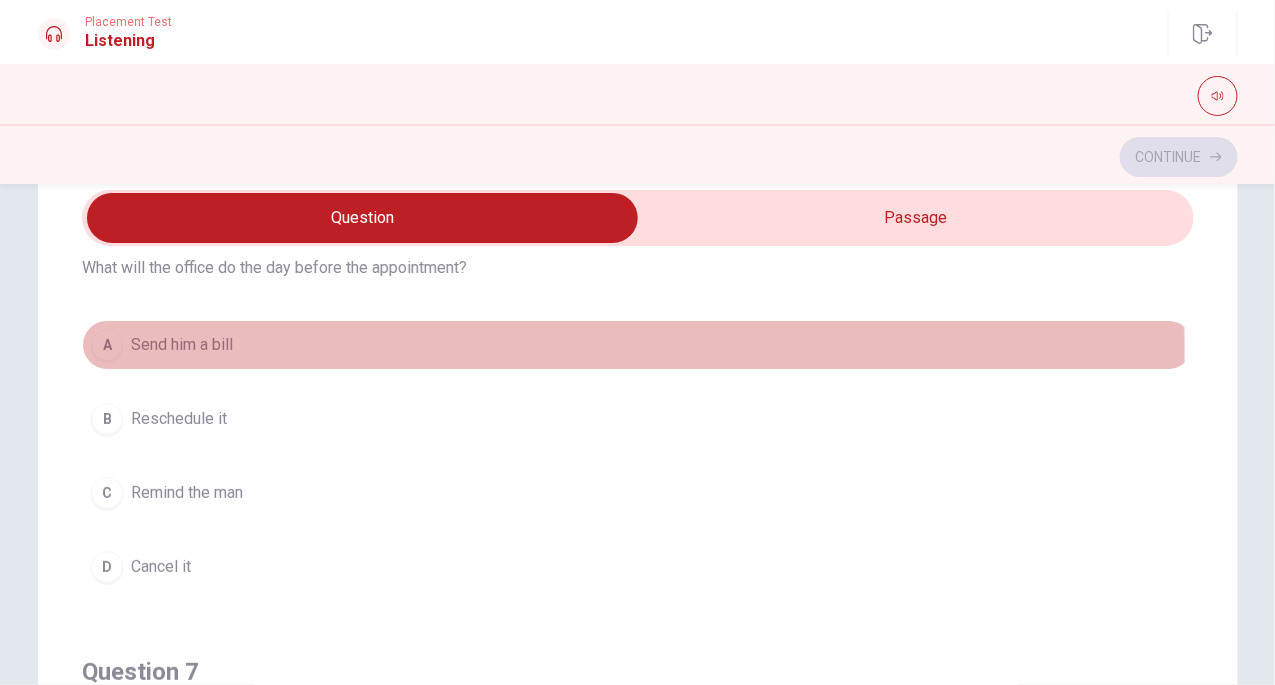 click on "A" at bounding box center [107, 345] 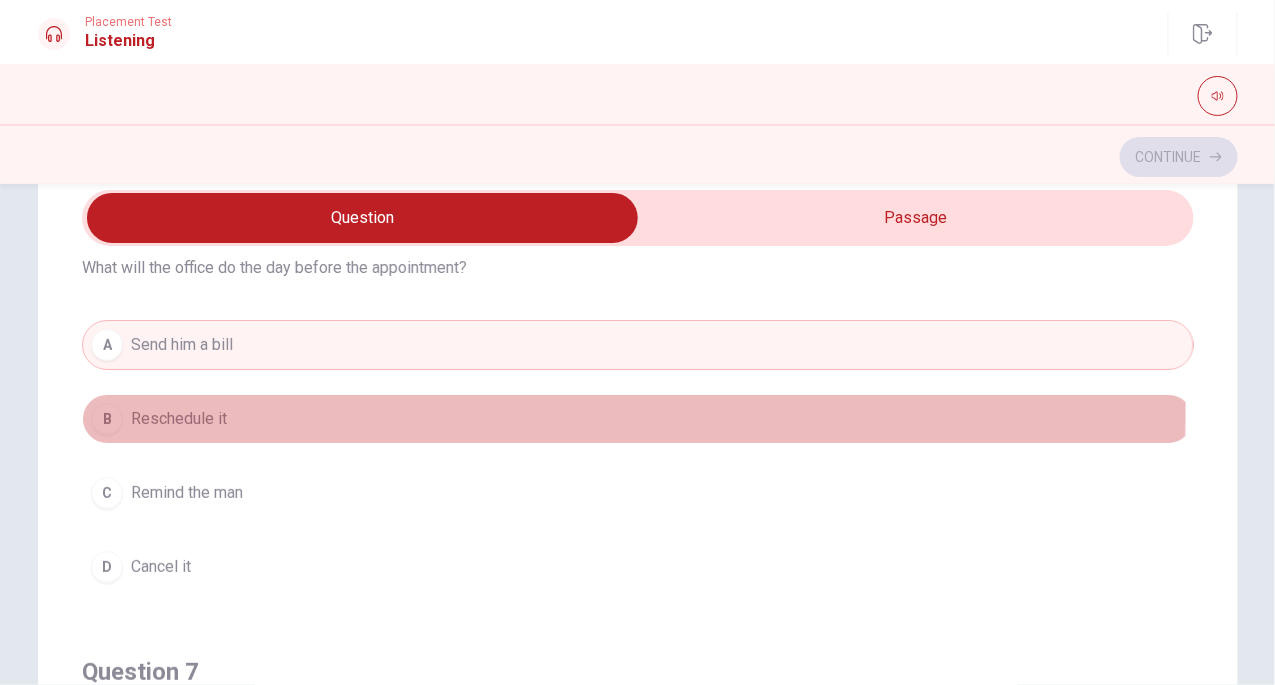 click on "B" at bounding box center [107, 419] 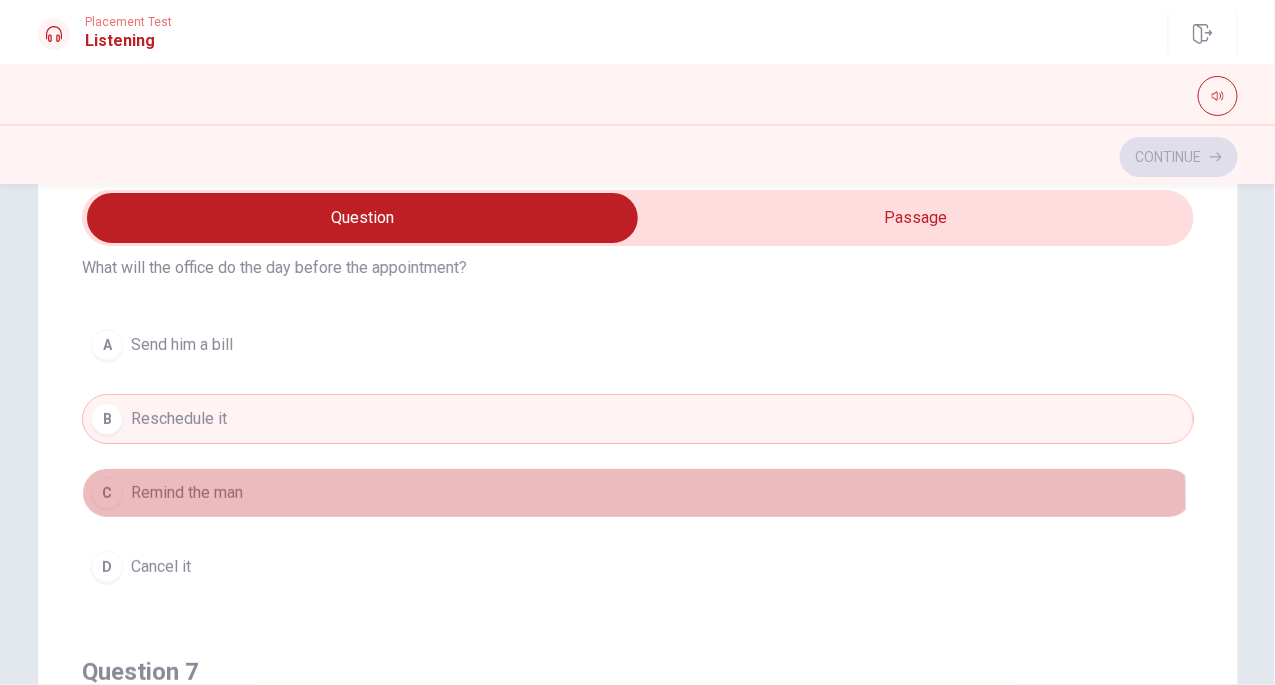 click on "C Remind the man" at bounding box center (638, 493) 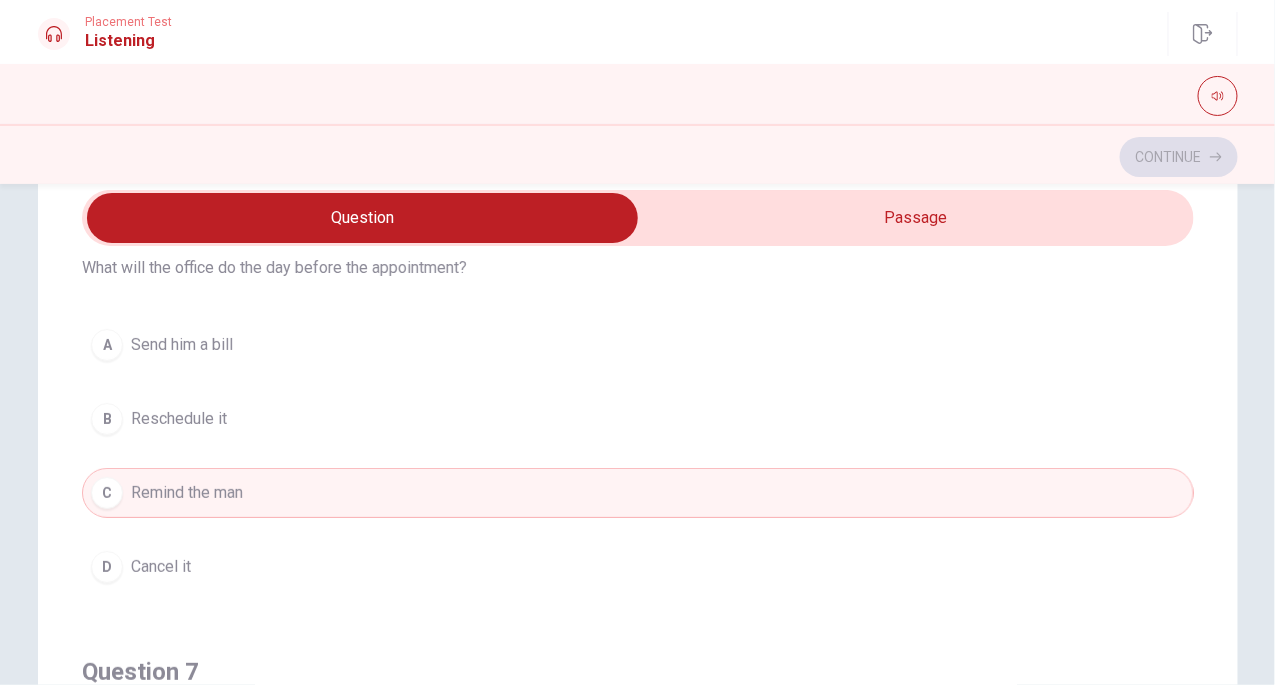 click on "A" at bounding box center [107, 345] 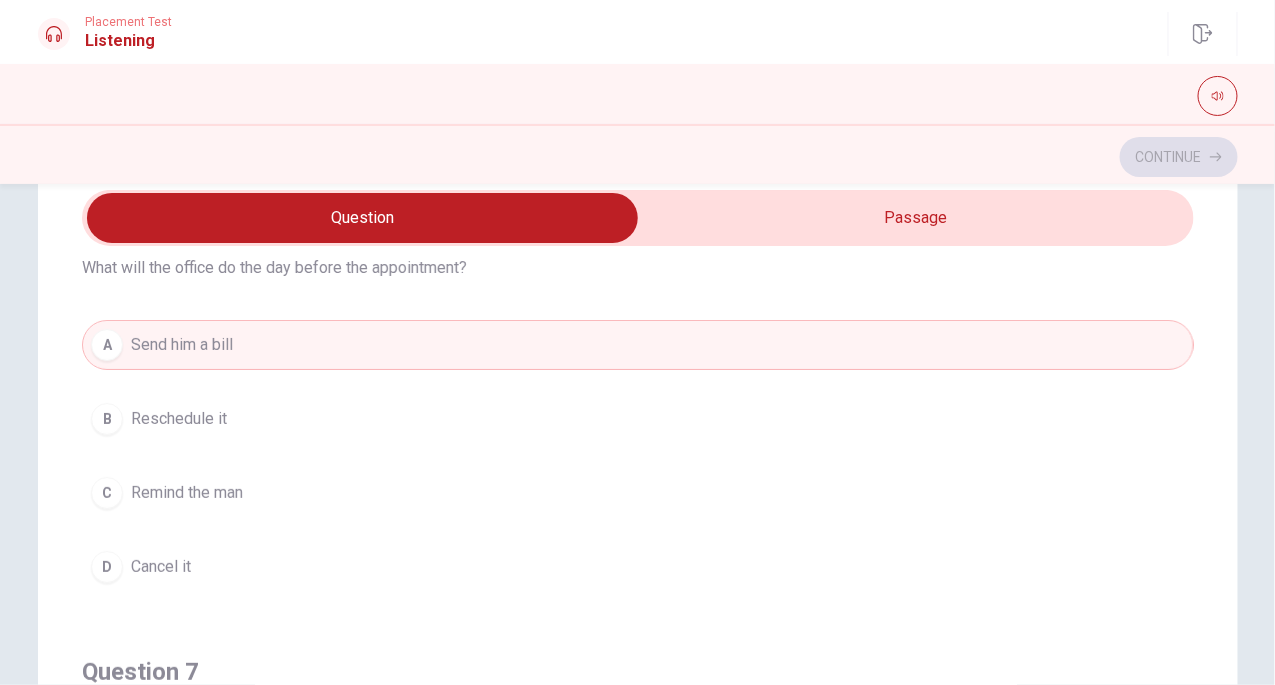 type 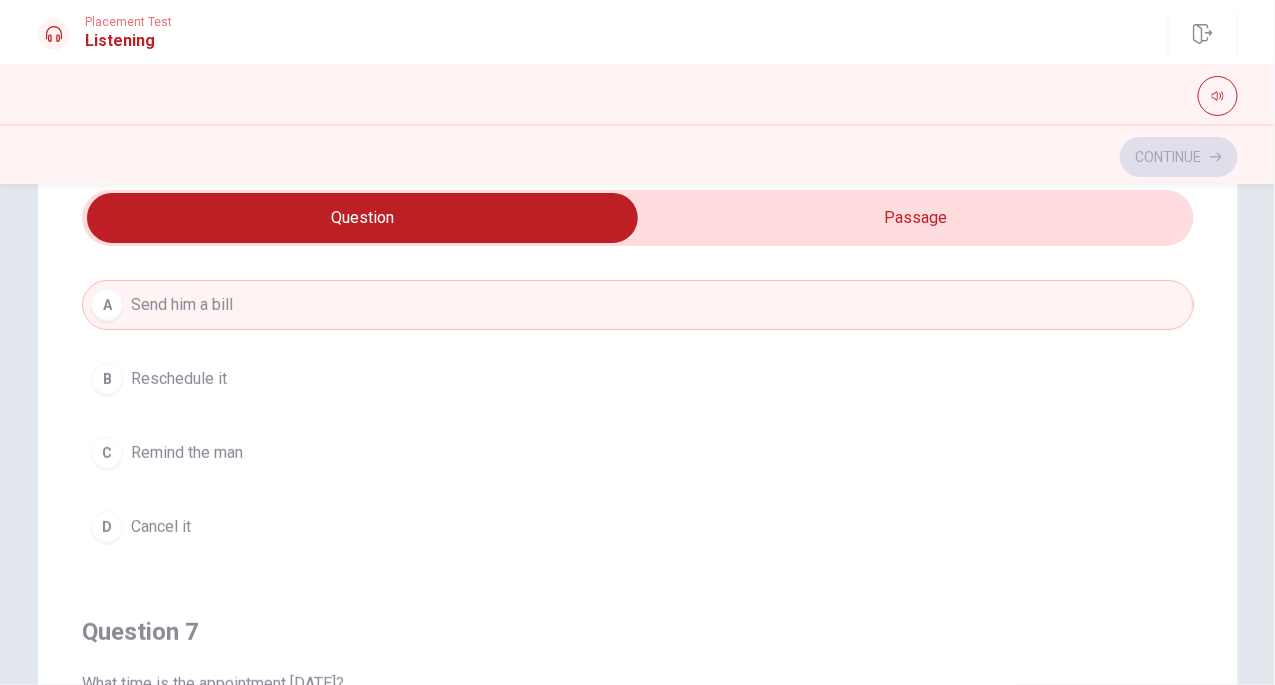 scroll, scrollTop: 78, scrollLeft: 0, axis: vertical 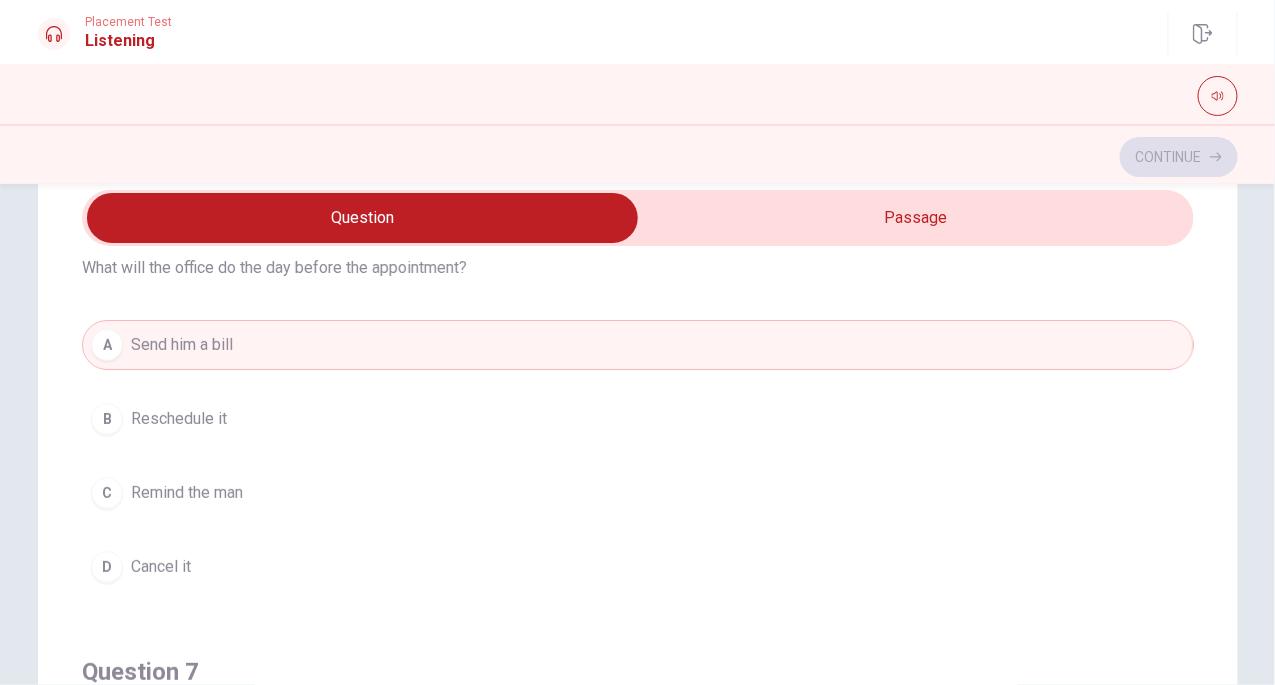 click on "C" at bounding box center [107, 493] 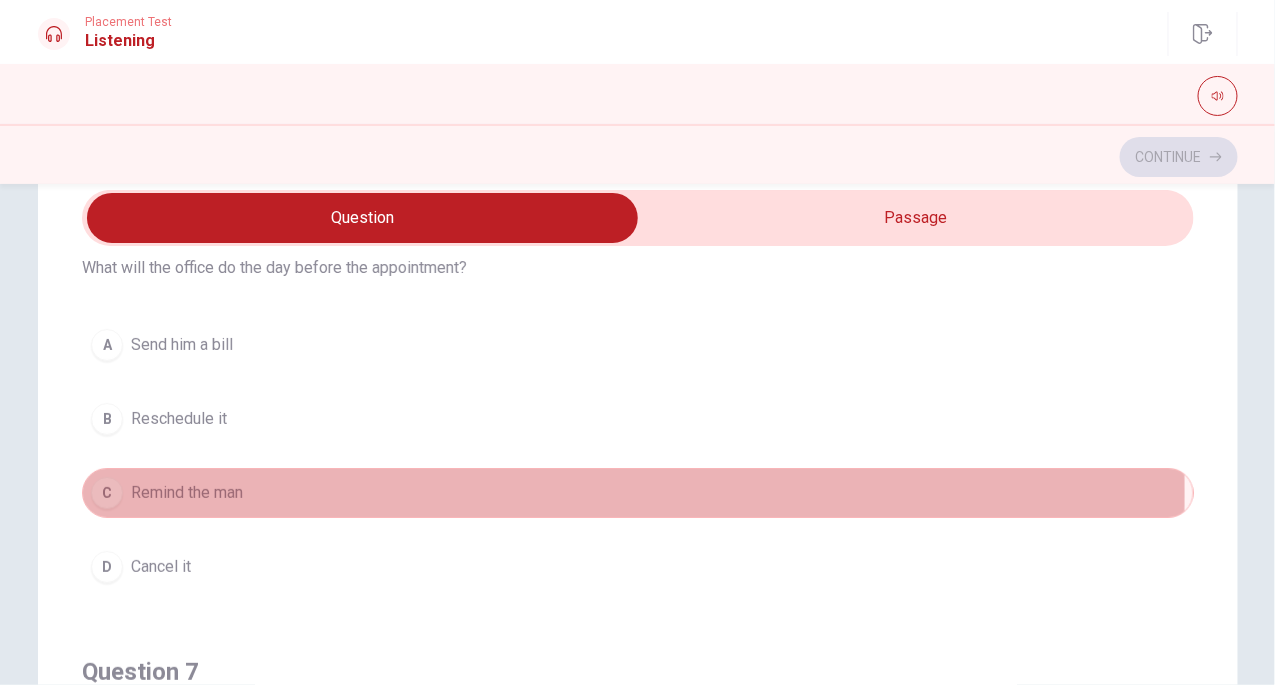 click on "C" at bounding box center [107, 493] 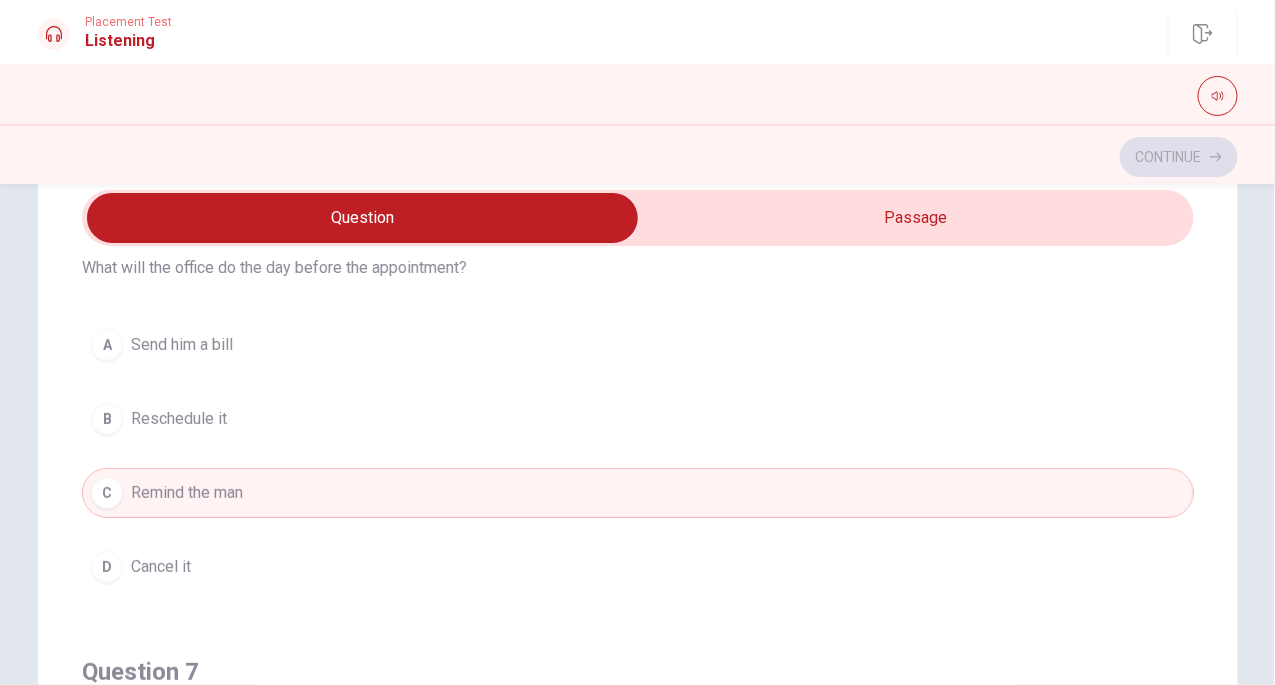 type 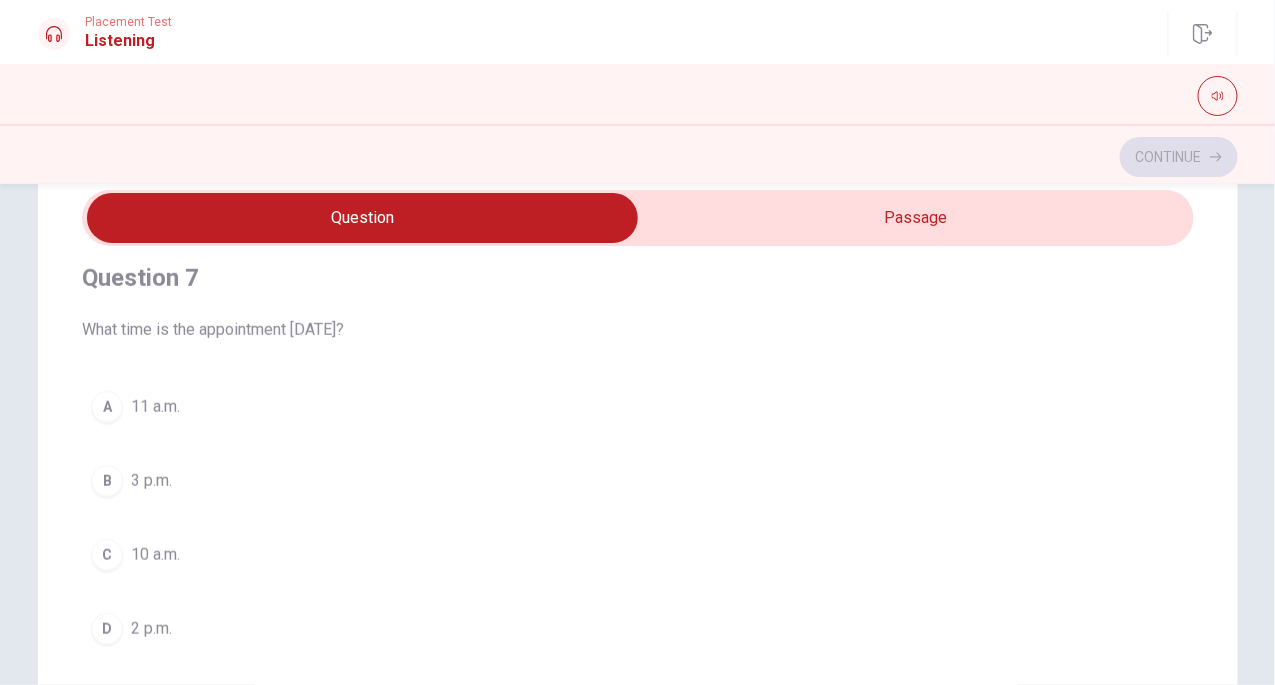 scroll, scrollTop: 512, scrollLeft: 0, axis: vertical 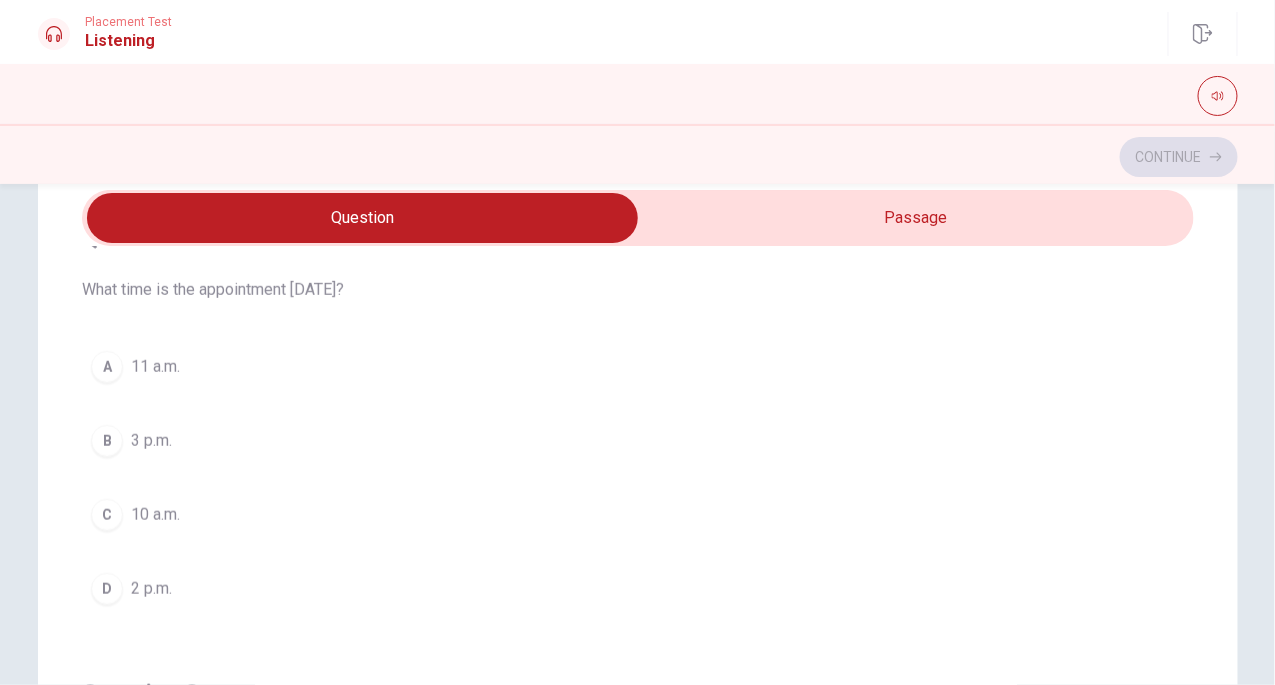 click on "A" at bounding box center [107, 367] 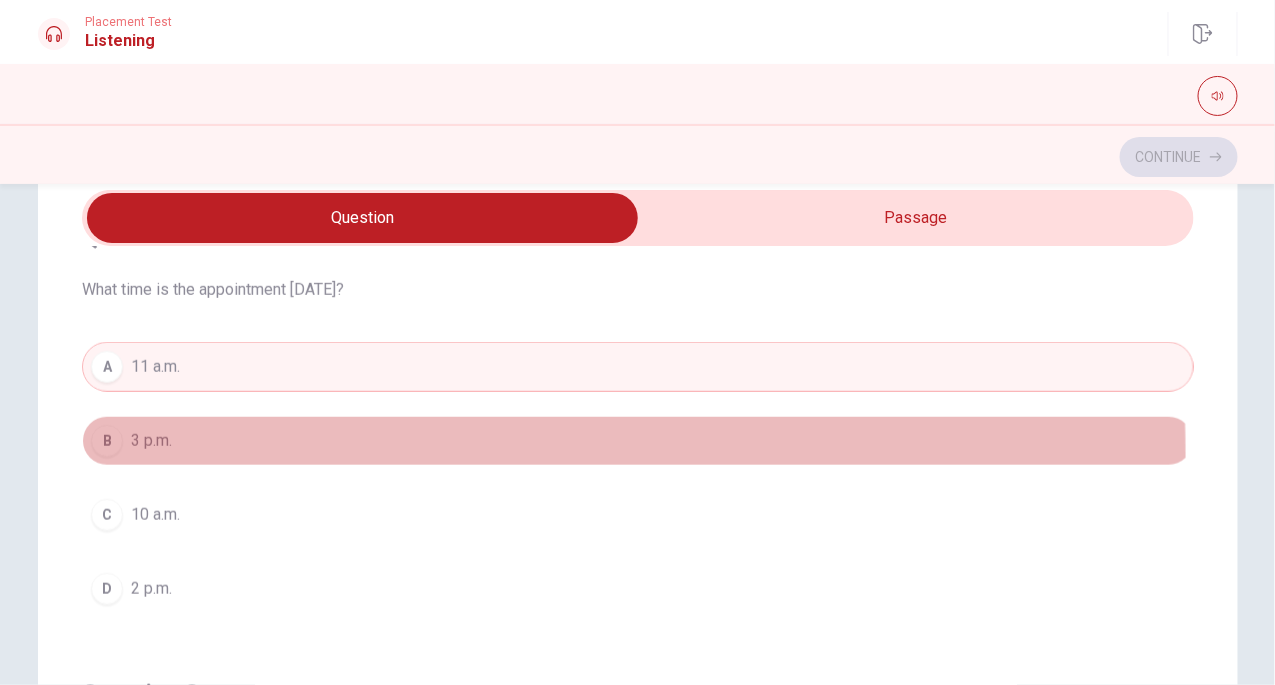 click on "B 3 p.m." at bounding box center (638, 441) 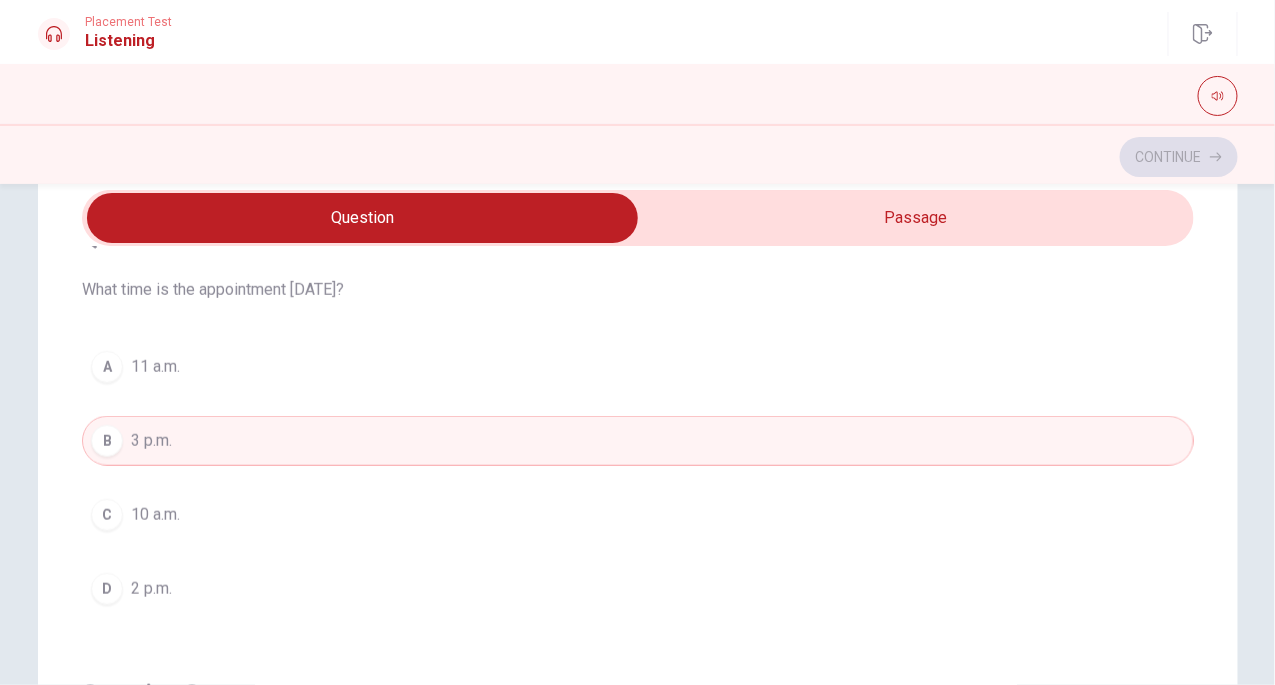 type 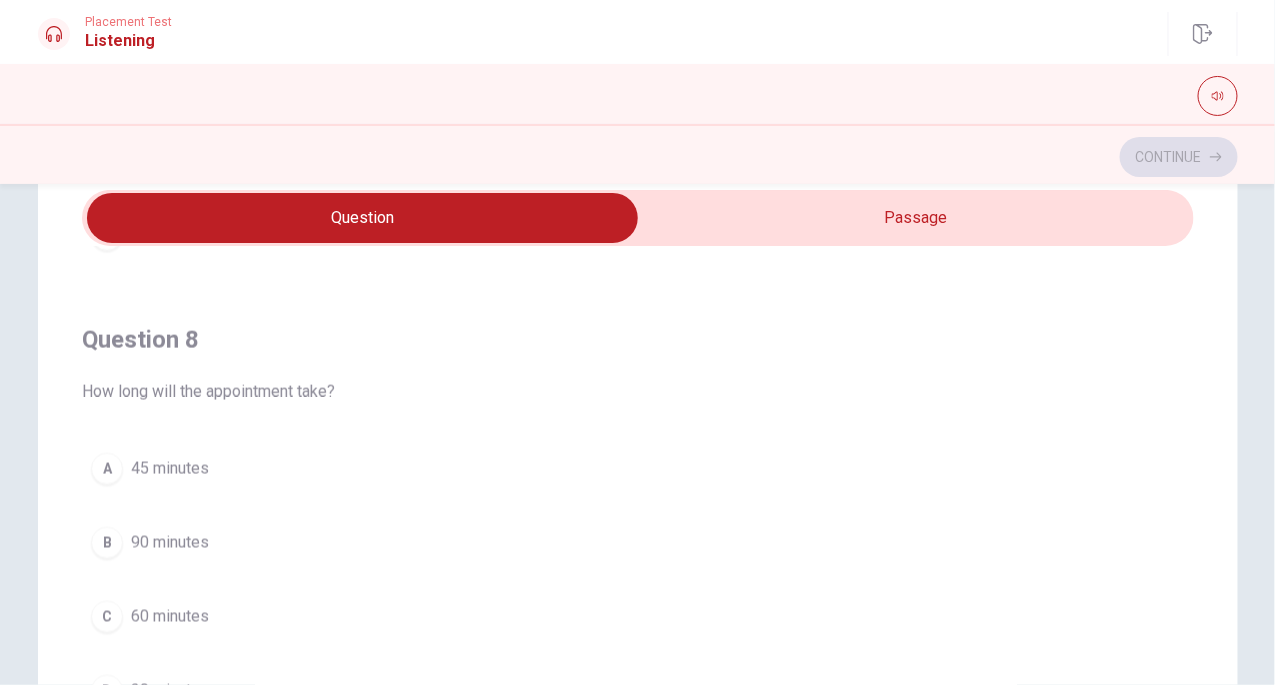 scroll, scrollTop: 906, scrollLeft: 0, axis: vertical 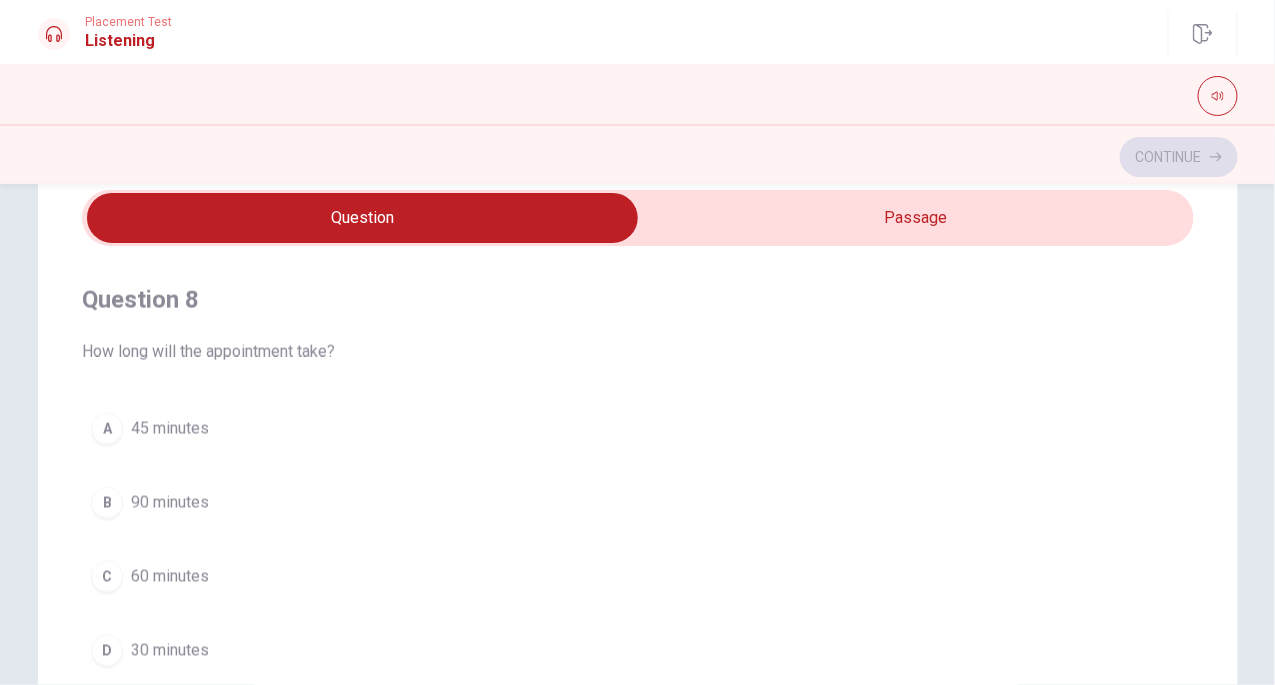 click on "A" at bounding box center [107, 429] 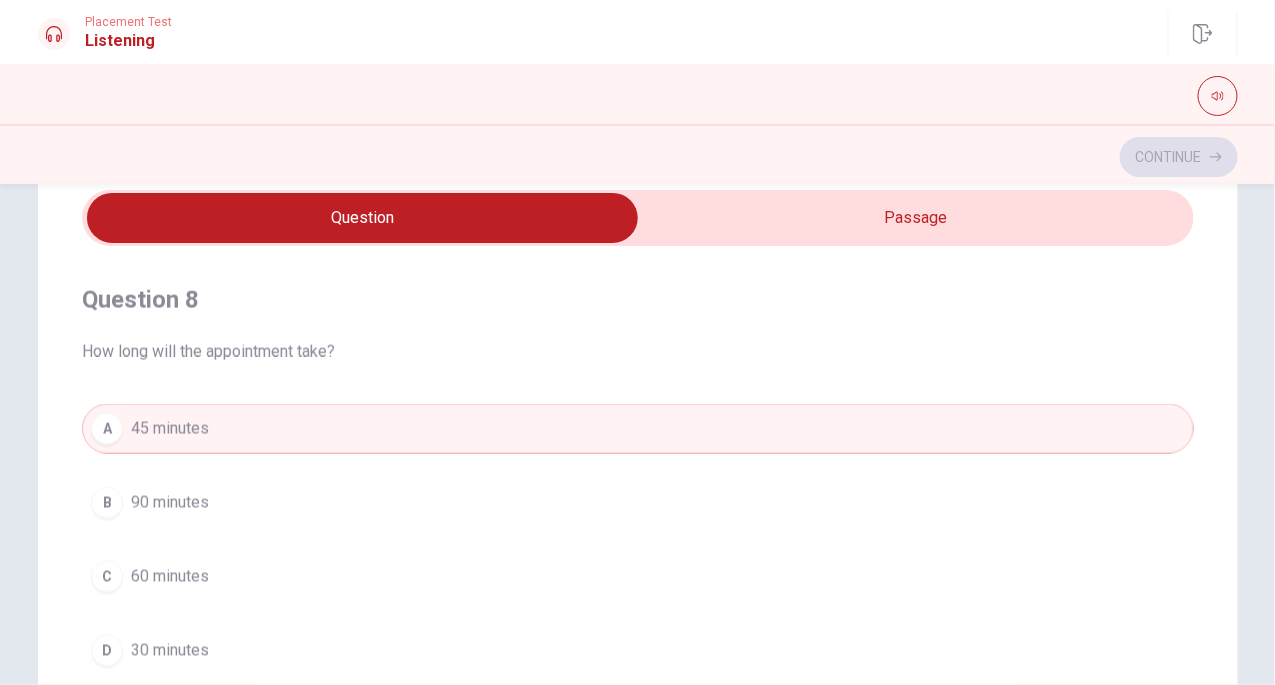 type 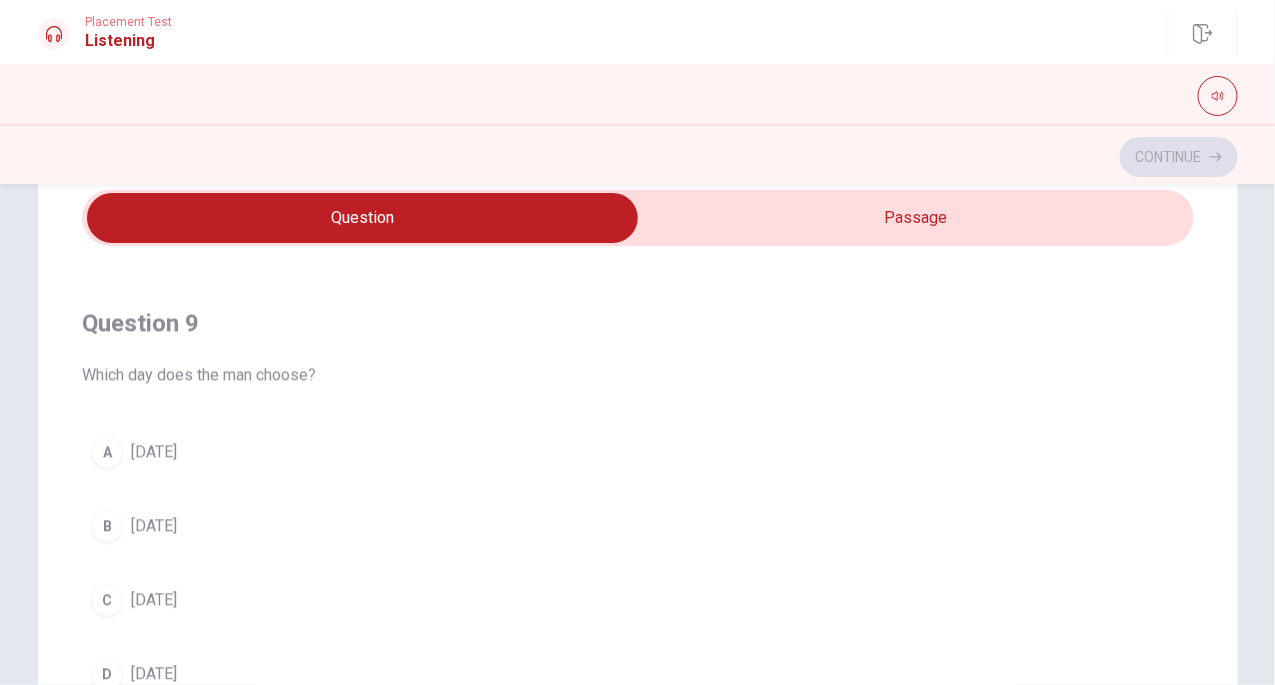scroll, scrollTop: 1379, scrollLeft: 0, axis: vertical 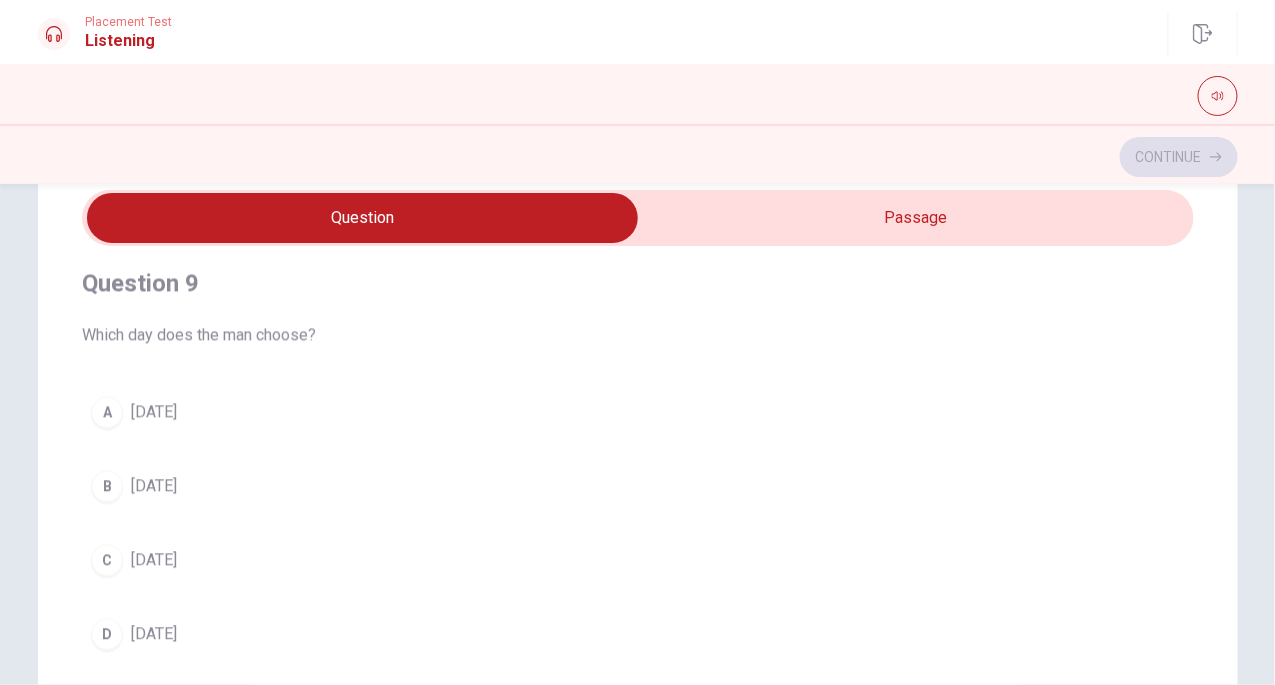 click on "C [DATE]" at bounding box center (638, 560) 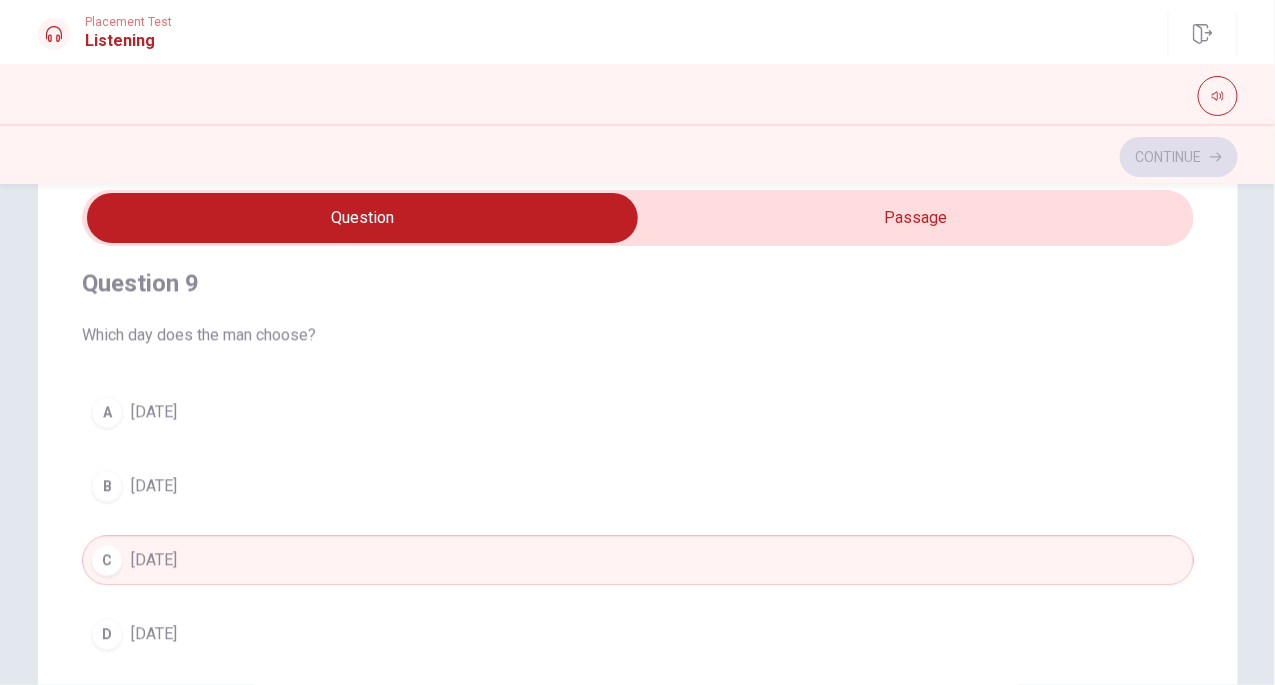 type 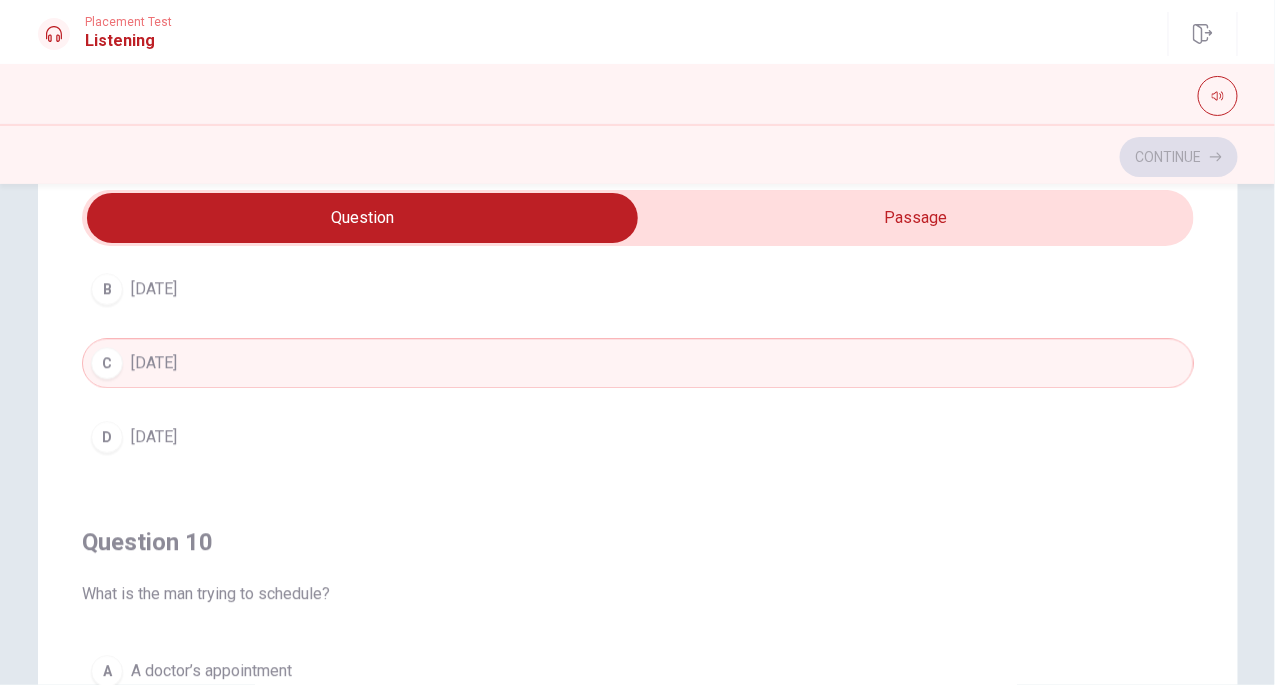 scroll, scrollTop: 1606, scrollLeft: 0, axis: vertical 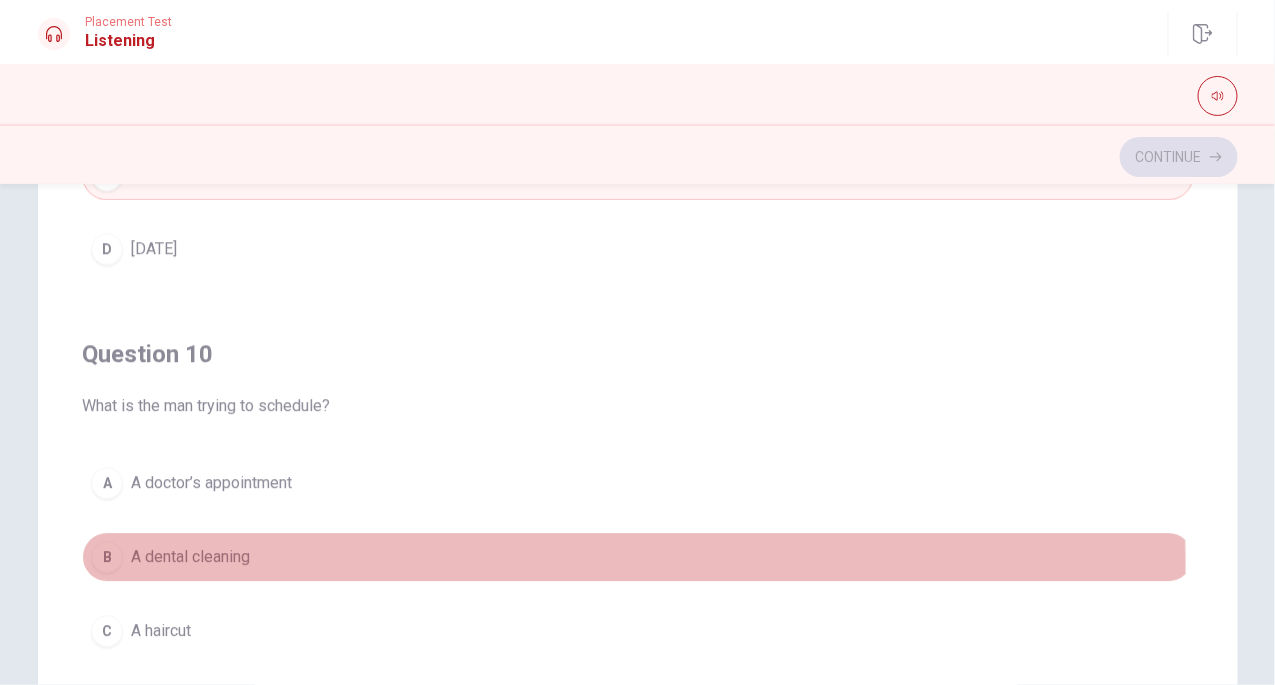 click on "B" at bounding box center [107, 557] 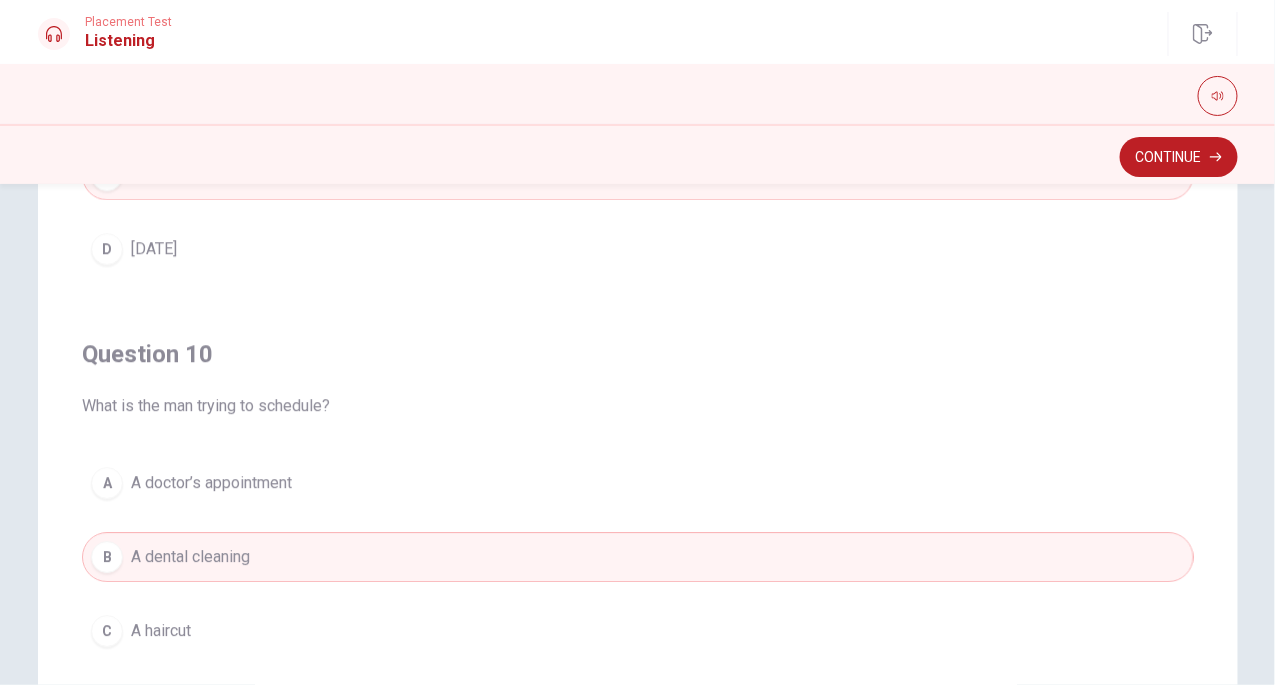 type 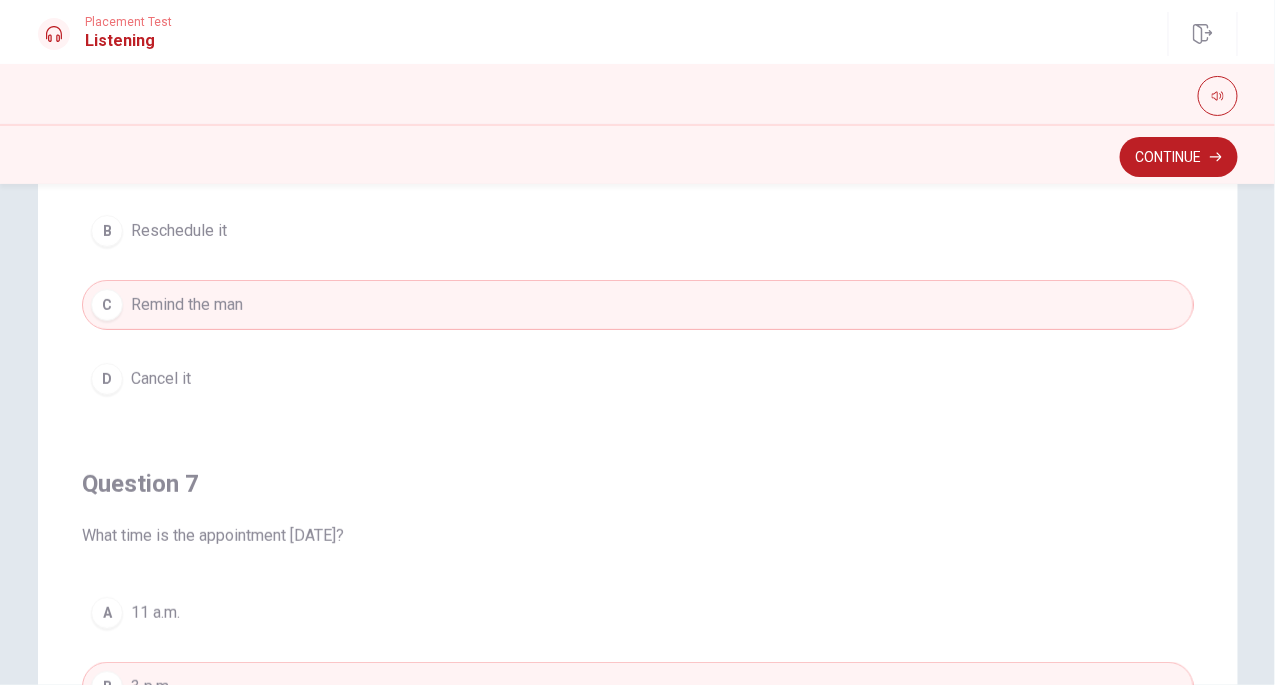 scroll, scrollTop: 0, scrollLeft: 0, axis: both 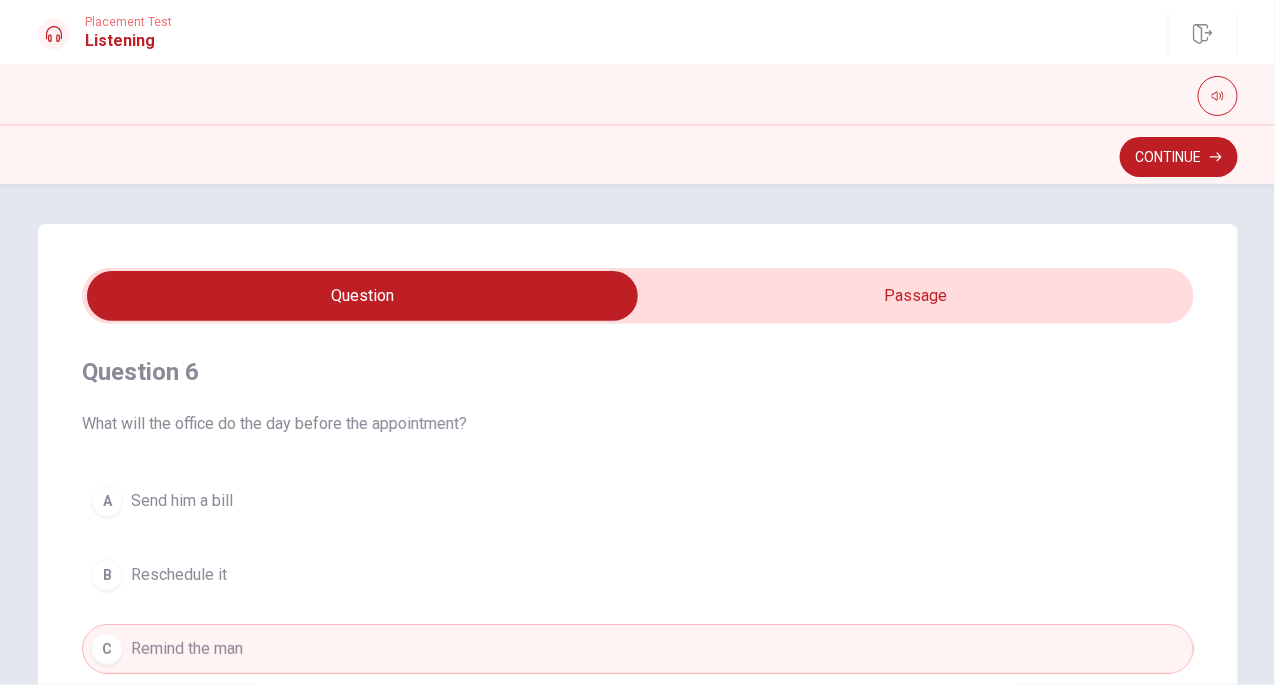 type on "60" 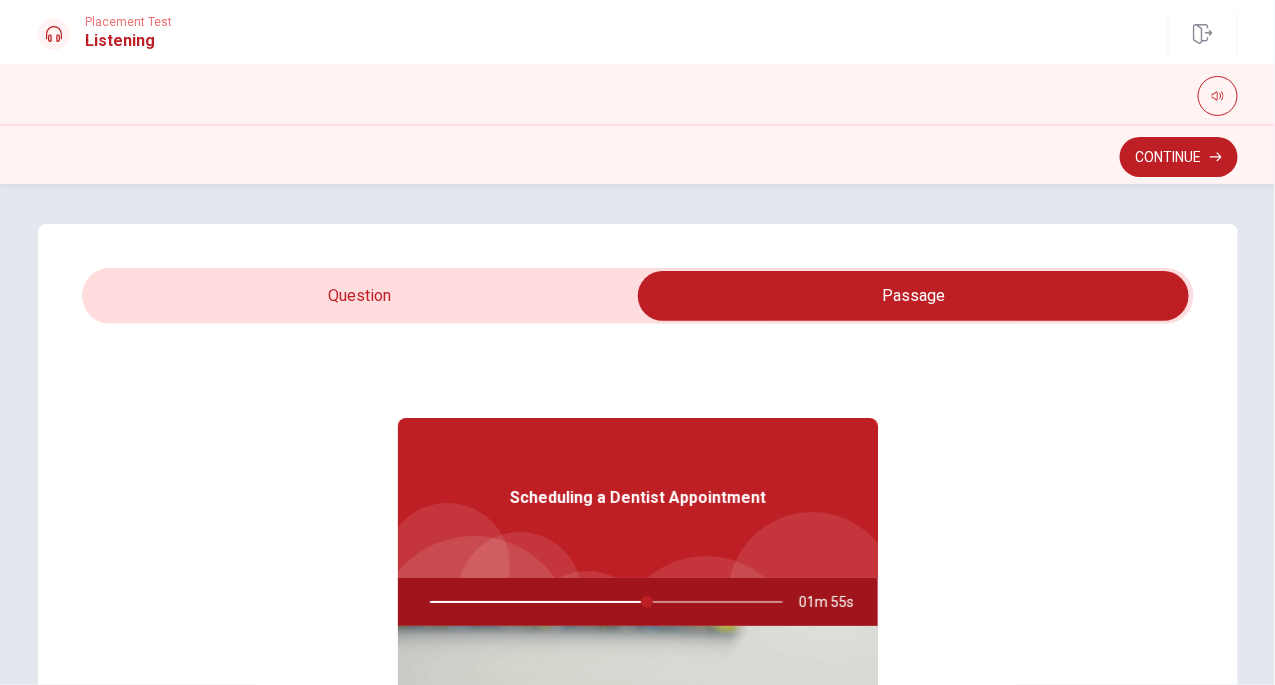 click at bounding box center [602, 602] 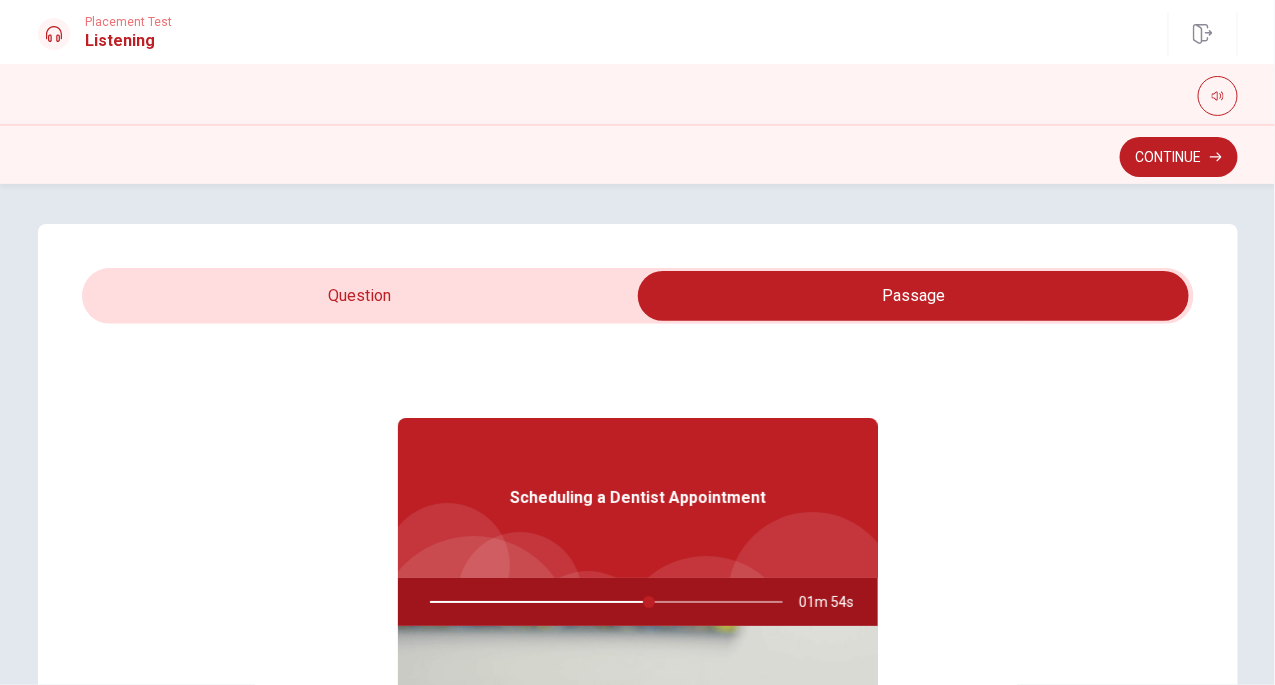 drag, startPoint x: 652, startPoint y: 598, endPoint x: 640, endPoint y: 603, distance: 13 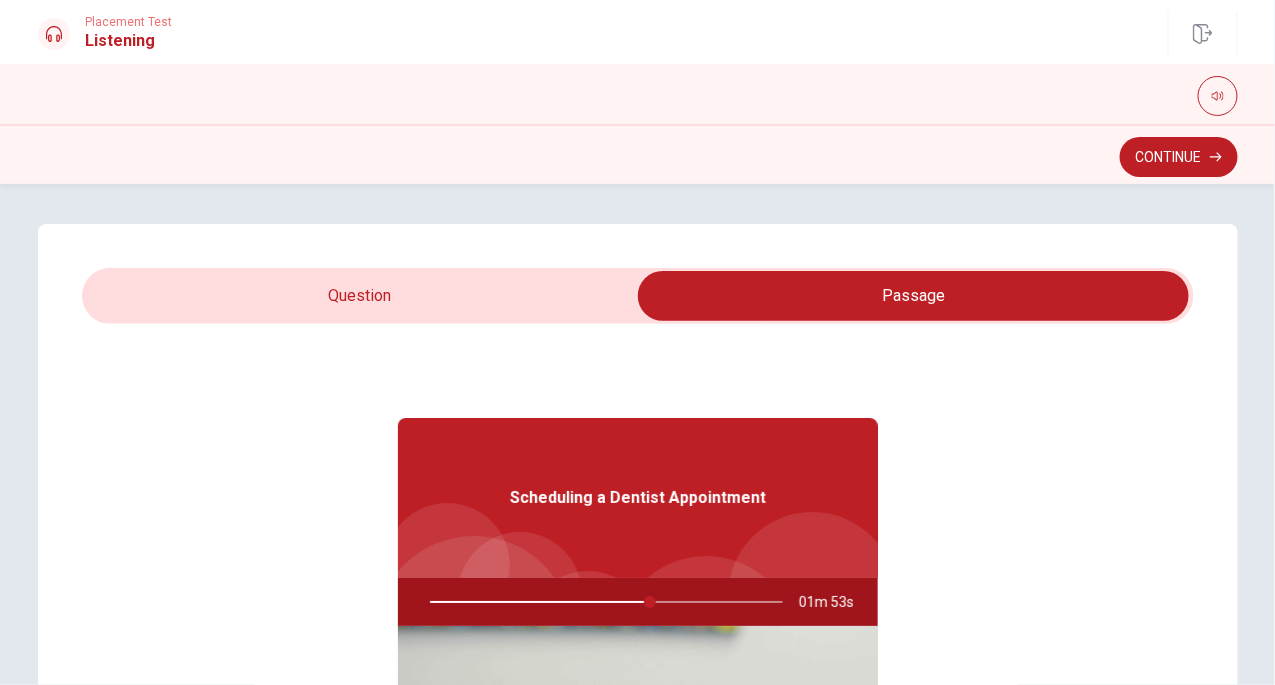click at bounding box center (602, 602) 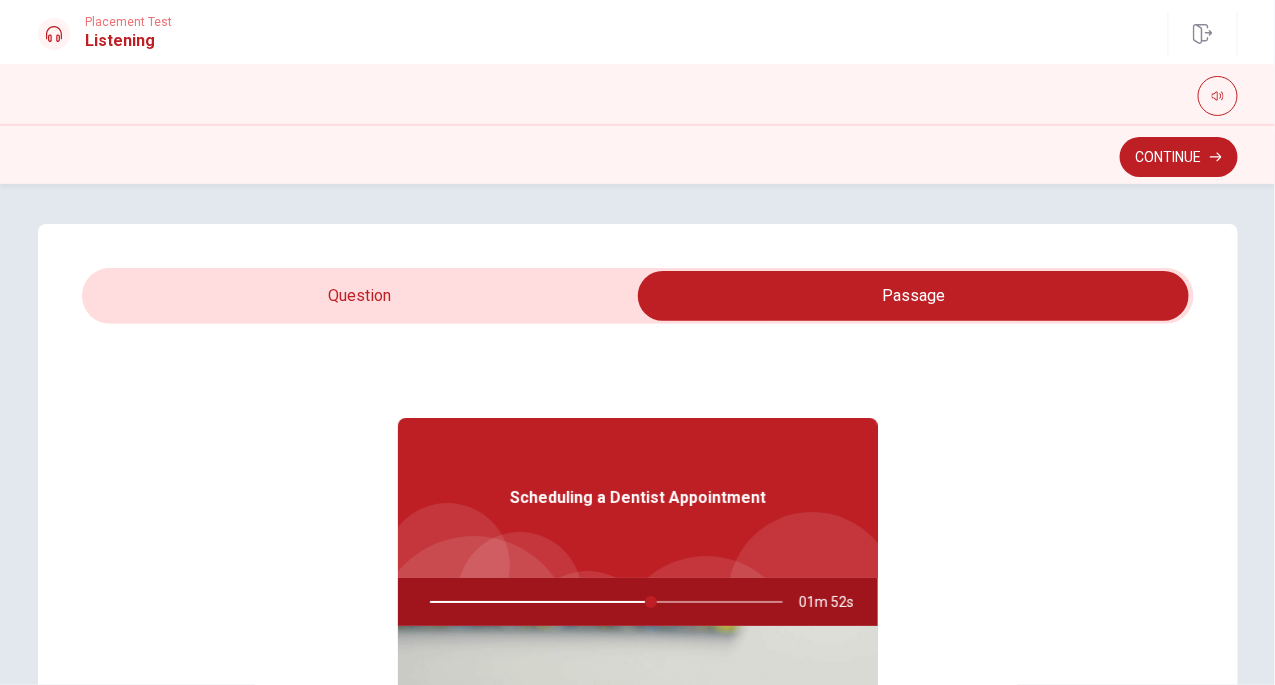 click at bounding box center (602, 602) 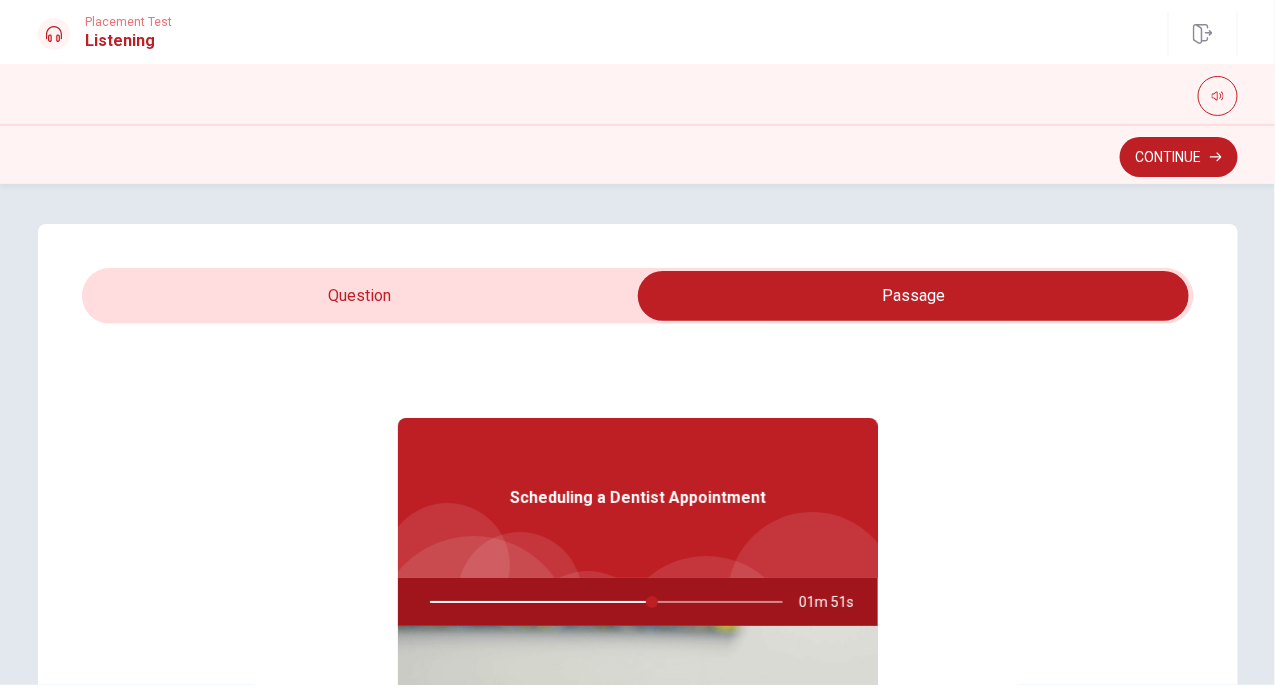 click at bounding box center [602, 602] 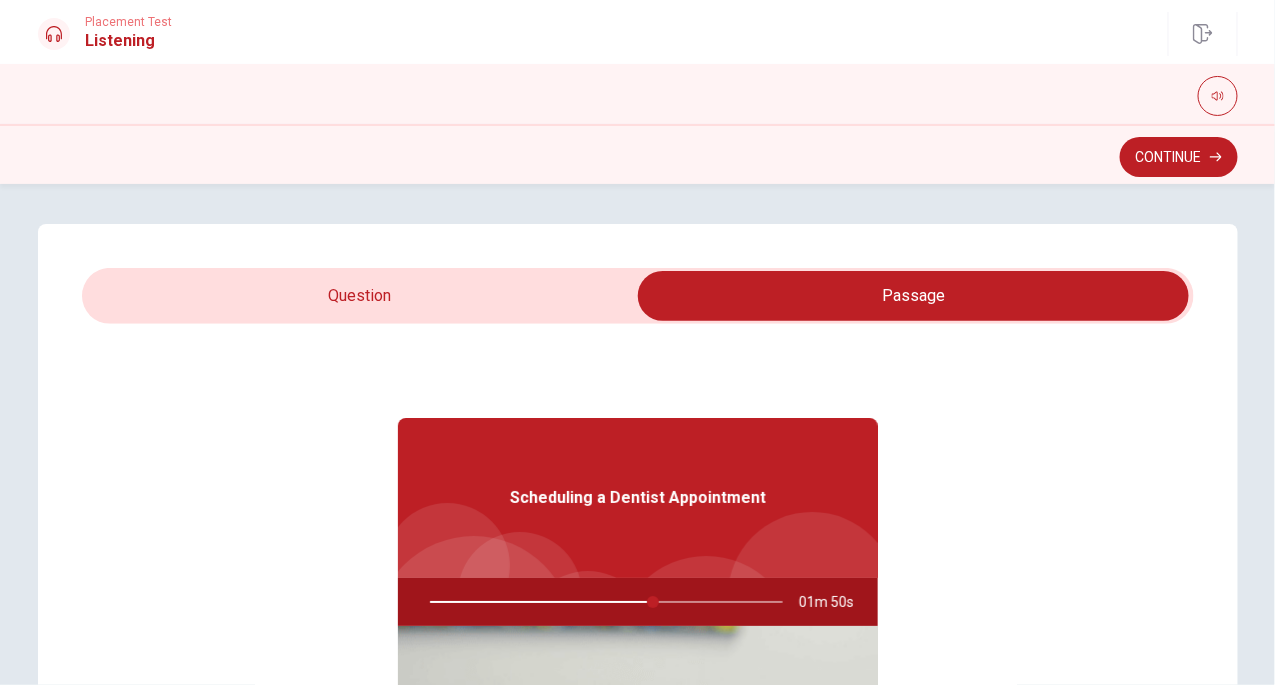 drag, startPoint x: 645, startPoint y: 605, endPoint x: 669, endPoint y: 605, distance: 24 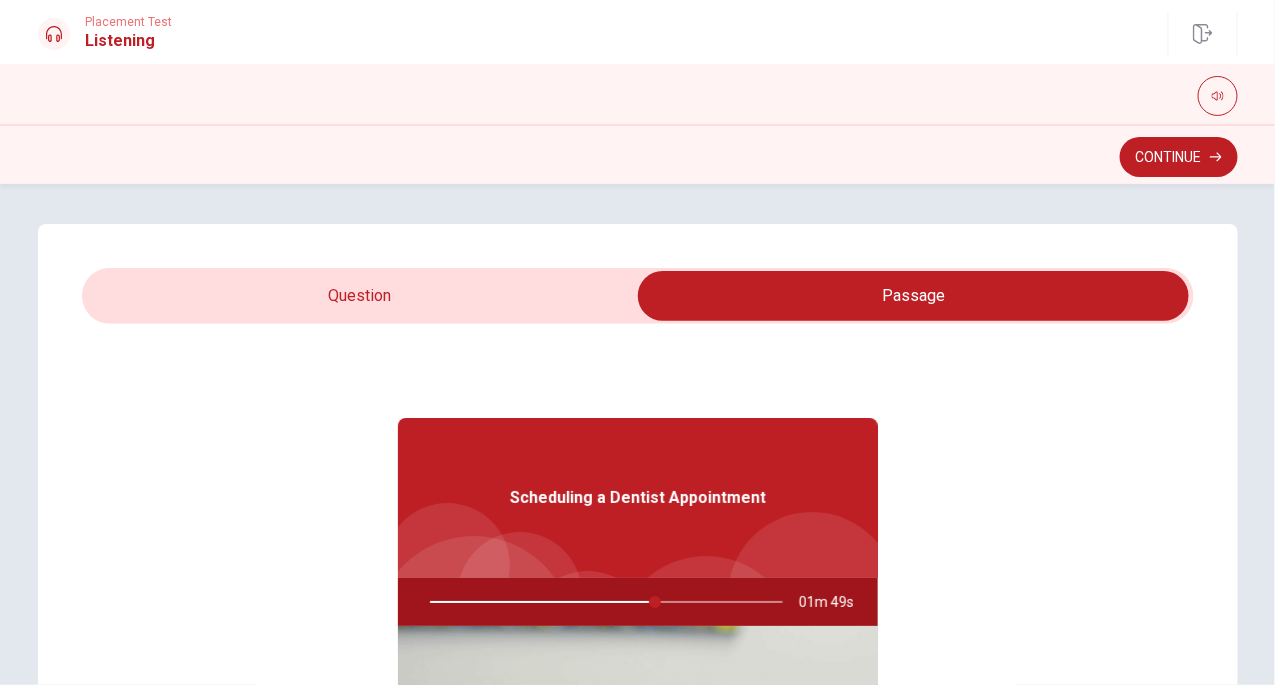 click at bounding box center (602, 602) 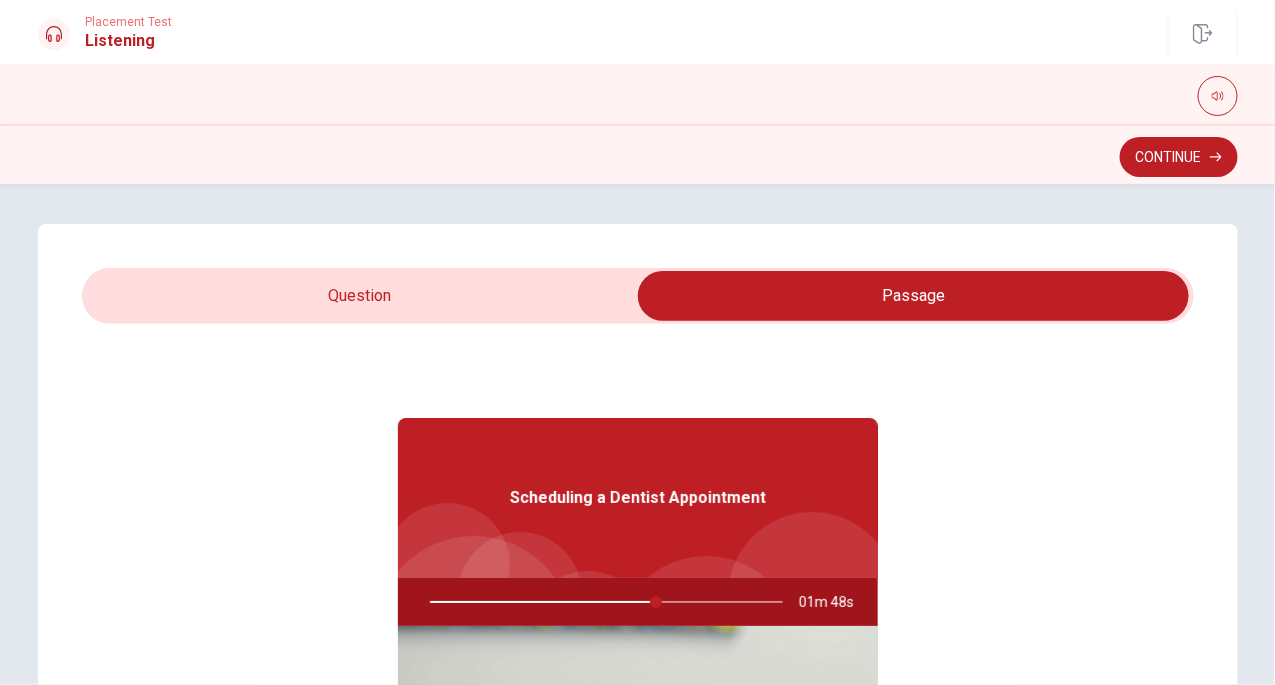 type on "64" 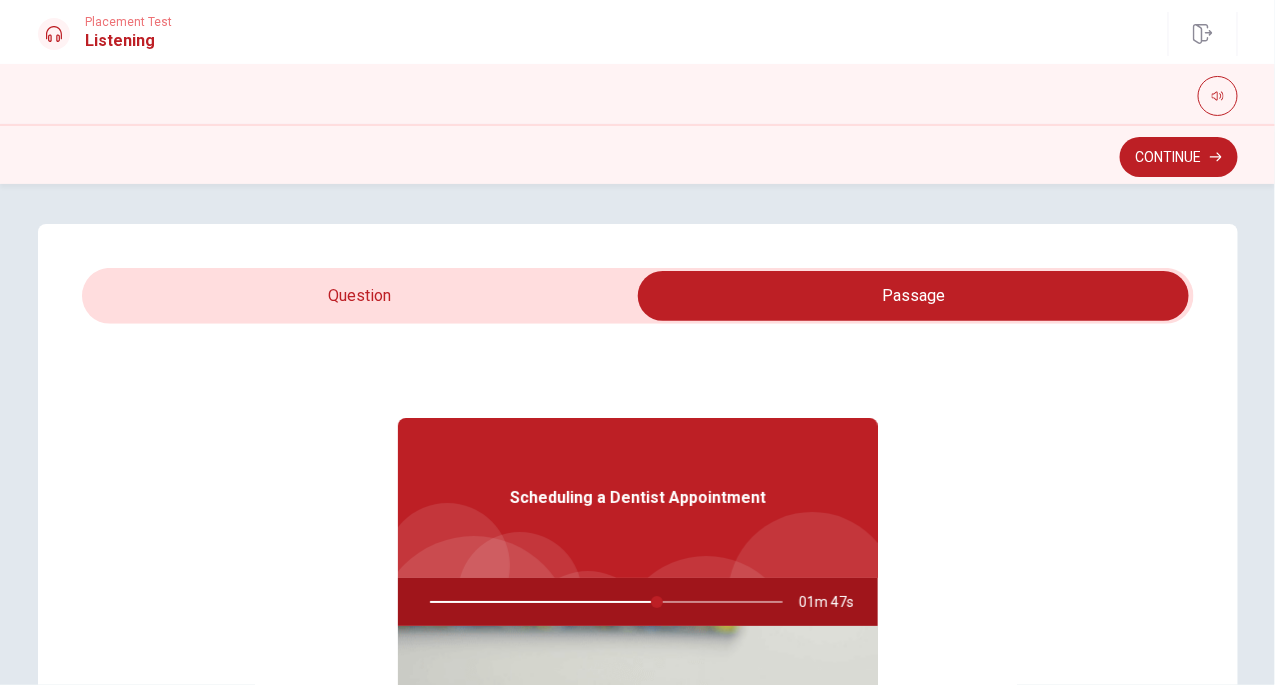click at bounding box center [914, 296] 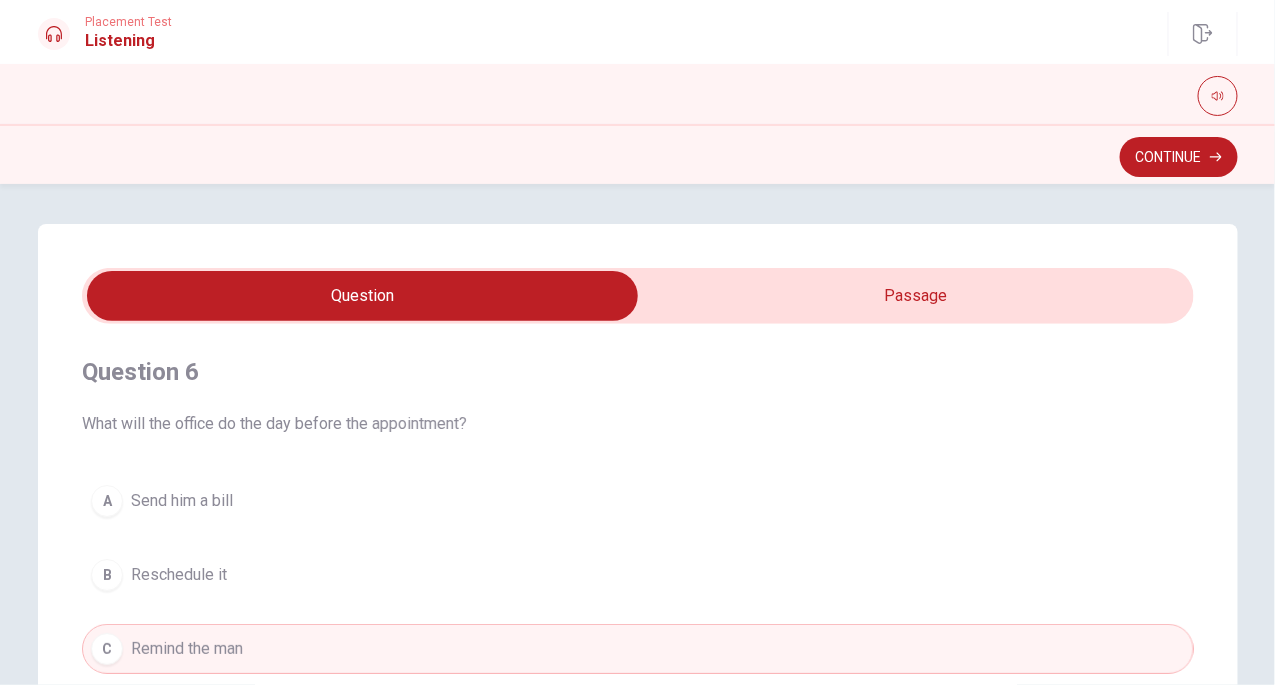 click at bounding box center [363, 296] 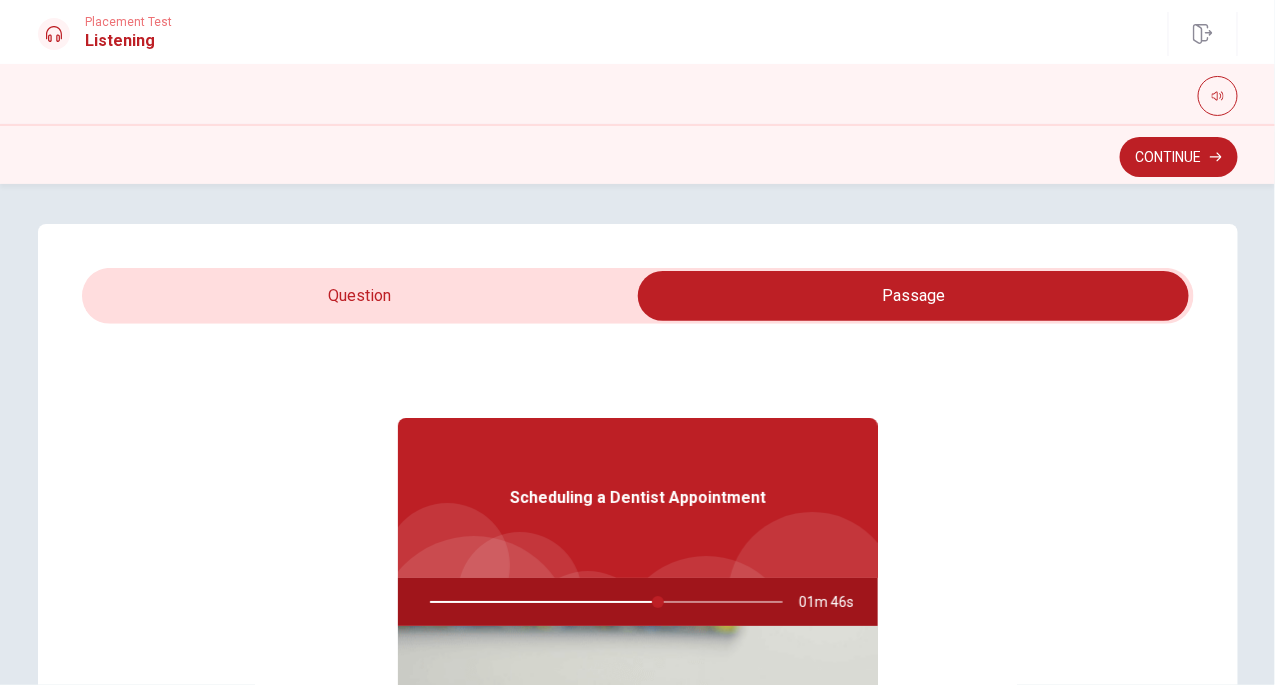 click at bounding box center (914, 296) 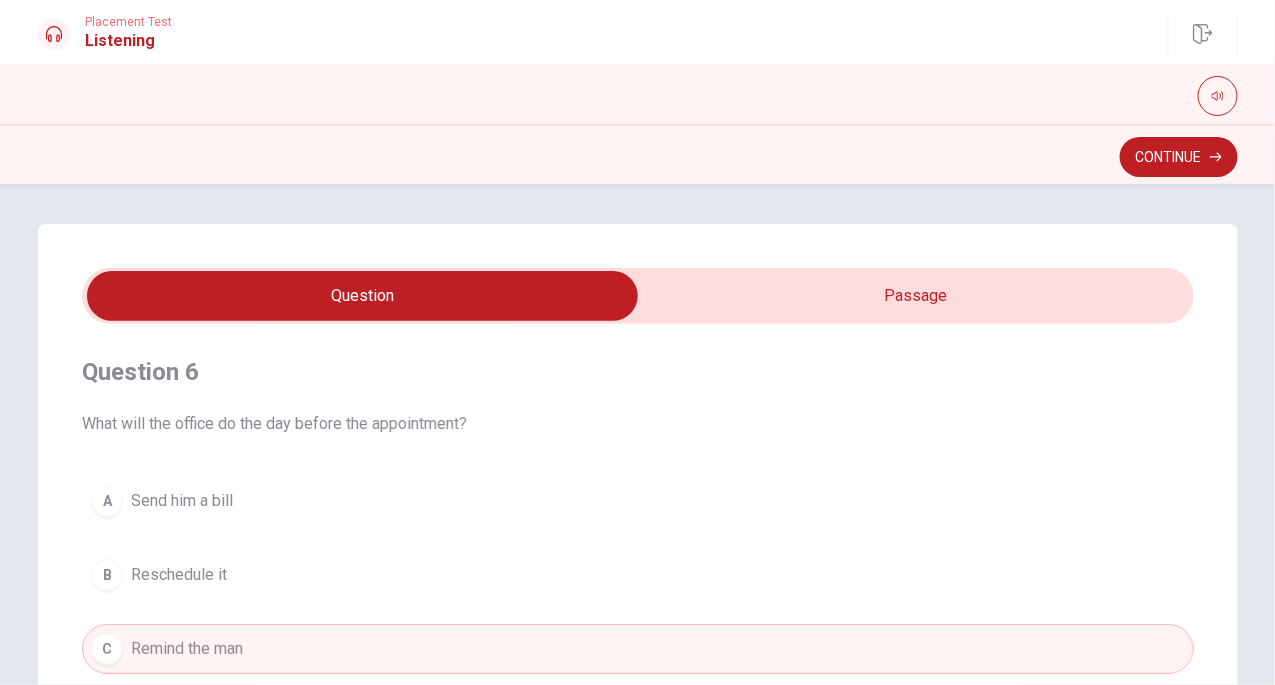 click at bounding box center (363, 296) 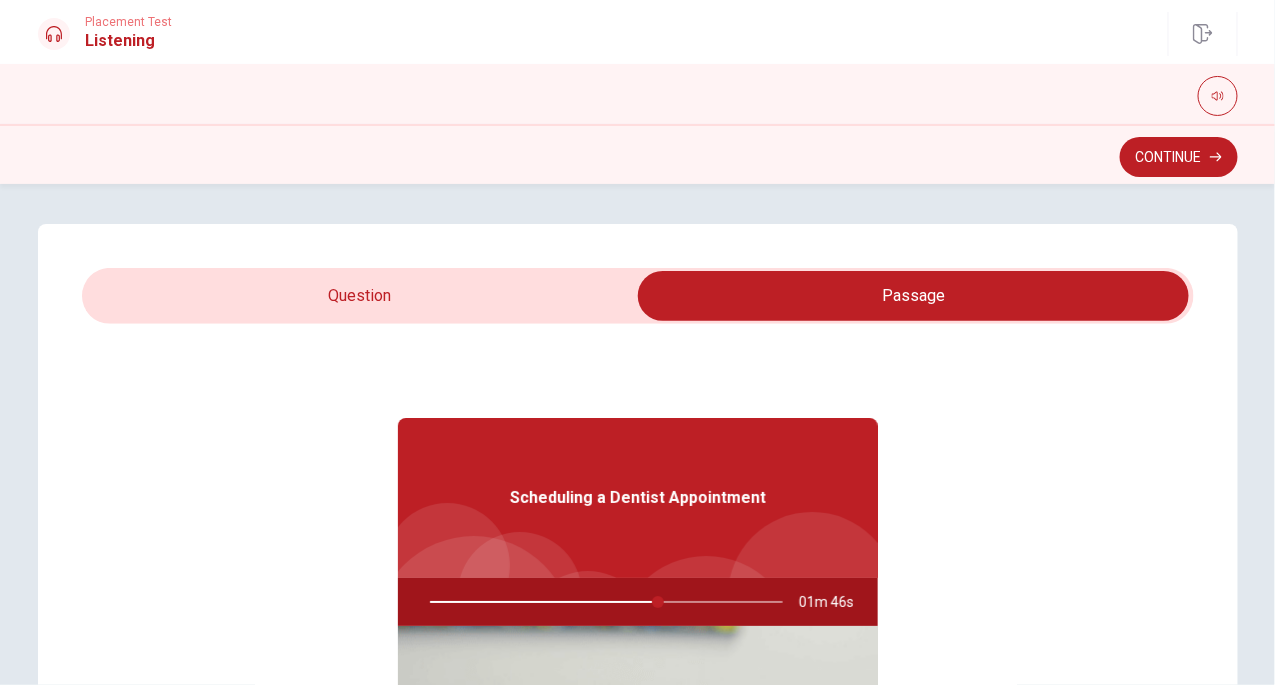 type on "65" 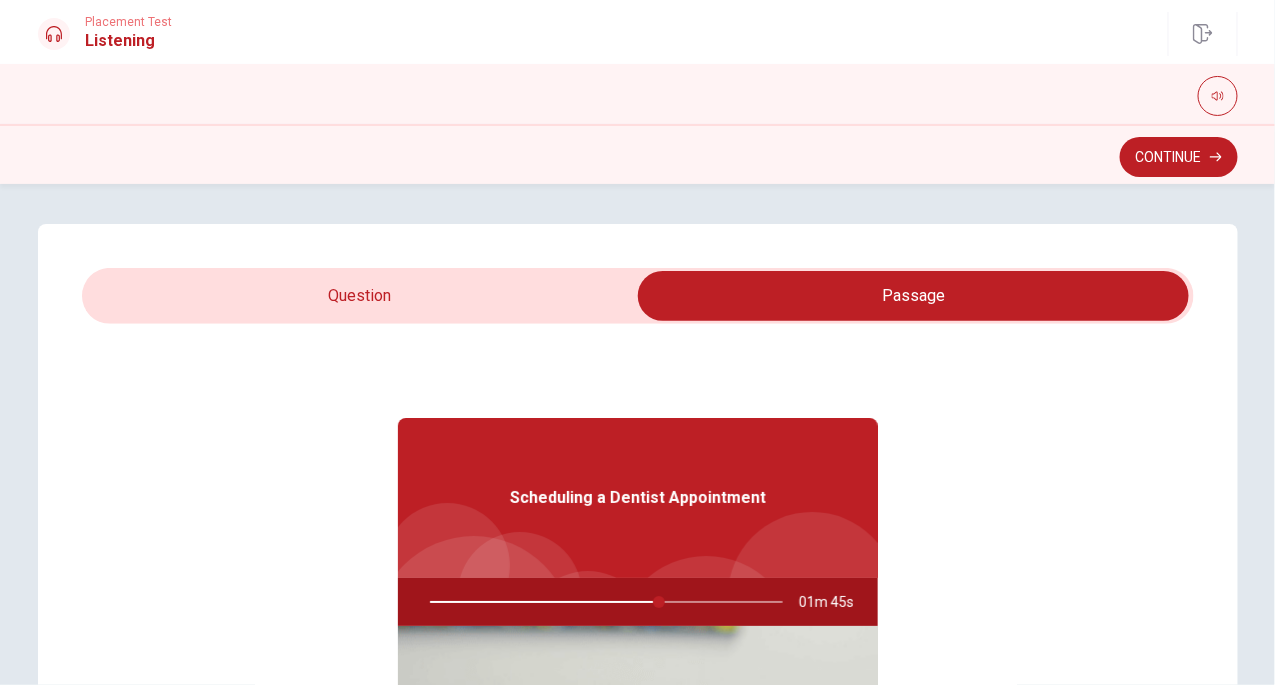 click at bounding box center (914, 296) 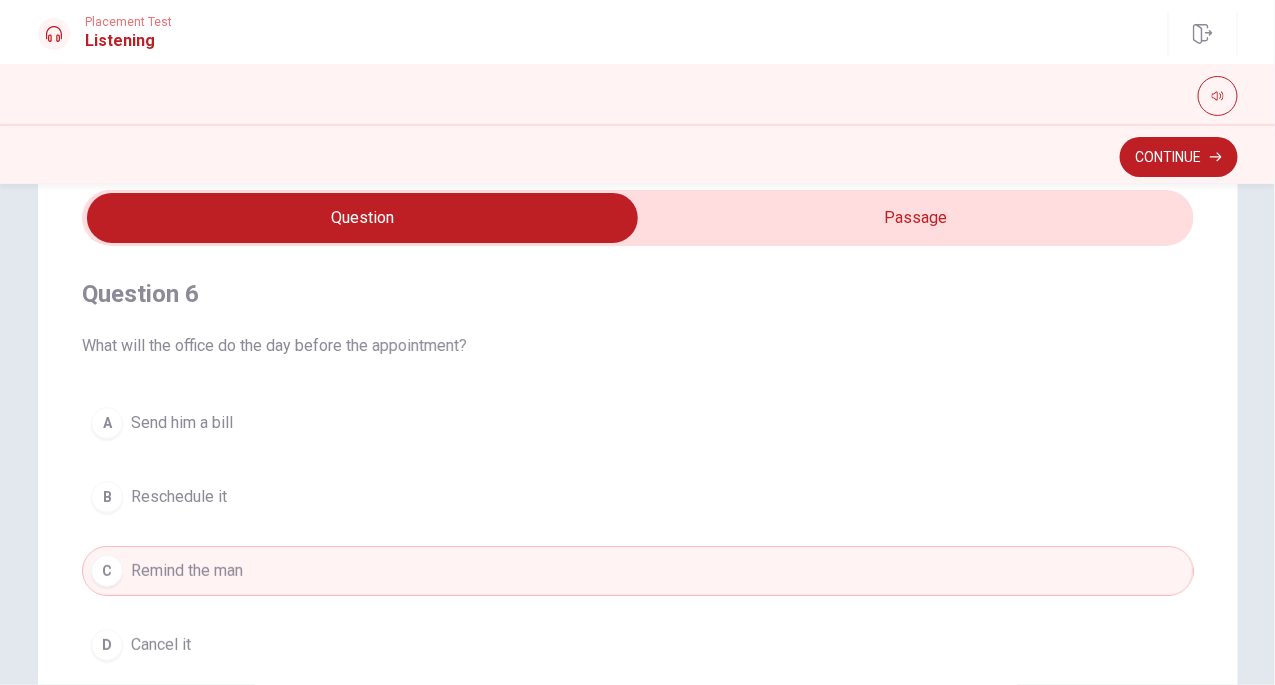 scroll, scrollTop: 118, scrollLeft: 0, axis: vertical 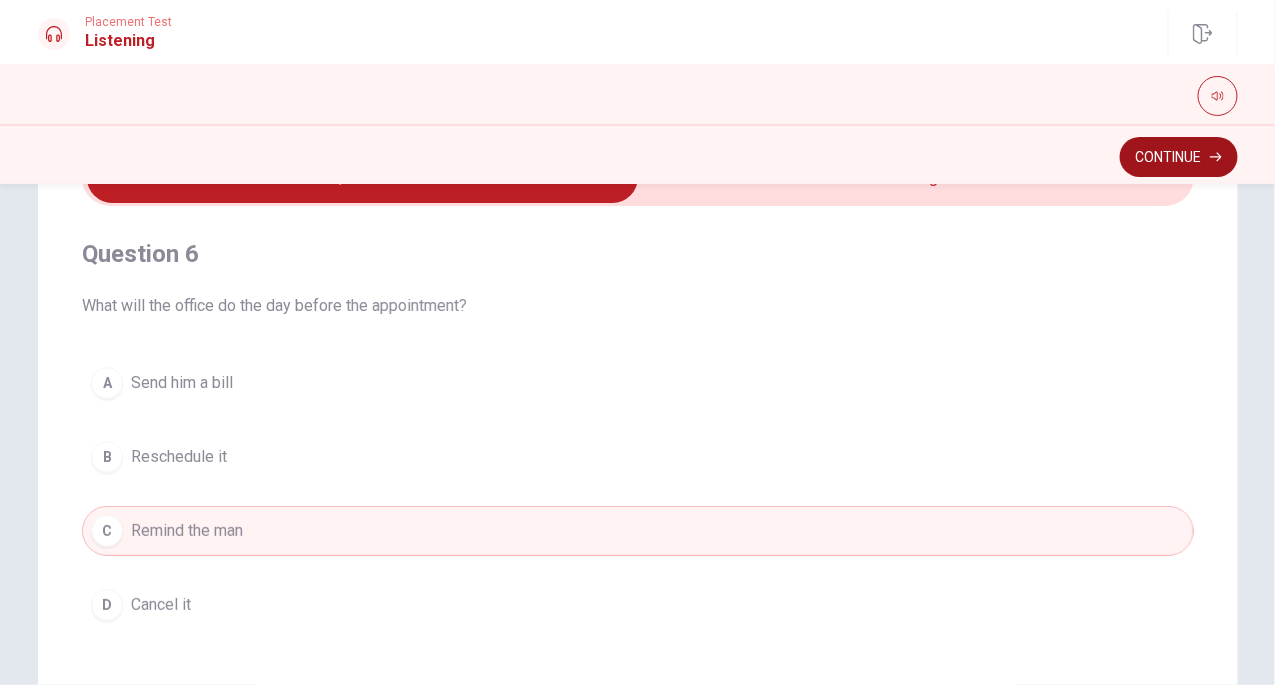 click on "Continue" at bounding box center (1179, 157) 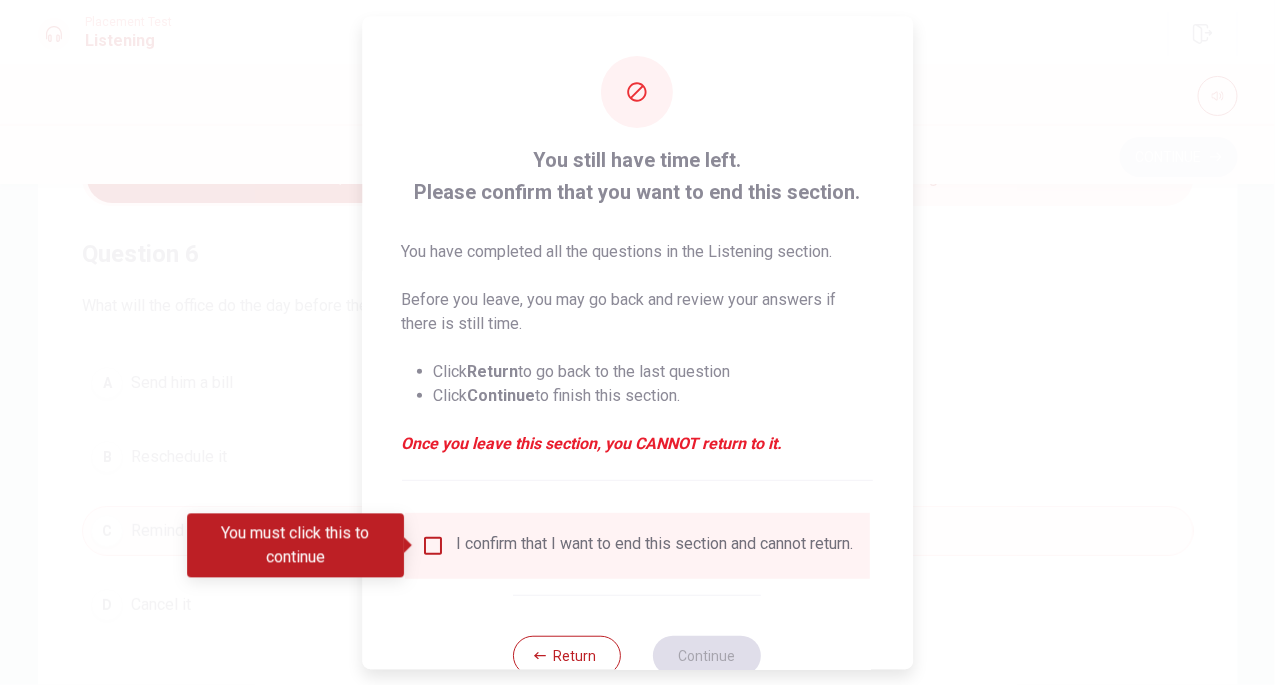 click at bounding box center (637, 342) 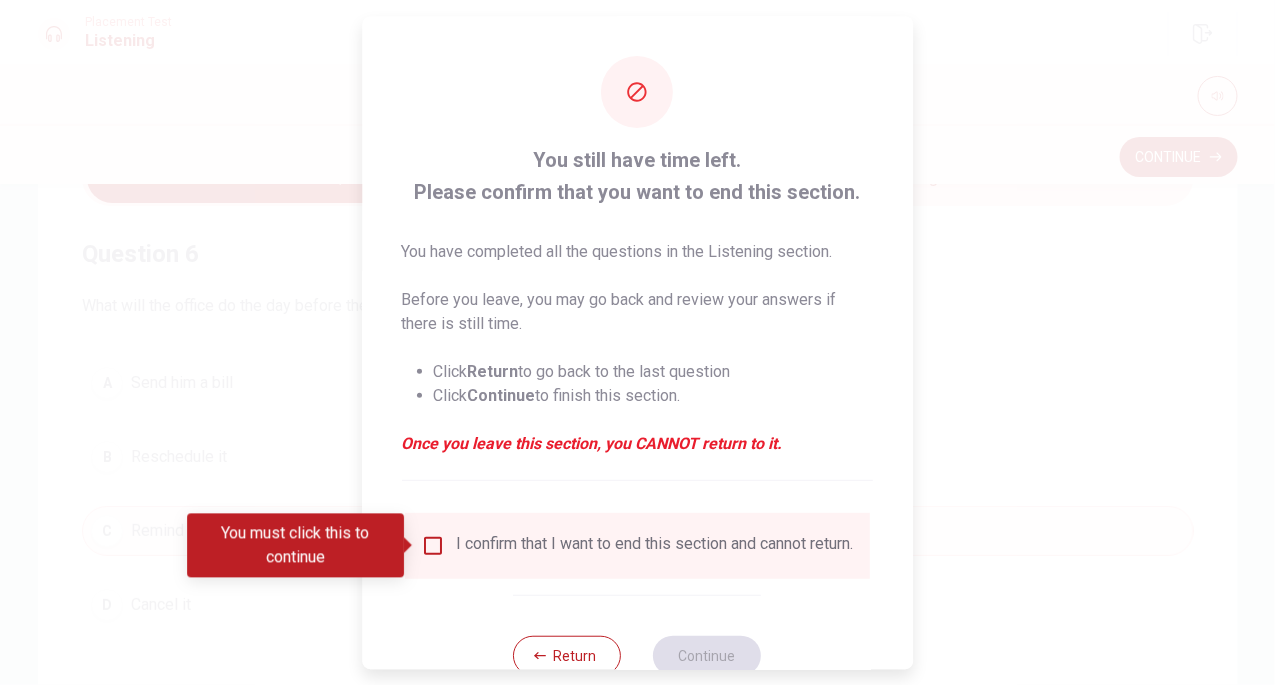 click at bounding box center (433, 546) 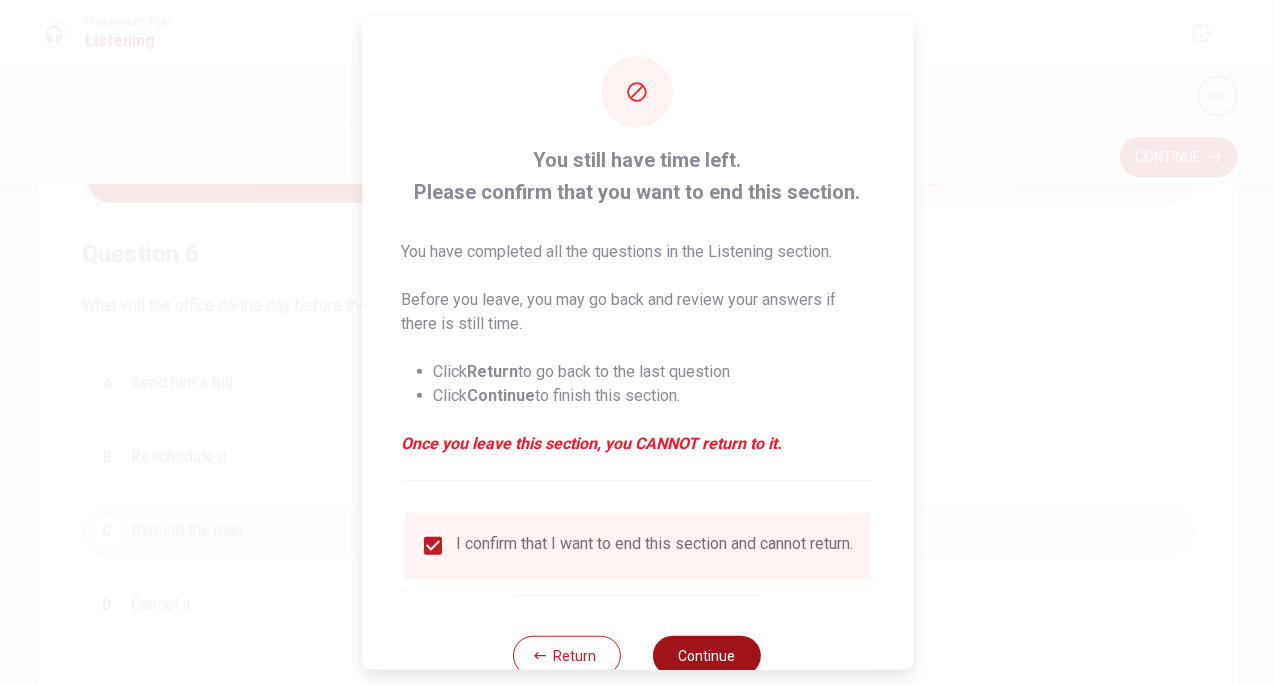 click on "Continue" at bounding box center [708, 656] 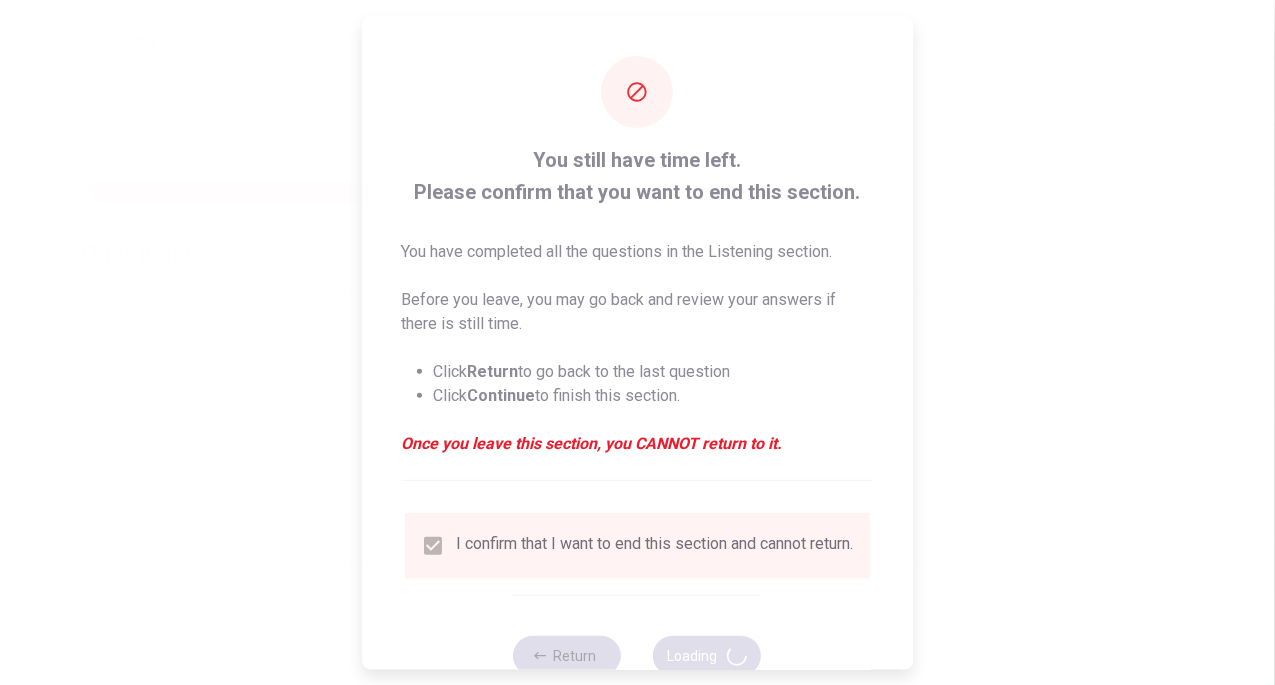 scroll, scrollTop: 0, scrollLeft: 0, axis: both 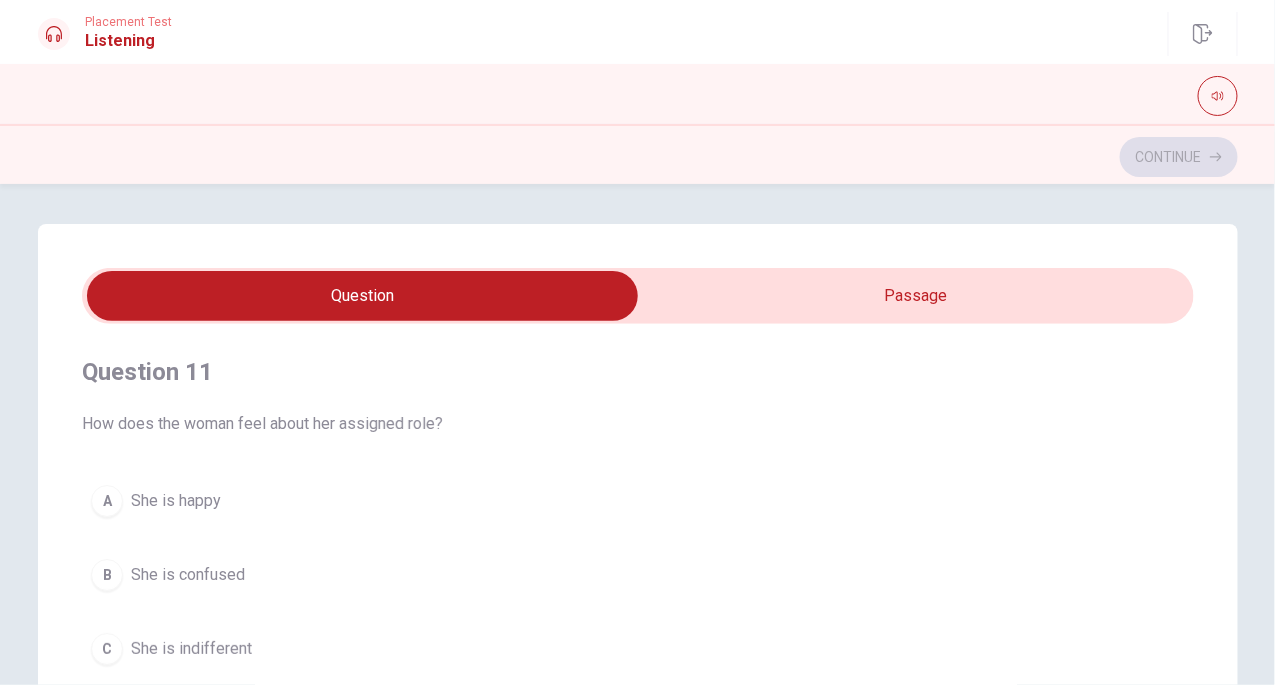 click on "A She is happy B She is confused C She is indifferent D She is unhappy" at bounding box center (638, 612) 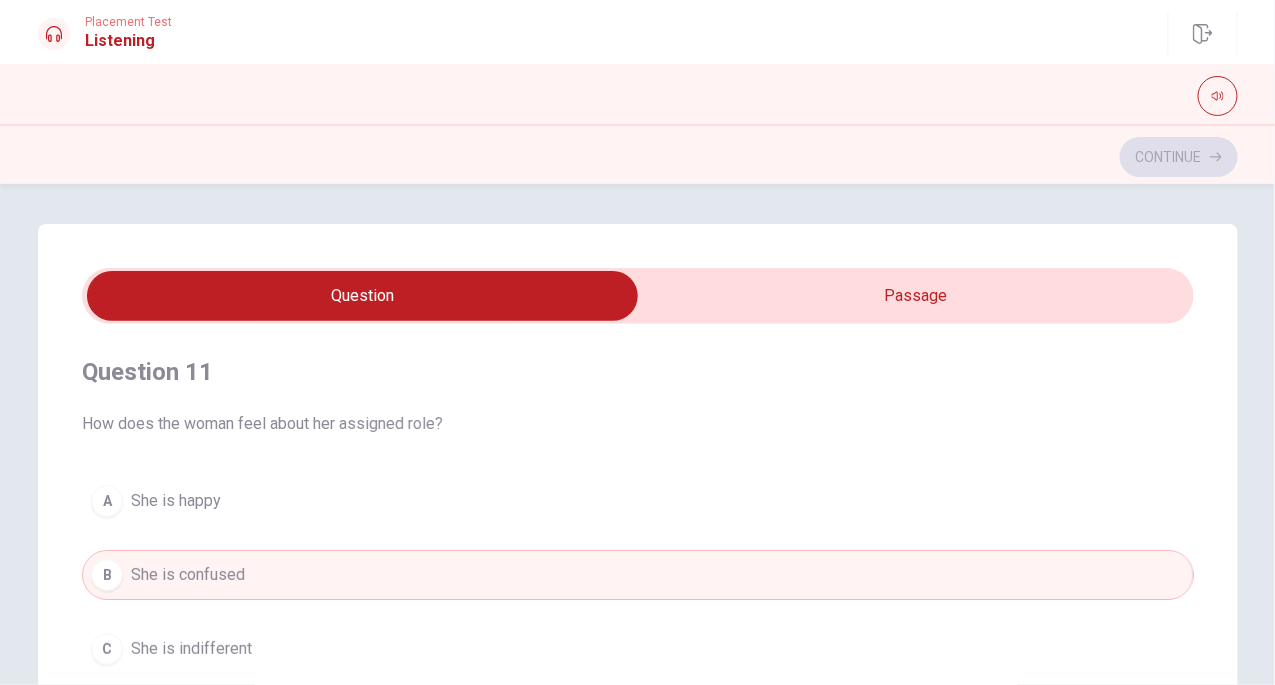 type 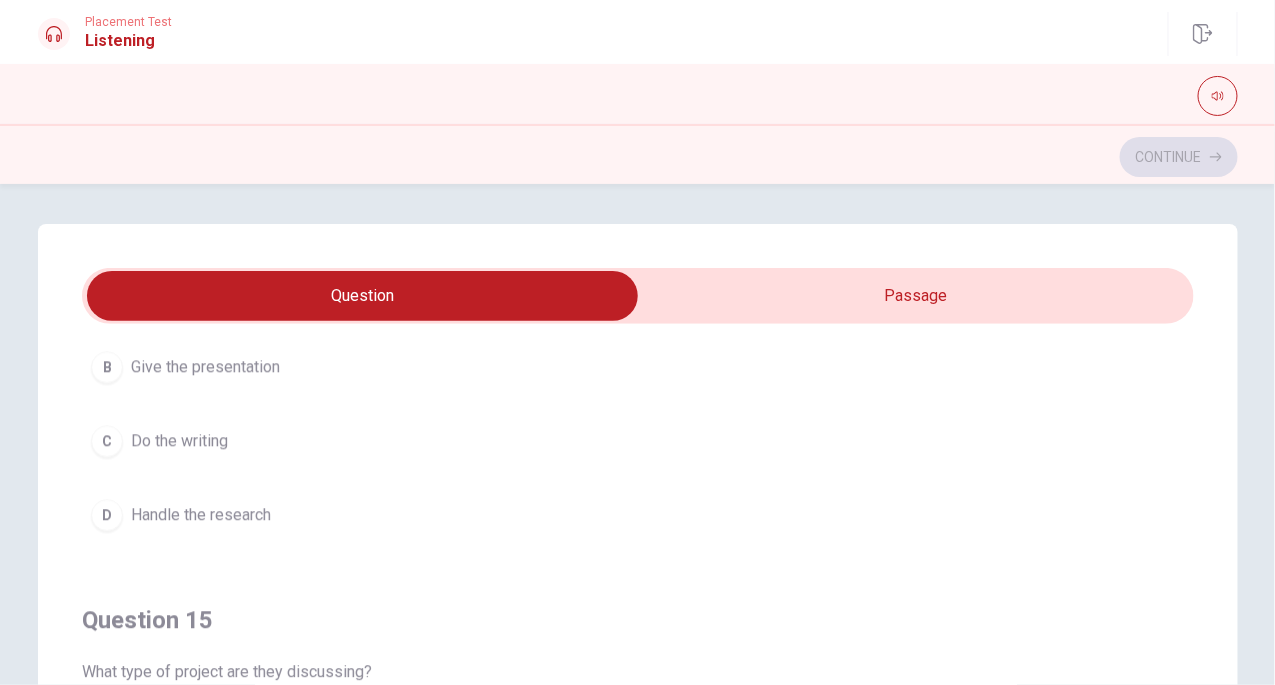 scroll, scrollTop: 1606, scrollLeft: 0, axis: vertical 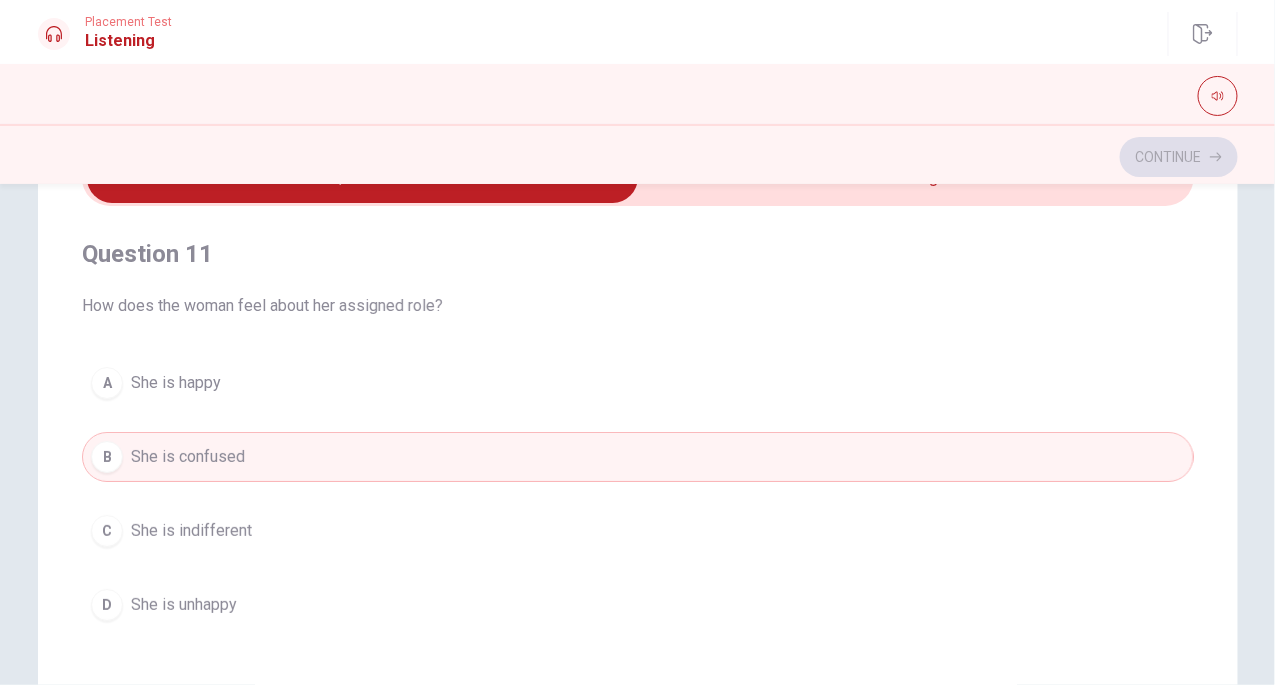 click on "B She is confused" at bounding box center [638, 457] 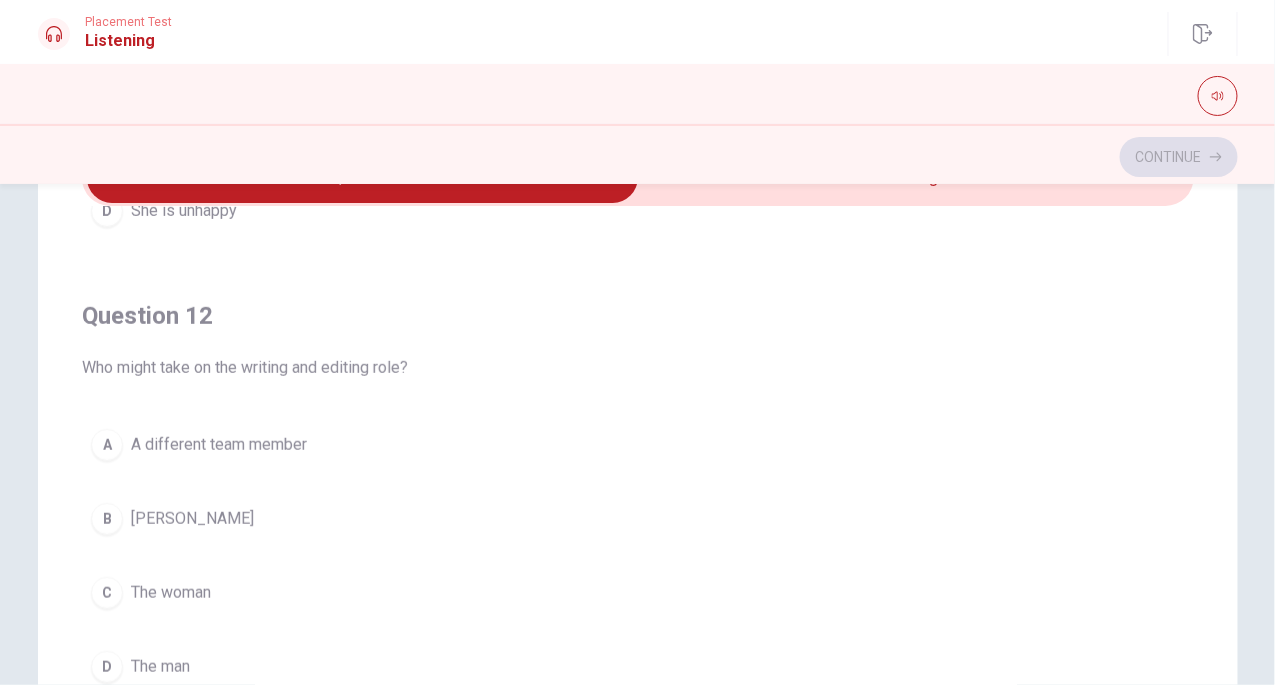 scroll, scrollTop: 433, scrollLeft: 0, axis: vertical 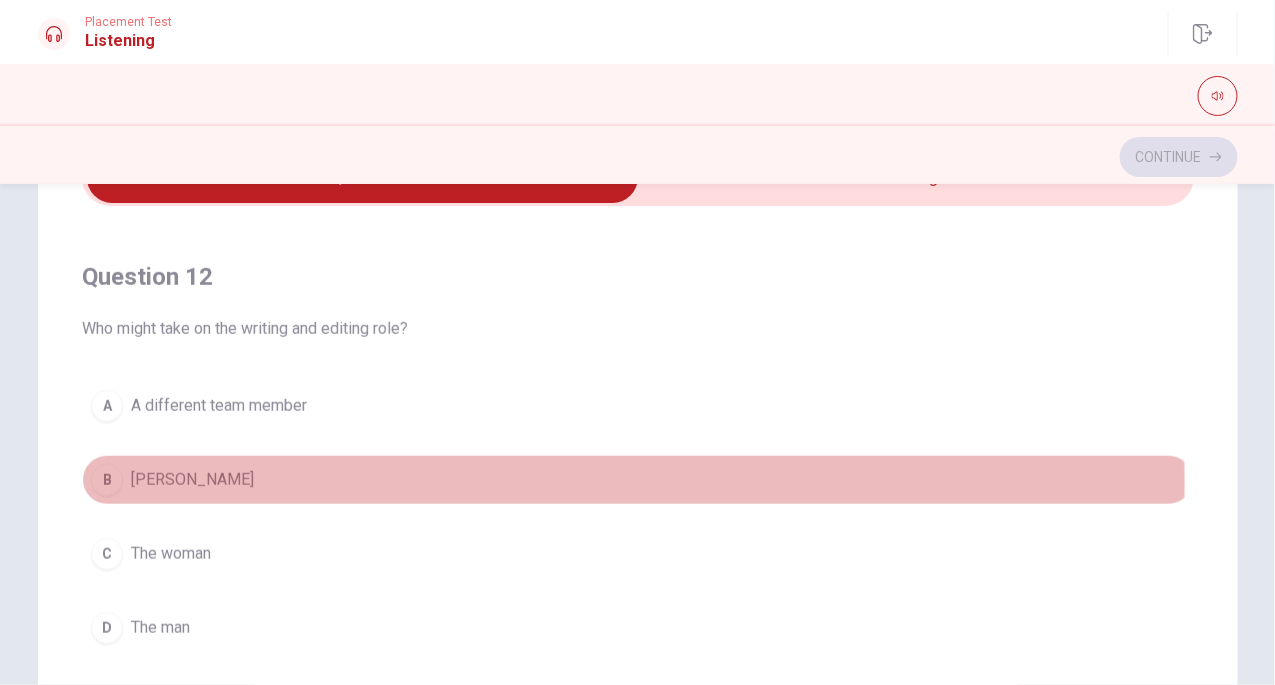 click on "B [PERSON_NAME]" at bounding box center (638, 480) 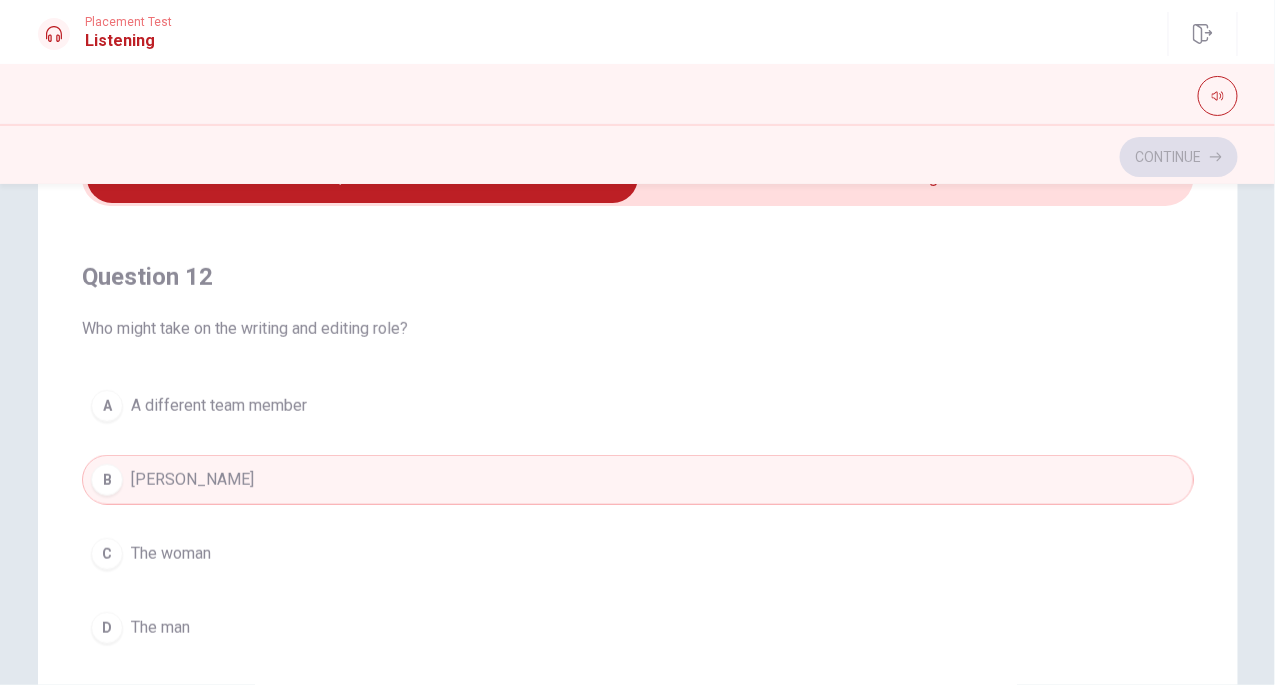 type 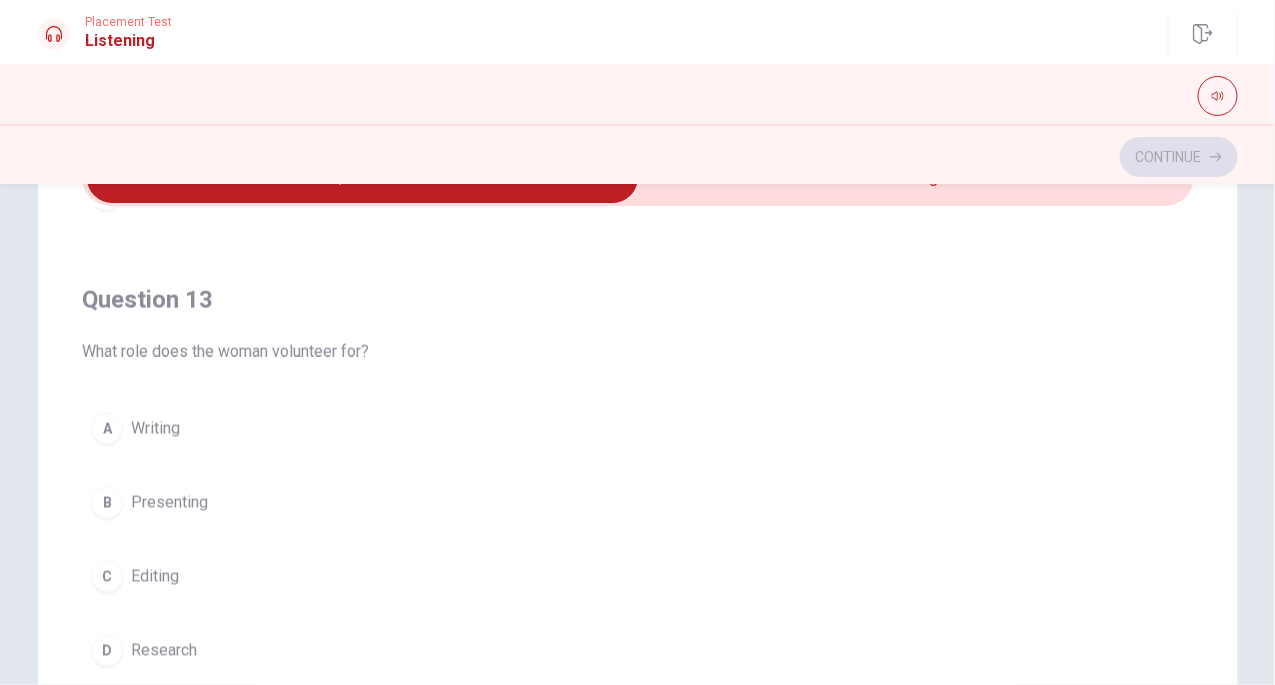 scroll, scrollTop: 906, scrollLeft: 0, axis: vertical 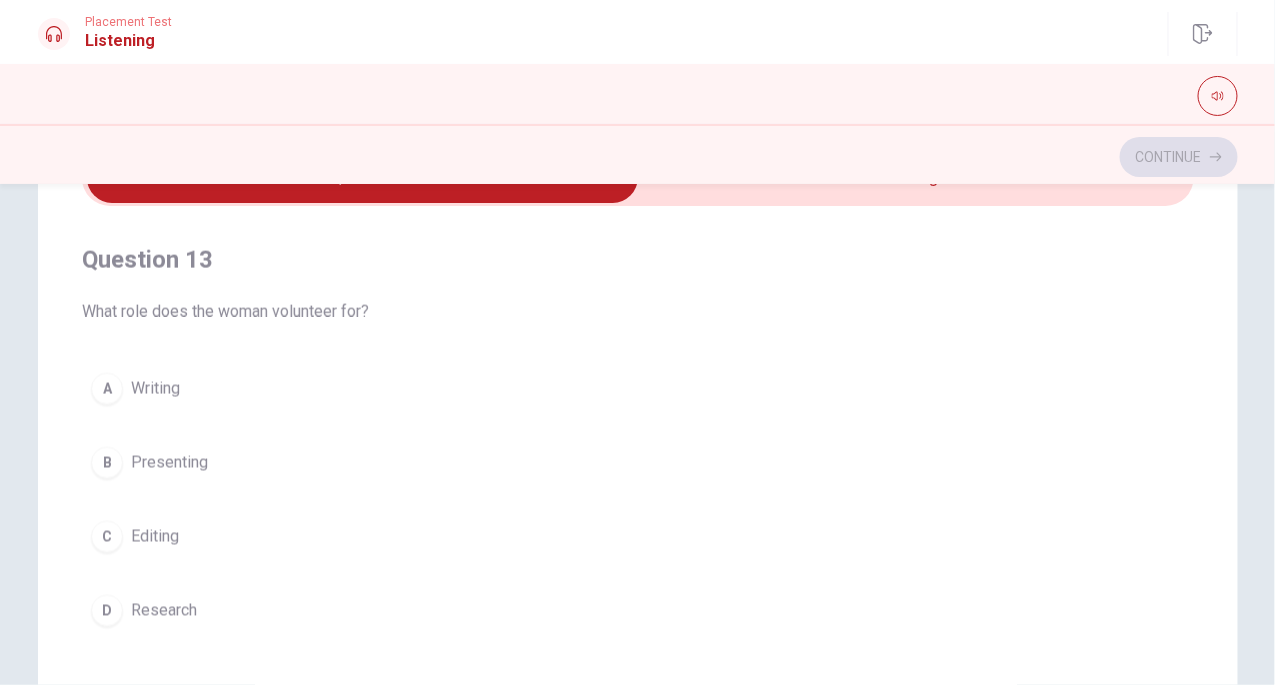 drag, startPoint x: 108, startPoint y: 573, endPoint x: 108, endPoint y: 611, distance: 38 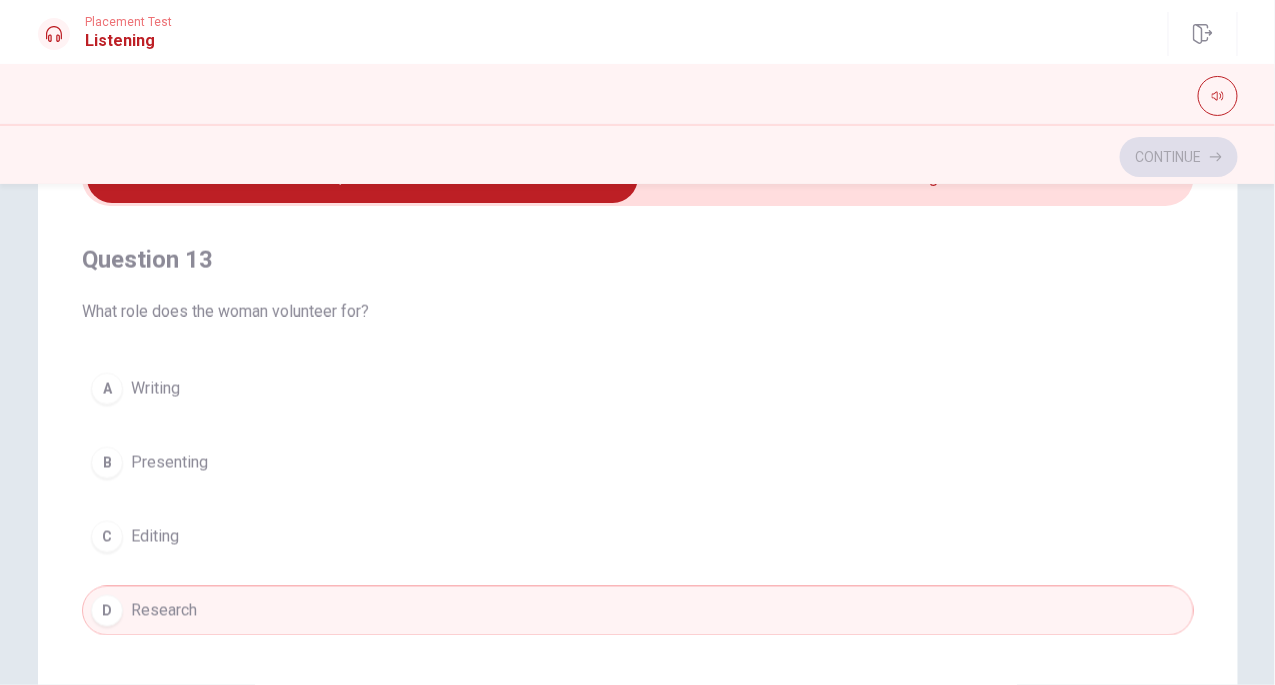 type 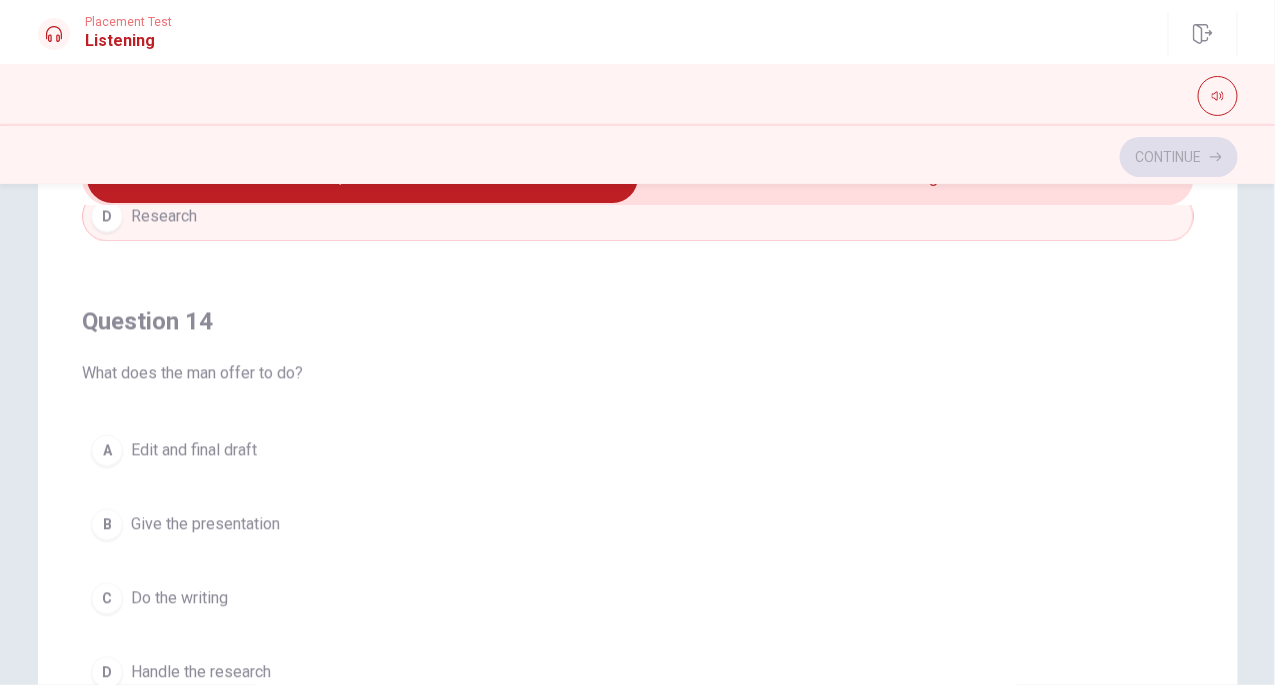 scroll, scrollTop: 1339, scrollLeft: 0, axis: vertical 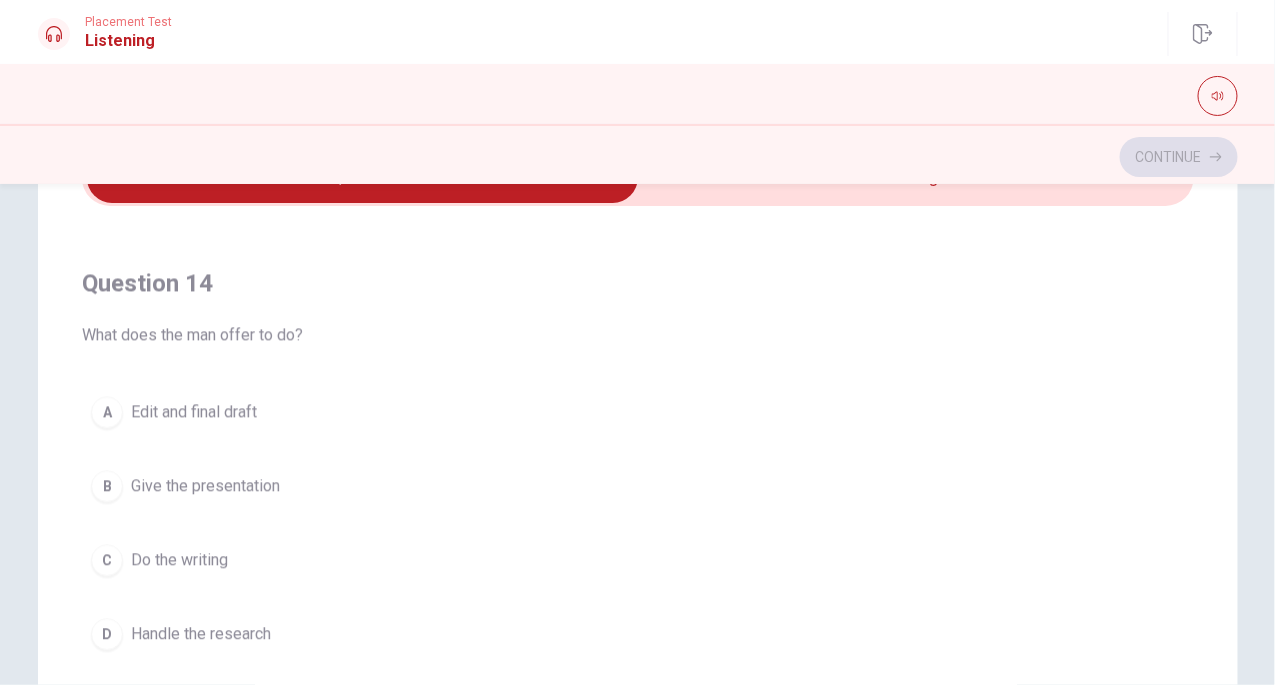 click on "A" at bounding box center (107, 412) 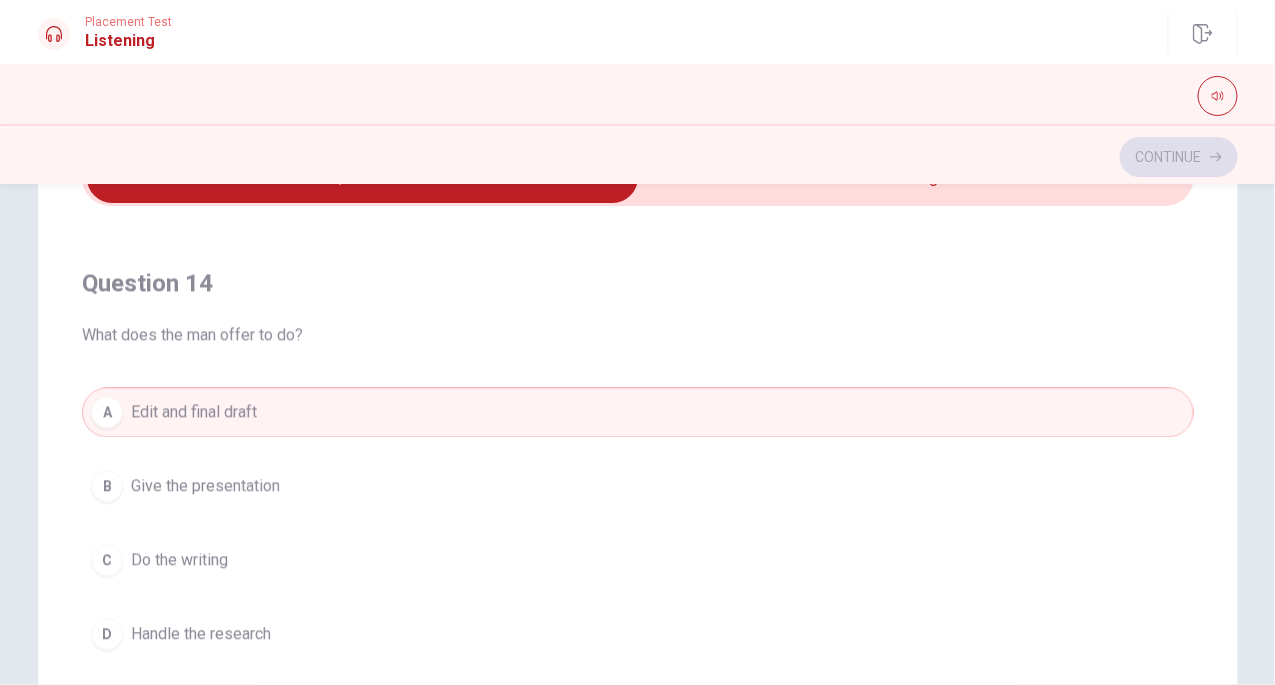 type 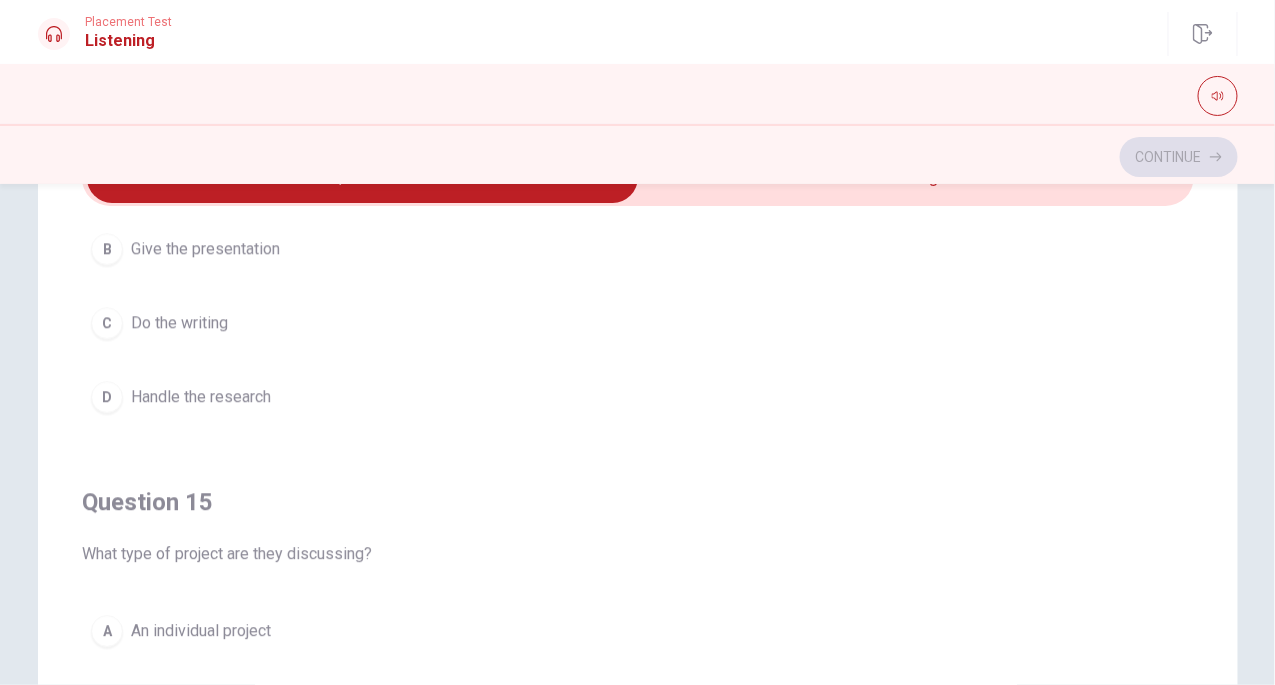scroll, scrollTop: 1606, scrollLeft: 0, axis: vertical 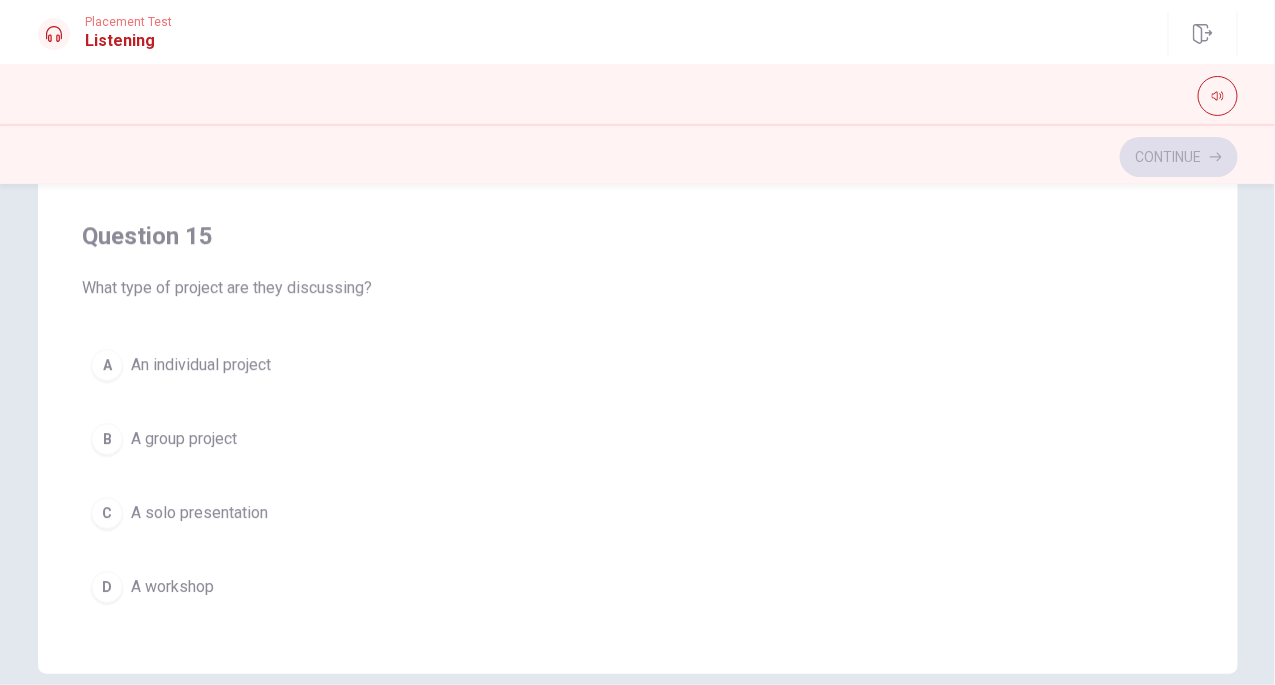 drag, startPoint x: 112, startPoint y: 412, endPoint x: 166, endPoint y: 585, distance: 181.2319 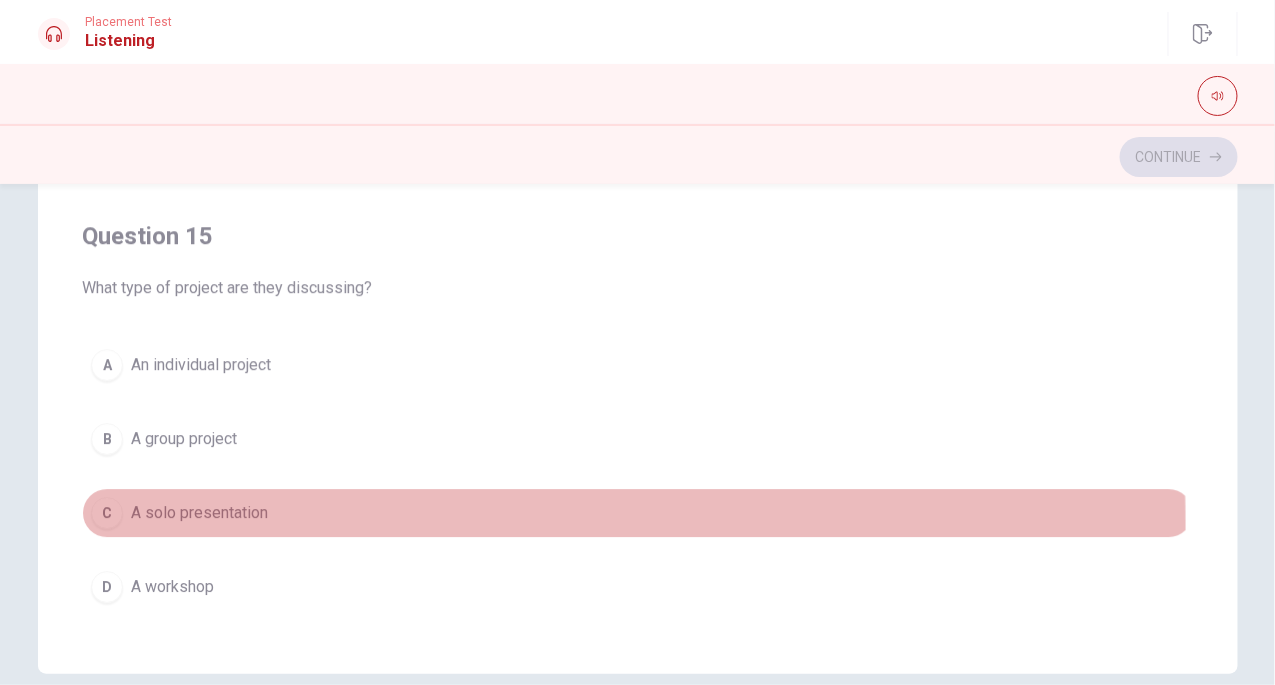 drag, startPoint x: 114, startPoint y: 509, endPoint x: 95, endPoint y: 484, distance: 31.400637 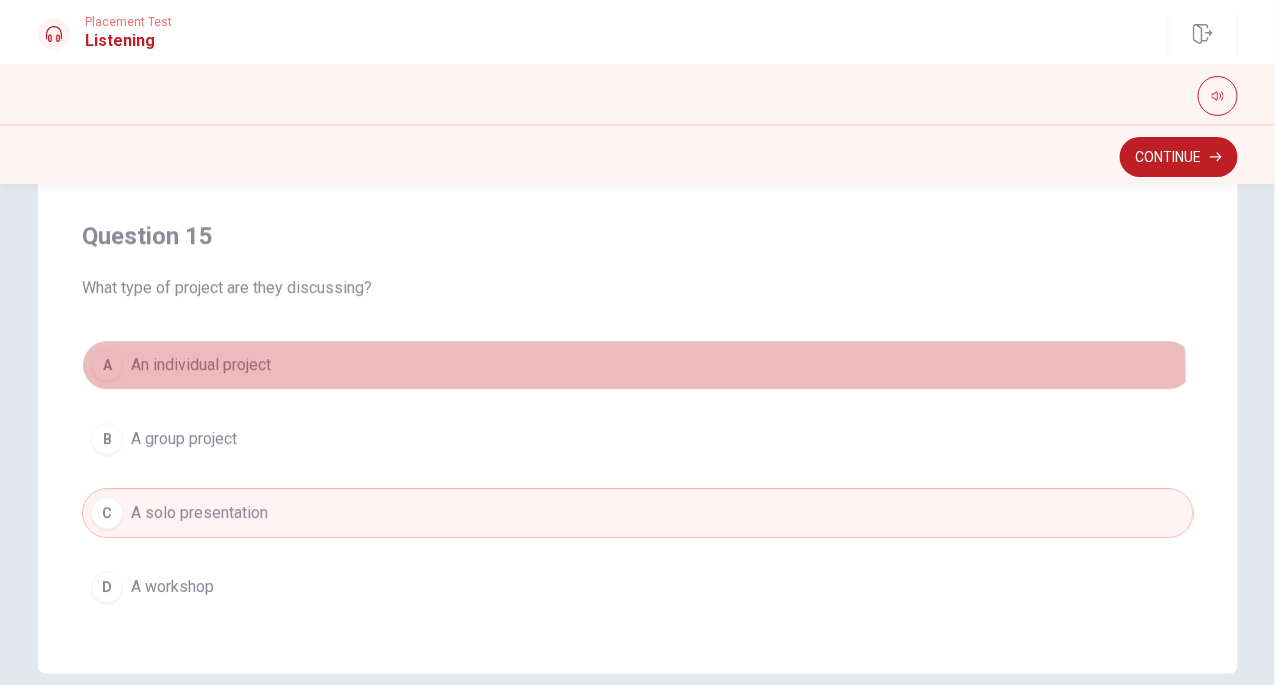 click on "A An individual project" at bounding box center (638, 365) 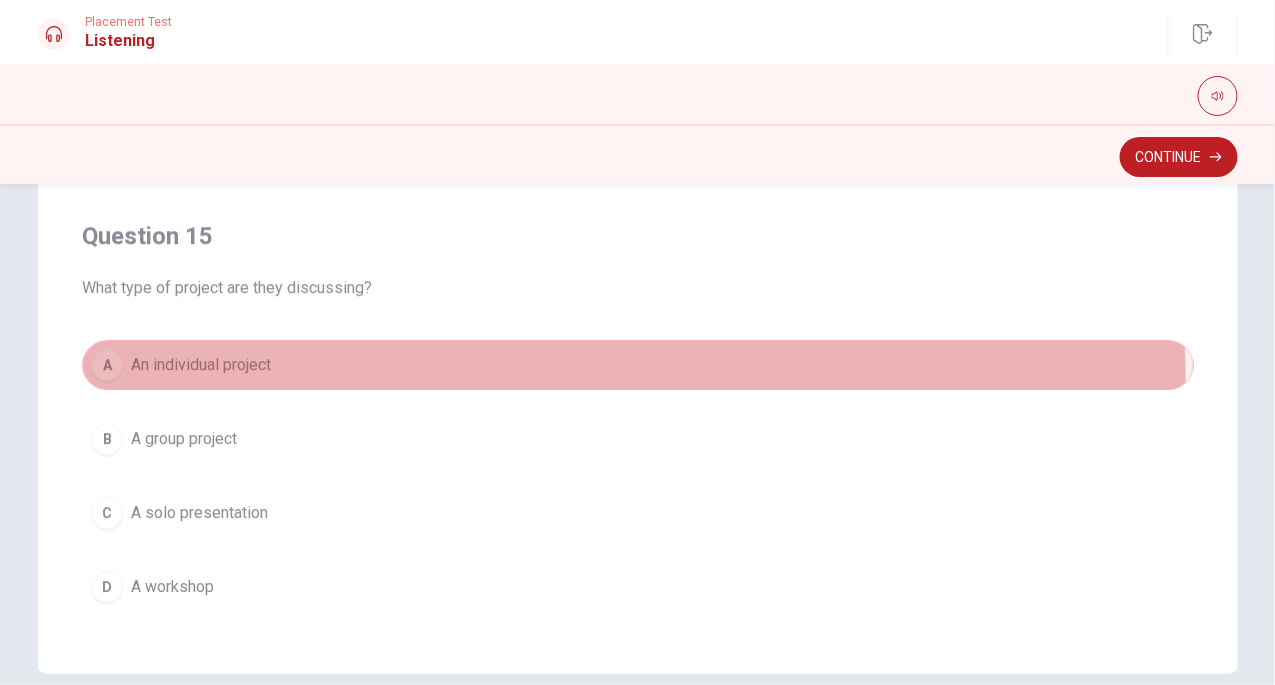 click on "A An individual project" at bounding box center (638, 365) 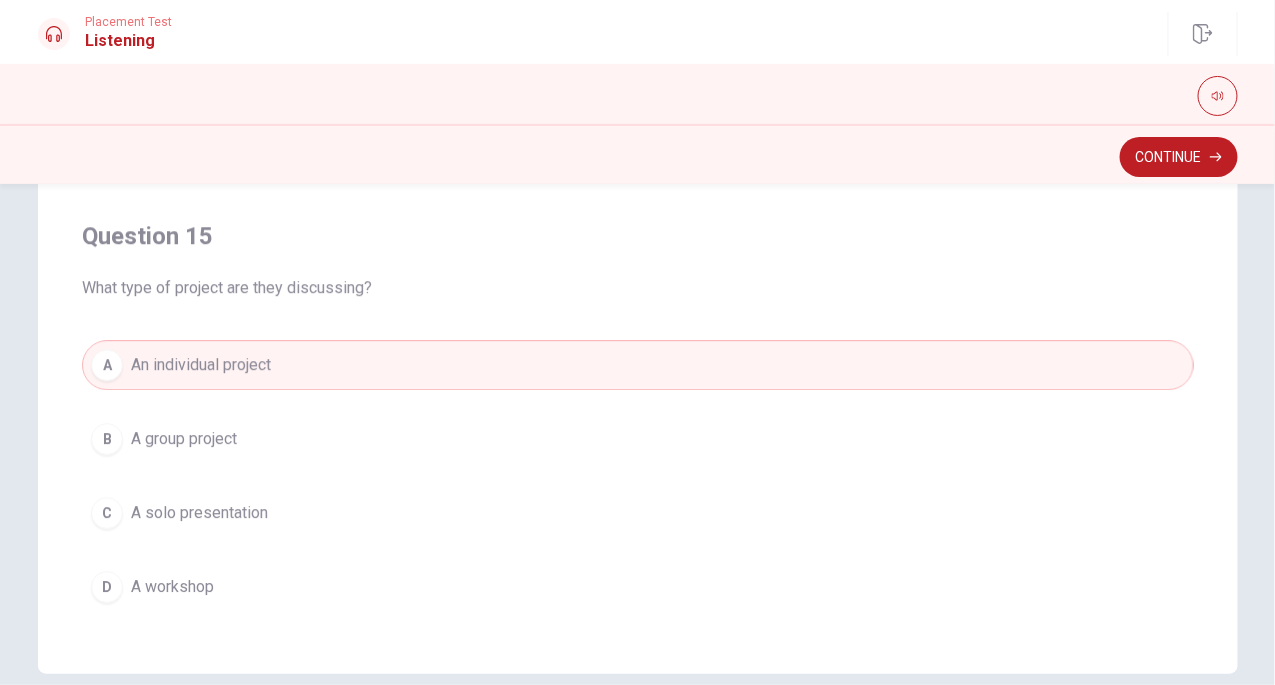 type 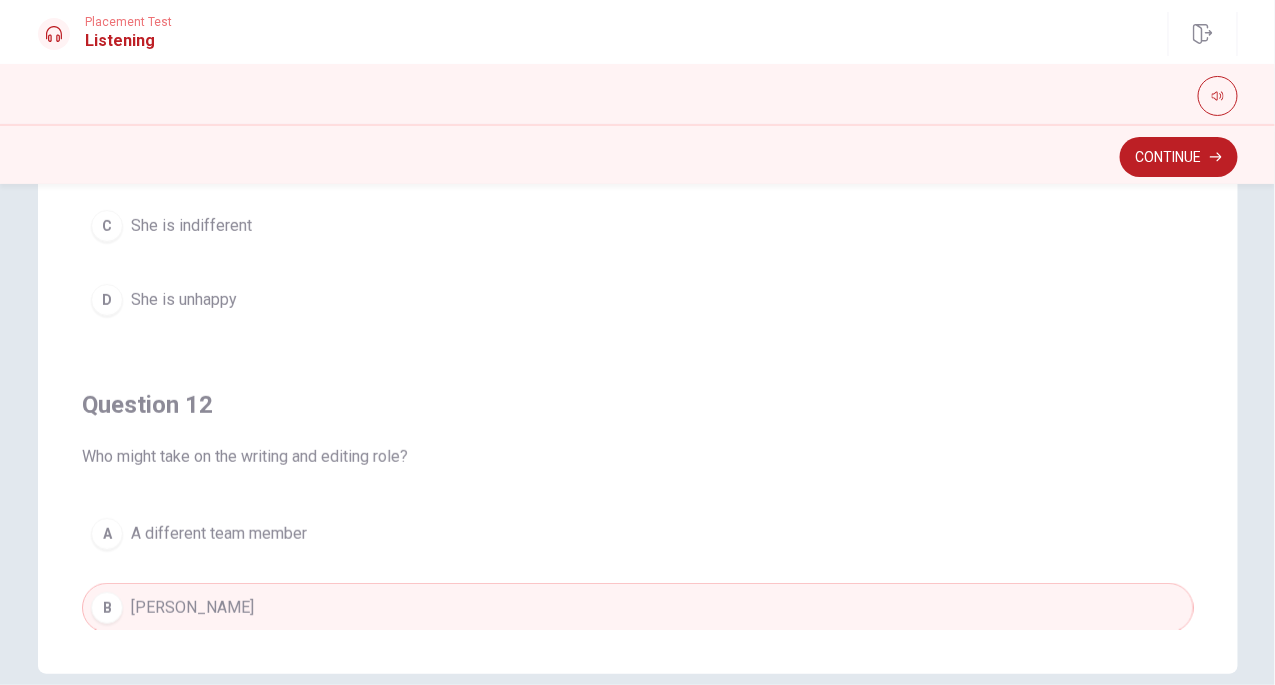 scroll, scrollTop: 0, scrollLeft: 0, axis: both 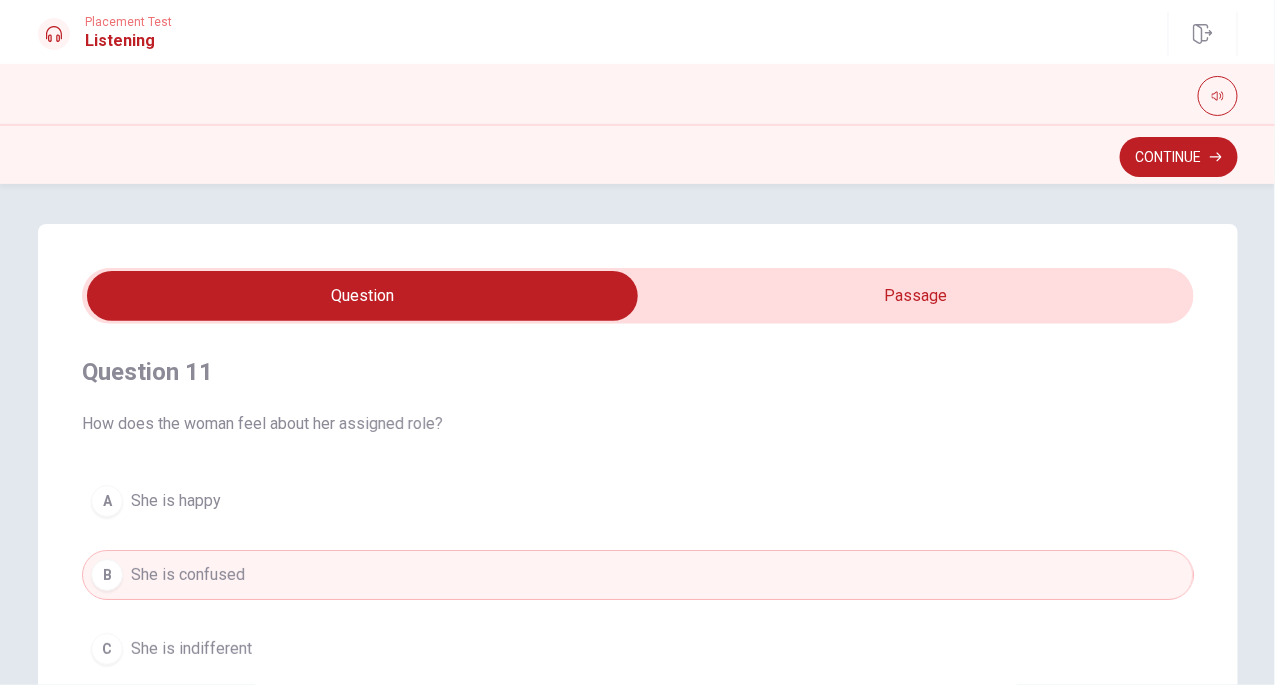 click at bounding box center [638, 296] 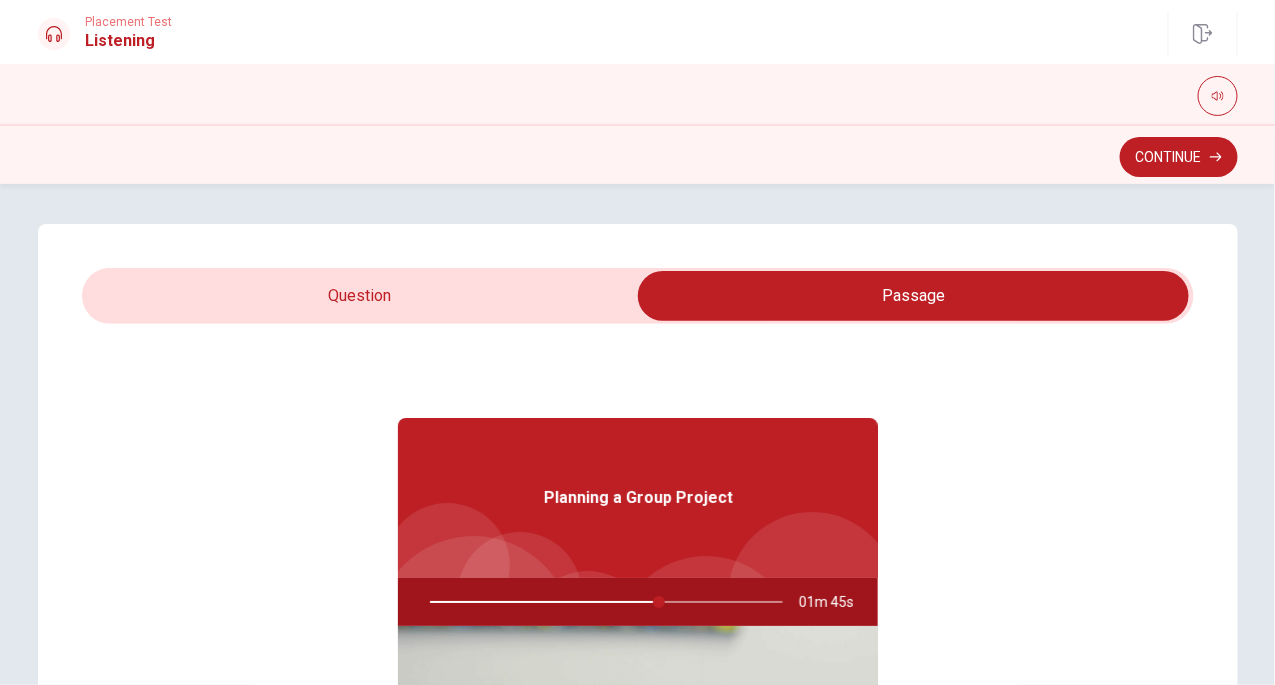 type on "65" 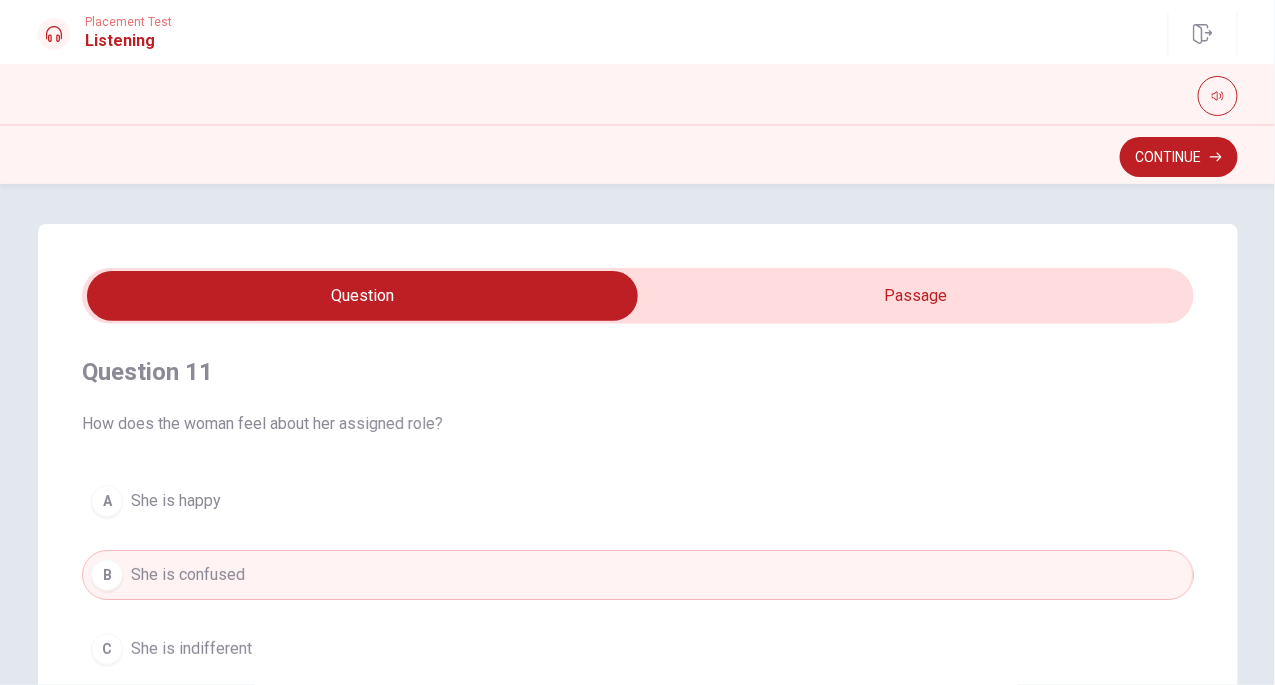 click at bounding box center (363, 296) 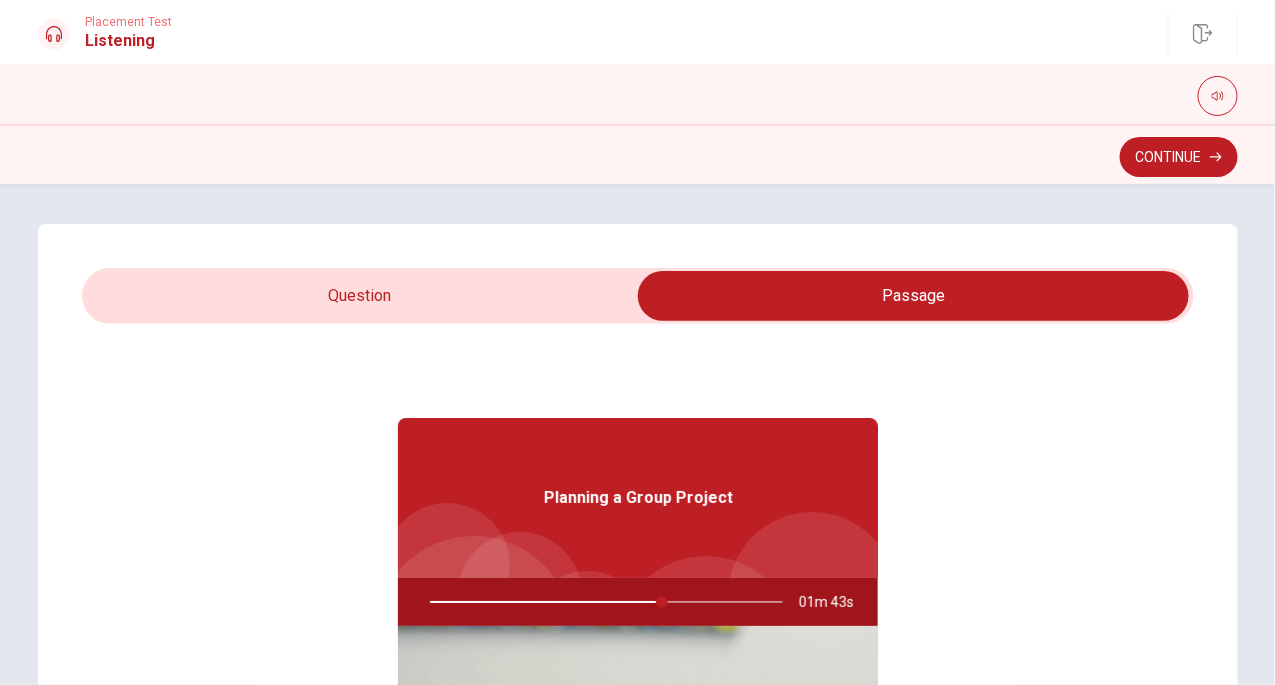 type on "66" 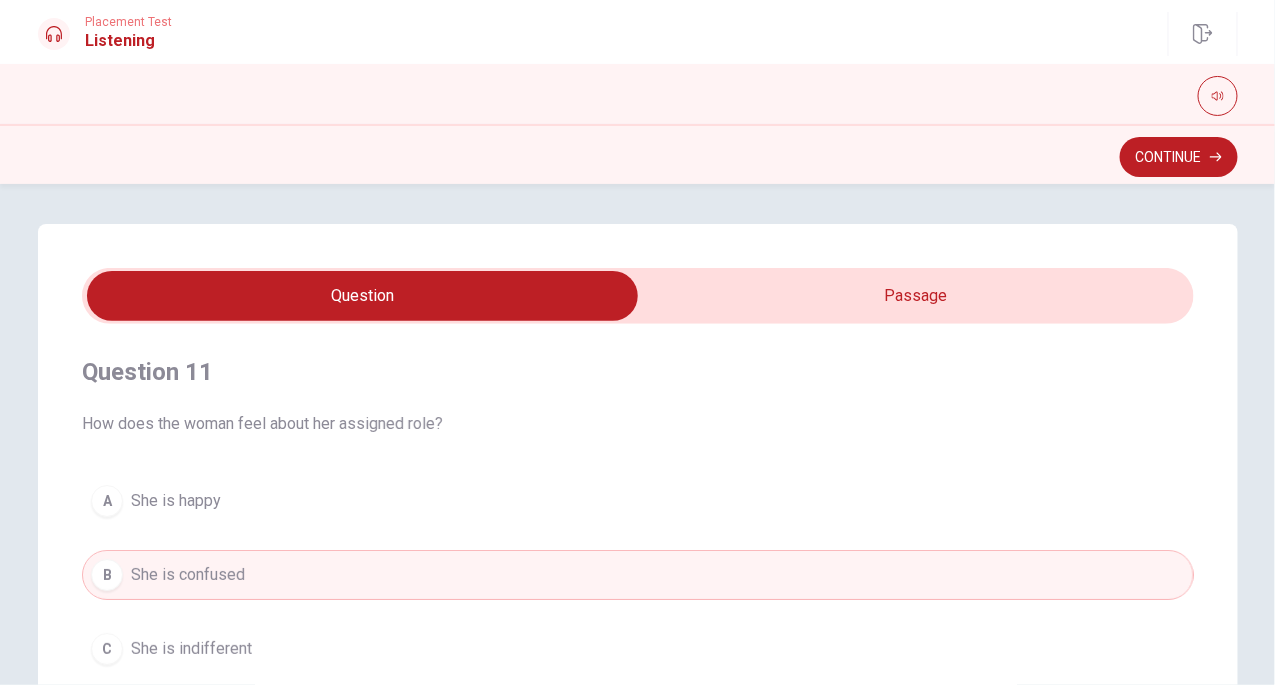 click at bounding box center [363, 296] 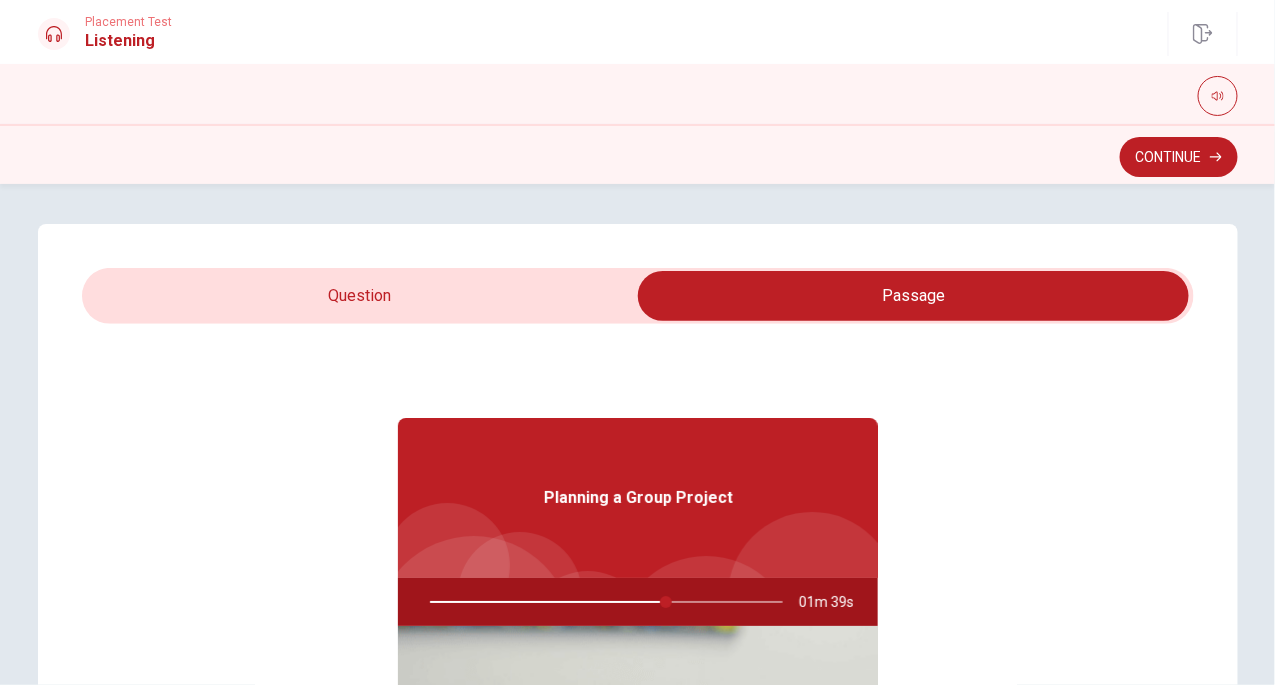 click at bounding box center (602, 602) 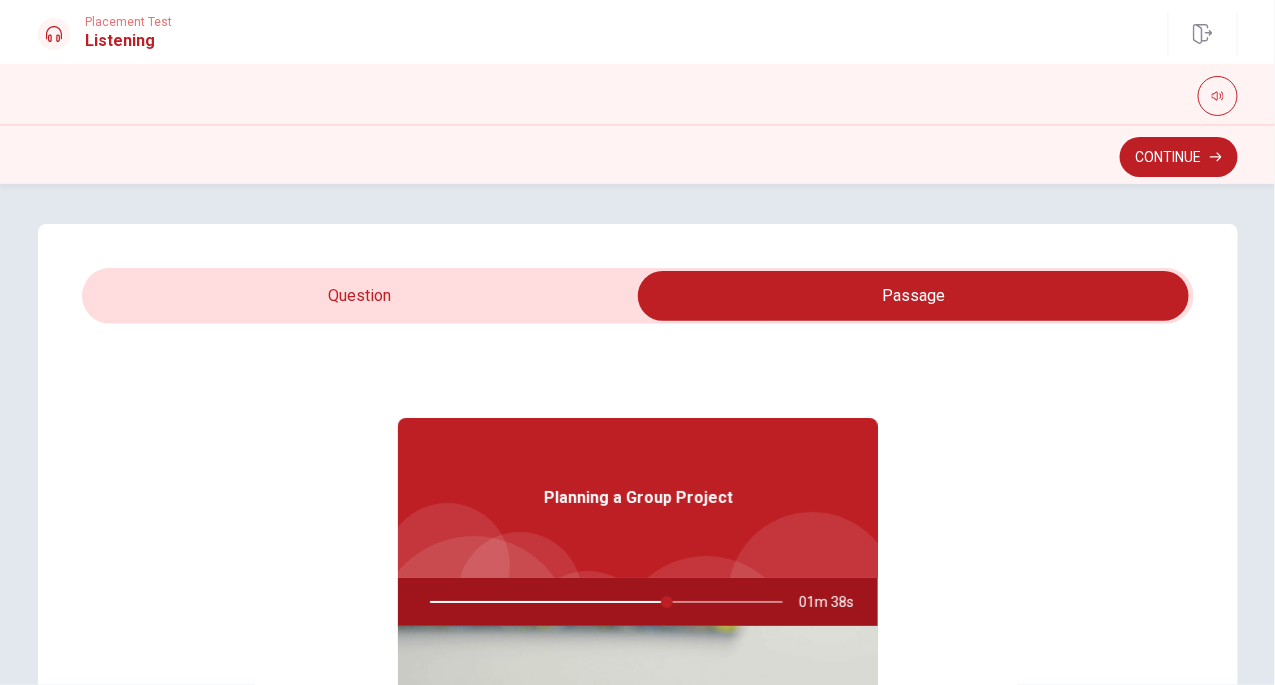 drag, startPoint x: 684, startPoint y: 611, endPoint x: 652, endPoint y: 600, distance: 33.83785 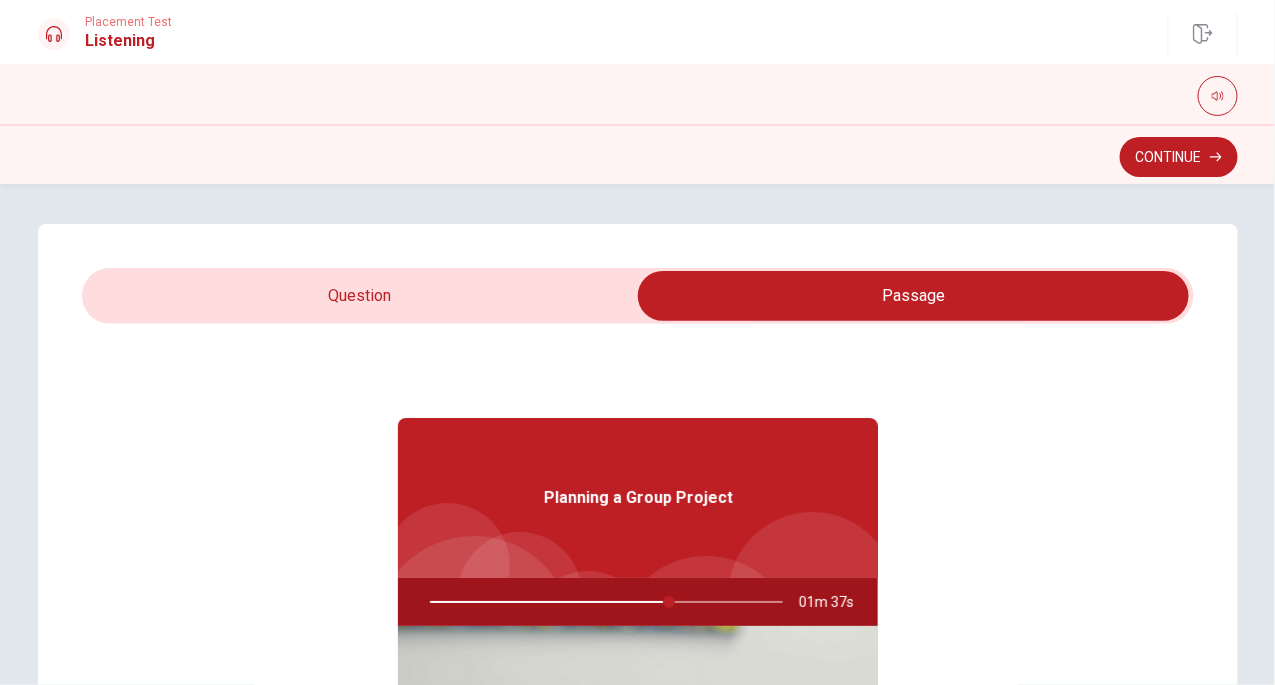 click at bounding box center (602, 602) 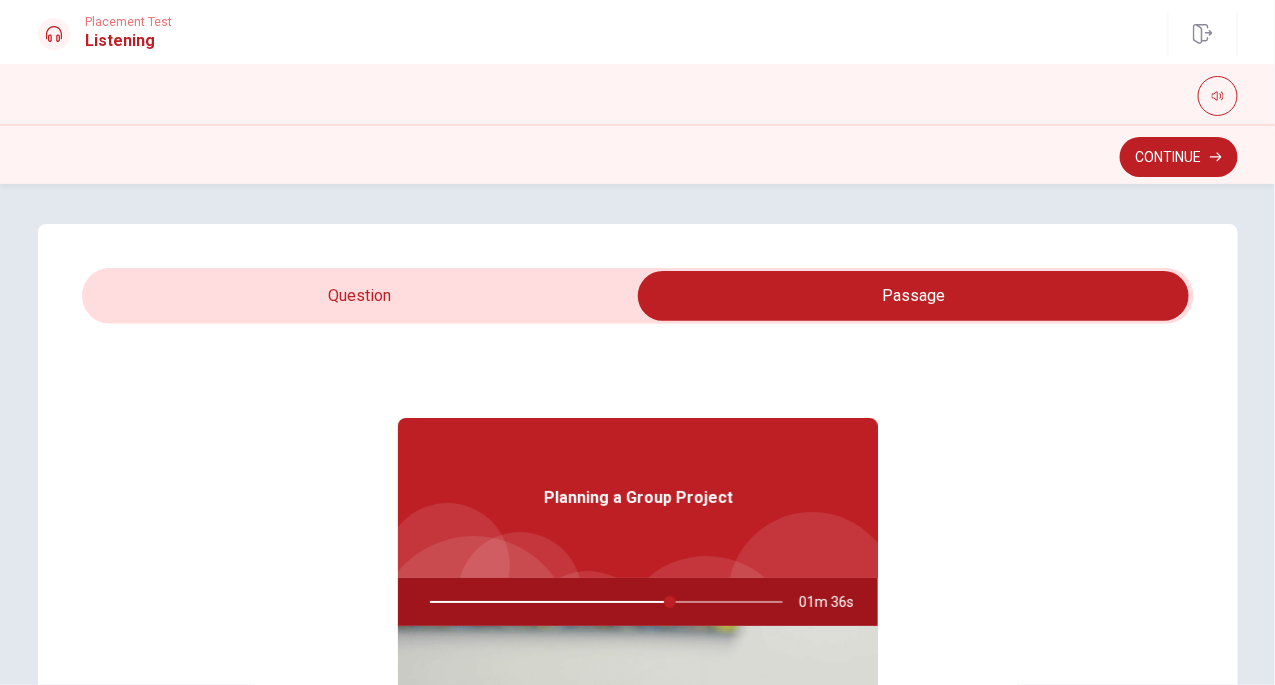 click at bounding box center (602, 602) 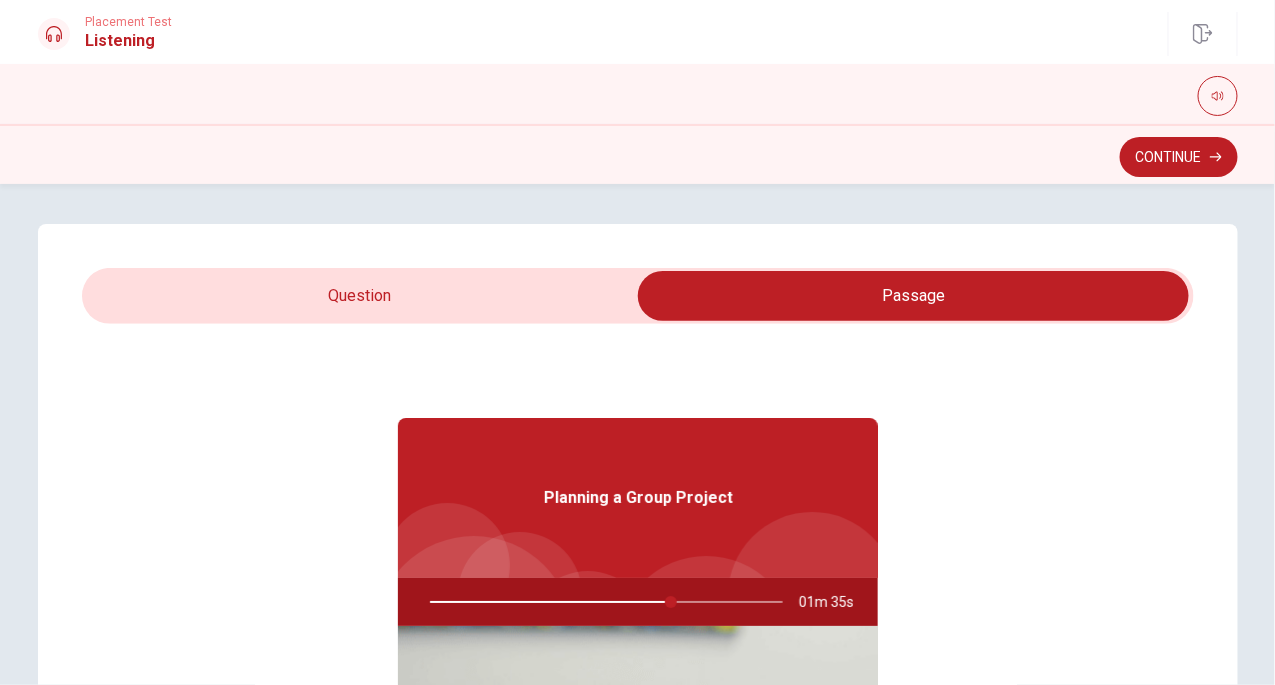 click at bounding box center [602, 602] 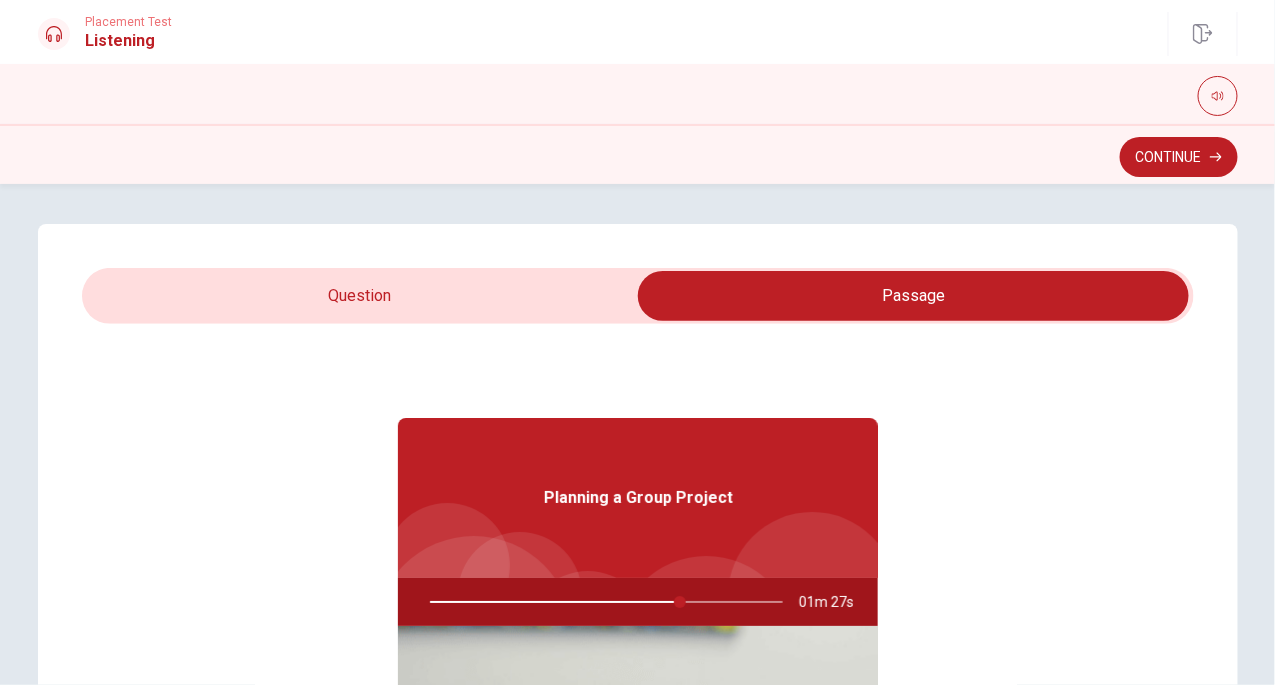 type on "71" 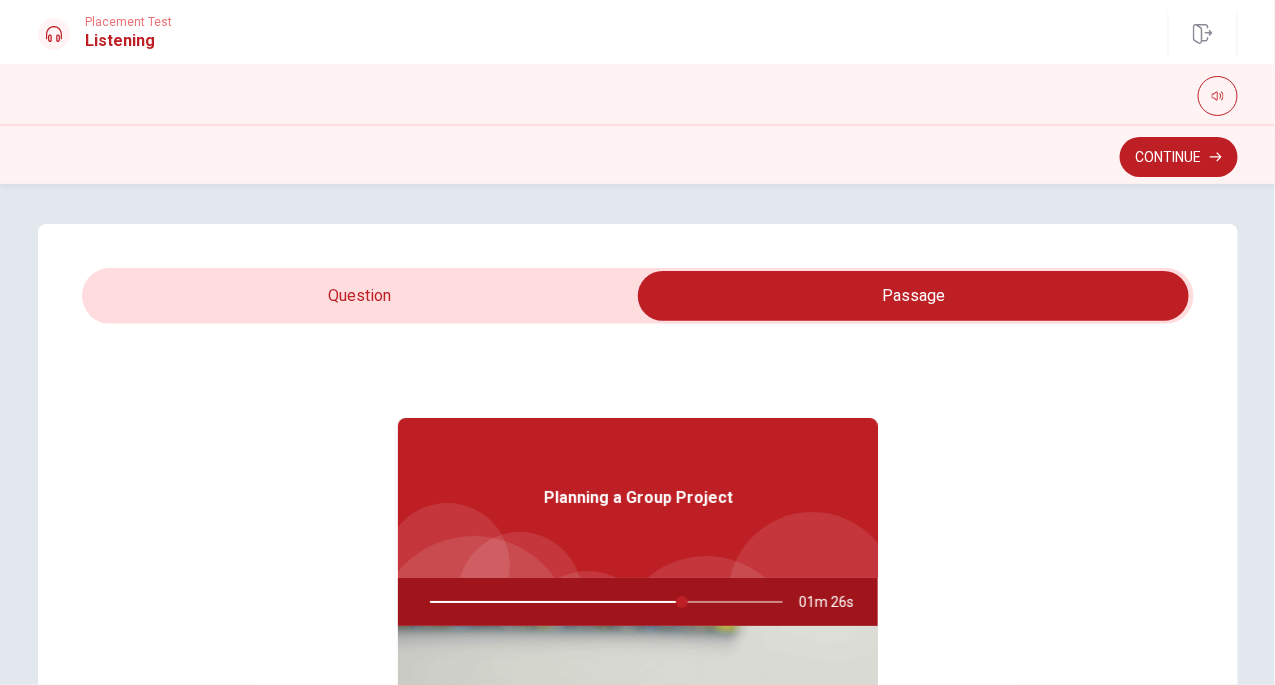 click at bounding box center (914, 296) 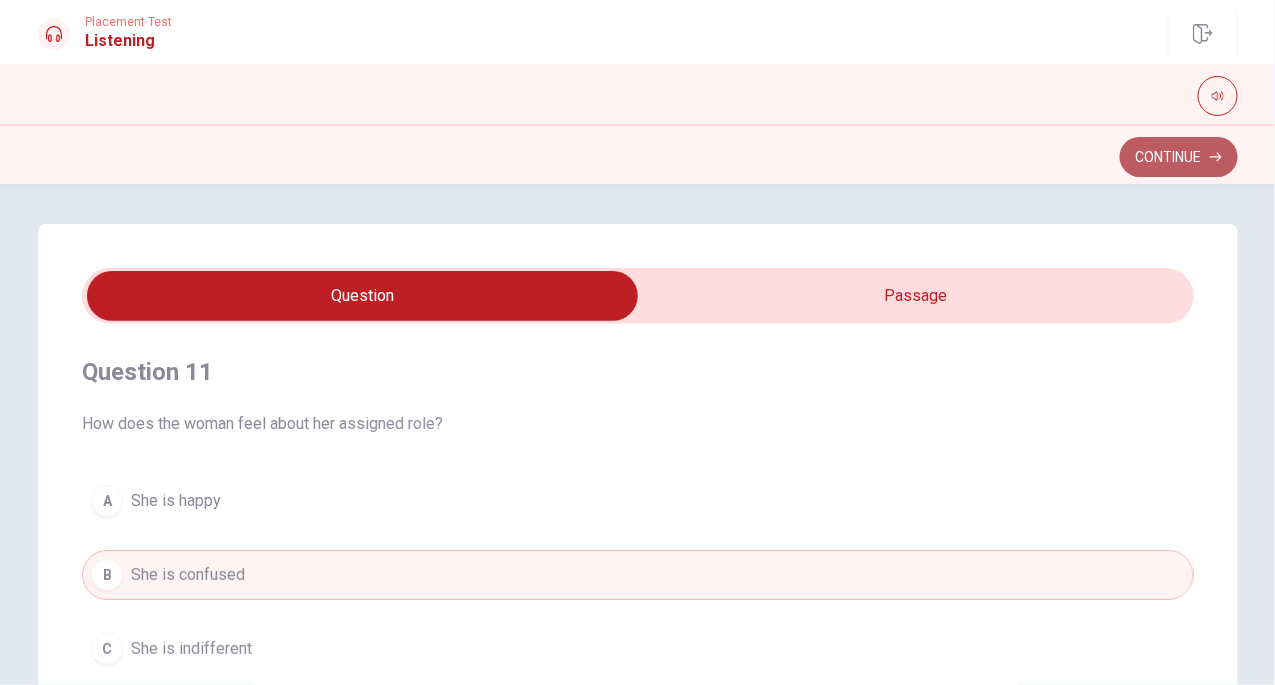 click on "Continue" at bounding box center (1179, 157) 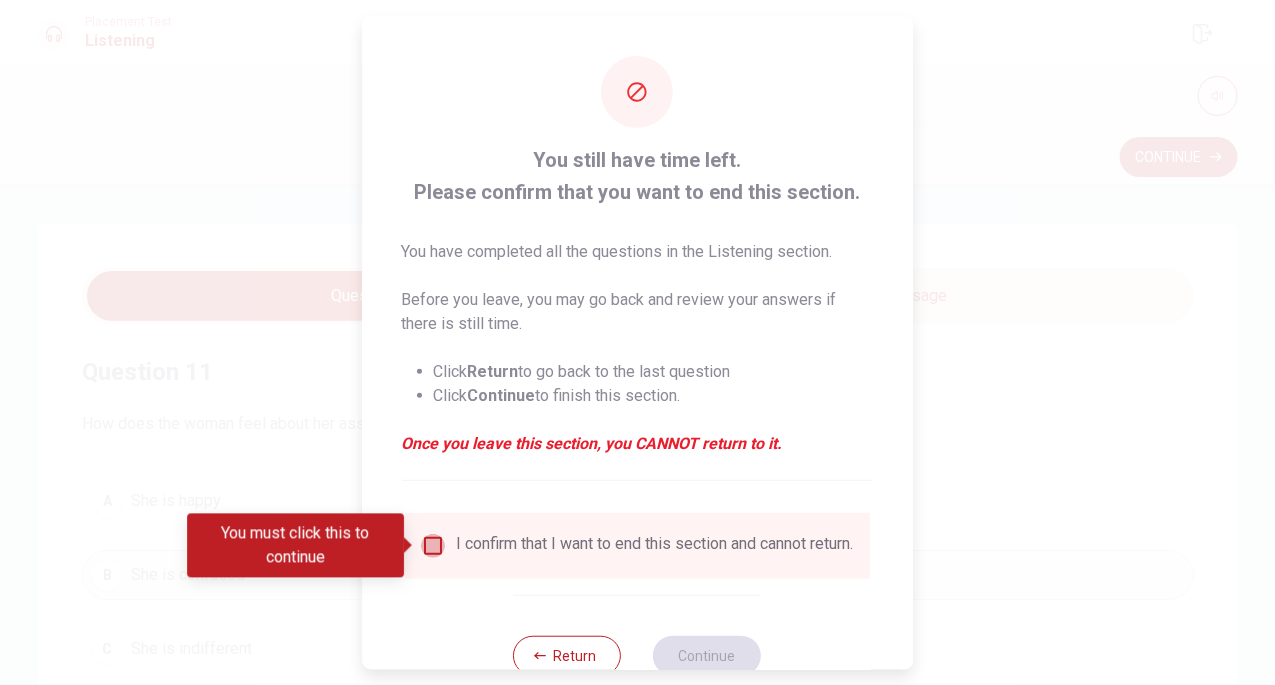 click at bounding box center (433, 546) 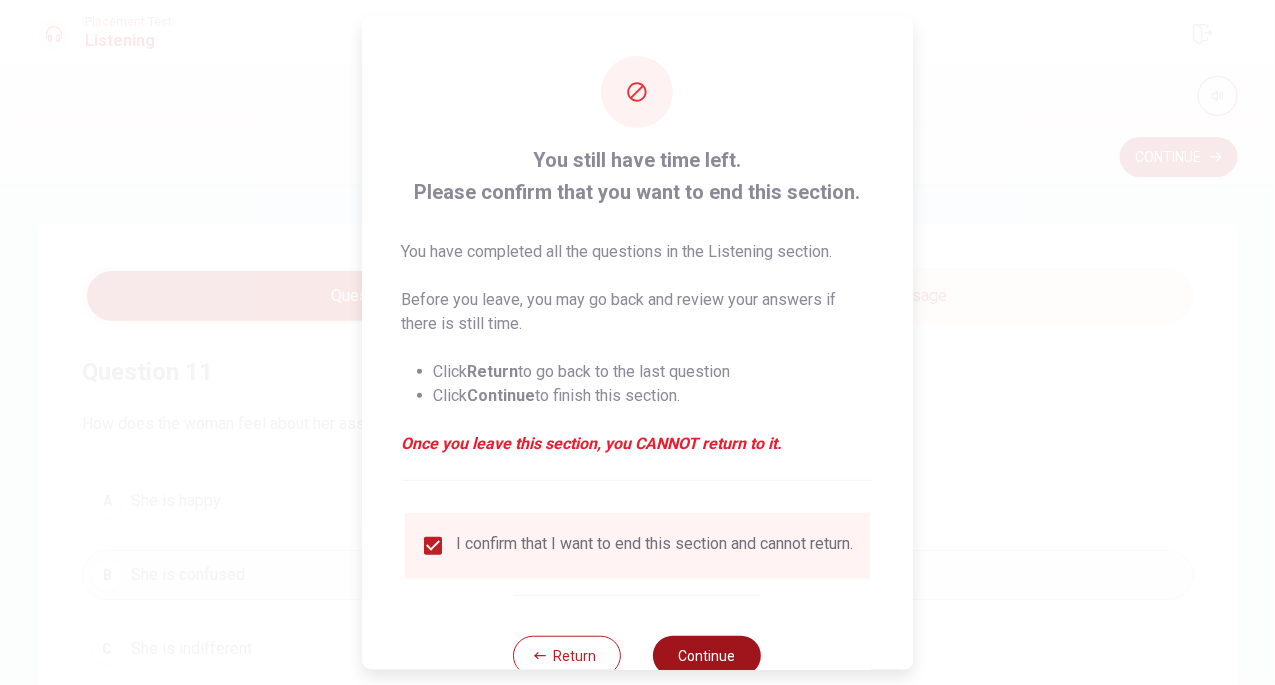 click on "Continue" at bounding box center (708, 656) 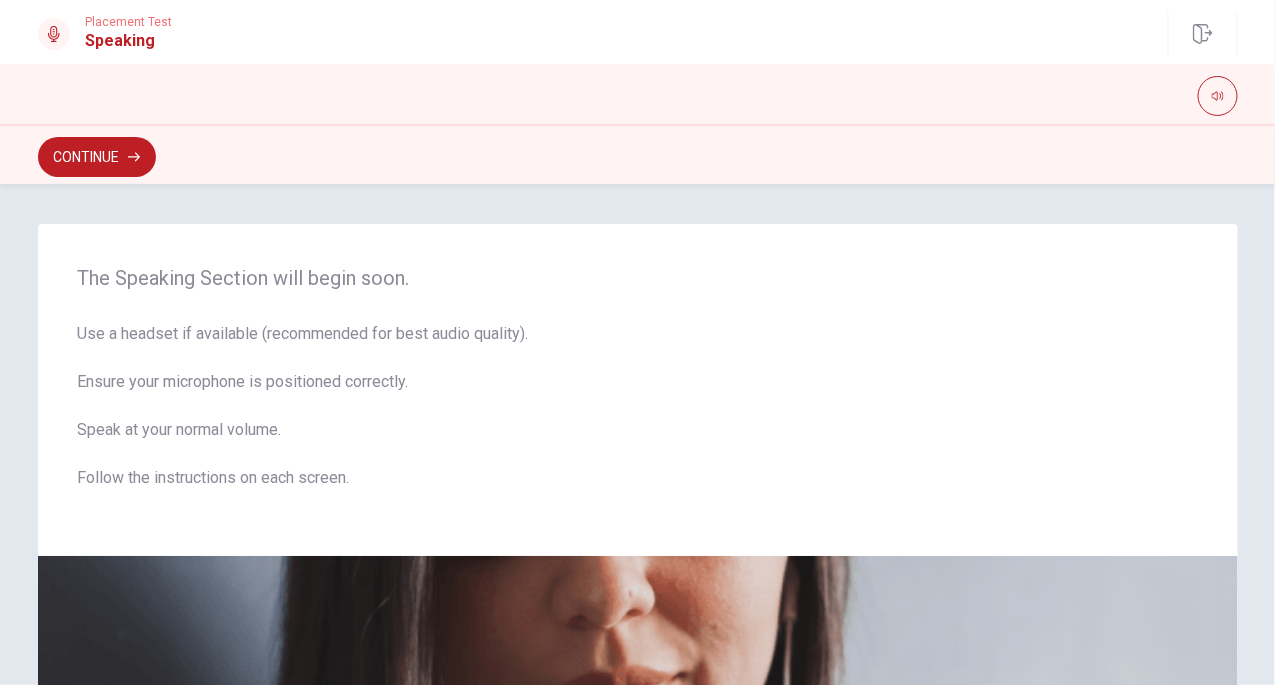 click on "The Speaking Section will begin soon. Use a headset if available (recommended for best audio quality).
Ensure your microphone is positioned correctly.
Speak at your normal volume.
Follow the instructions on each screen. © Copyright  2025" at bounding box center (637, 434) 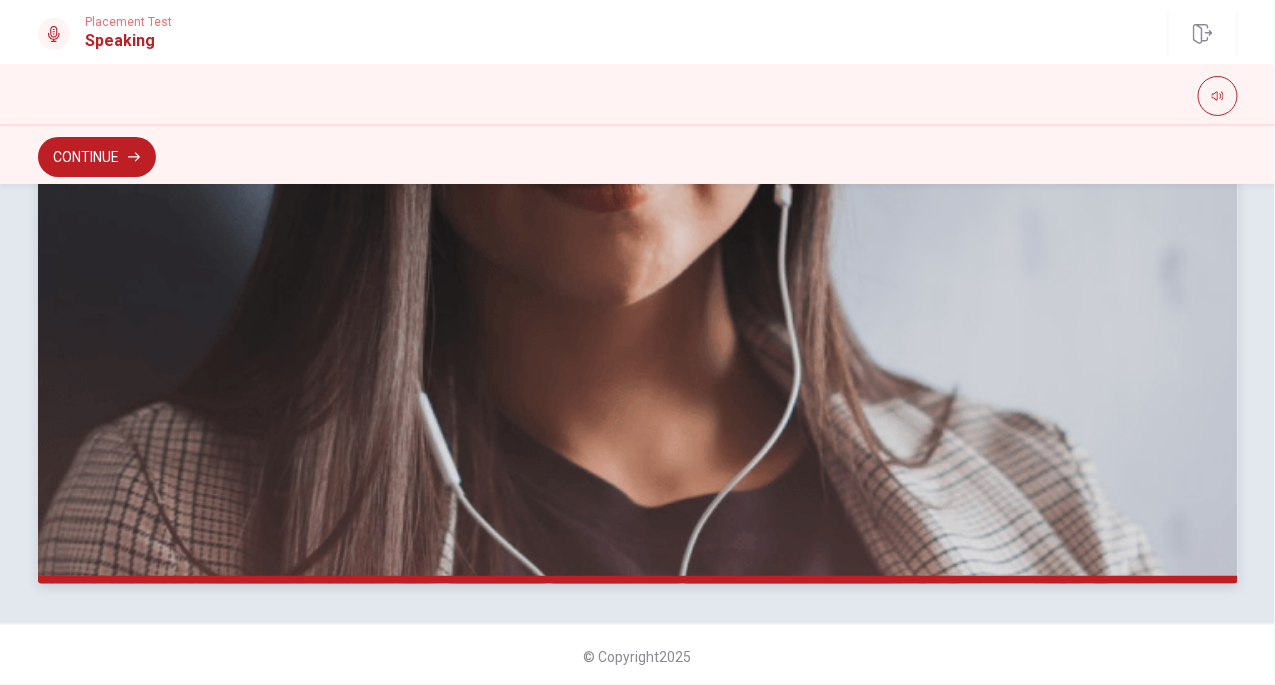 scroll, scrollTop: 514, scrollLeft: 0, axis: vertical 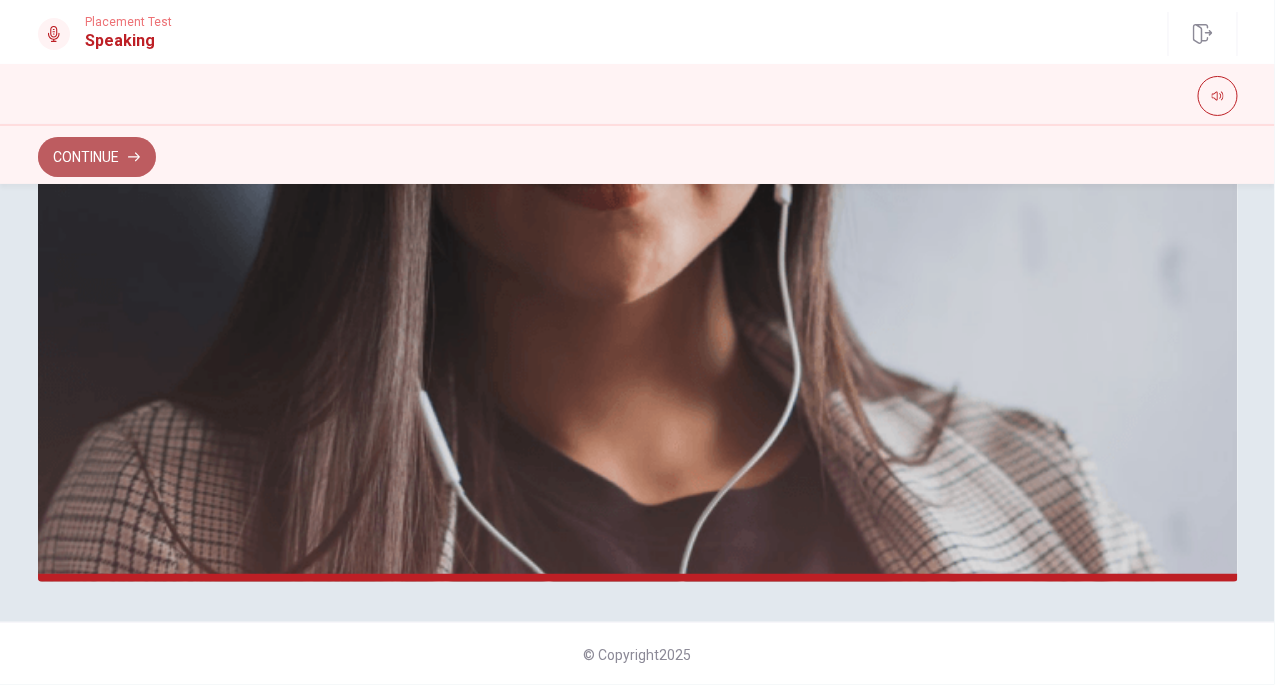 click on "Continue" at bounding box center [97, 157] 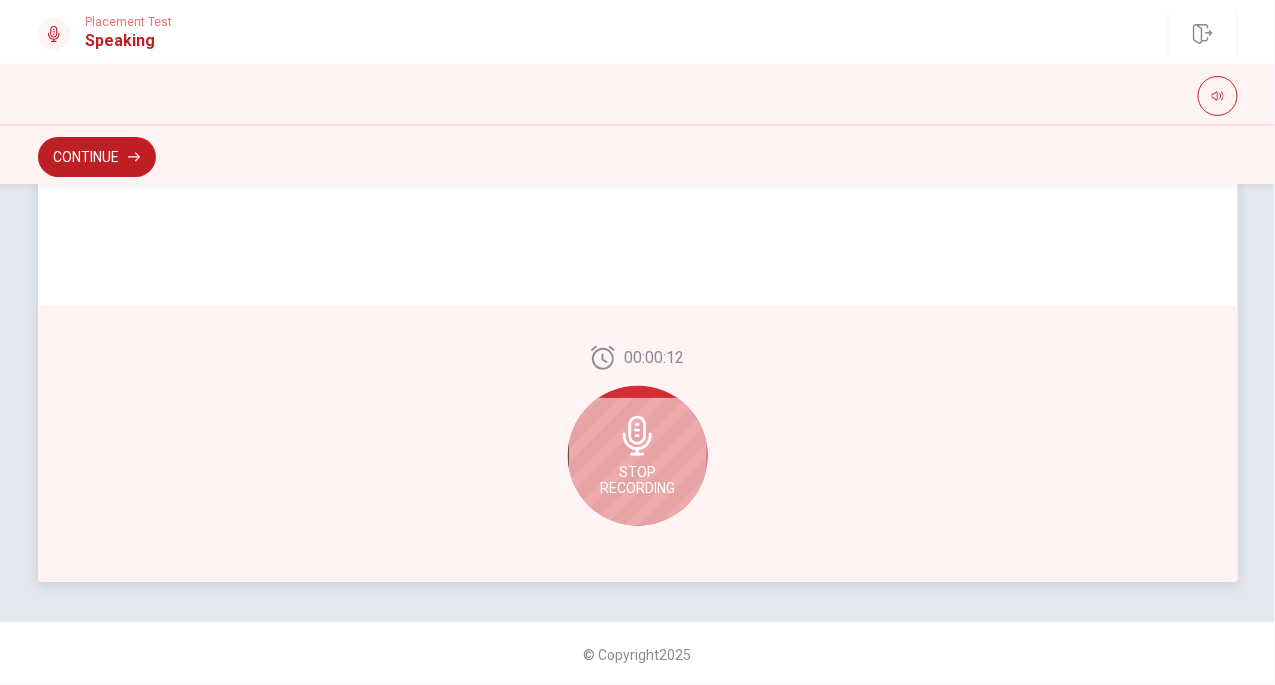 click on "Stop   Recording" at bounding box center [638, 456] 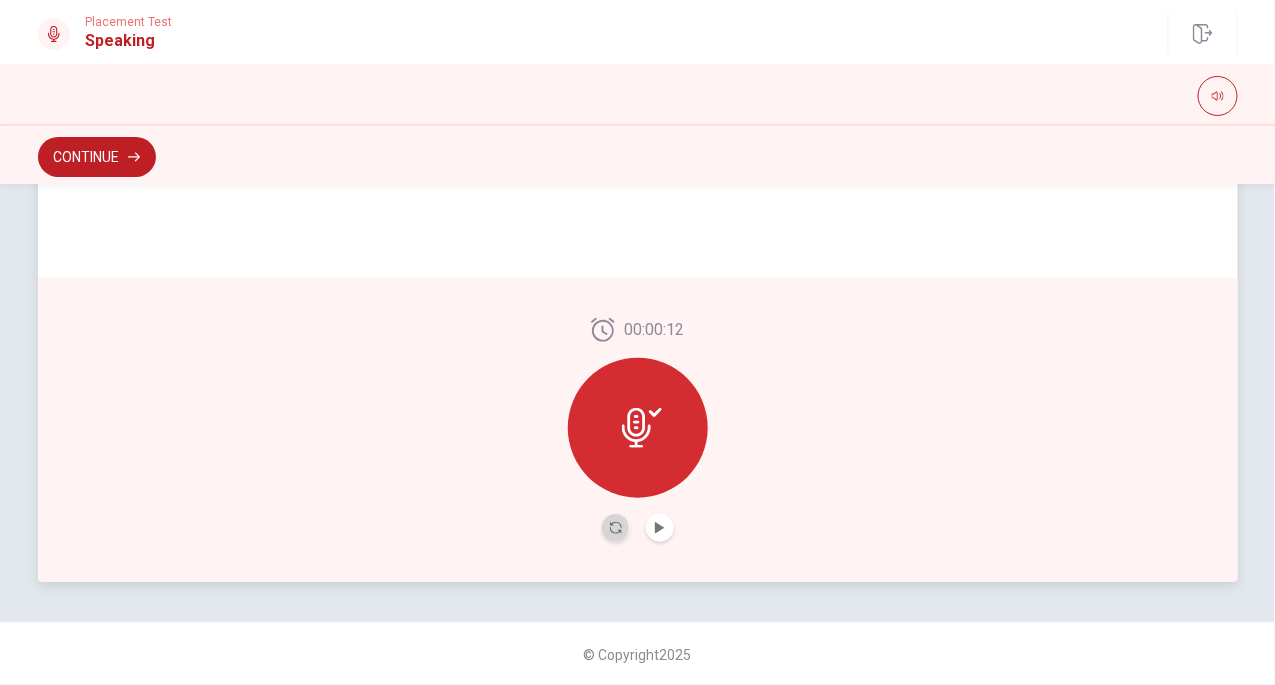 click at bounding box center (616, 528) 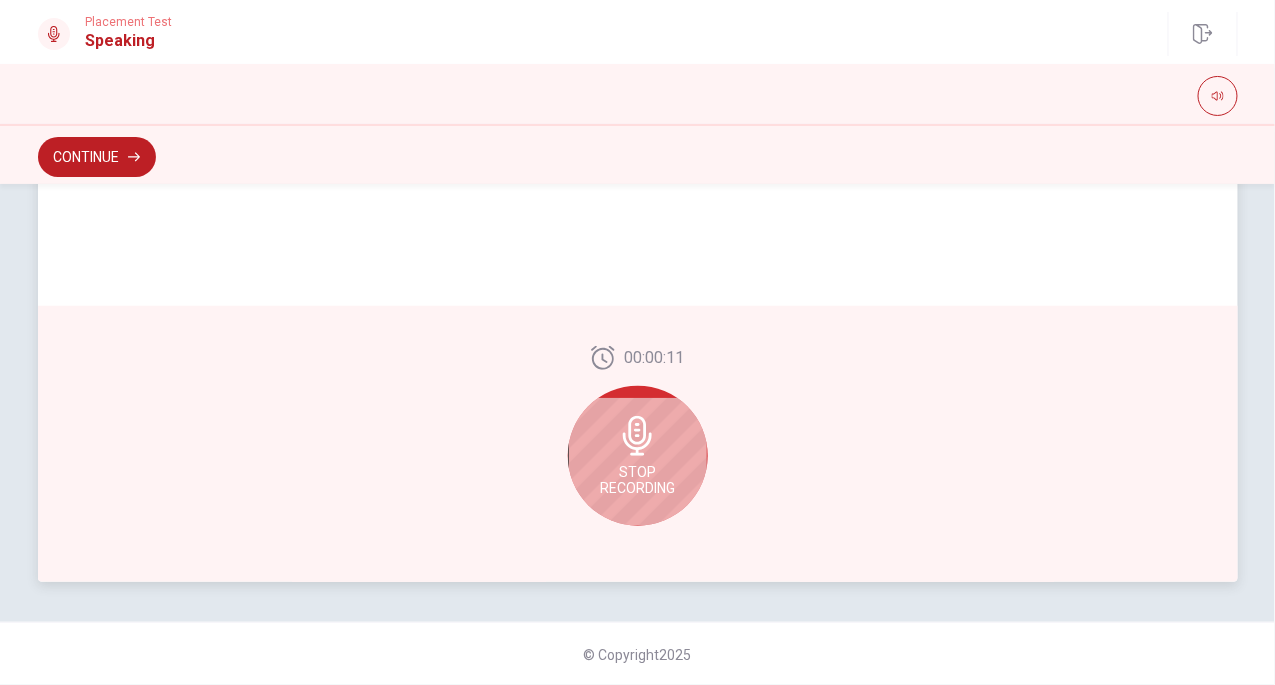 click on "Stop   Recording" at bounding box center [638, 456] 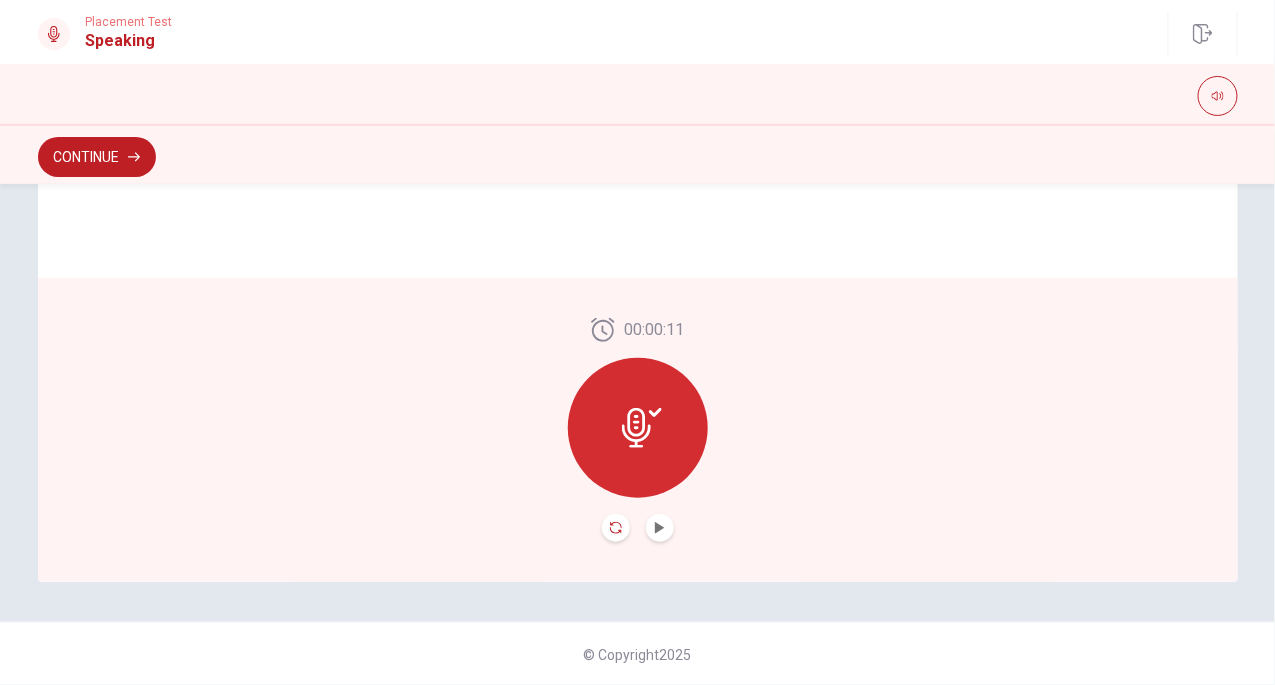 click 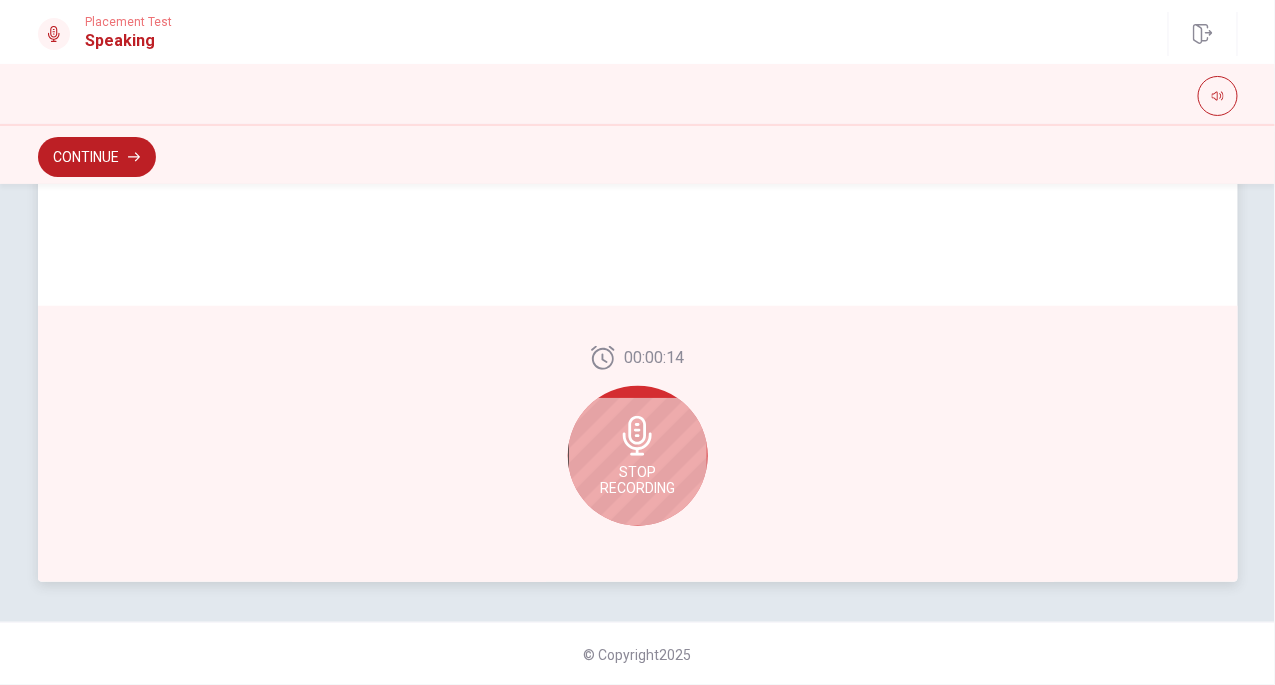 click on "Stop   Recording" at bounding box center [638, 456] 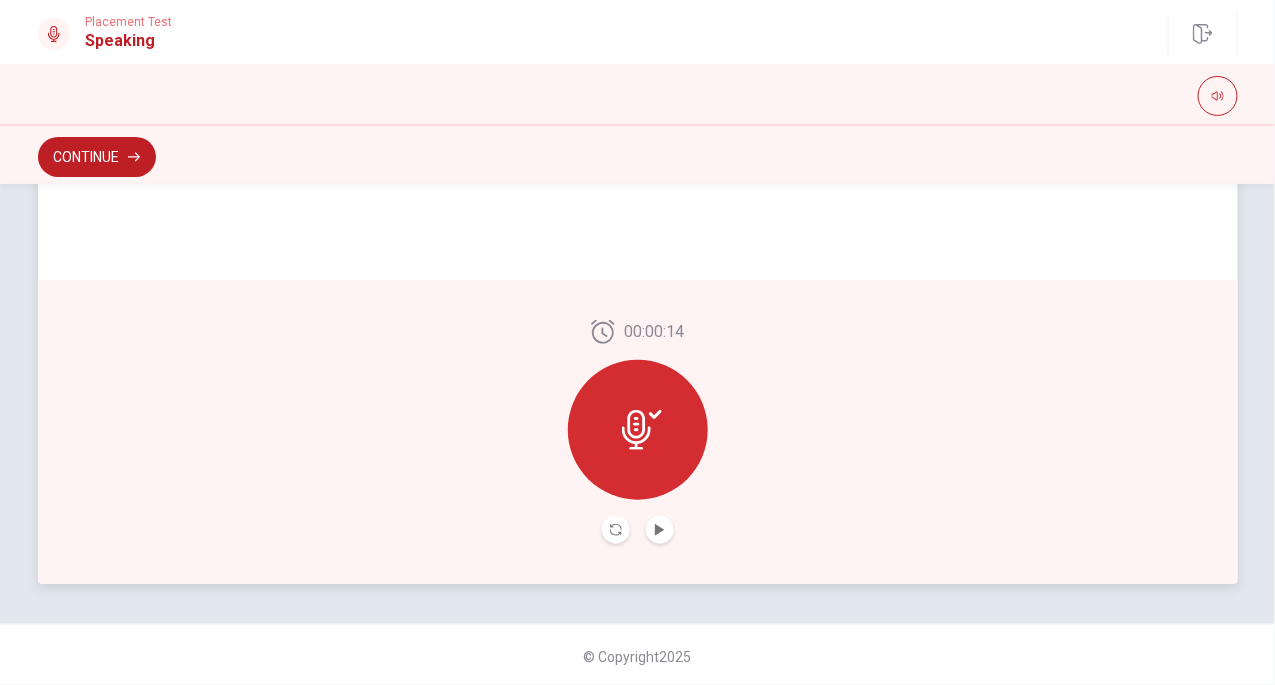scroll, scrollTop: 514, scrollLeft: 0, axis: vertical 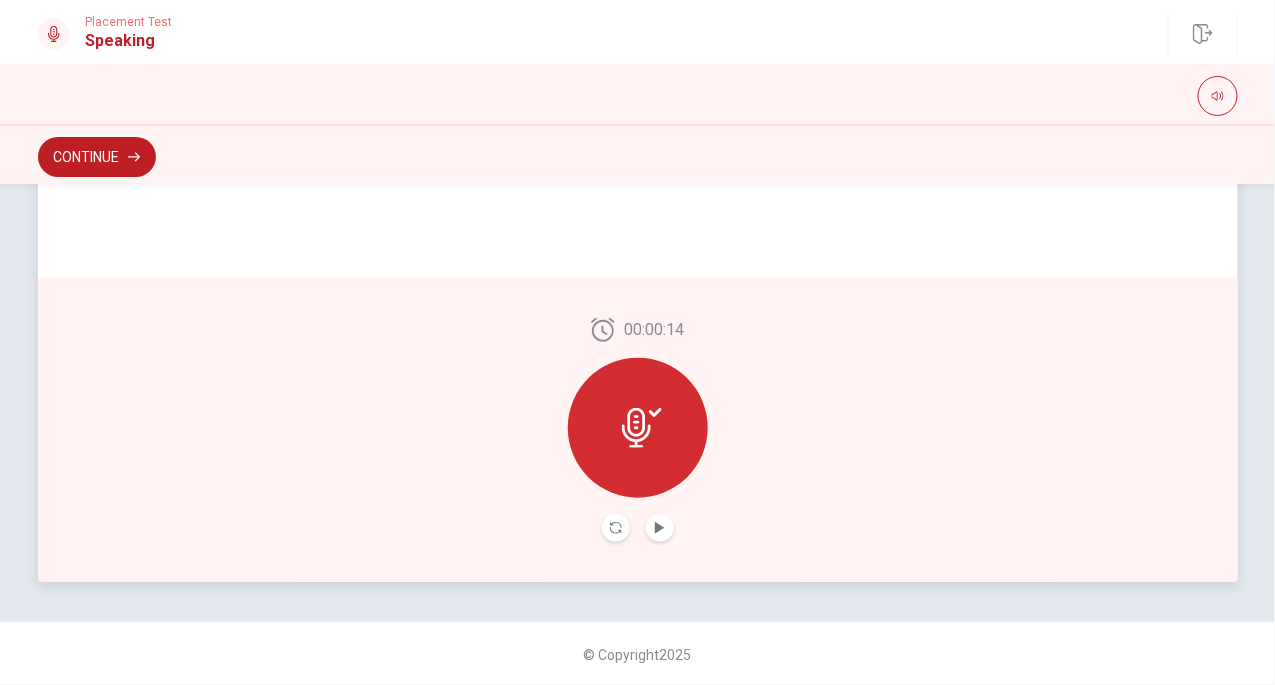 click at bounding box center (638, 428) 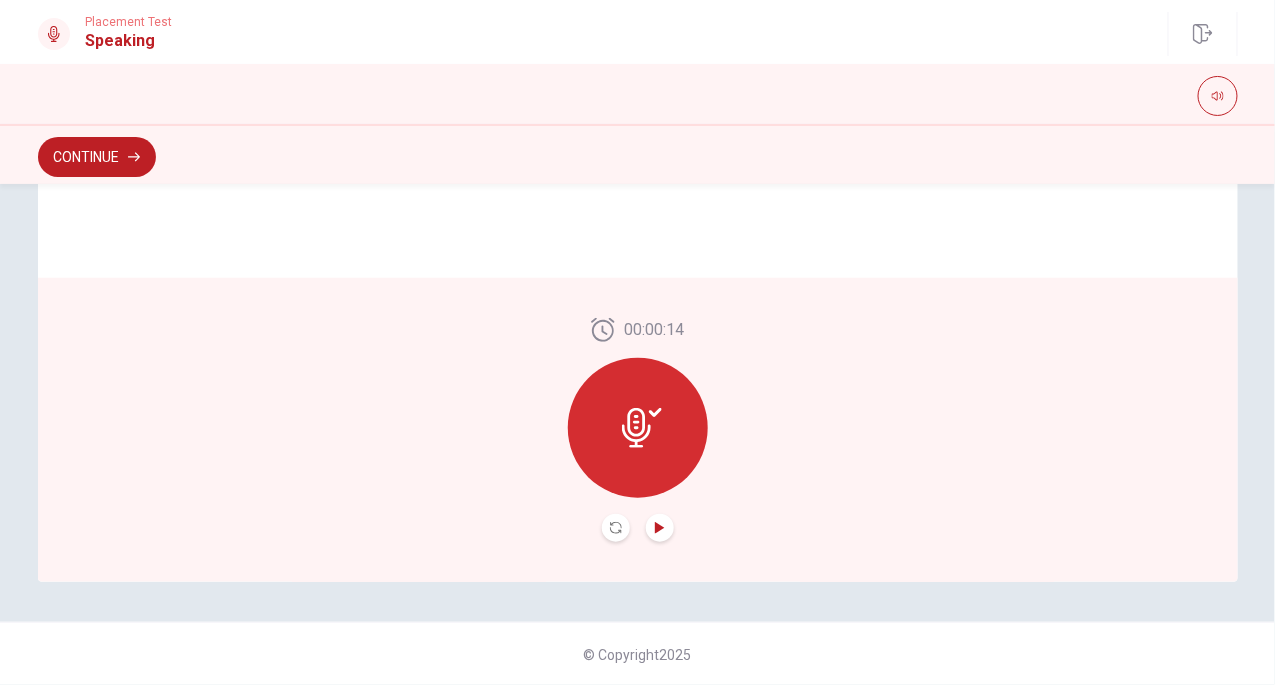 click 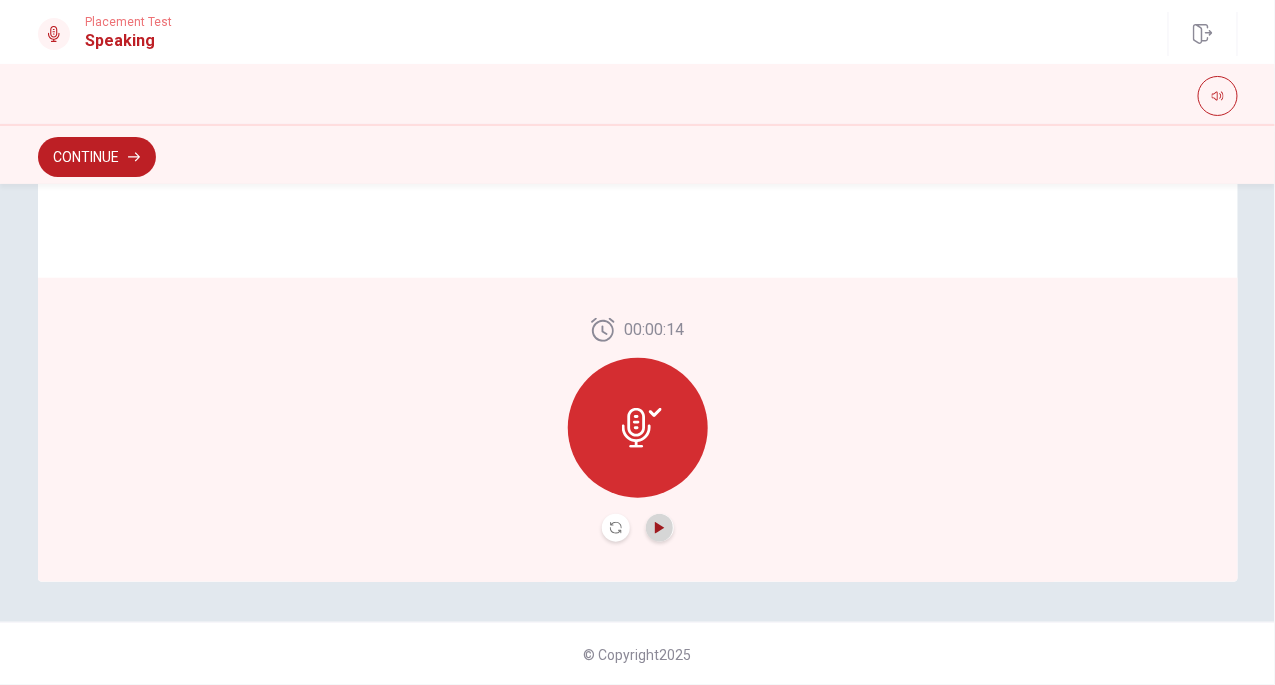 click at bounding box center (660, 528) 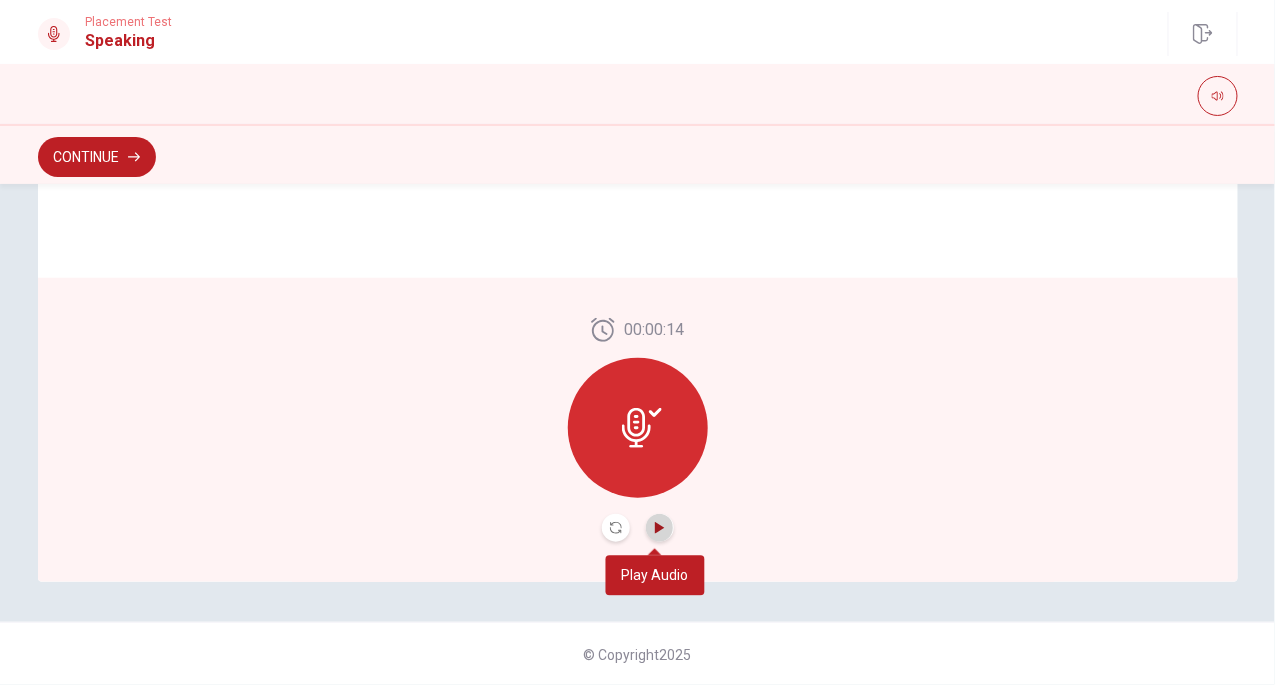 click at bounding box center [660, 528] 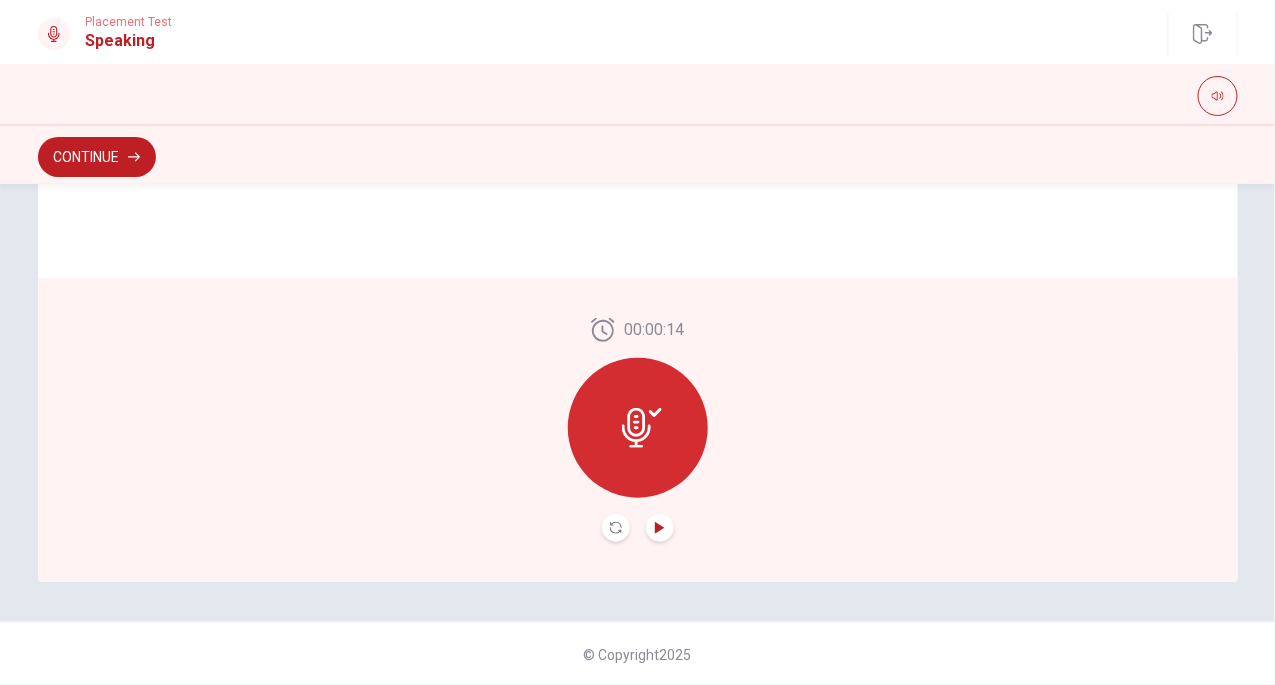 click at bounding box center [616, 528] 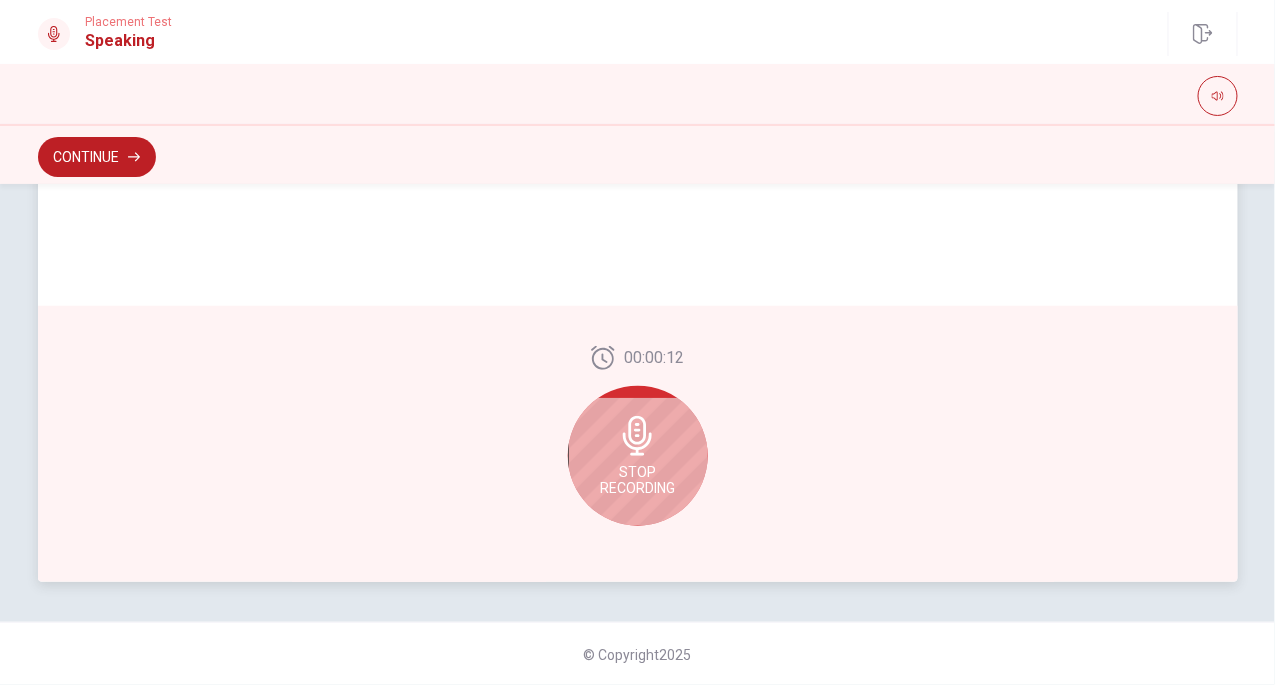 click on "00:00:12 Stop   Recording" at bounding box center (638, 444) 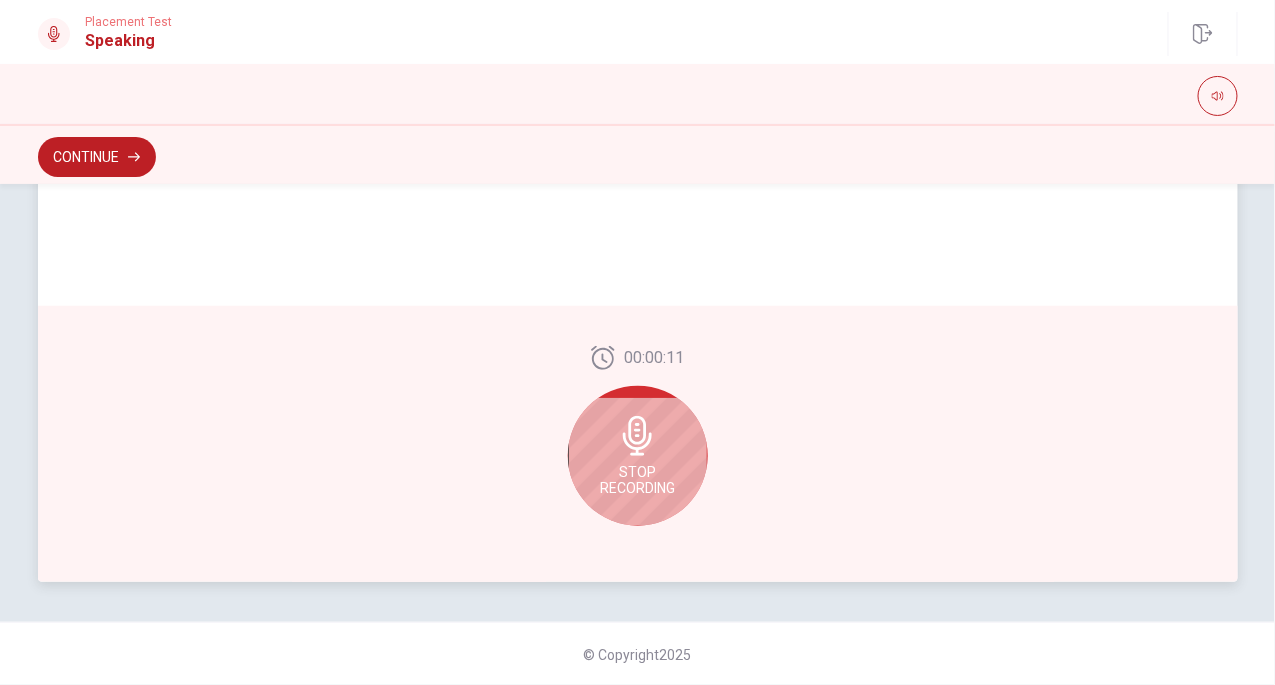 click 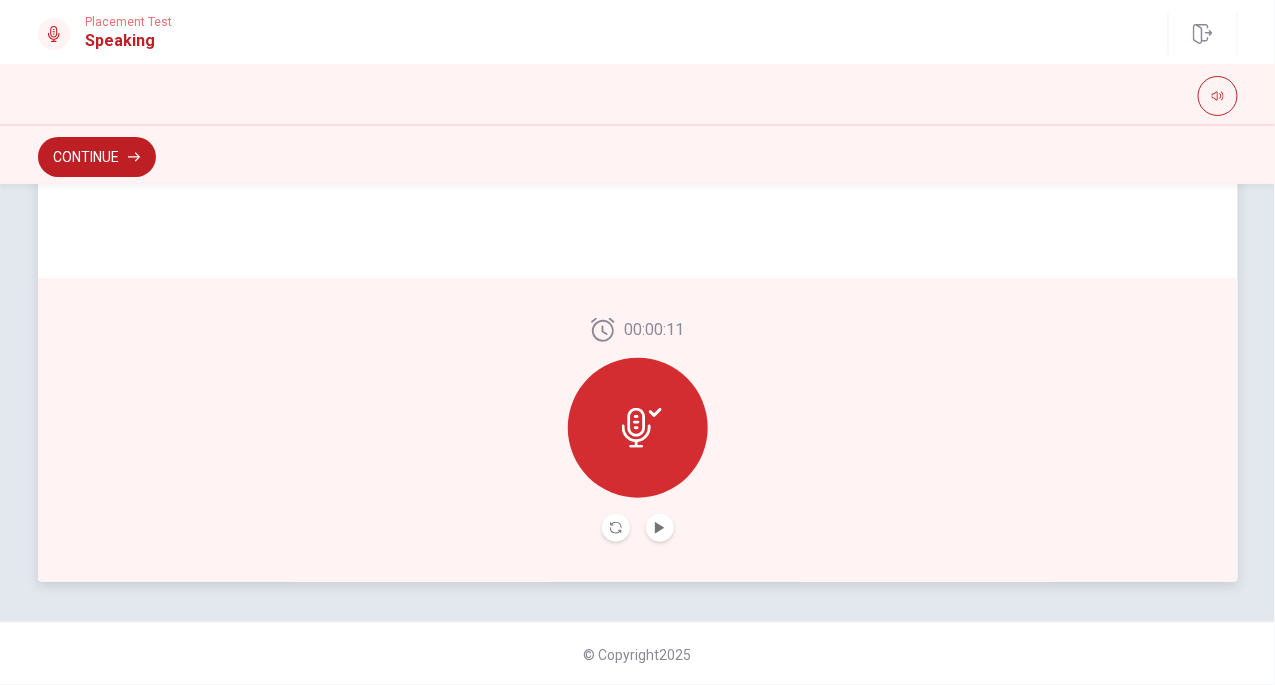 click at bounding box center [660, 528] 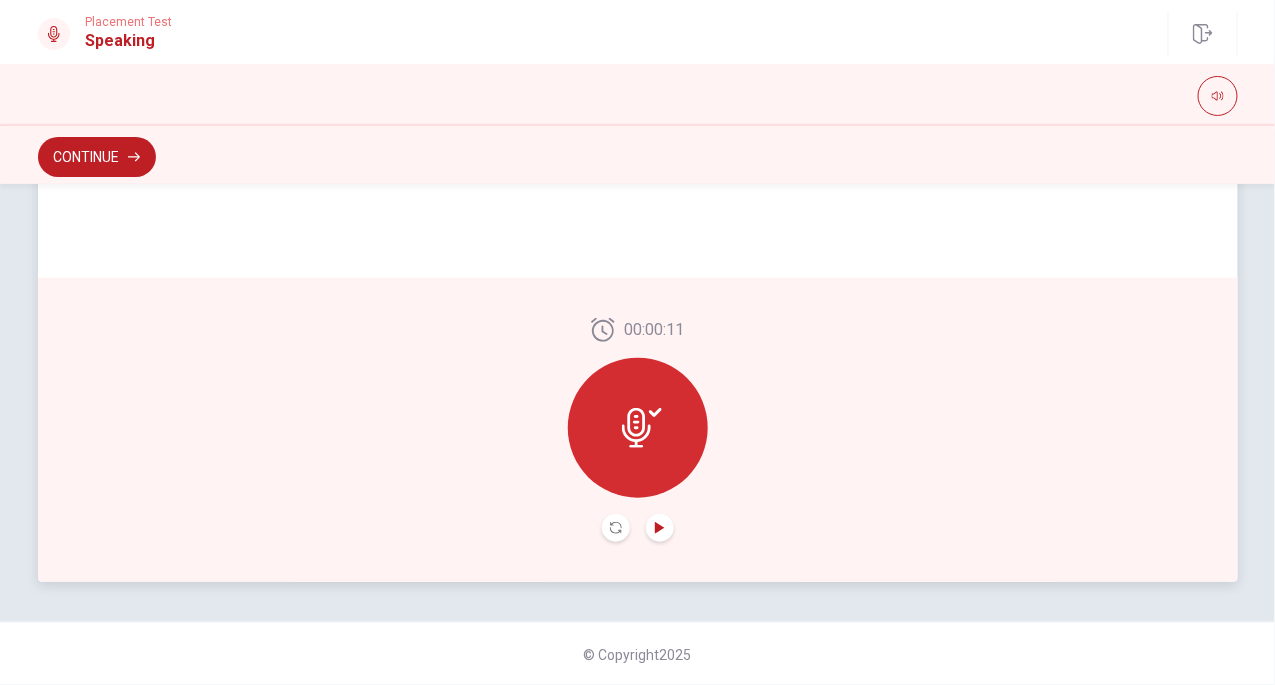click 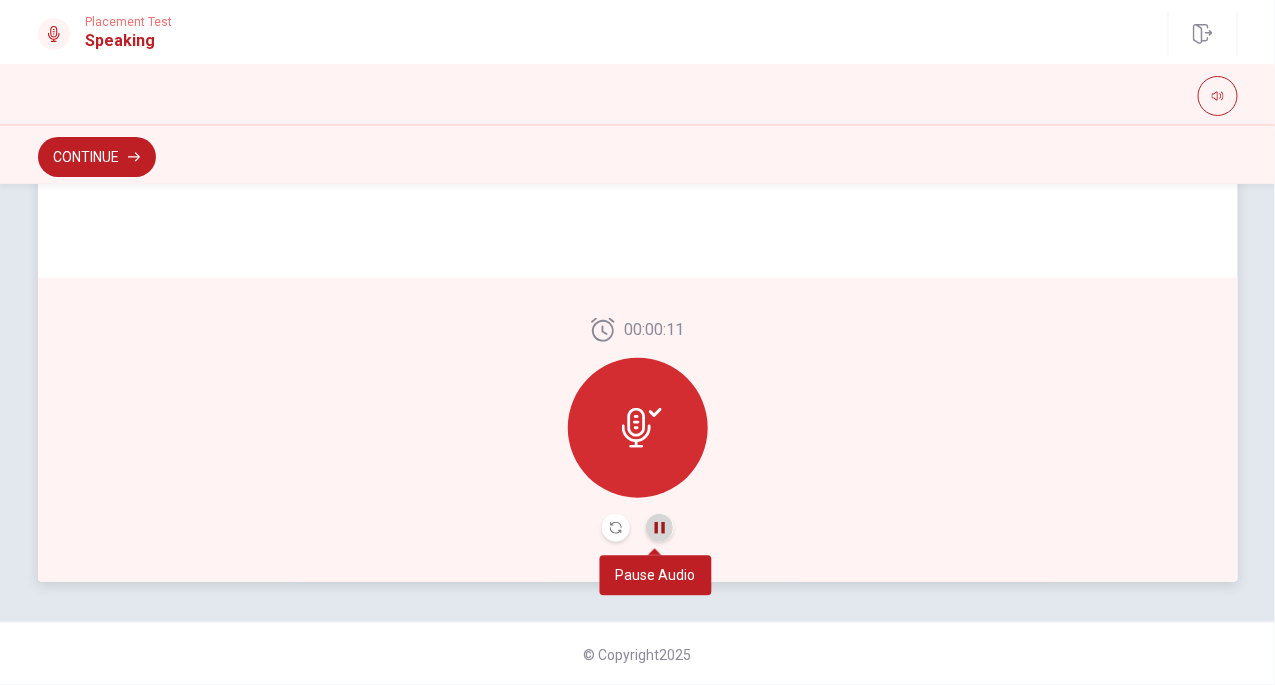 click 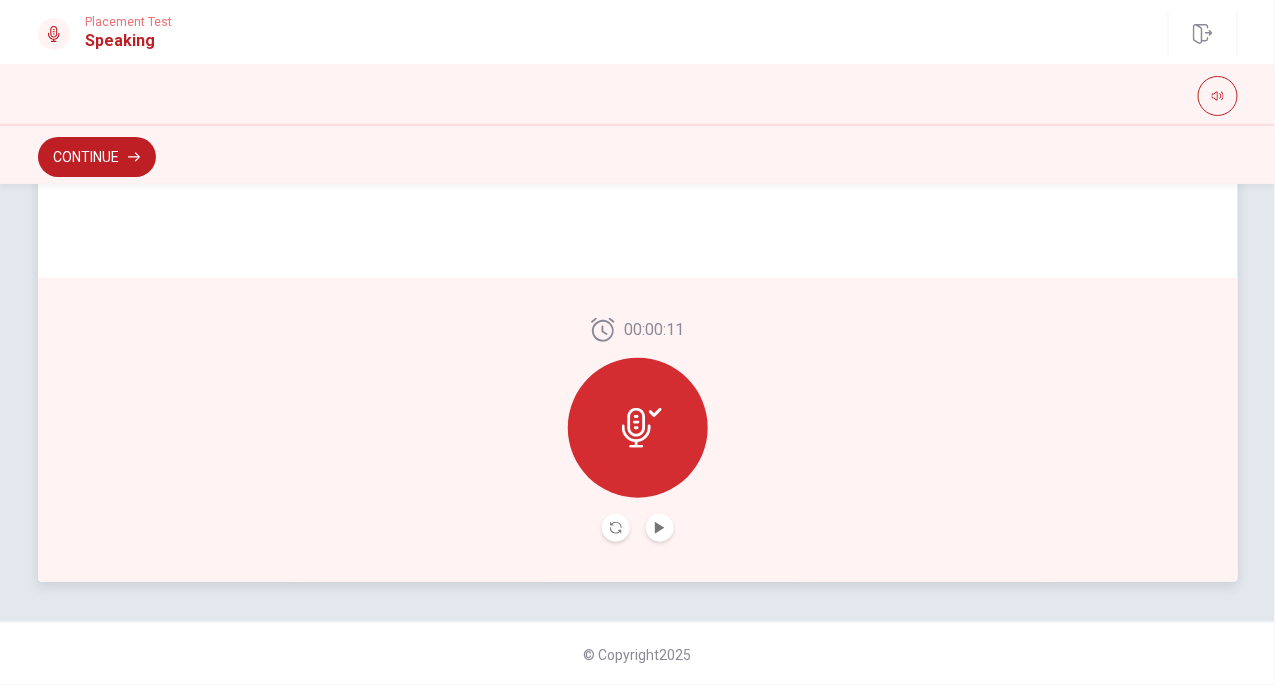 click at bounding box center [616, 528] 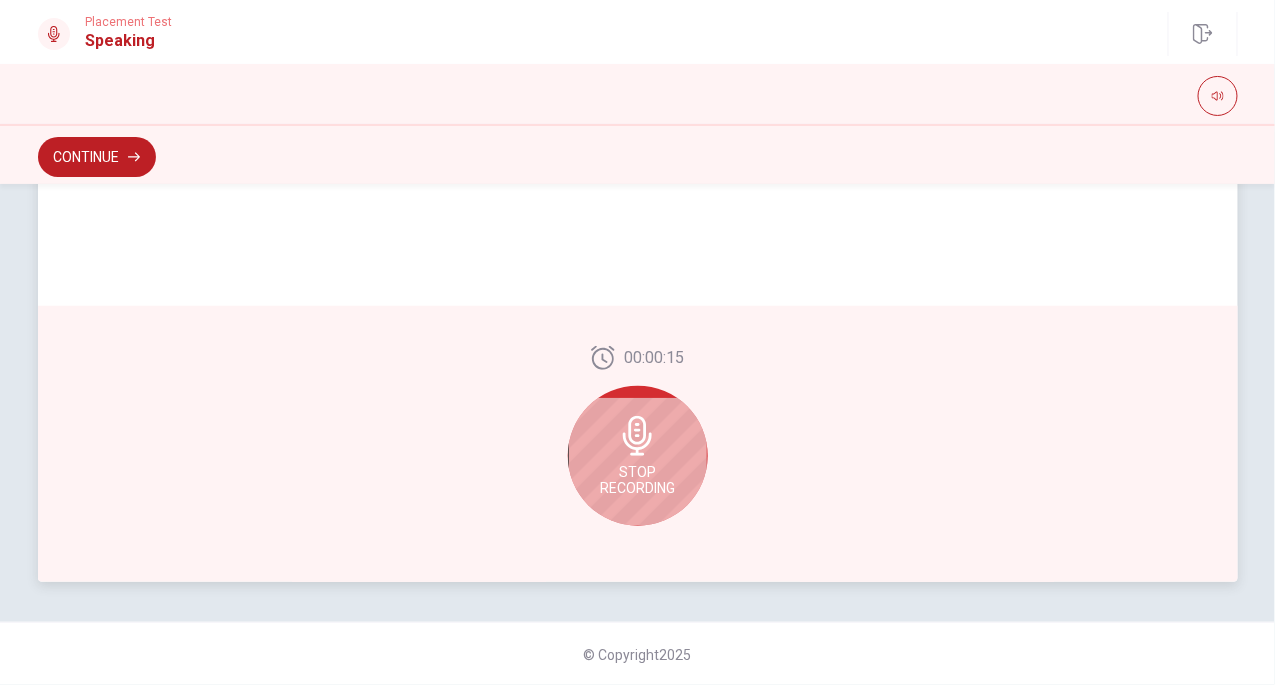 click on "Stop   Recording" at bounding box center (637, 480) 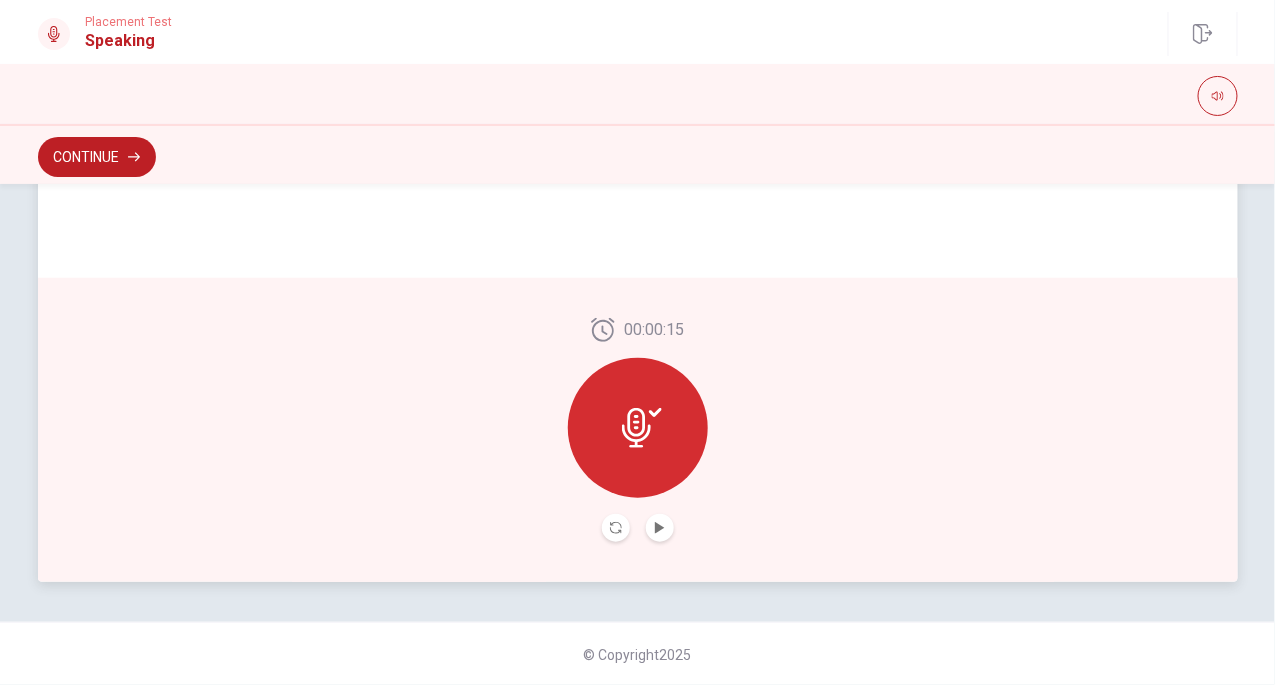 click at bounding box center (638, 428) 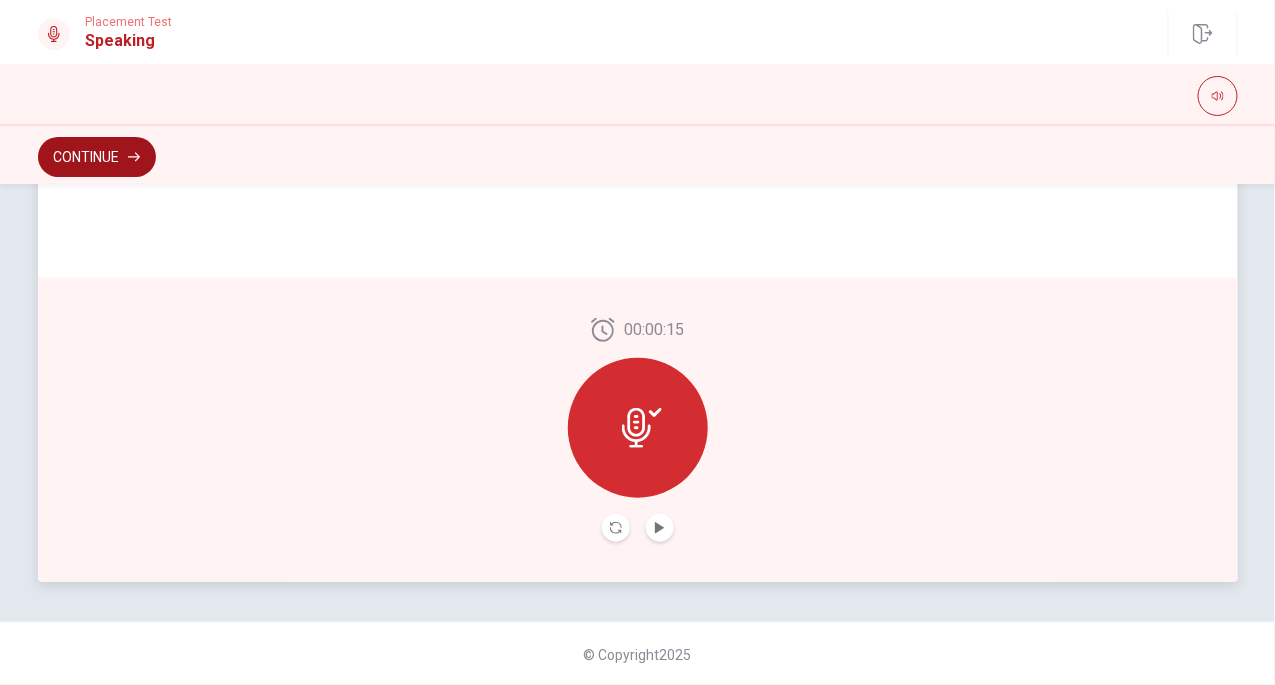 click on "Continue" at bounding box center (97, 157) 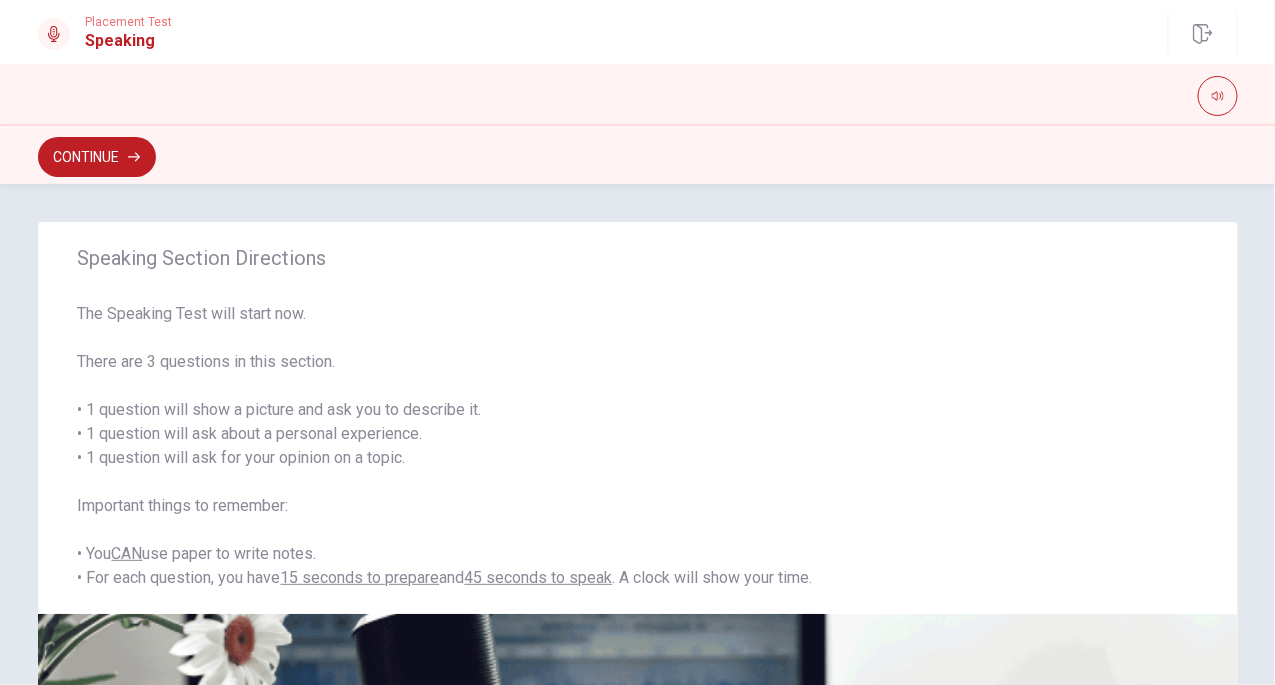 scroll, scrollTop: 0, scrollLeft: 0, axis: both 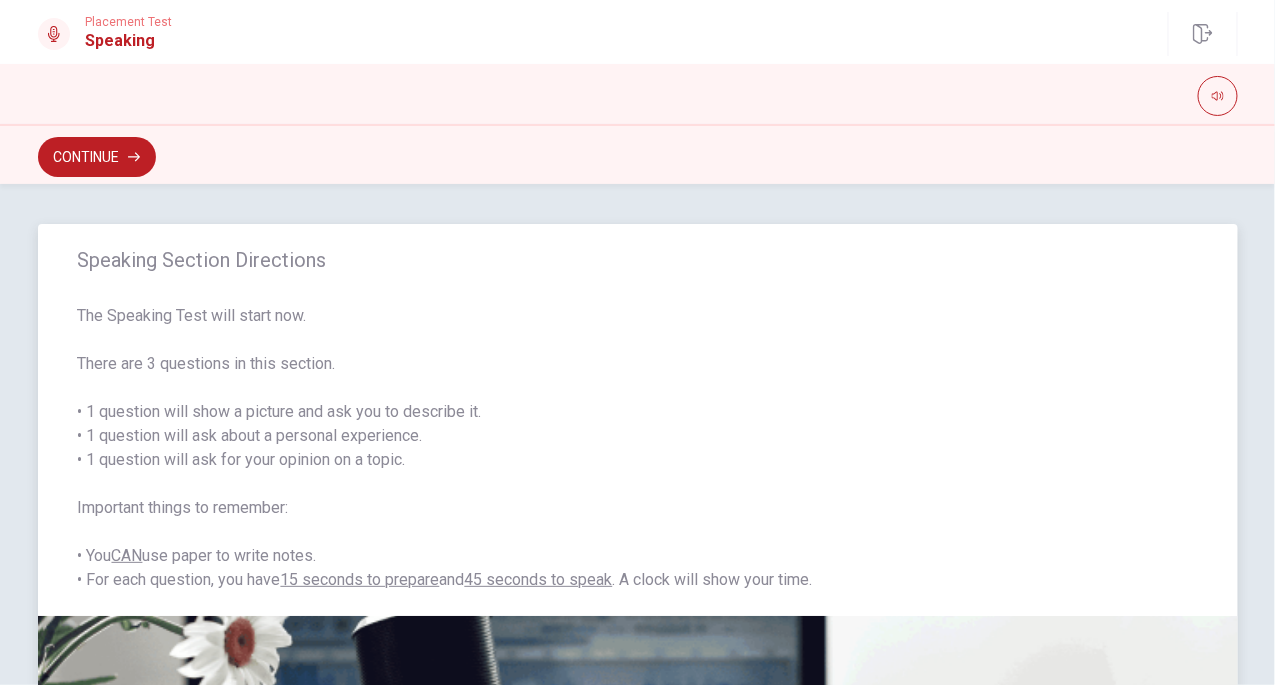 click on "The Speaking Test will start now.
There are 3 questions in this section.
• 1 question will show a picture and ask you to describe it.
• 1 question will ask about a personal experience.
• 1 question will ask for your opinion on a topic.
Important things to remember:
• You  CAN  use paper to write notes.
• For each question, you have  15 seconds to prepare  and  45 seconds to speak . A clock will show your time." at bounding box center (638, 448) 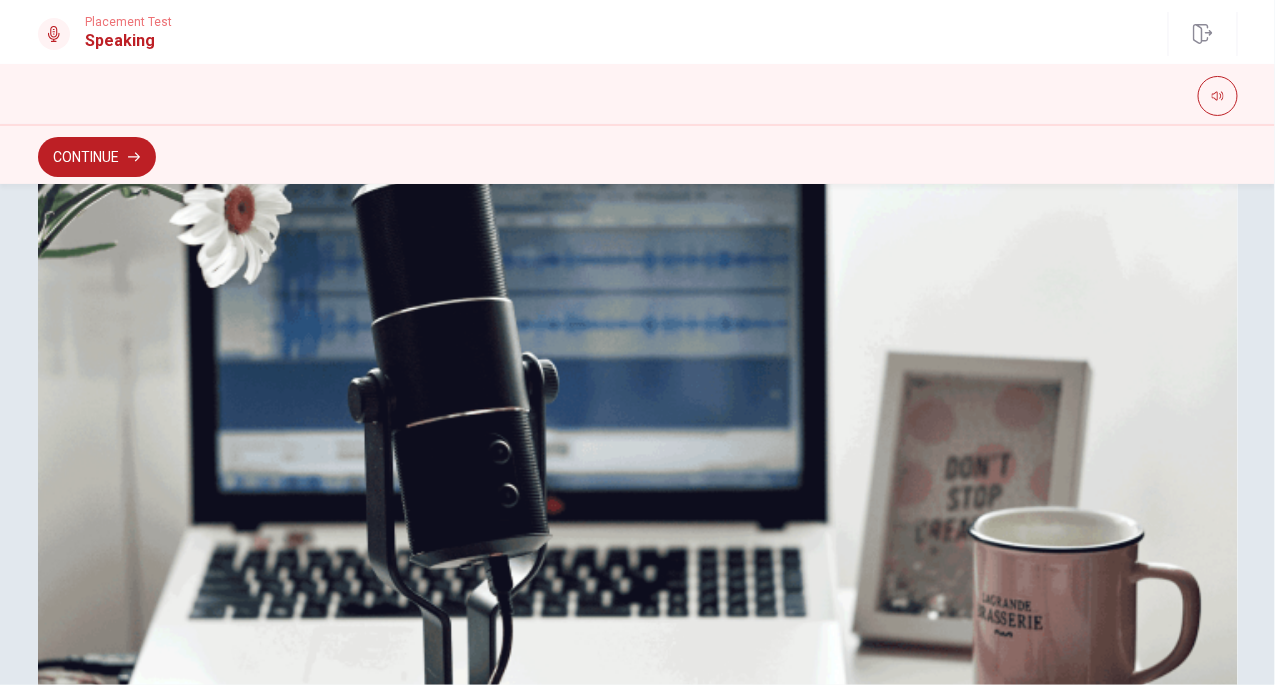 scroll, scrollTop: 472, scrollLeft: 0, axis: vertical 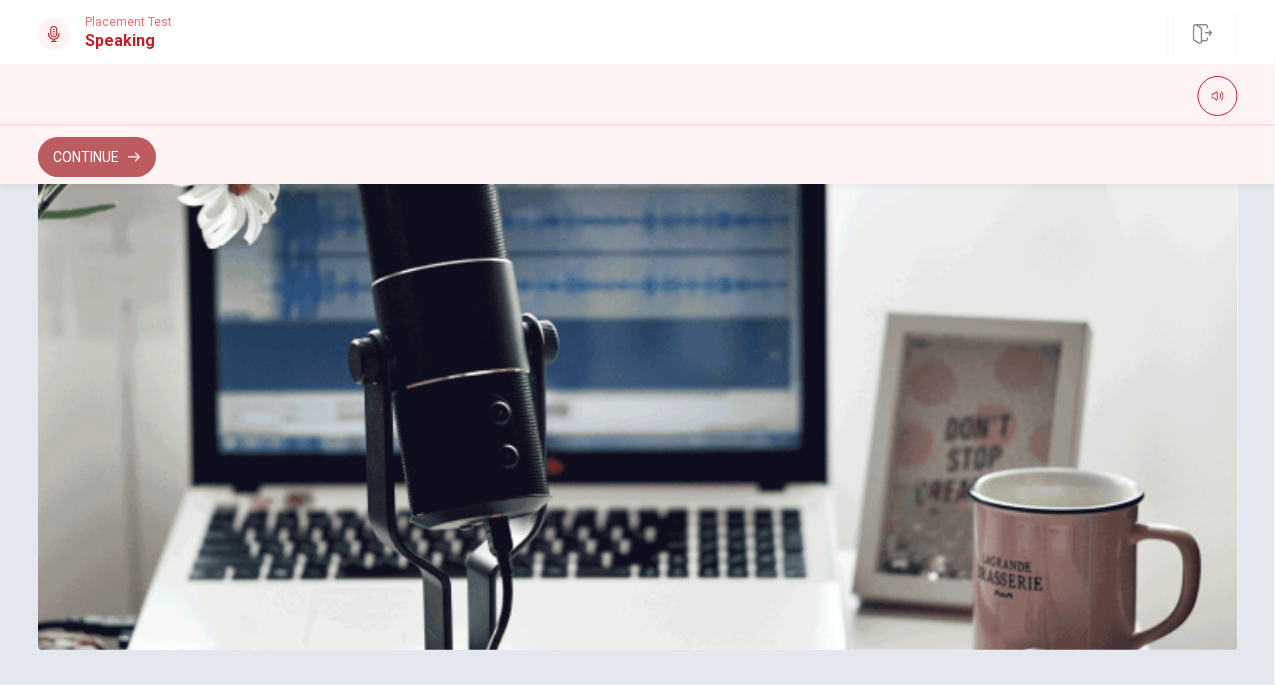 click on "Continue" at bounding box center (97, 157) 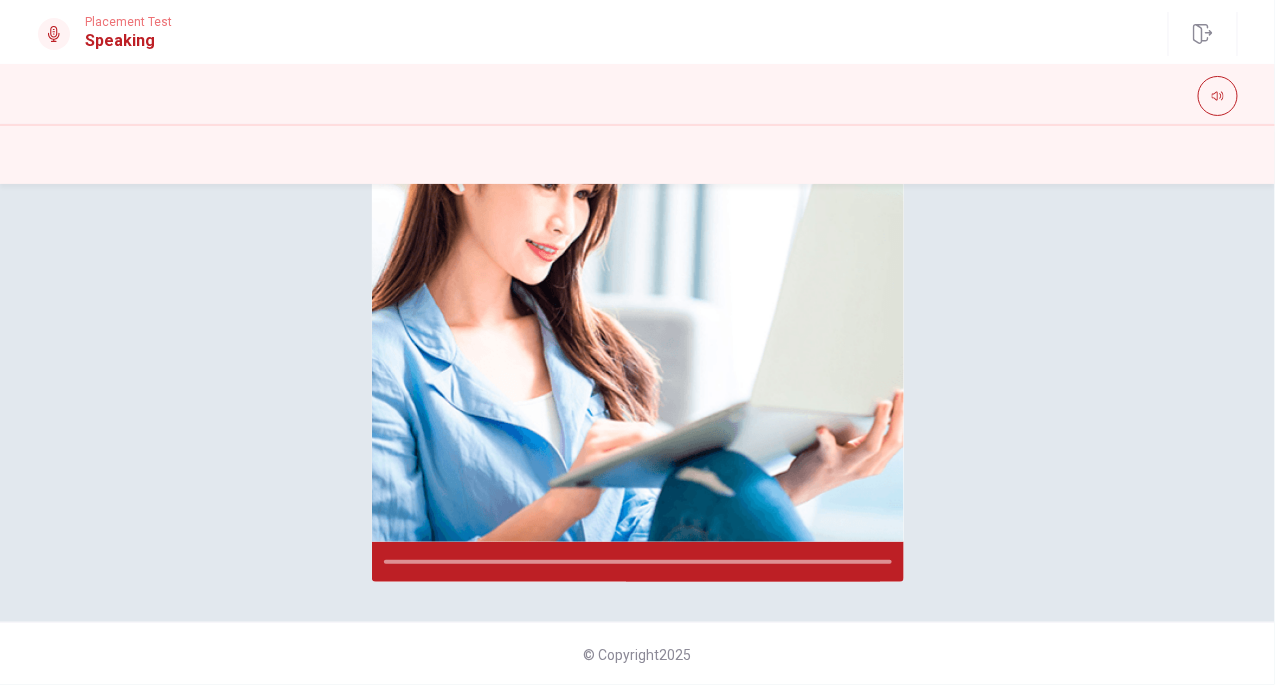 click at bounding box center [638, 157] 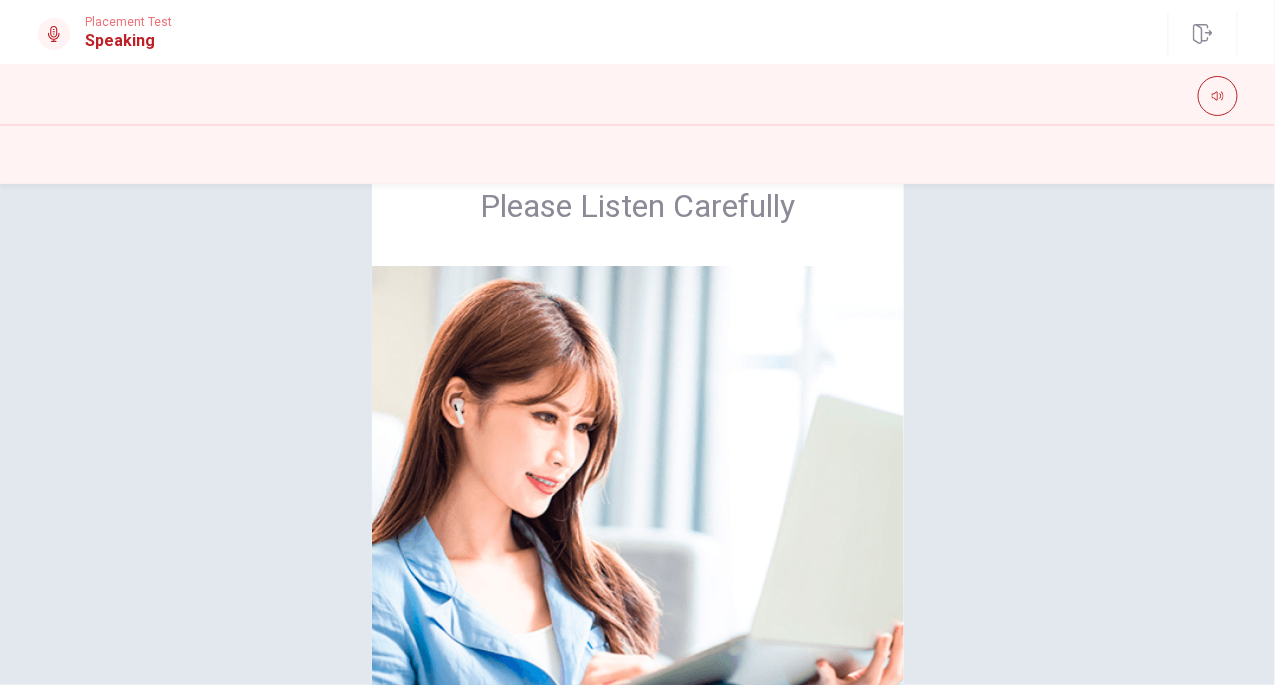 scroll, scrollTop: 118, scrollLeft: 0, axis: vertical 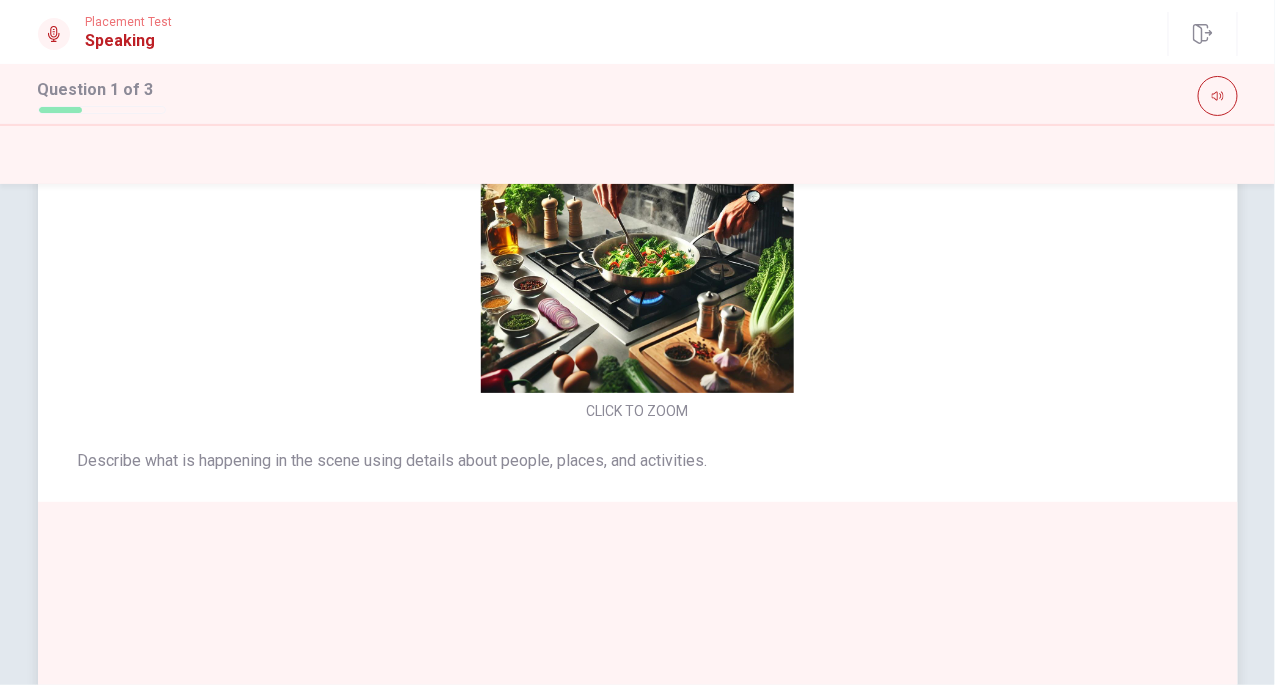 click on "Describe what is happening in the scene using details about people, places, and activities. Preparation Time: 15 seconds Response Time: 45 seconds" at bounding box center [638, 497] 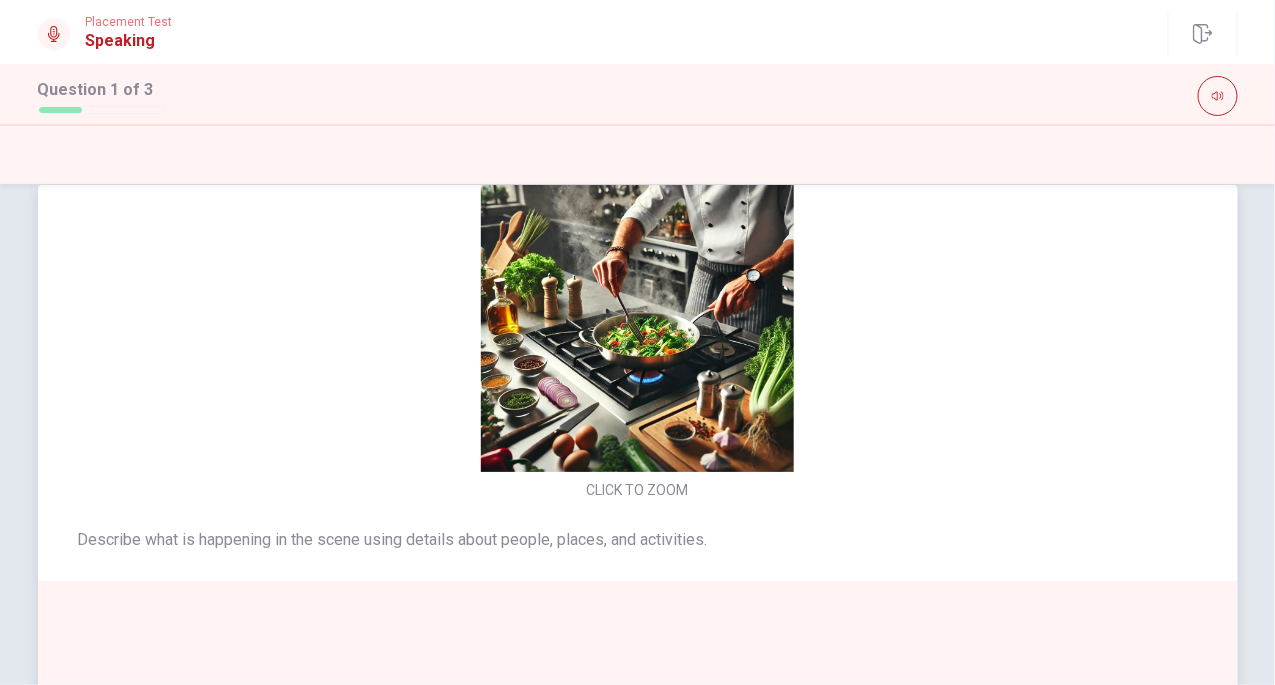 scroll, scrollTop: 0, scrollLeft: 0, axis: both 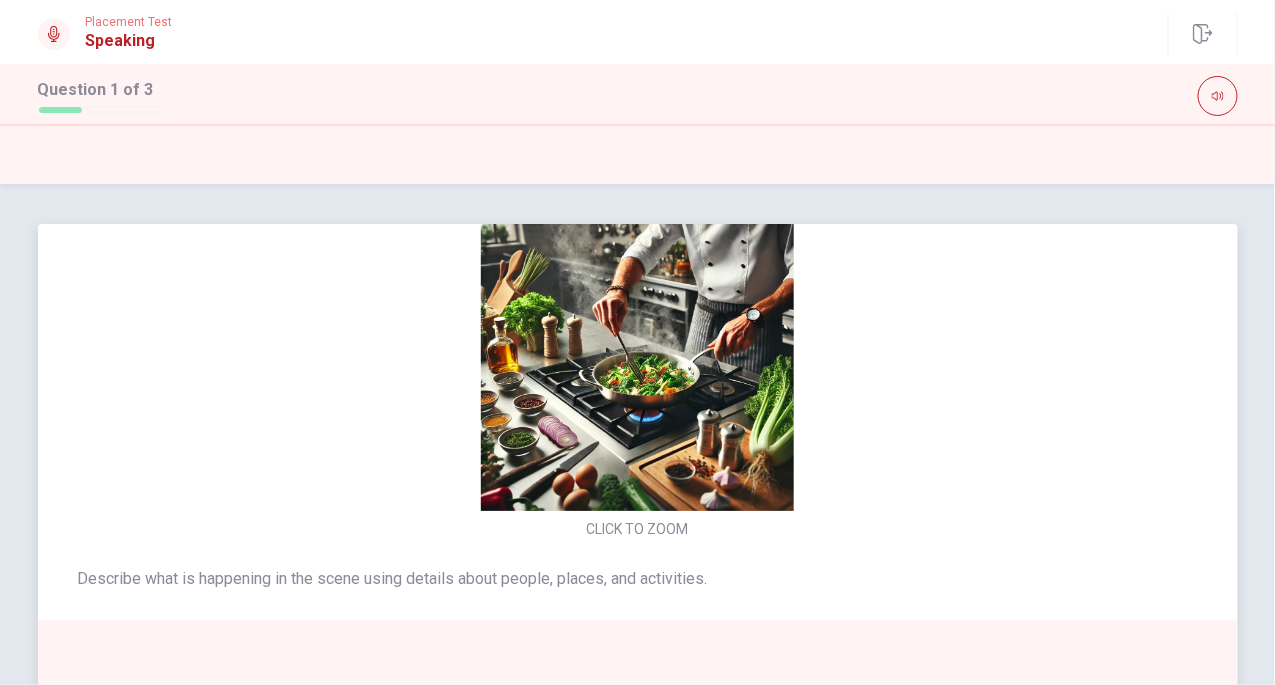 click on "CLICK TO ZOOM" at bounding box center (638, 370) 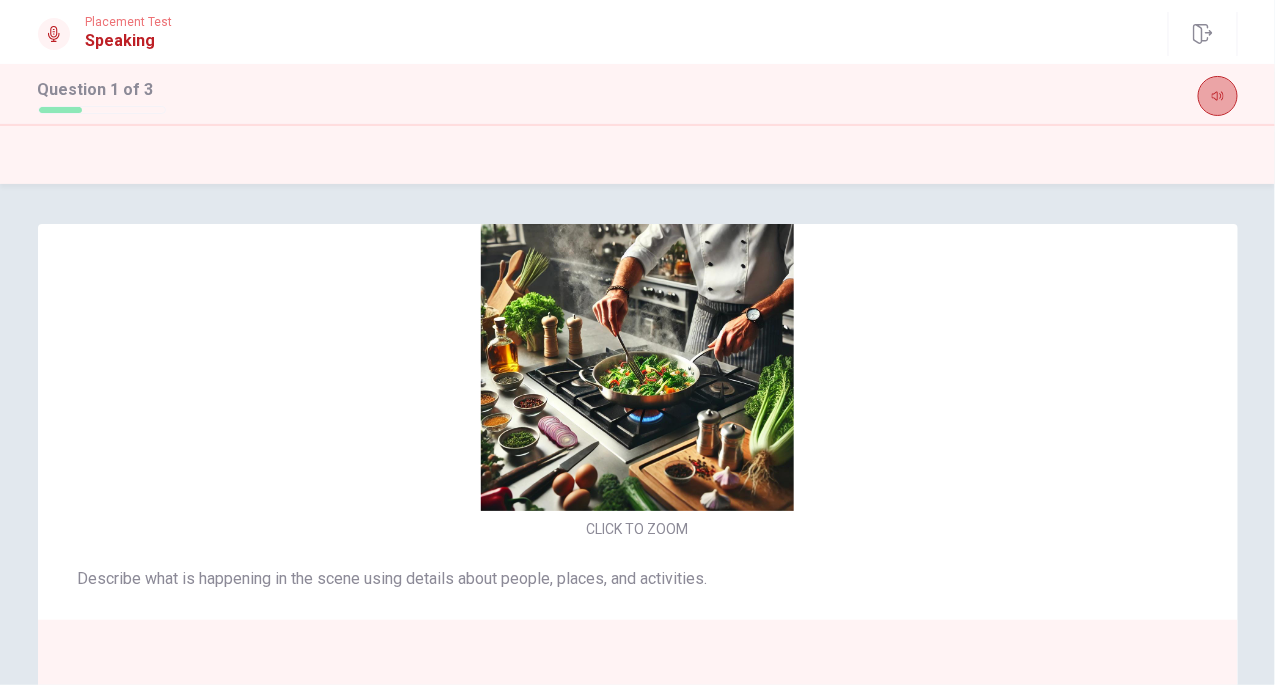click at bounding box center (1218, 96) 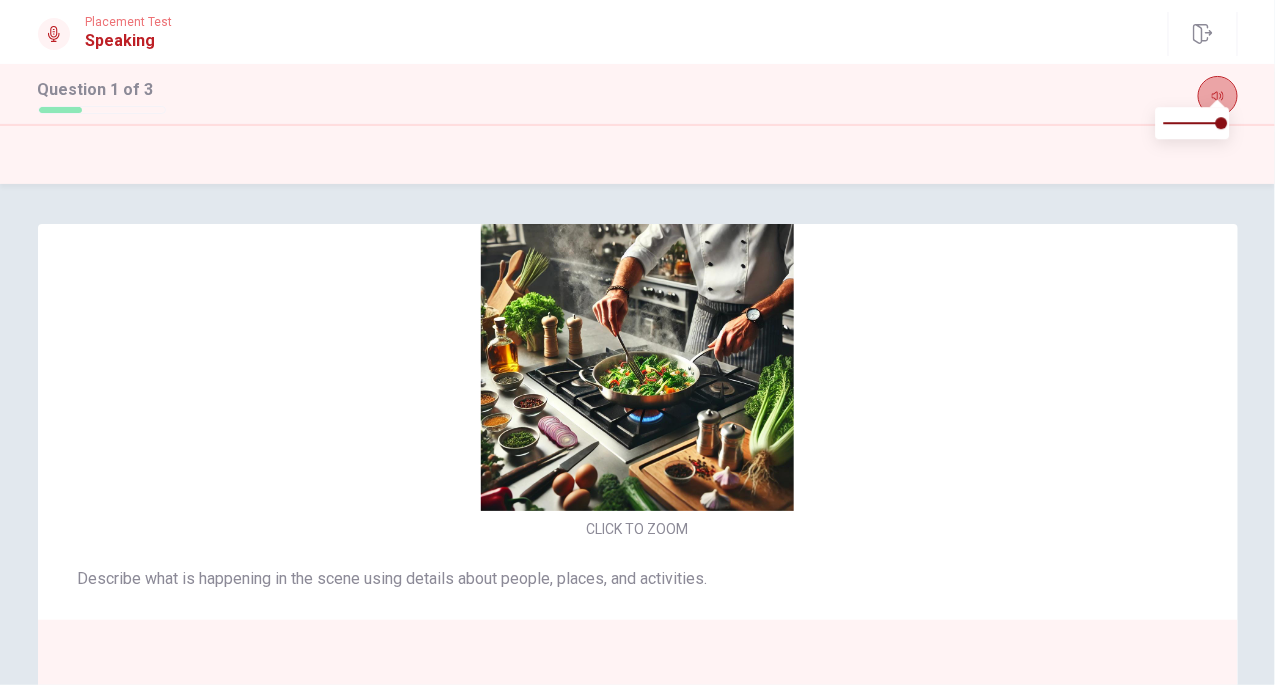 click at bounding box center [1218, 96] 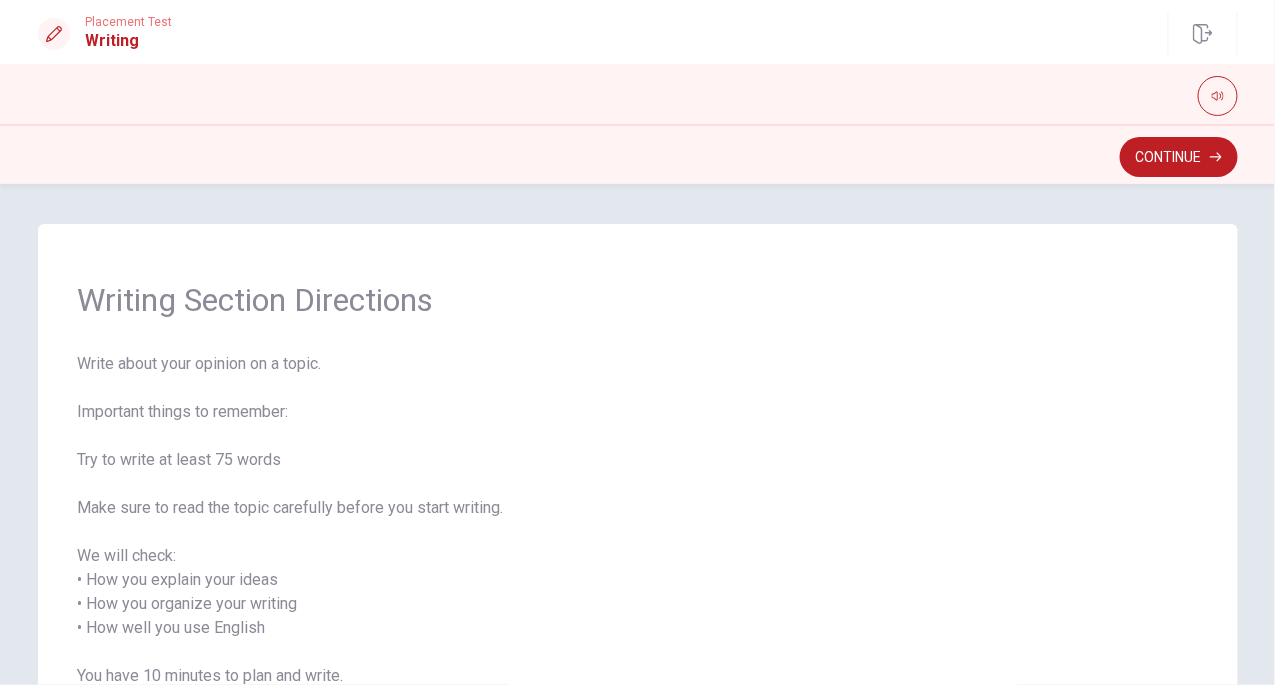 click on "Writing Section Directions Write about your opinion on a topic.
Important things to remember:
Try to write at least 75 words
Make sure to read the topic carefully before you start writing.
We will check:
• How you explain your ideas
• How you organize your writing
• How well you use English
You have 10 minutes to plan and write.
After you submit your writing, you cannot change it." at bounding box center (638, 520) 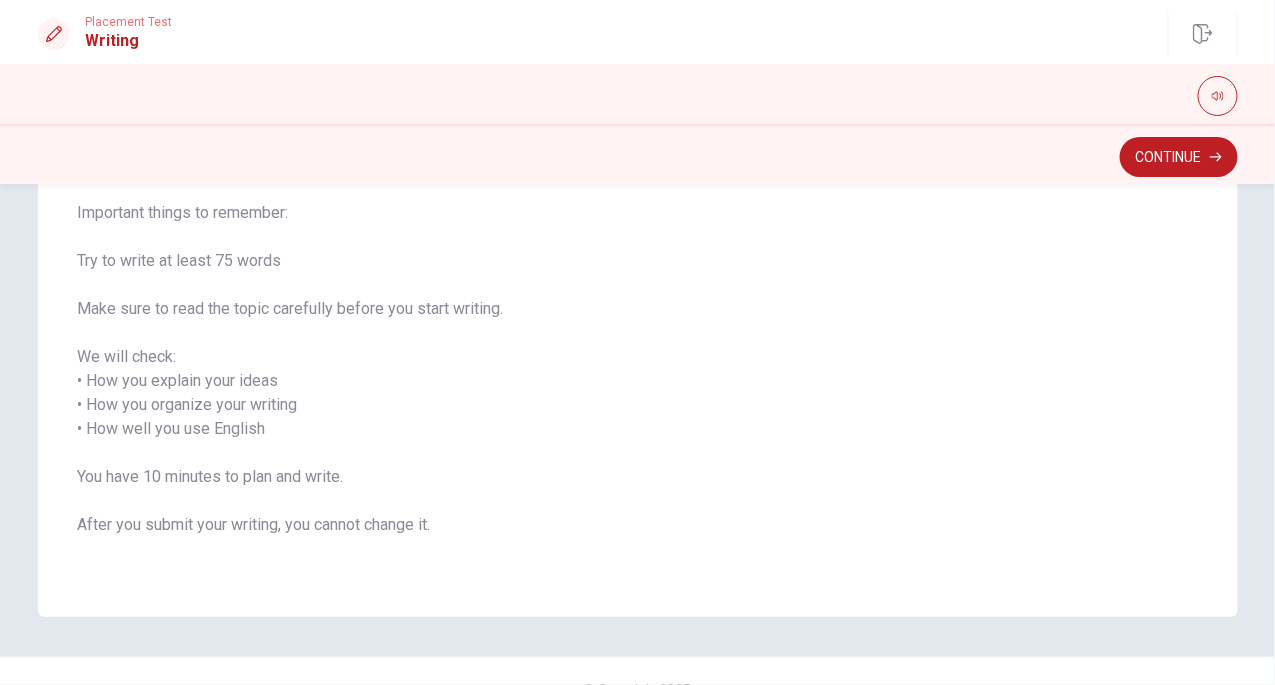 scroll, scrollTop: 160, scrollLeft: 0, axis: vertical 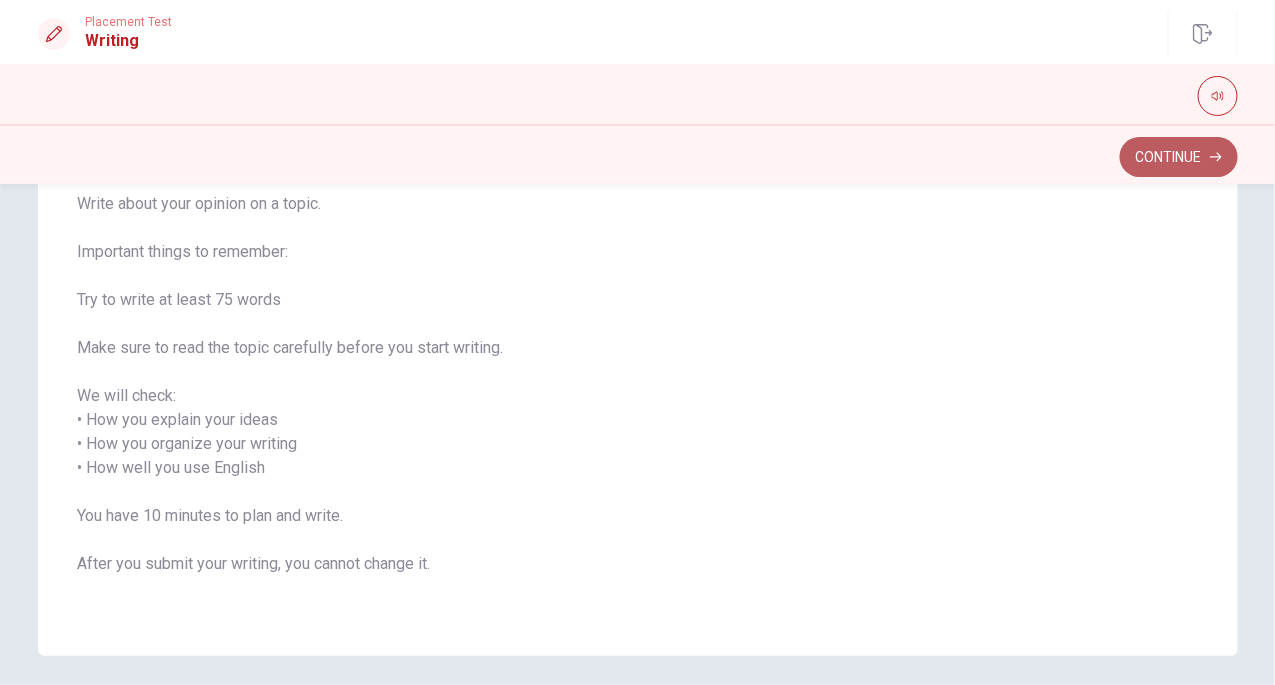 click on "Continue" at bounding box center [1179, 157] 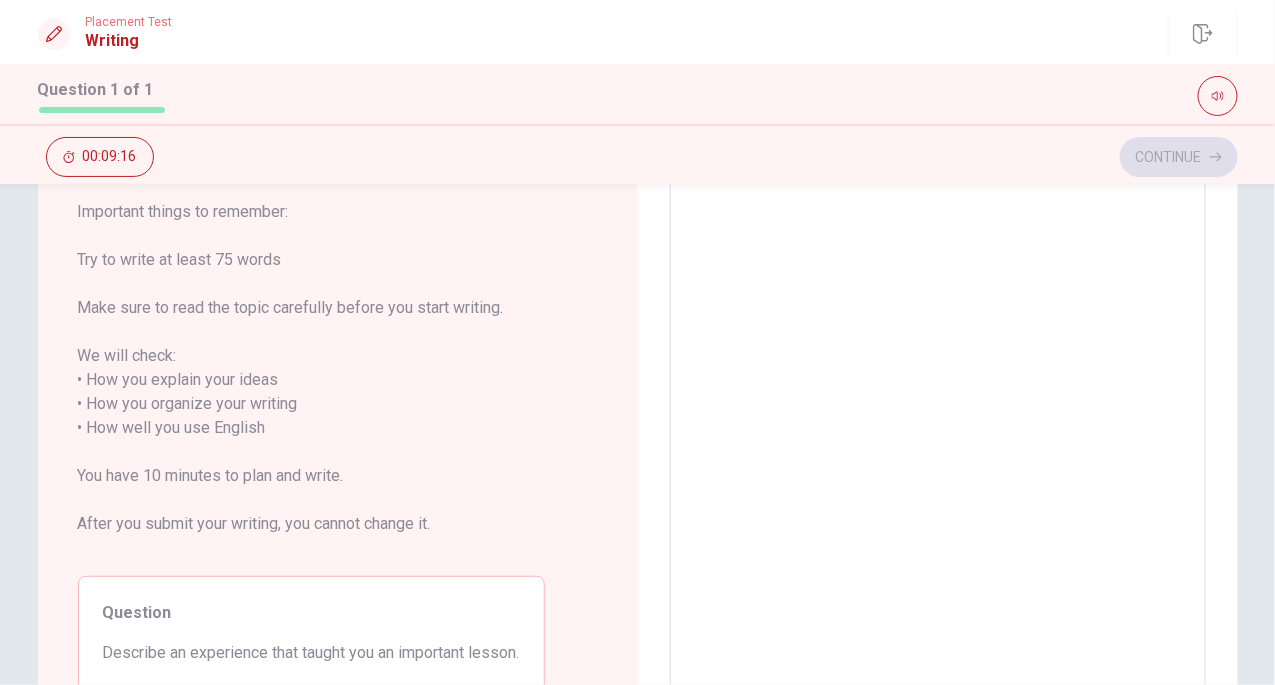 scroll, scrollTop: 200, scrollLeft: 0, axis: vertical 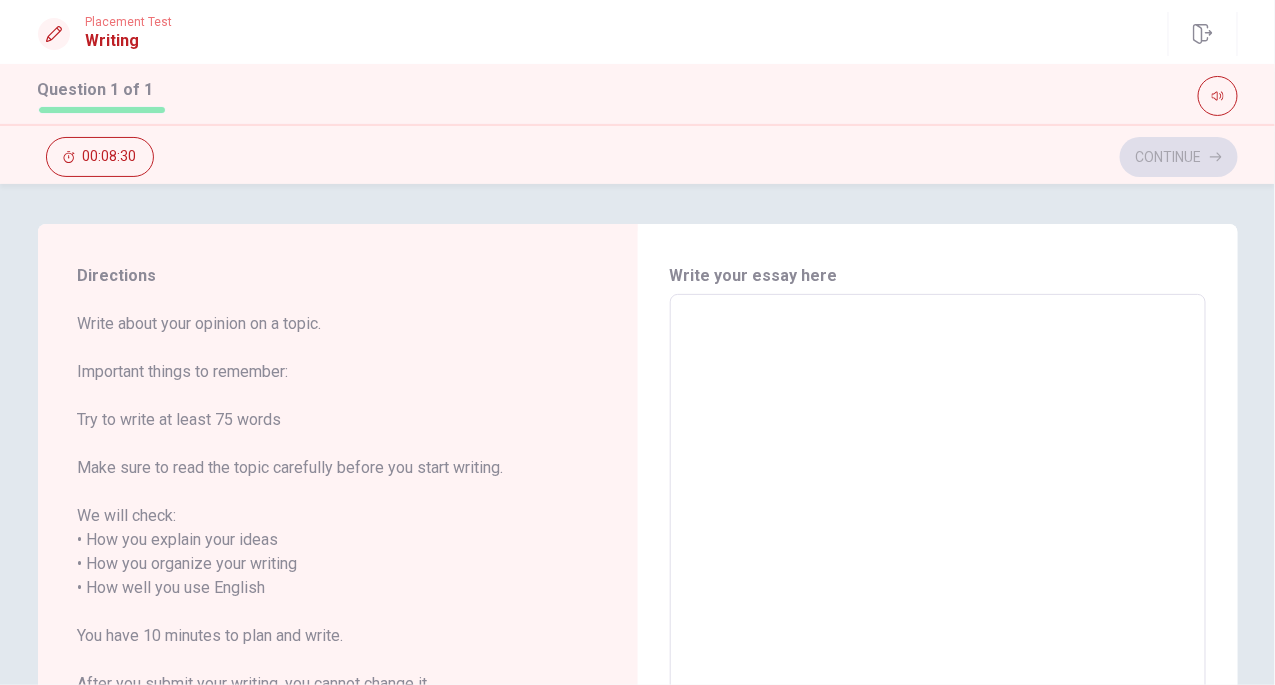 click at bounding box center (938, 576) 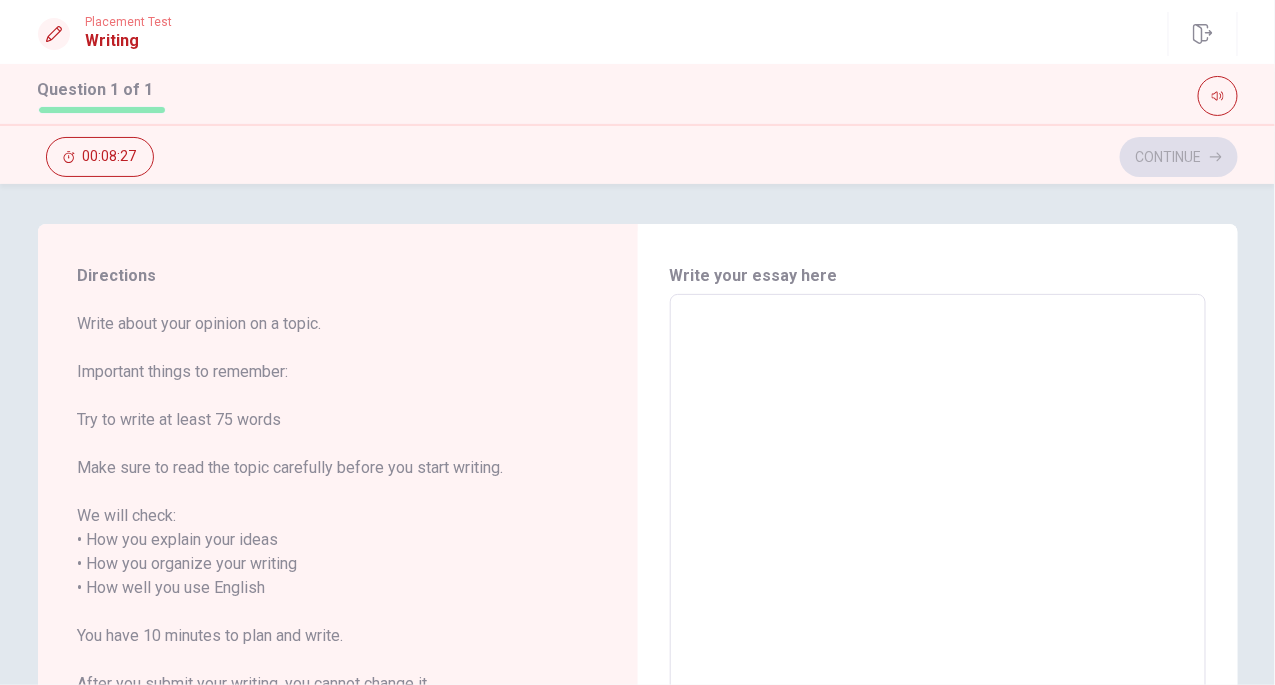 type on "M" 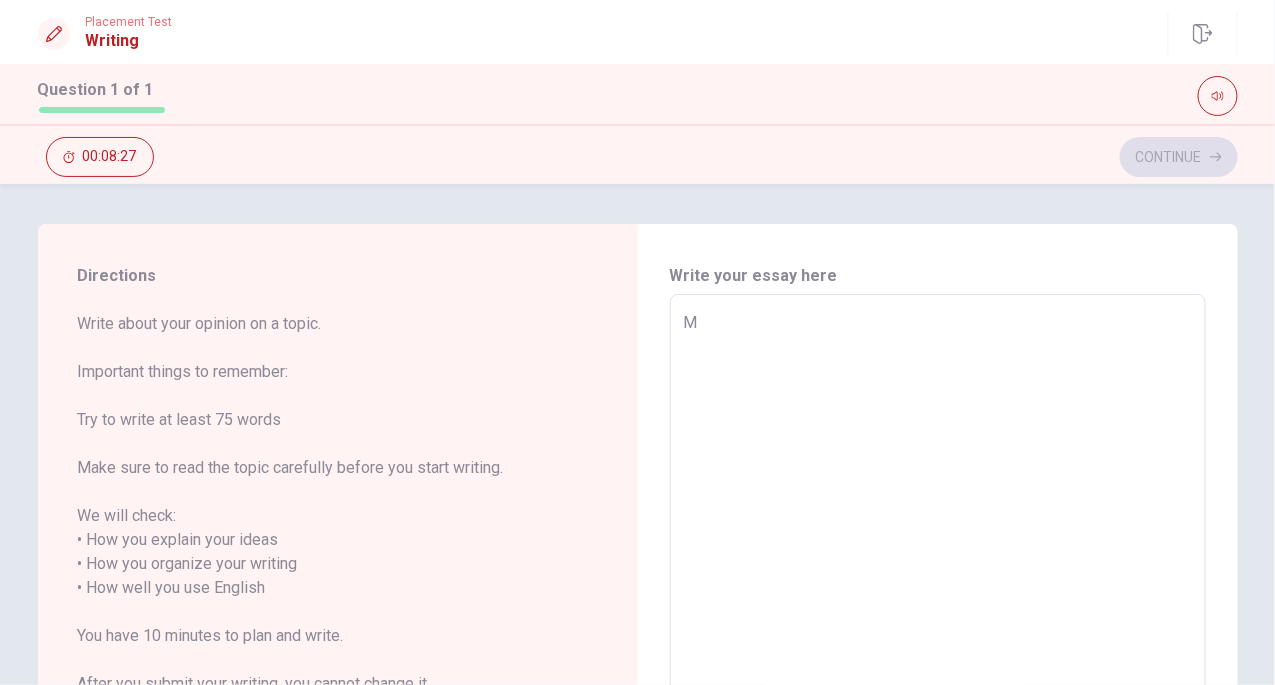 type on "x" 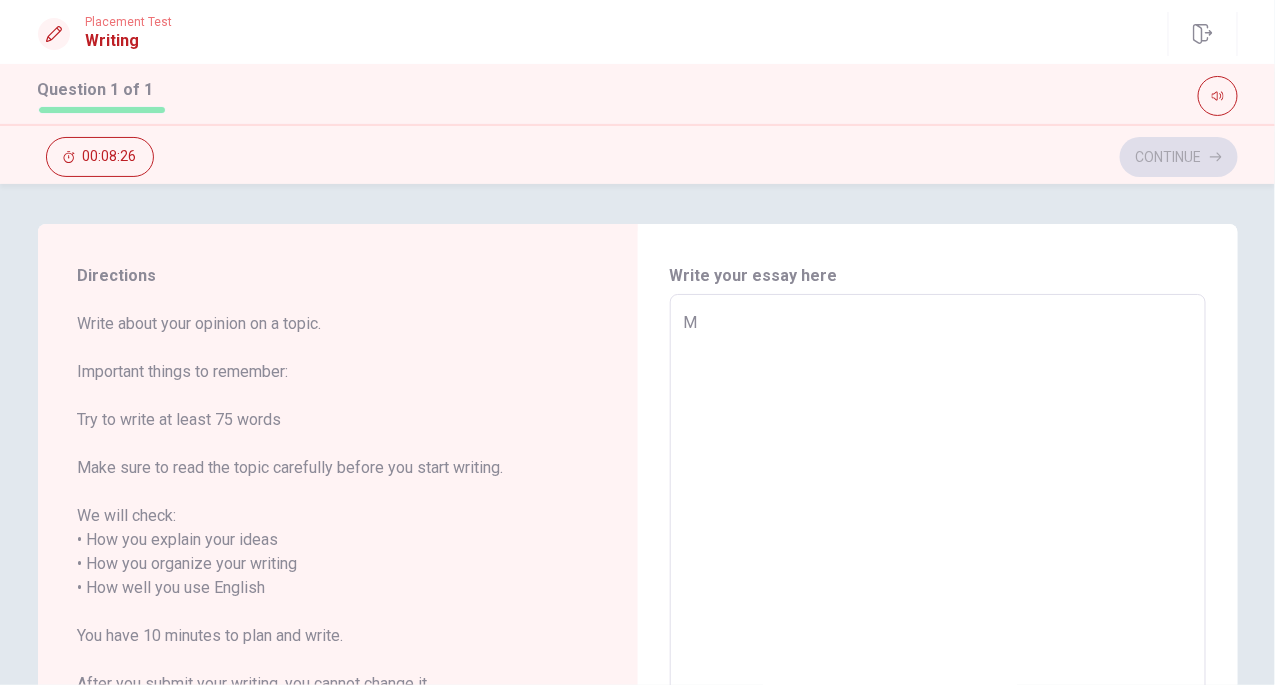 type on "My" 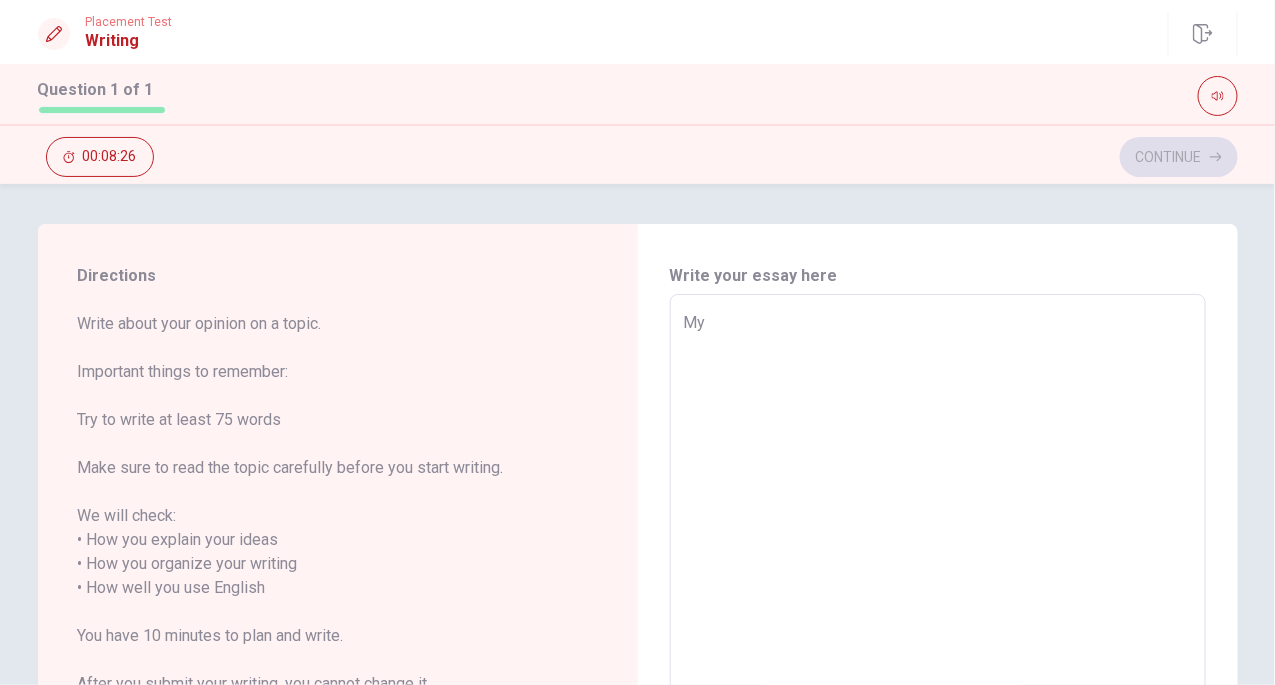 type on "x" 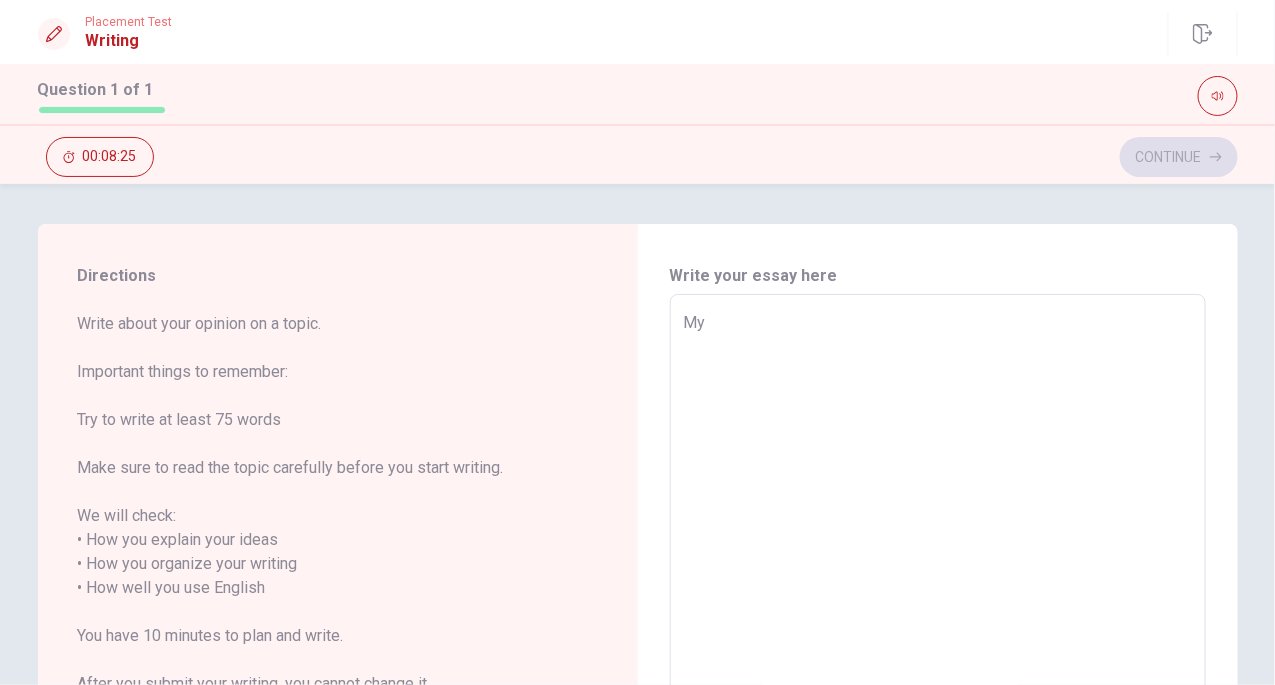 type on "My" 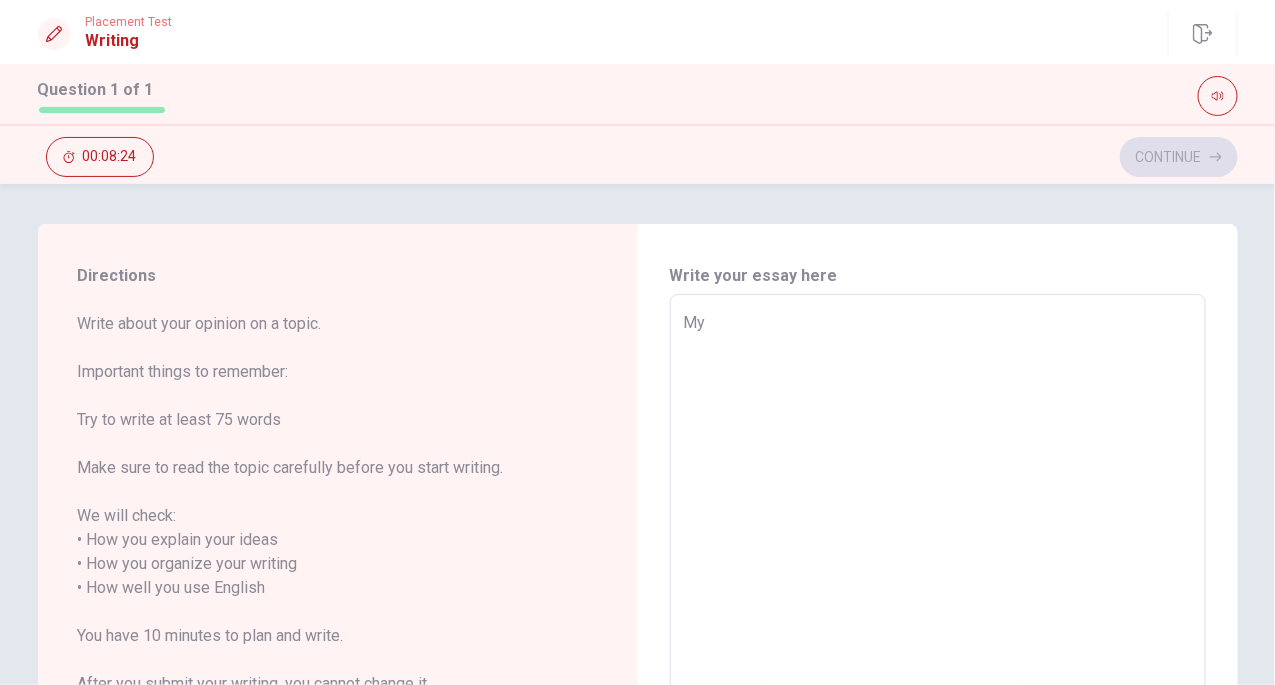 type on "My i" 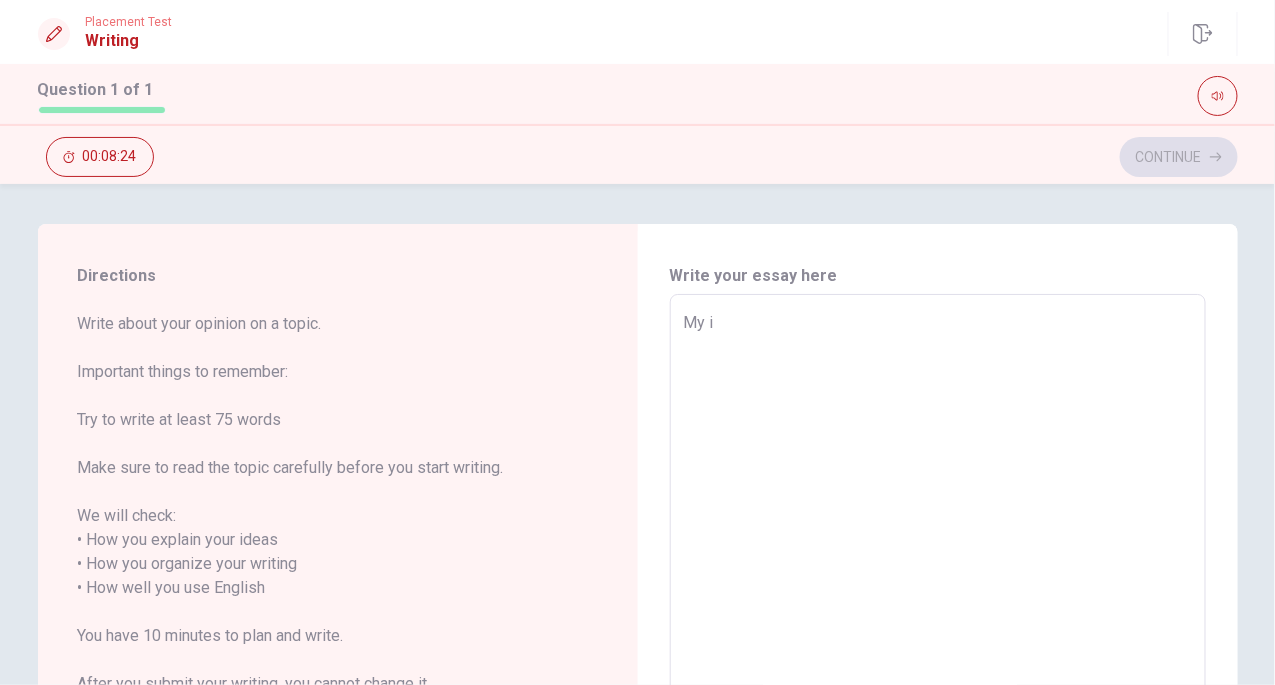 type on "x" 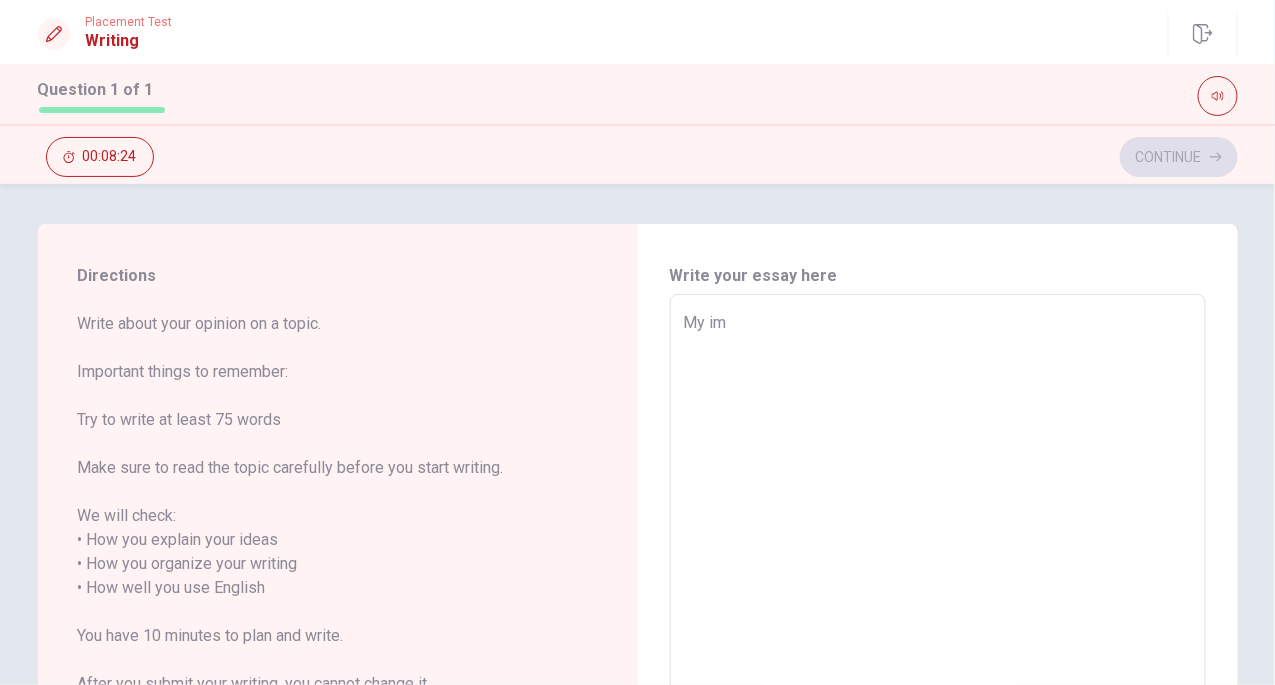 type on "x" 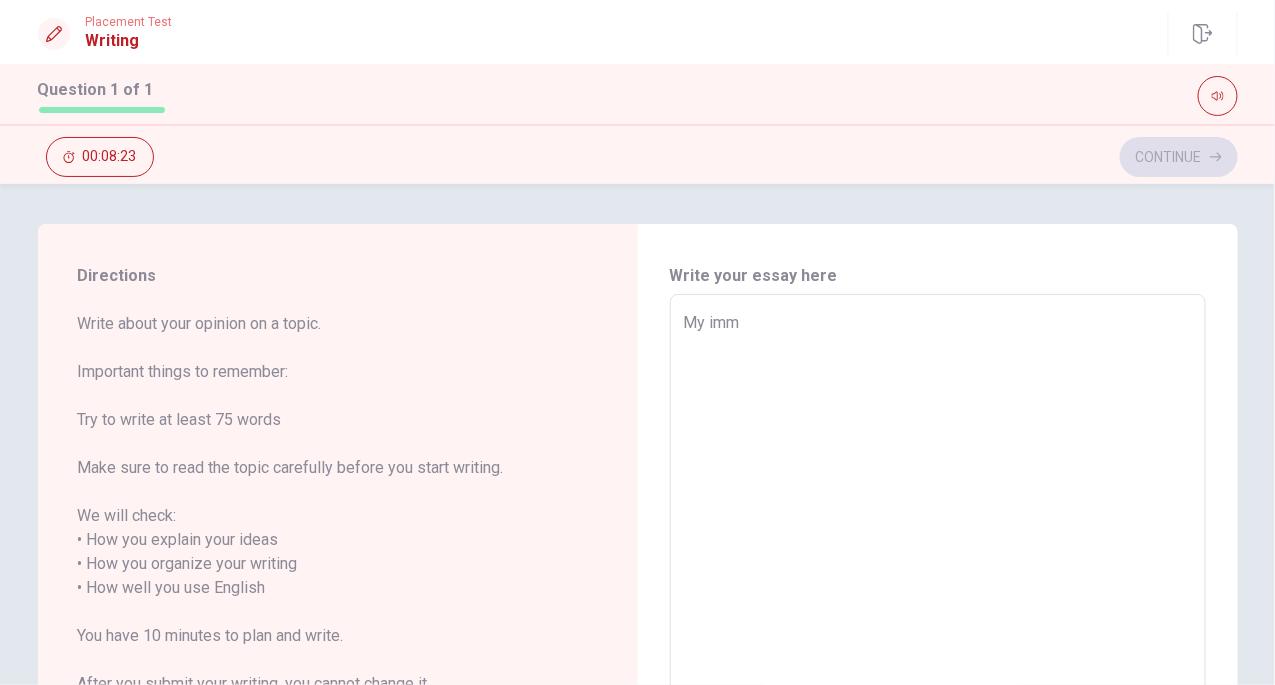 type on "x" 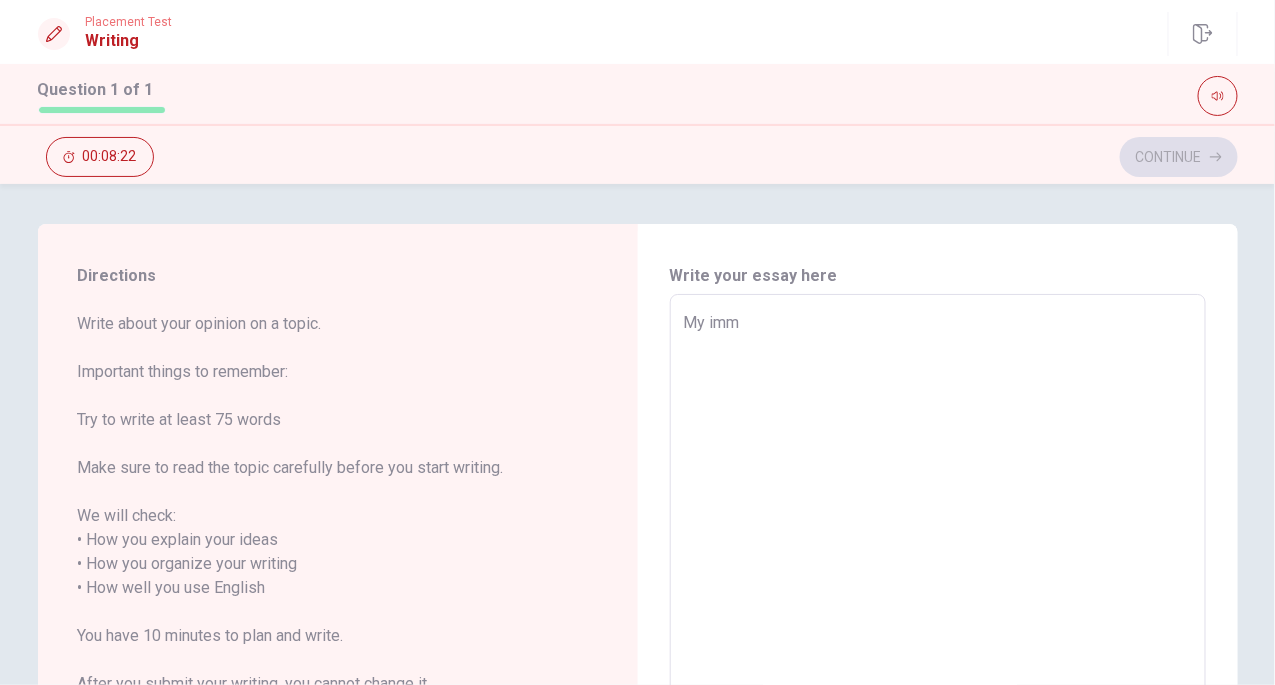 type on "My im" 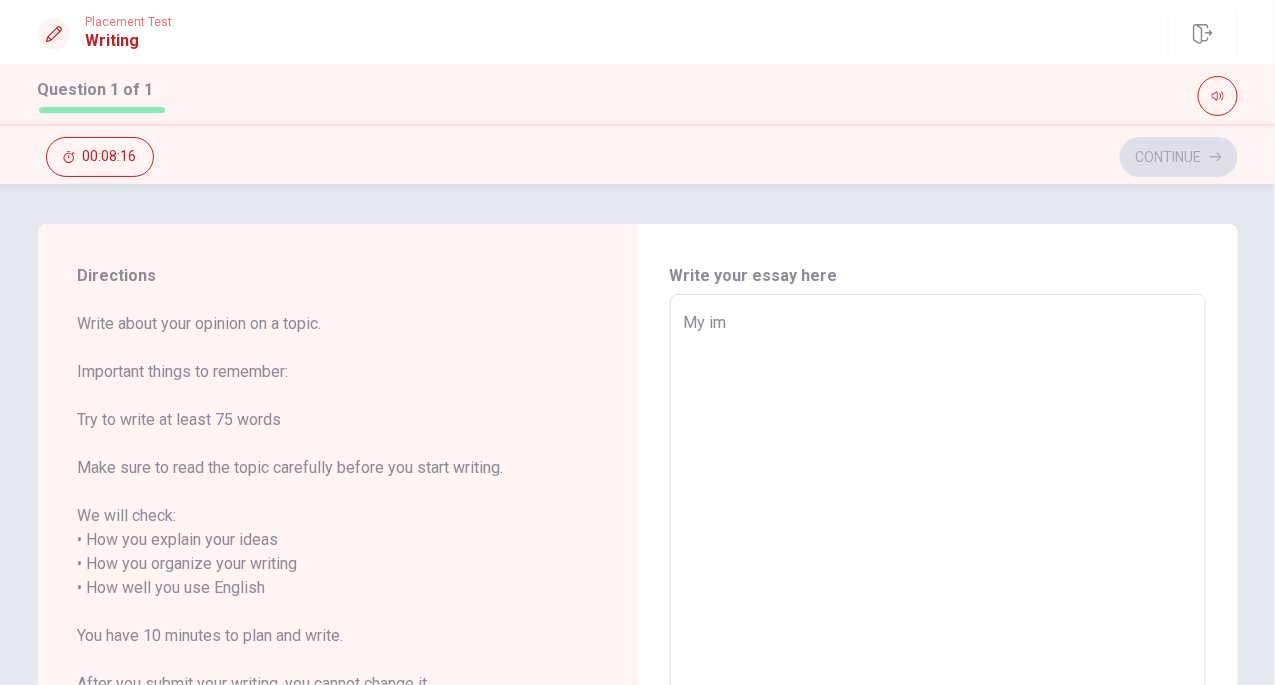 type on "x" 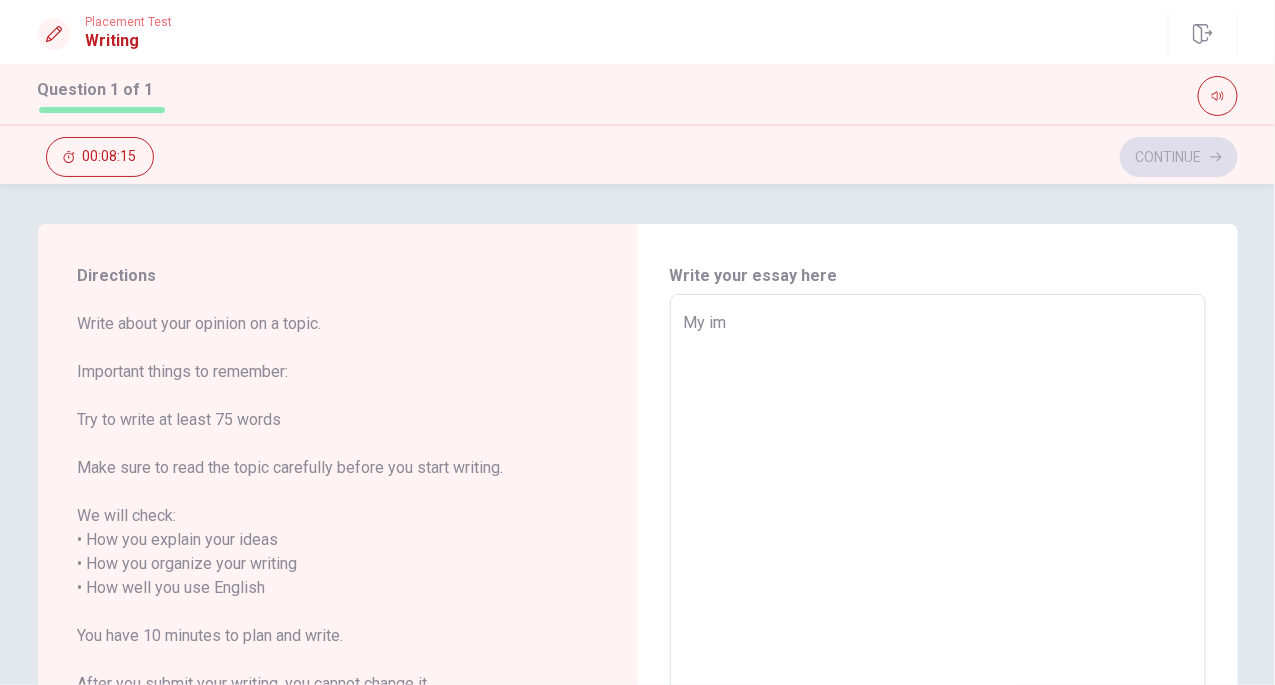 type on "My im" 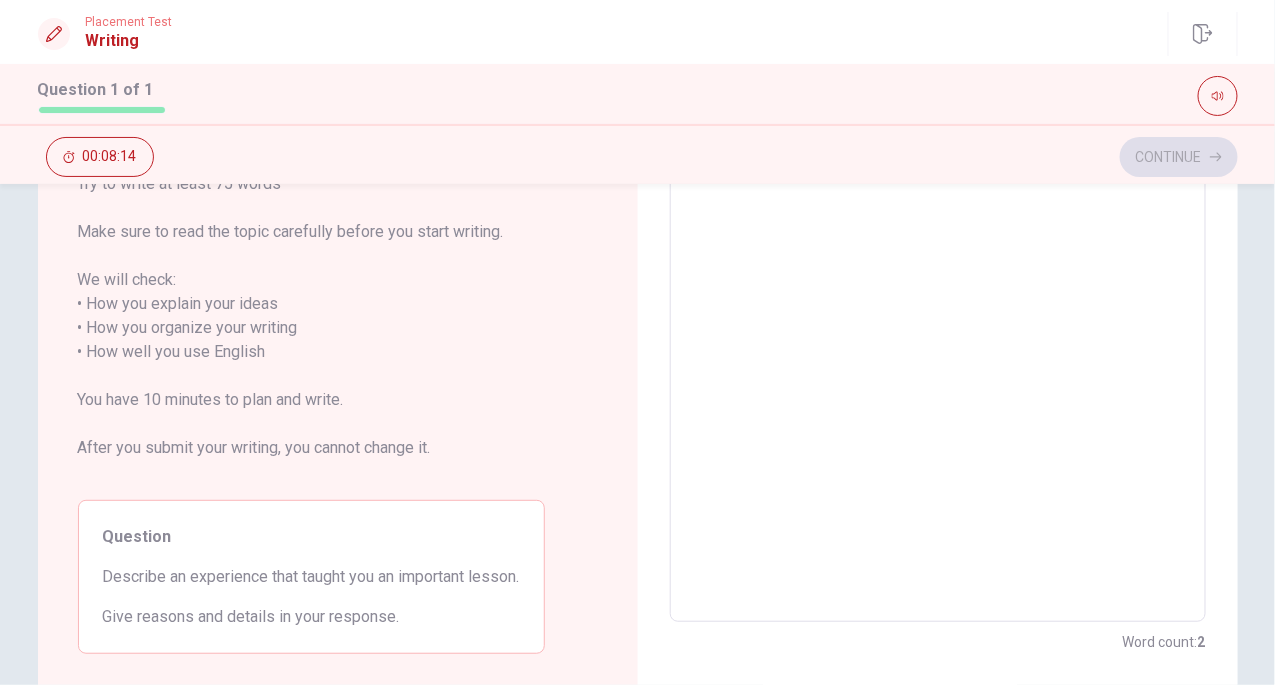 scroll, scrollTop: 275, scrollLeft: 0, axis: vertical 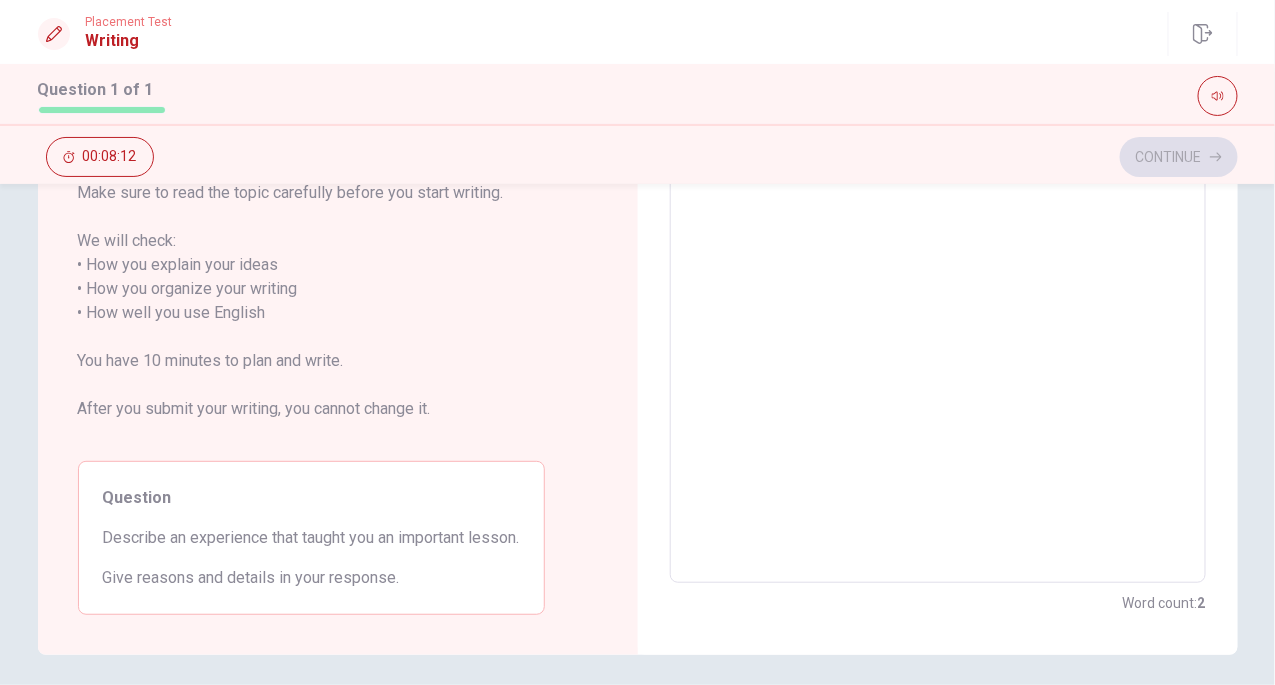 click on "My im" at bounding box center (938, 301) 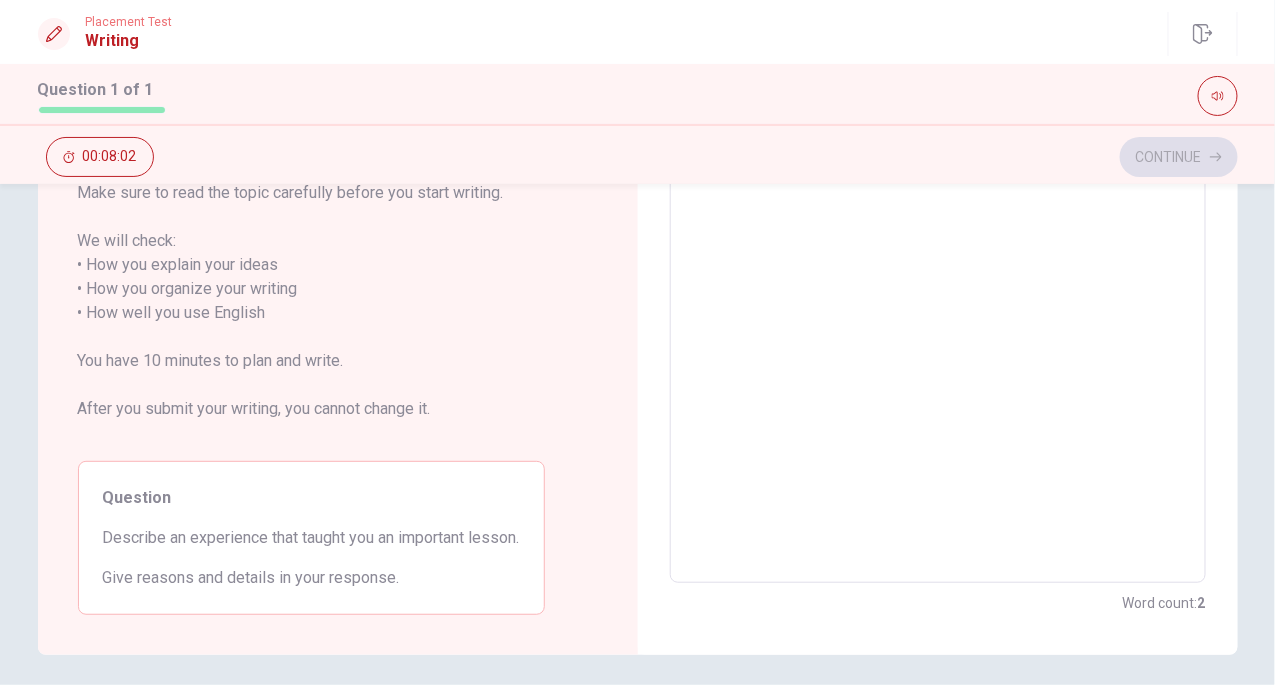 scroll, scrollTop: 128, scrollLeft: 0, axis: vertical 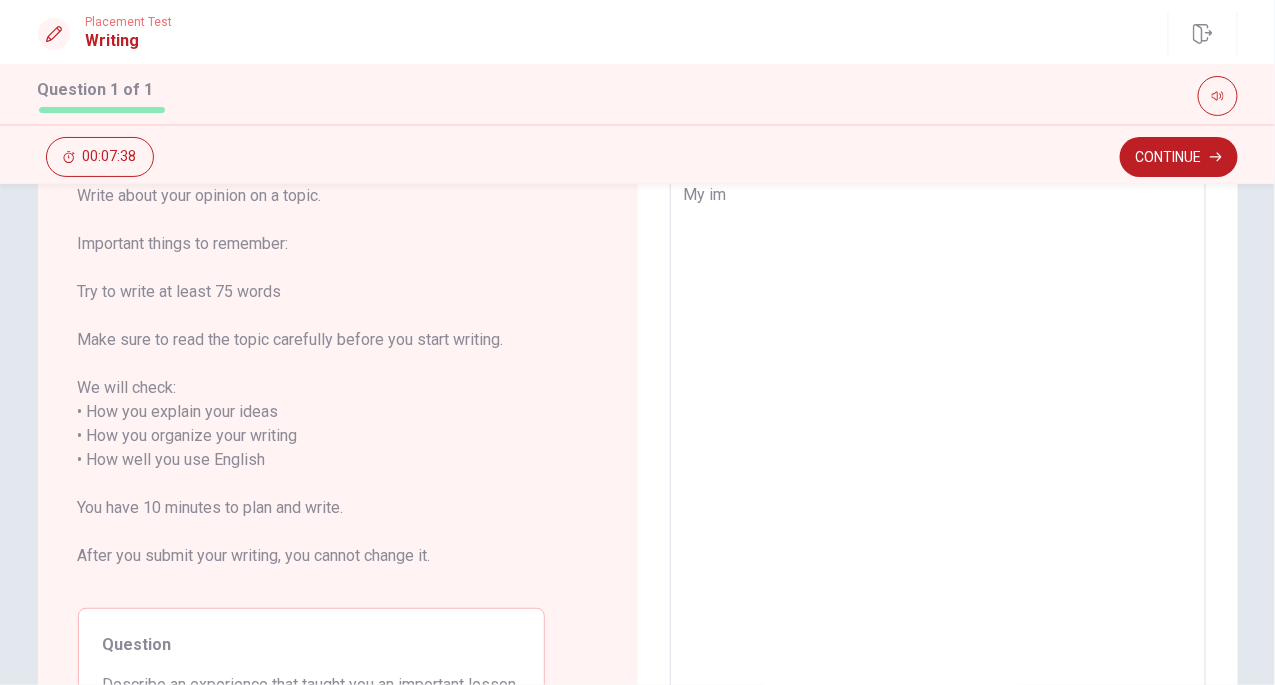 click on "My im" at bounding box center (938, 448) 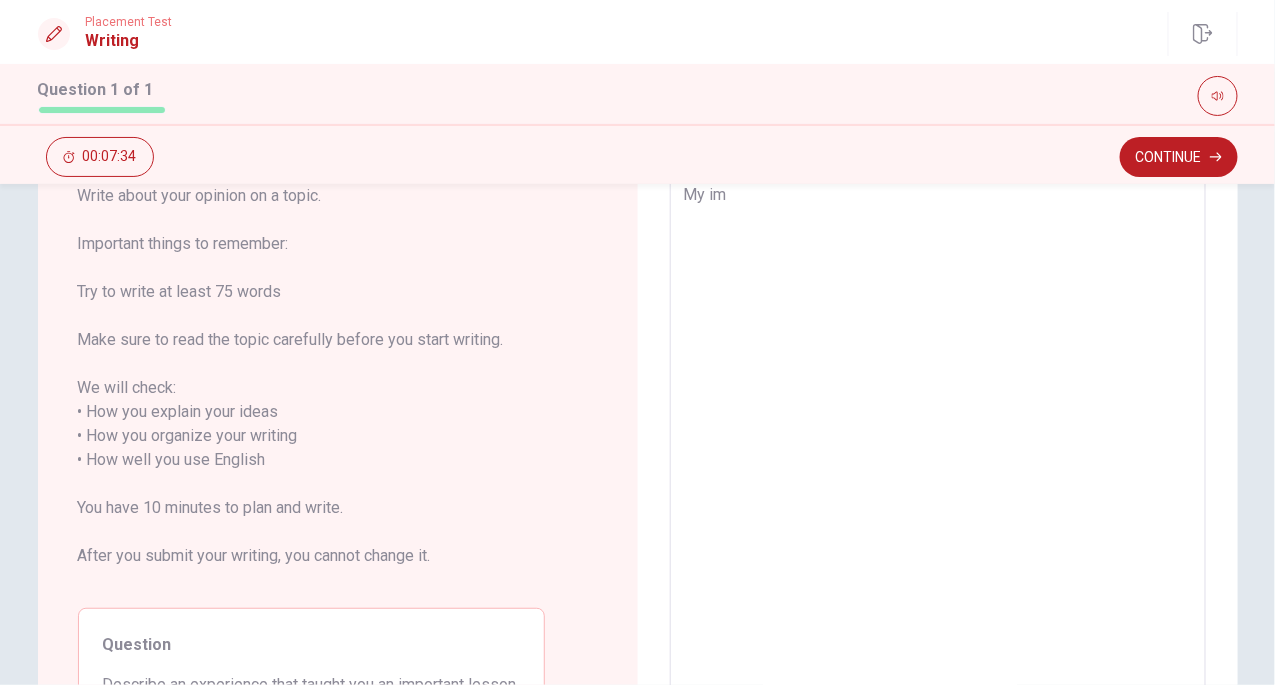 type on "x" 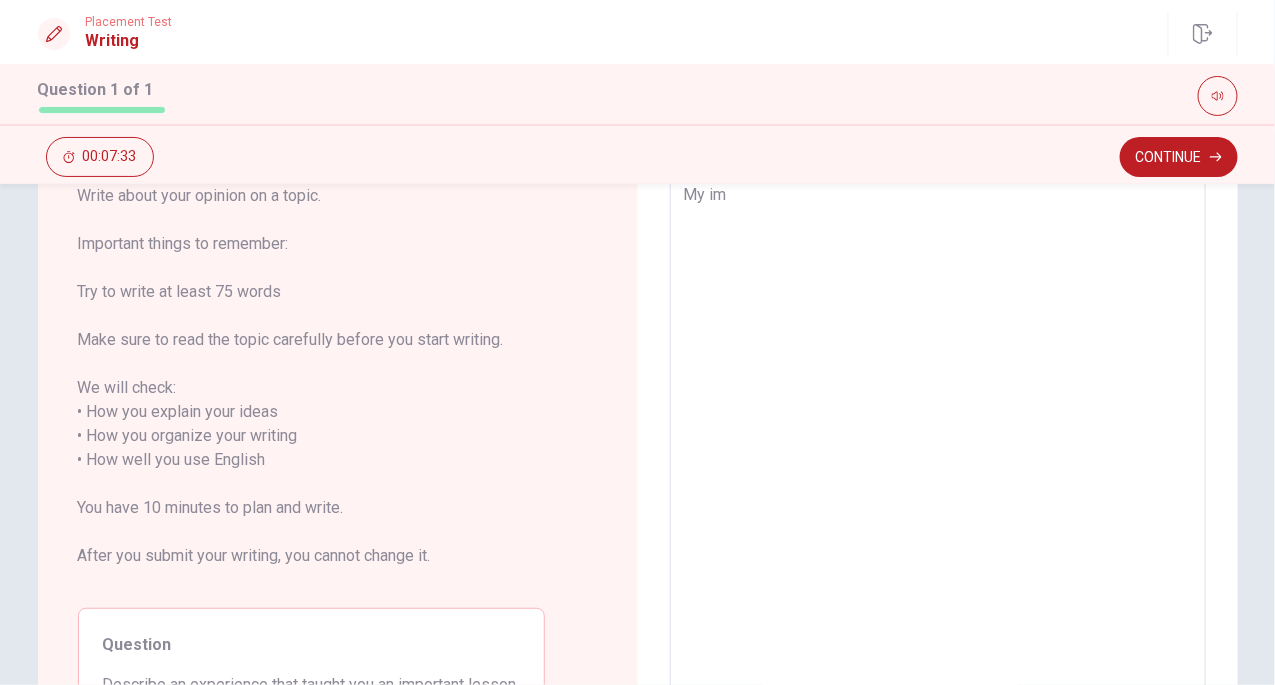 type on "My imp" 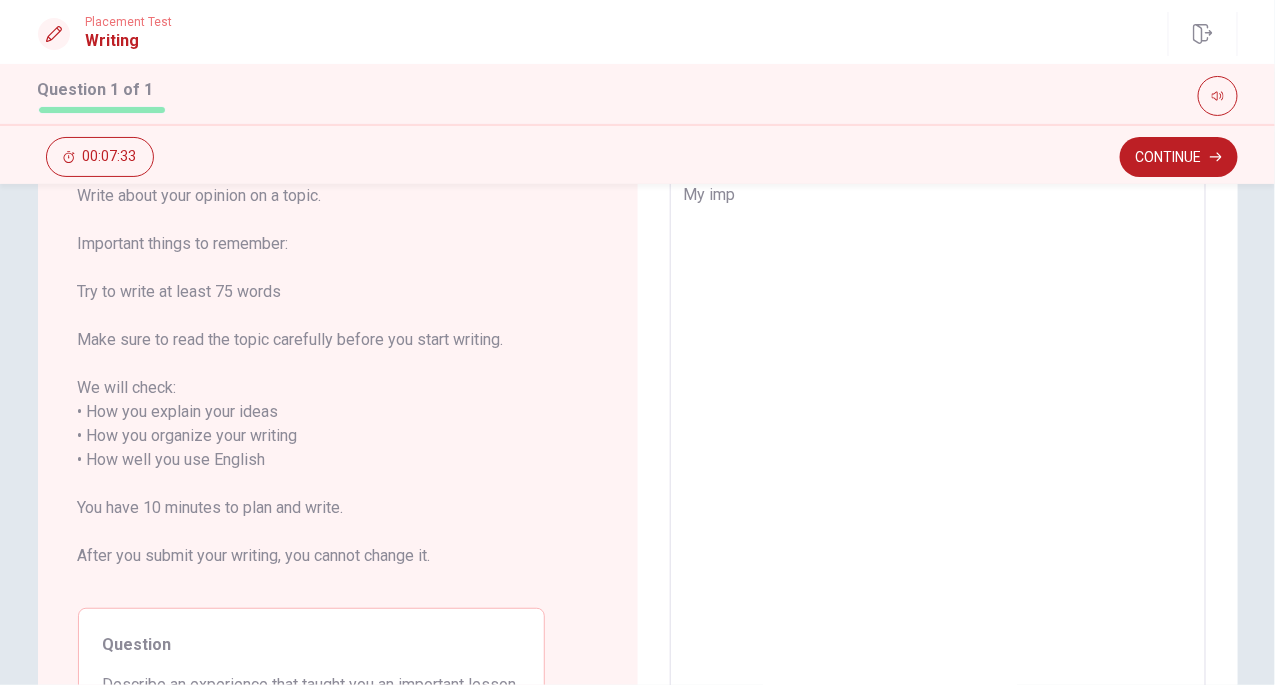 type on "x" 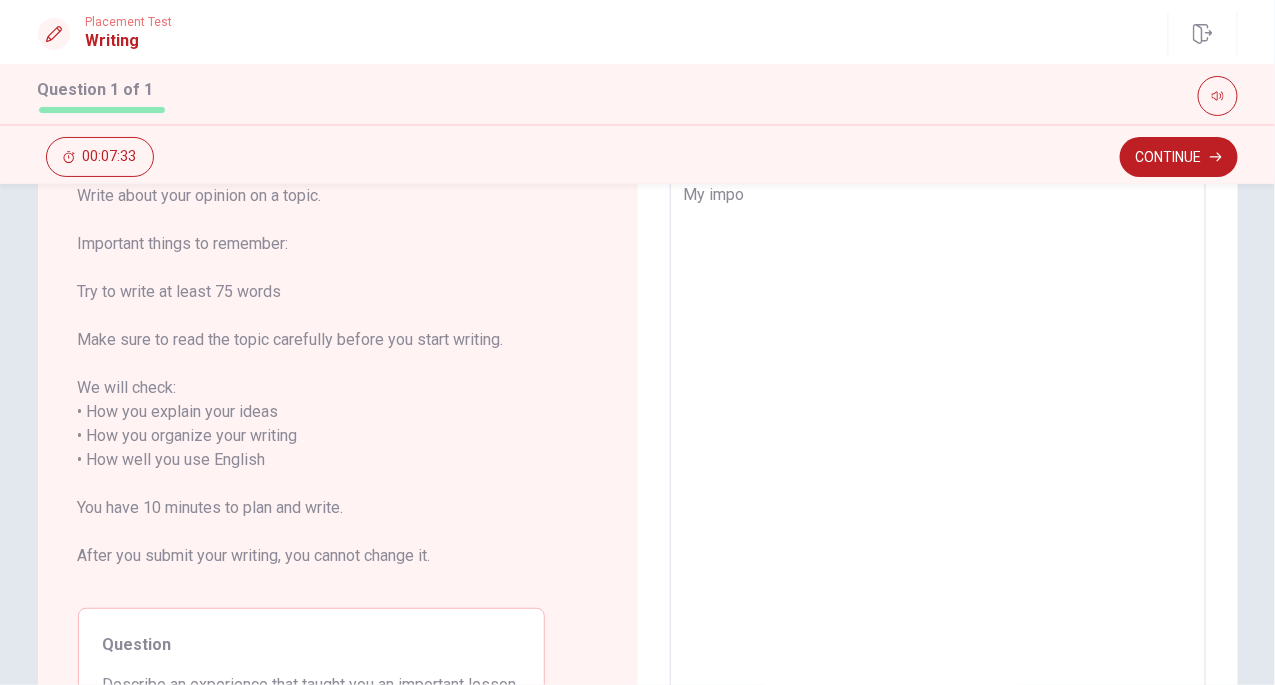 type on "x" 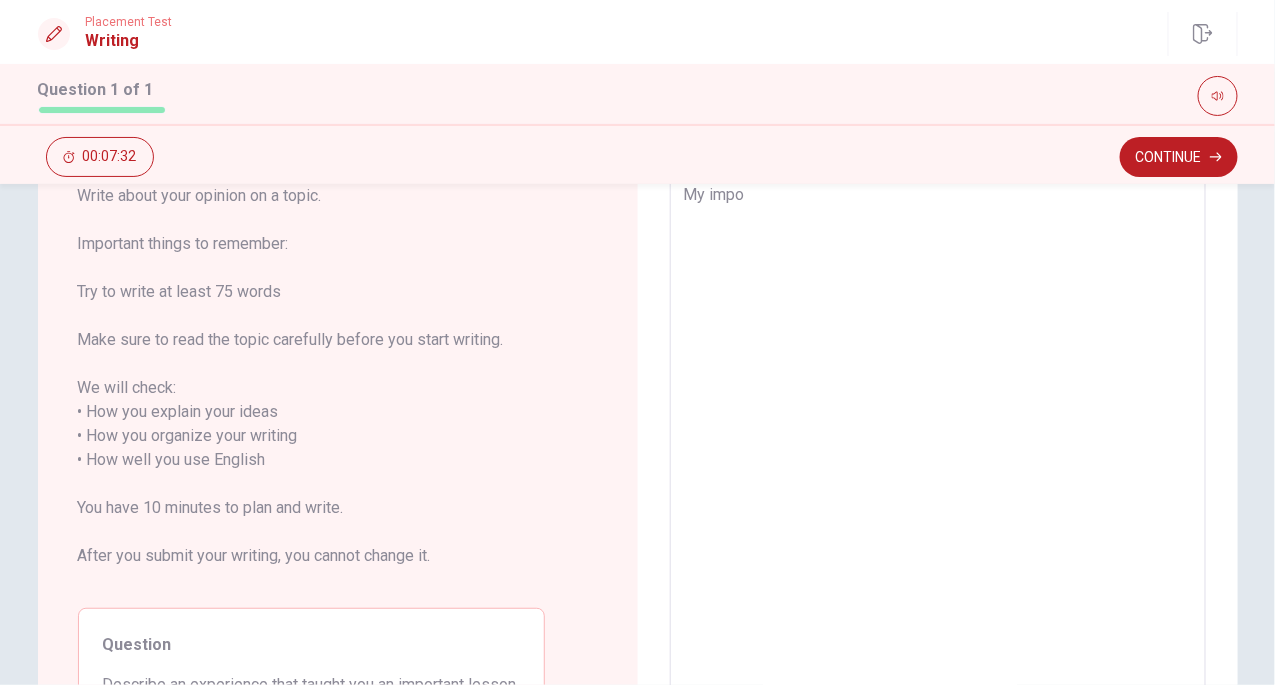 type on "My impor" 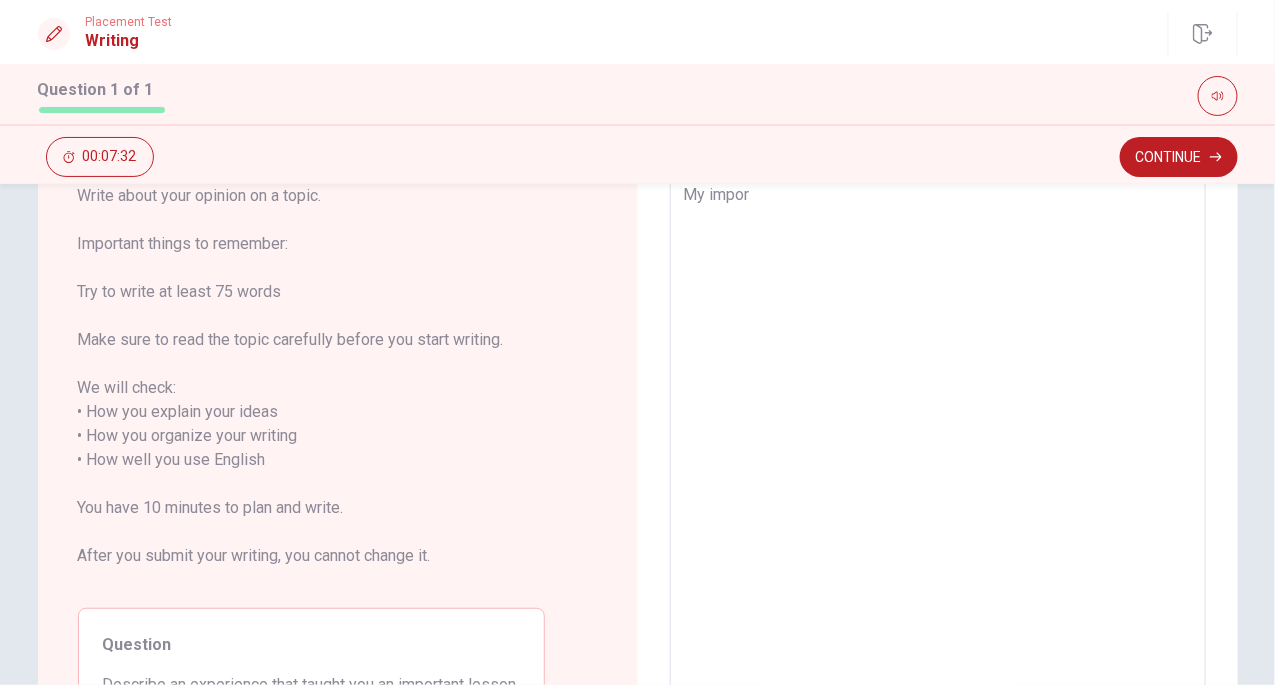 type on "x" 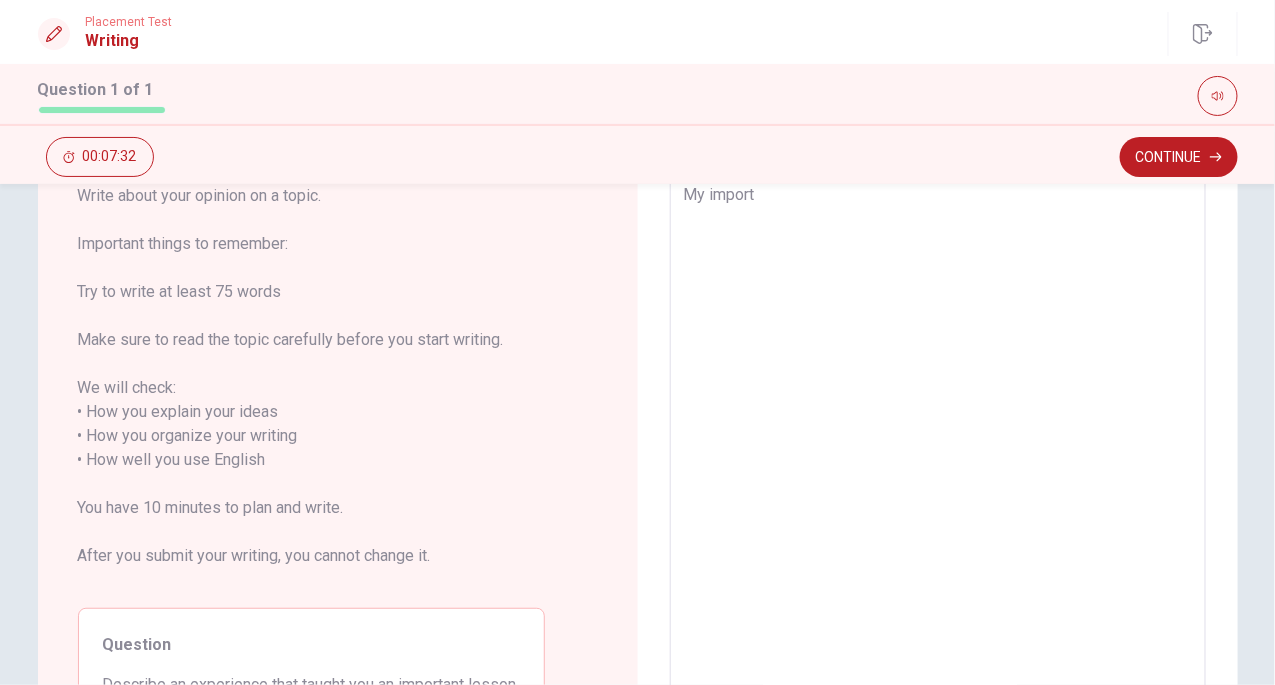 type on "x" 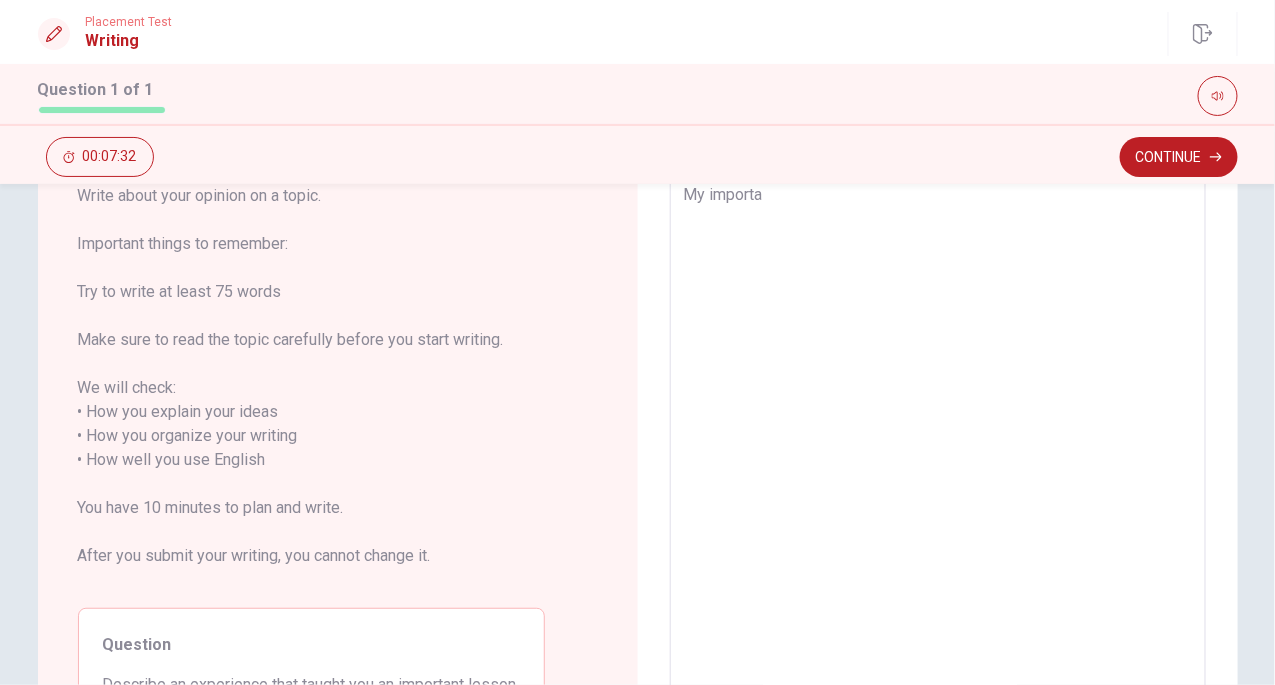 type on "x" 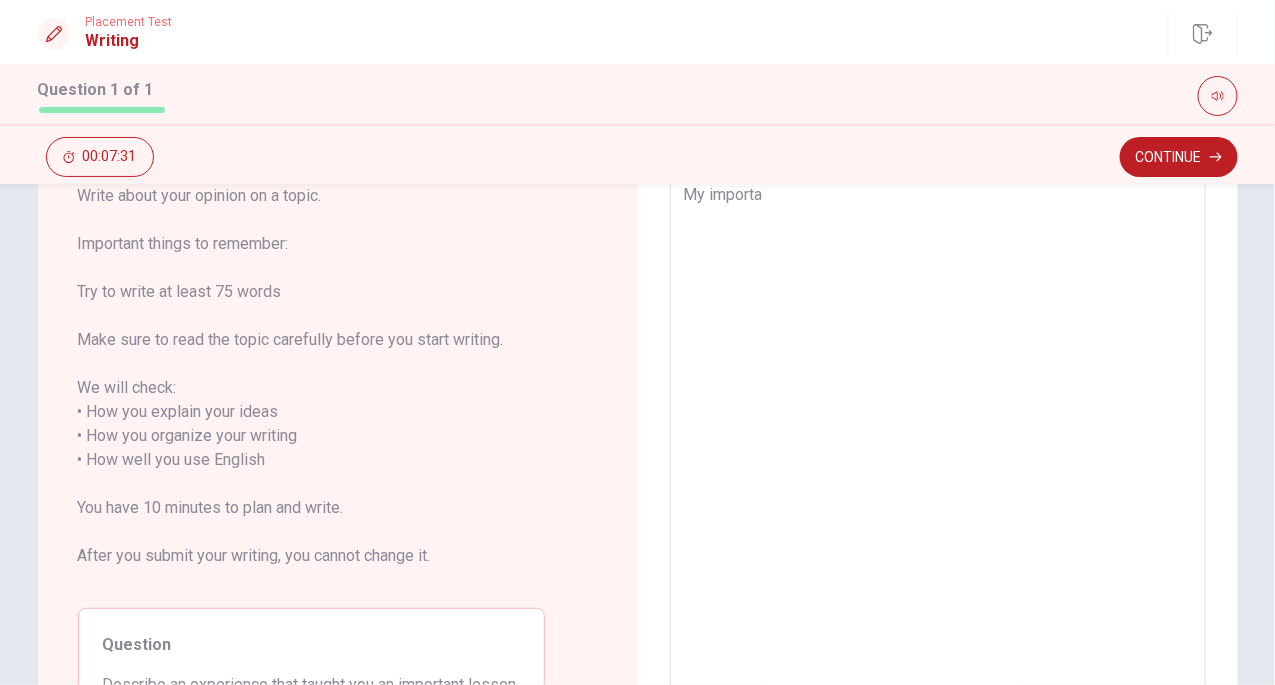 type on "My importam" 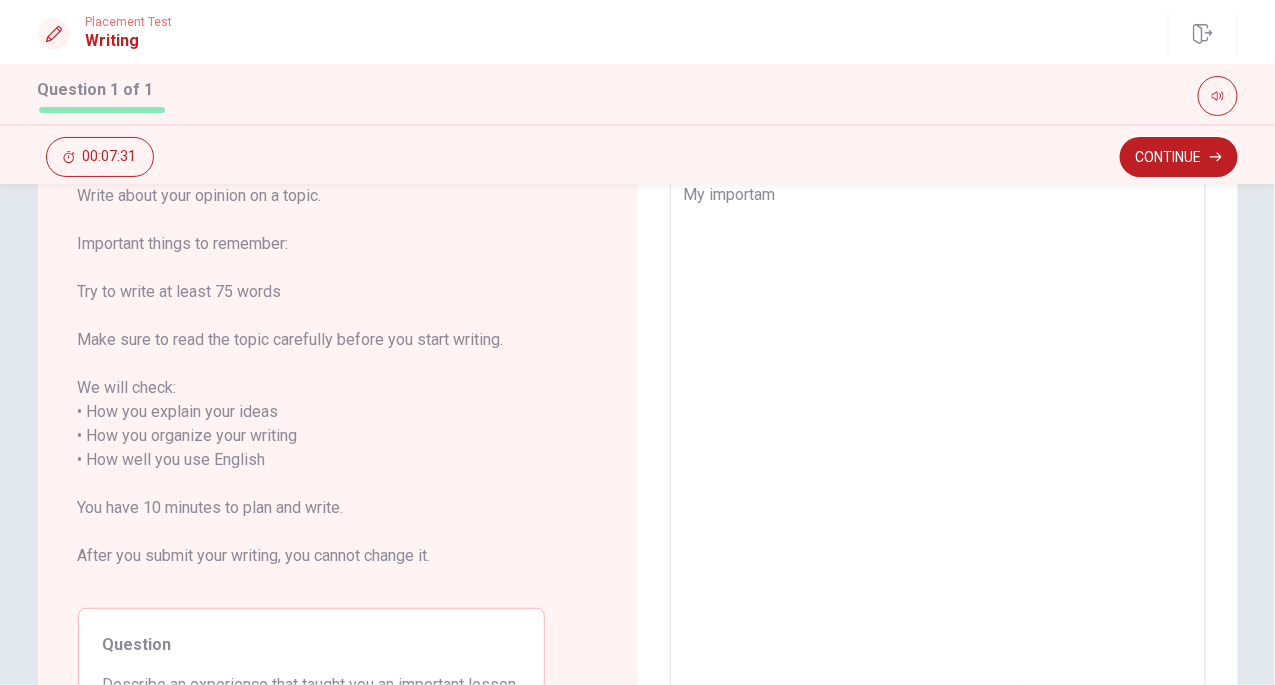 type on "x" 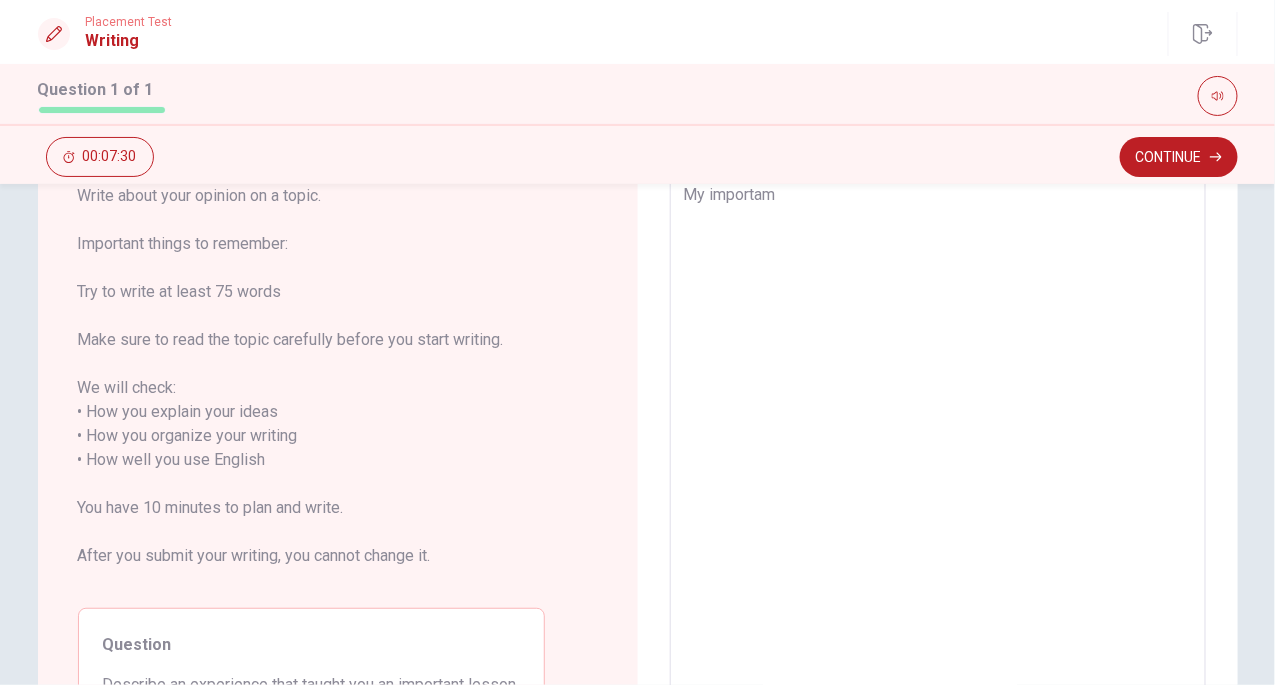 type on "My importa" 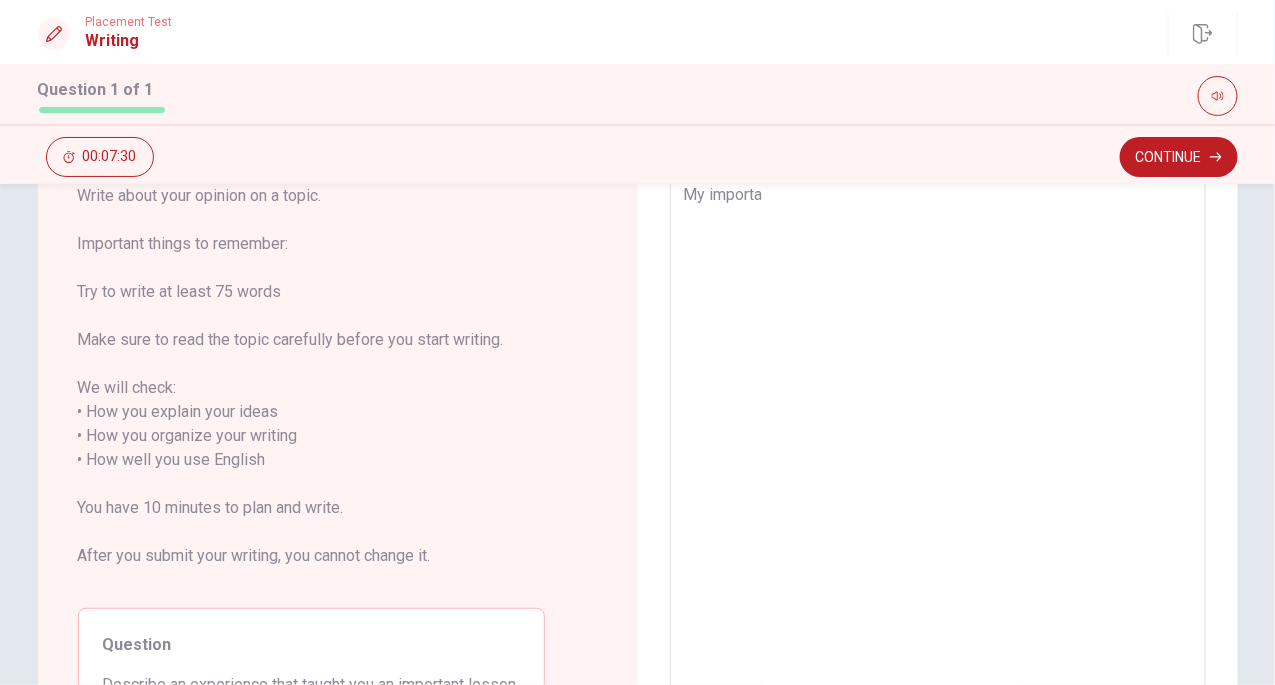 type on "x" 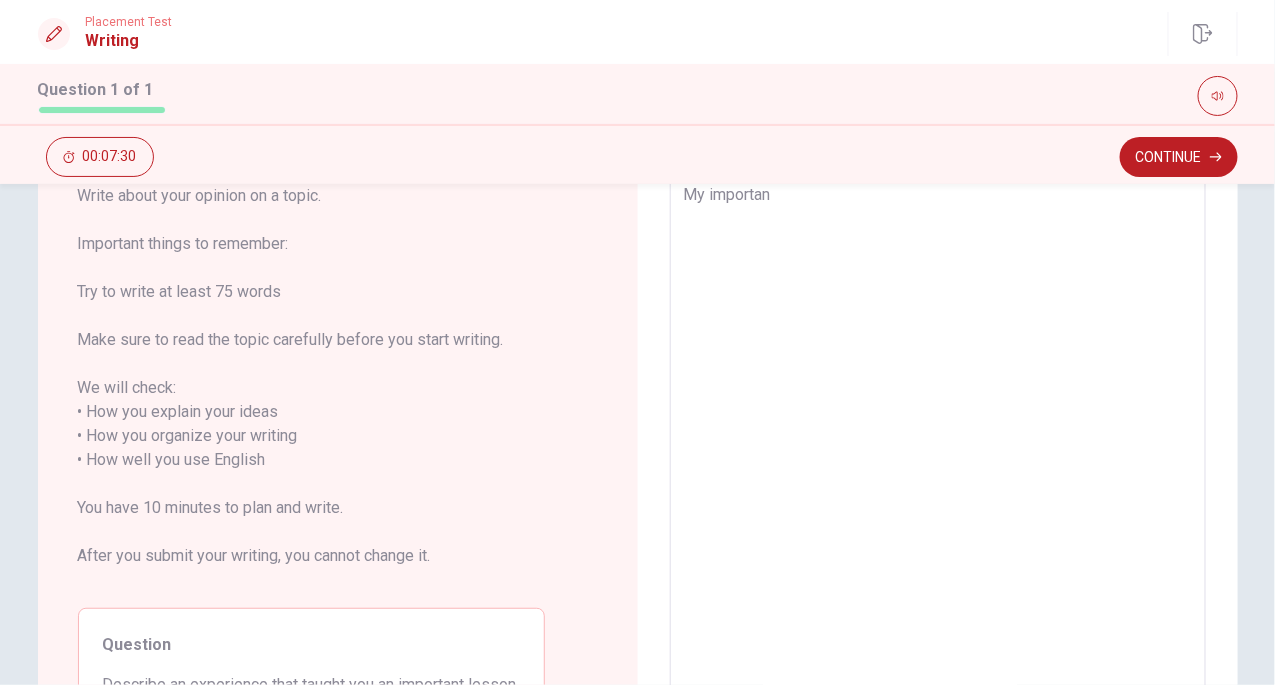 type on "x" 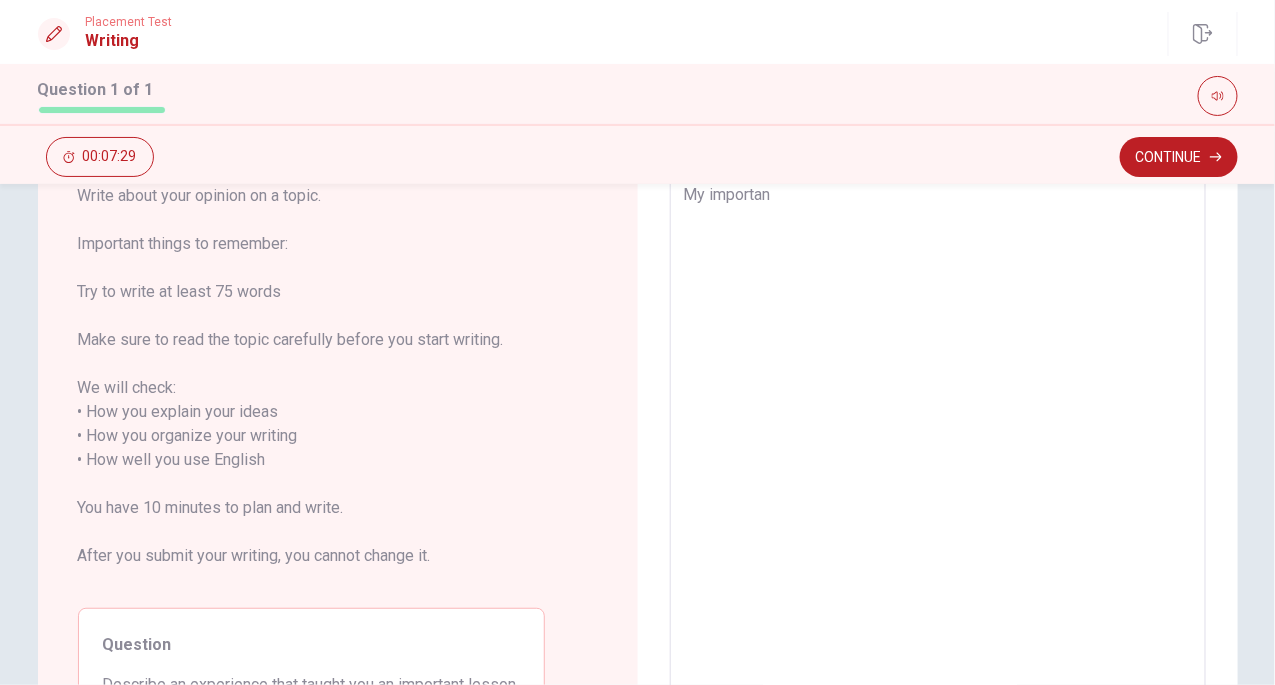 type on "My important" 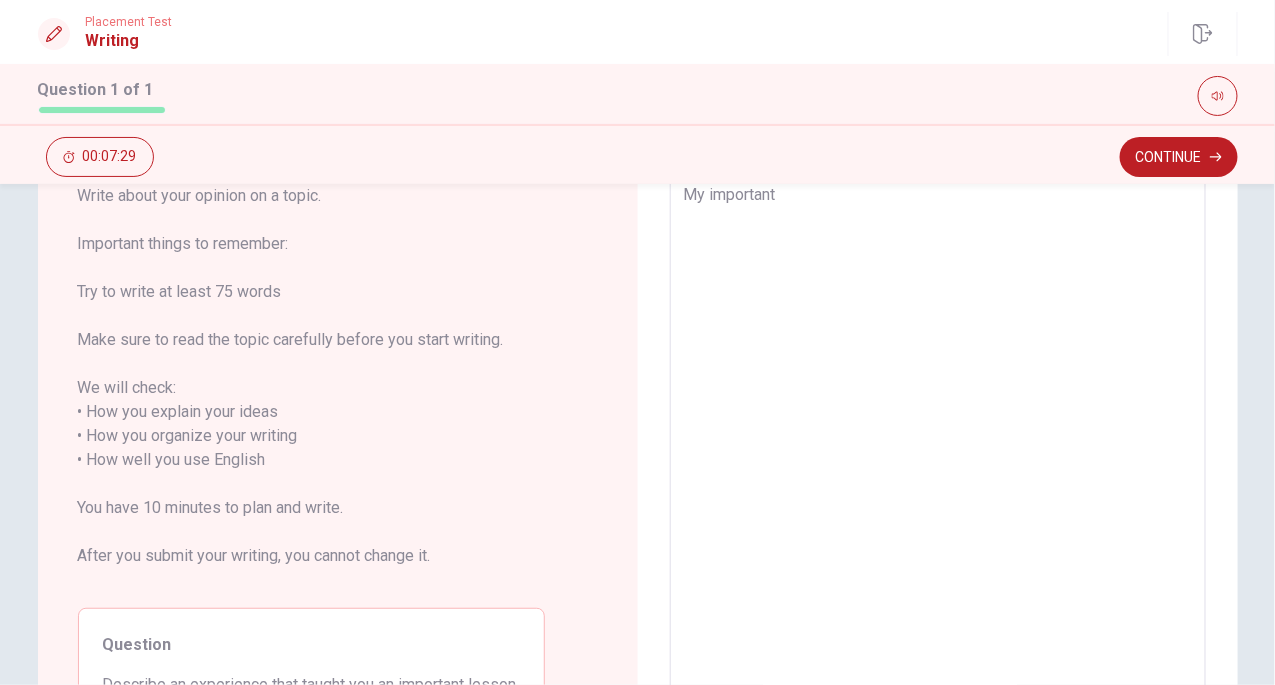 type on "x" 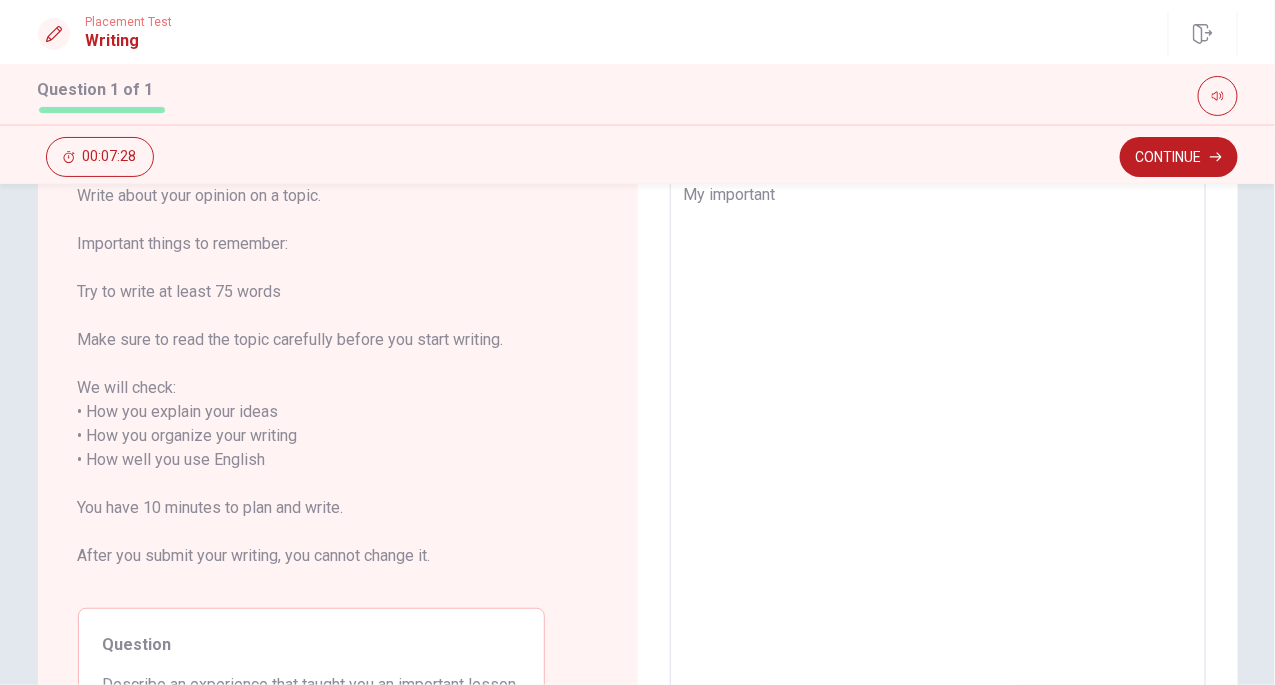 type on "My important" 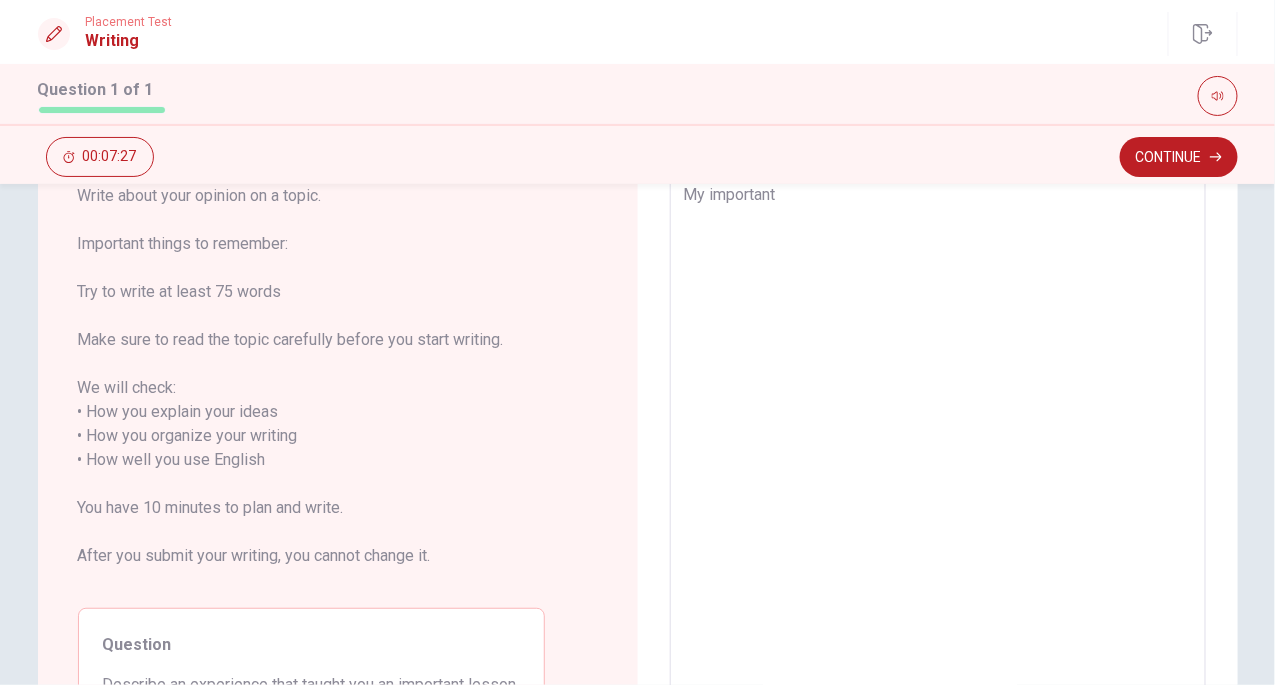 type on "My important l" 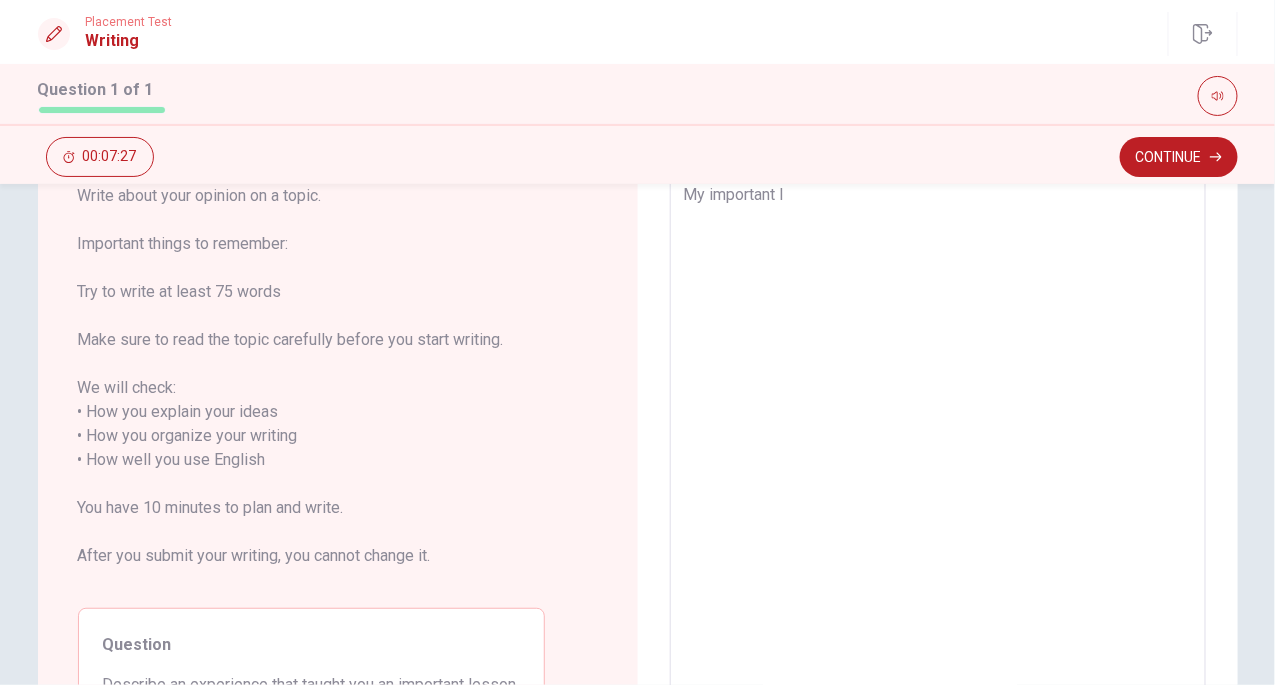 type on "x" 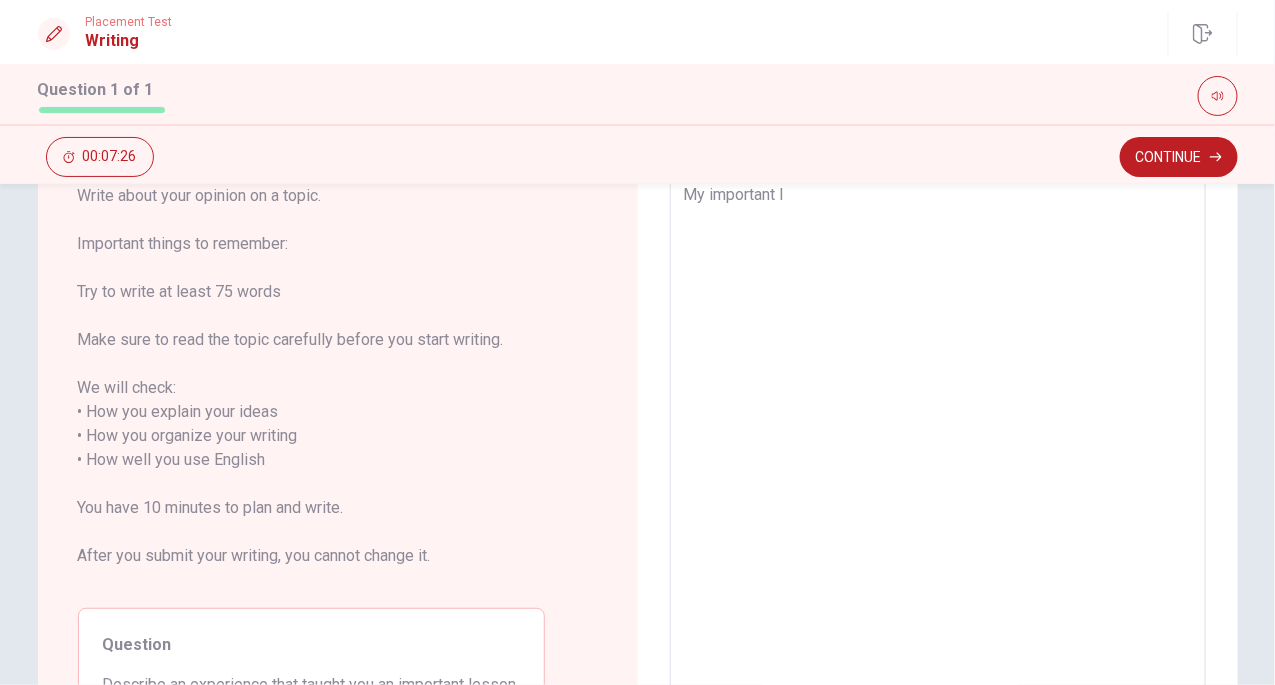 type on "My important lr" 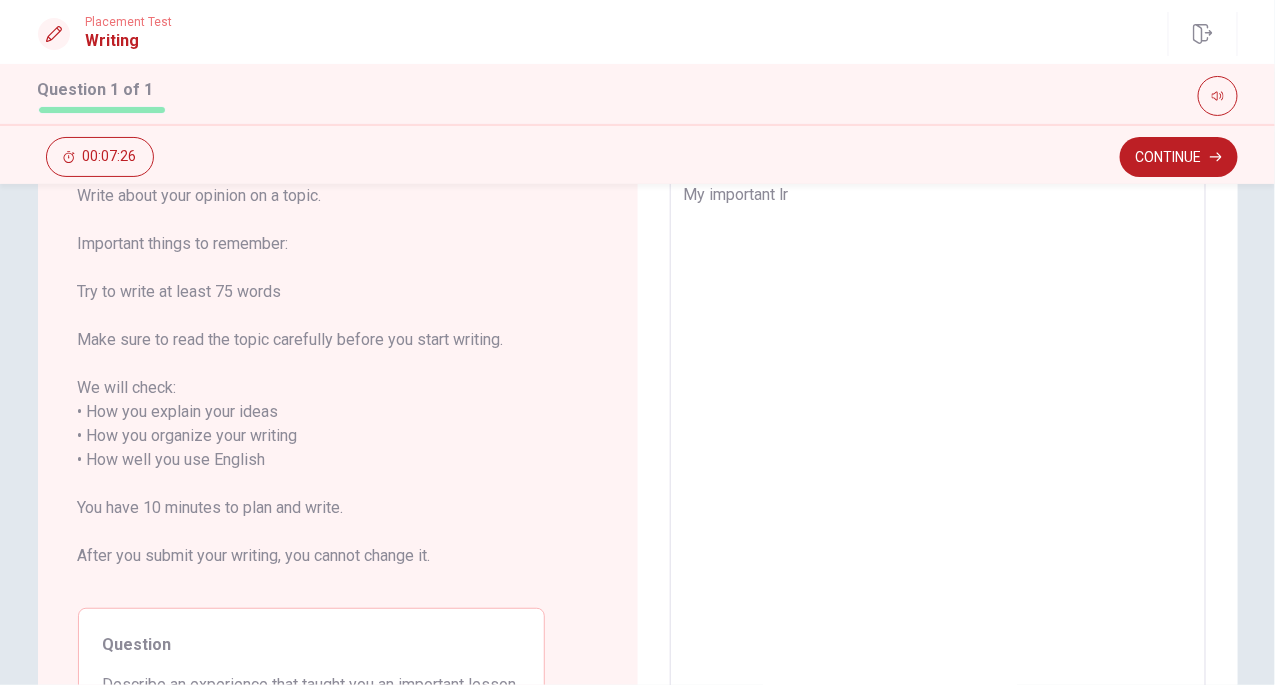 type on "x" 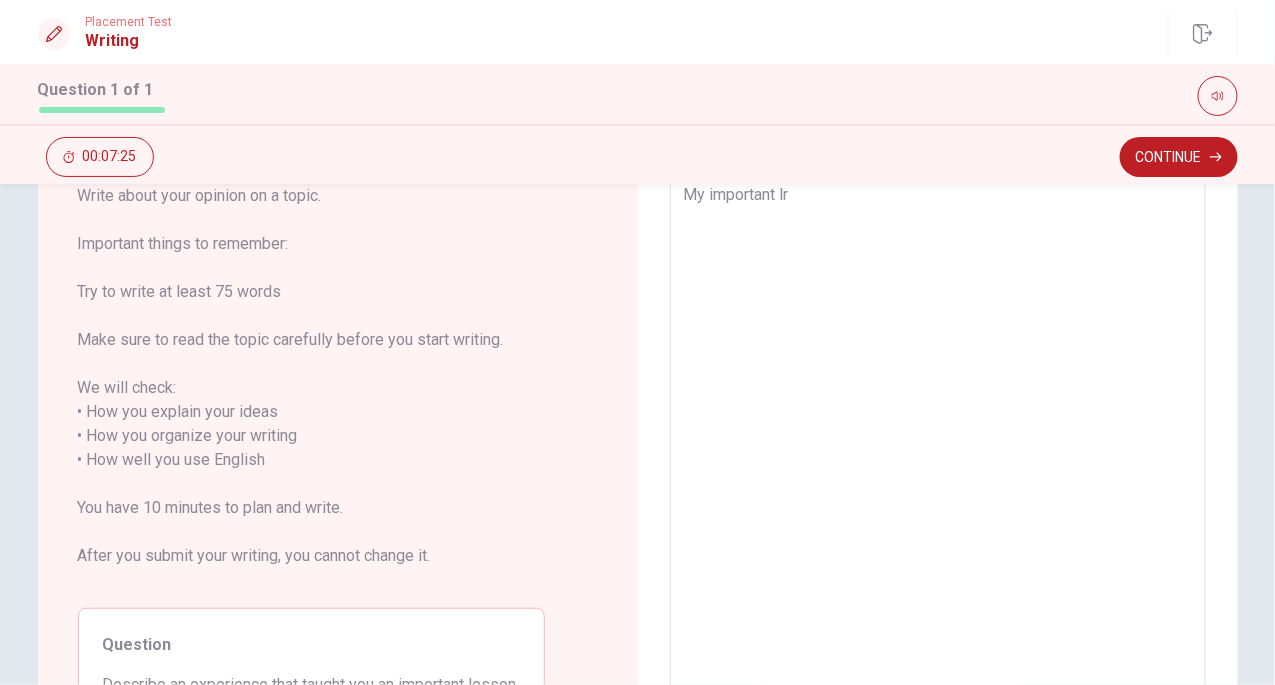 type on "My important l" 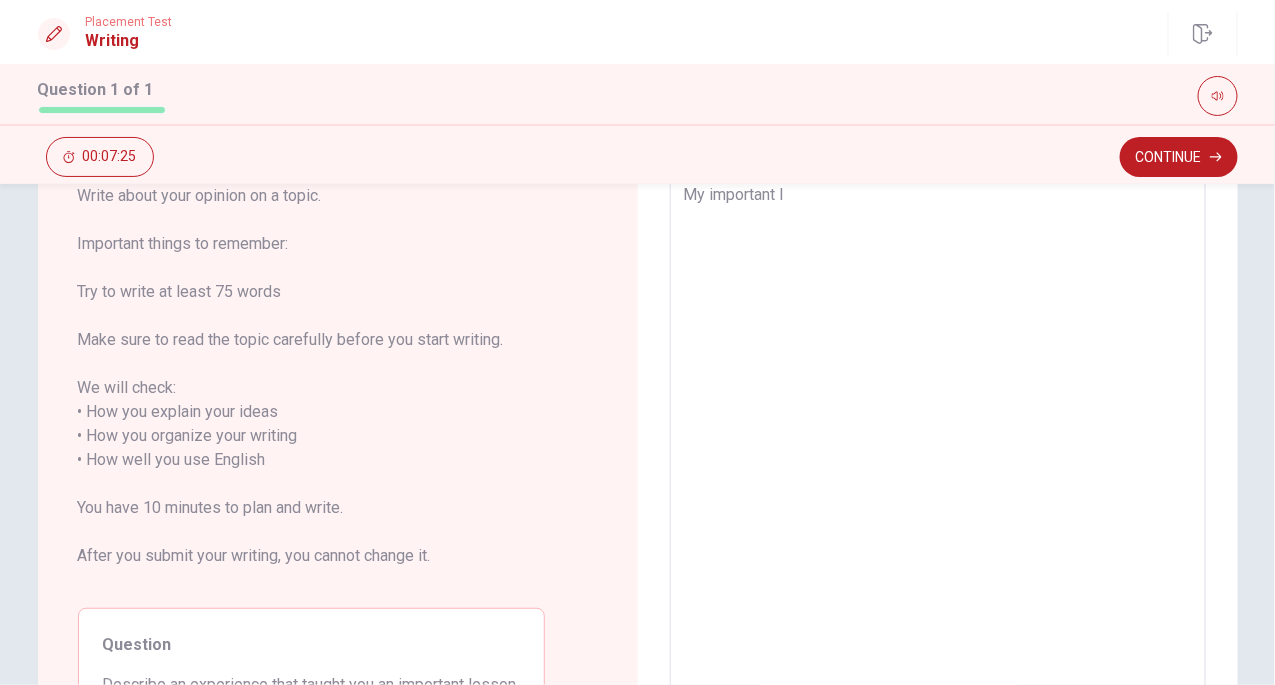 type on "x" 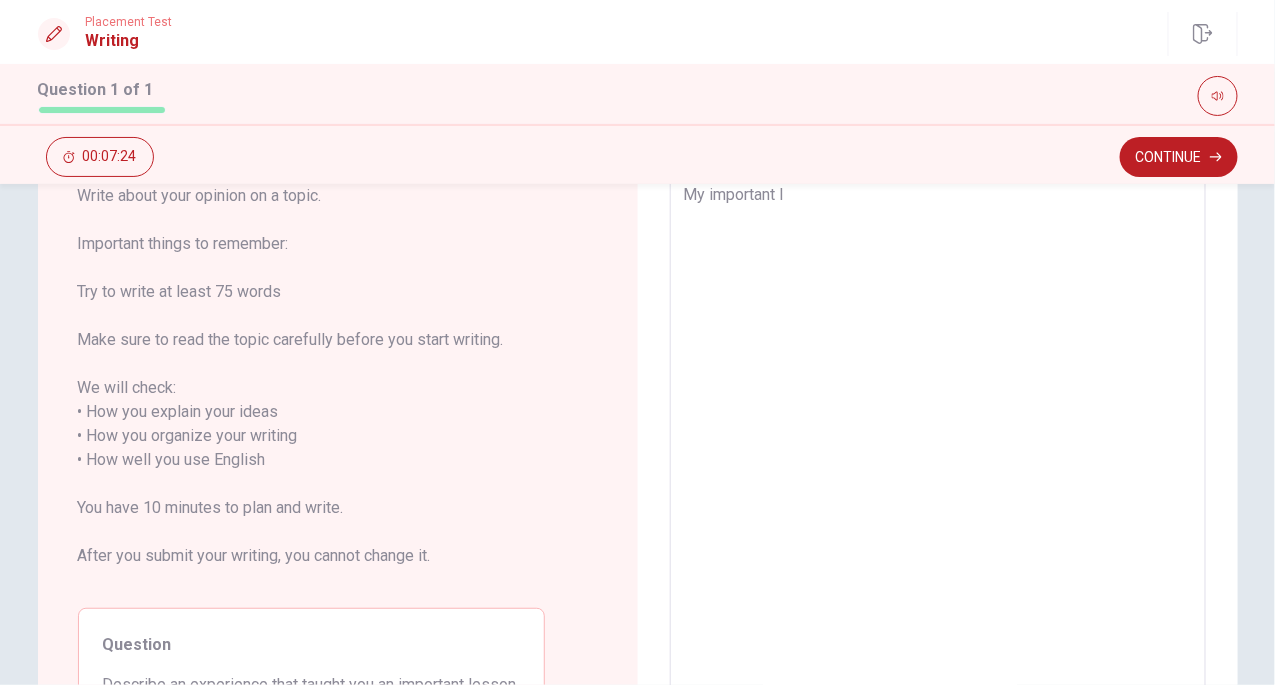 type on "My important le" 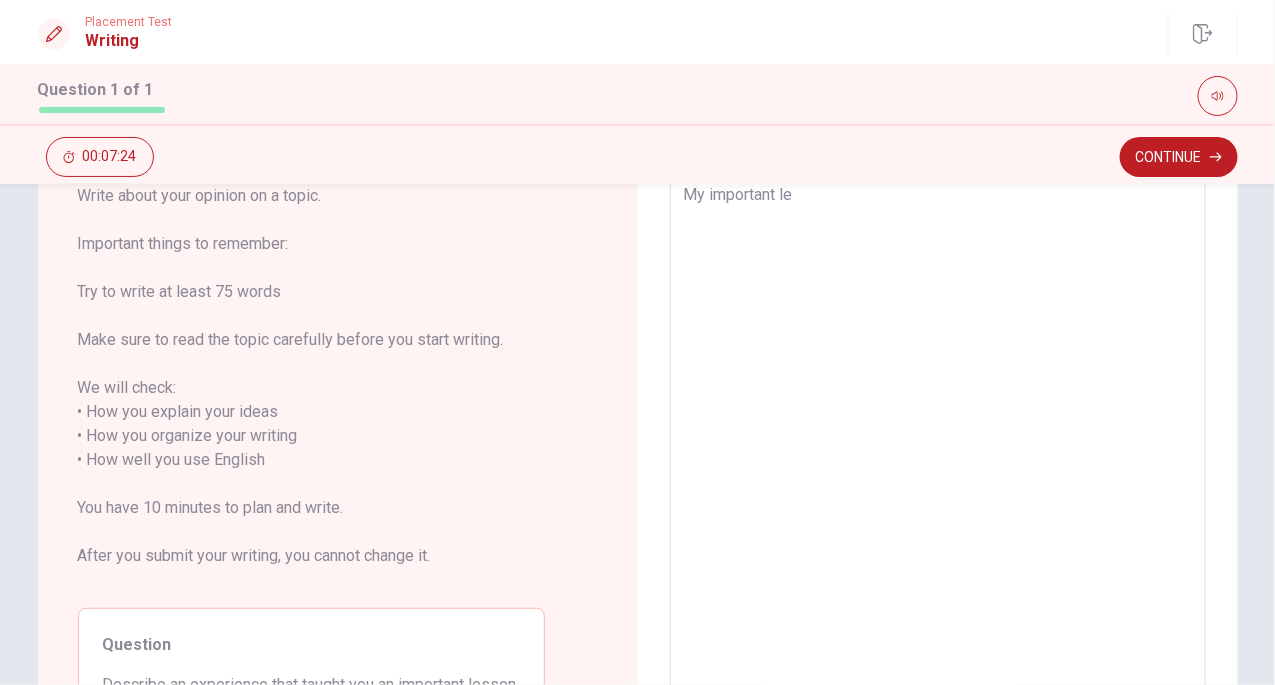 type on "x" 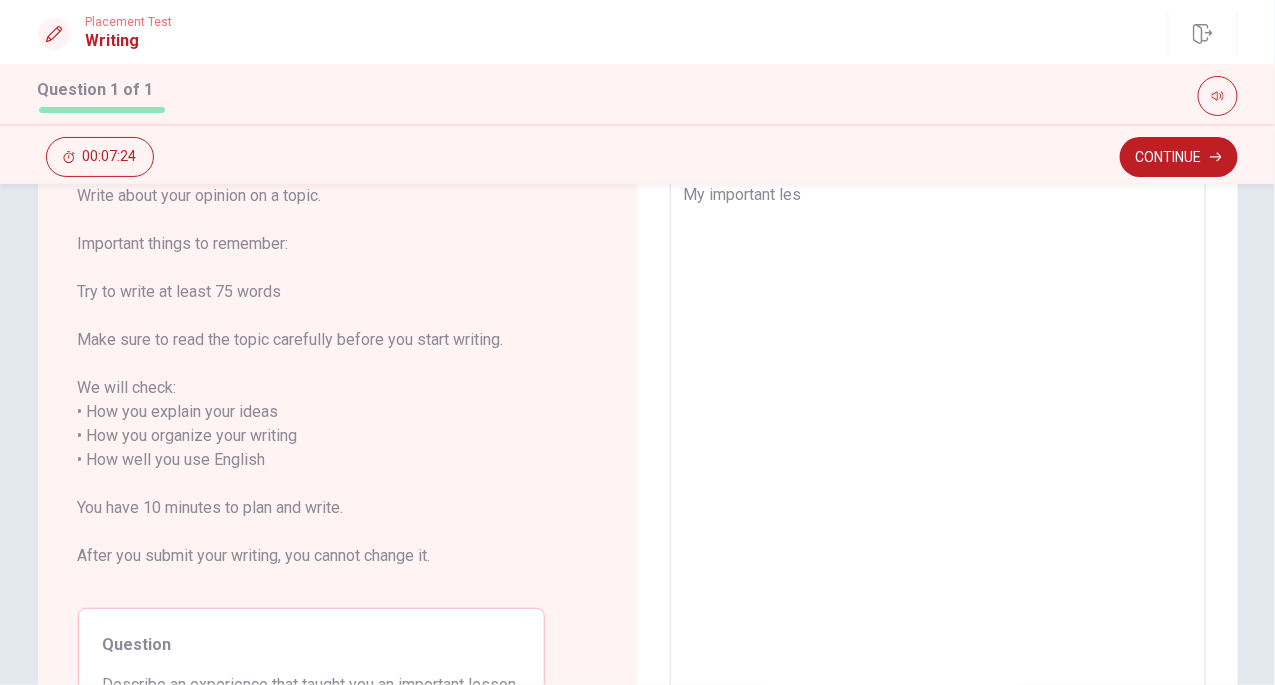 type on "x" 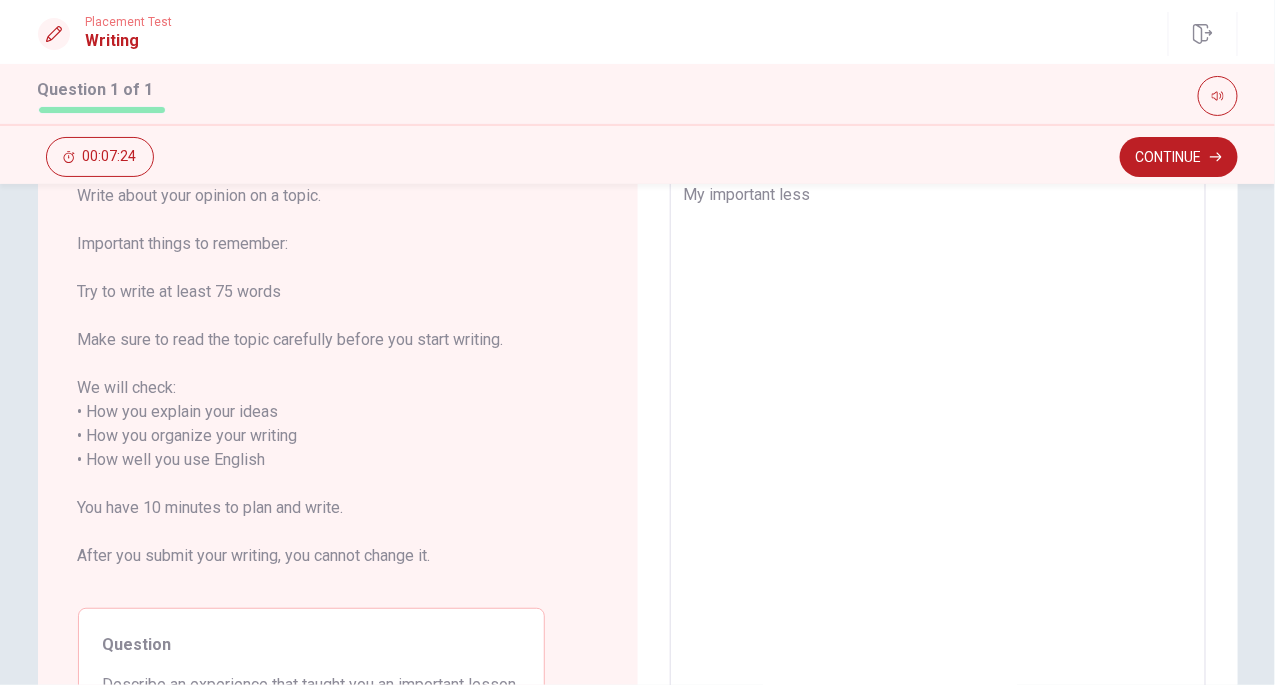 type on "x" 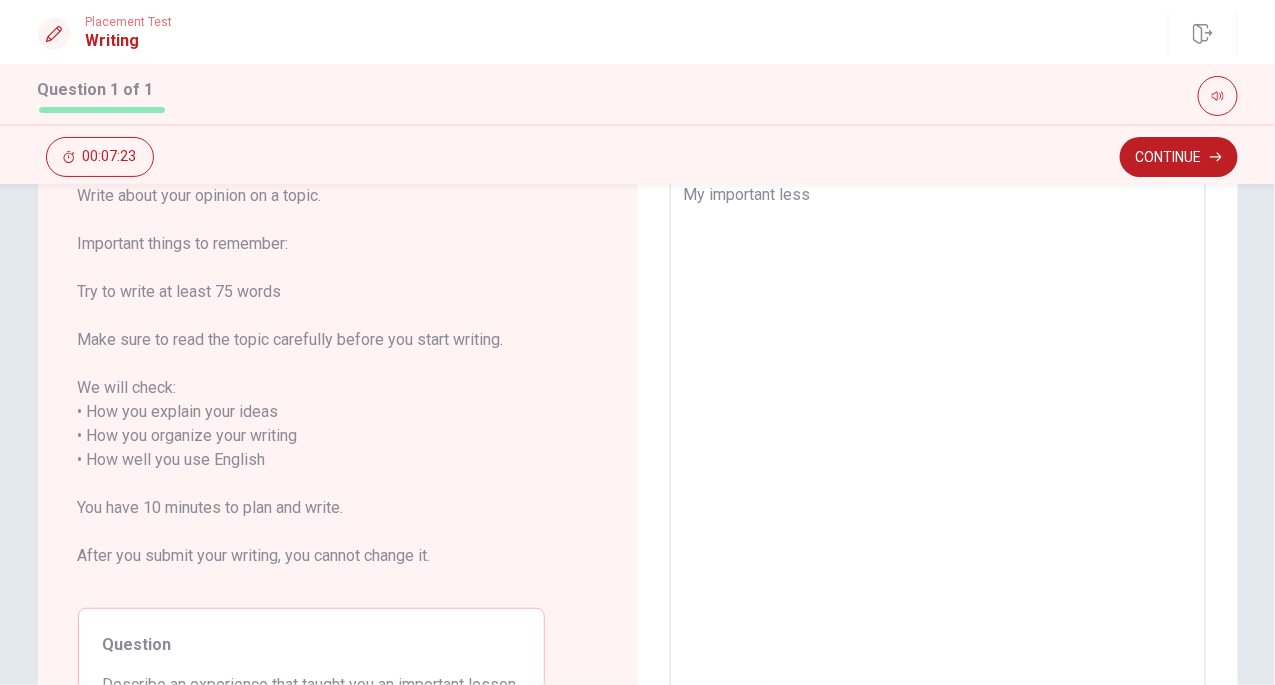 type on "My important lesso" 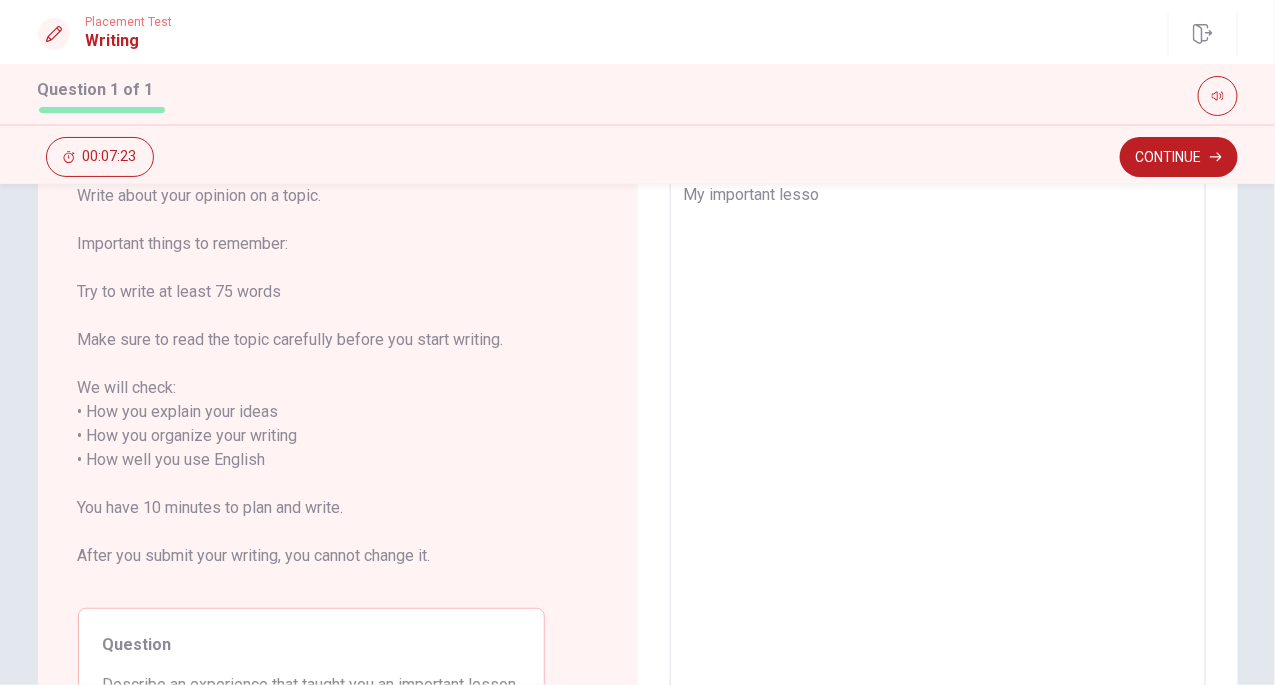 type on "x" 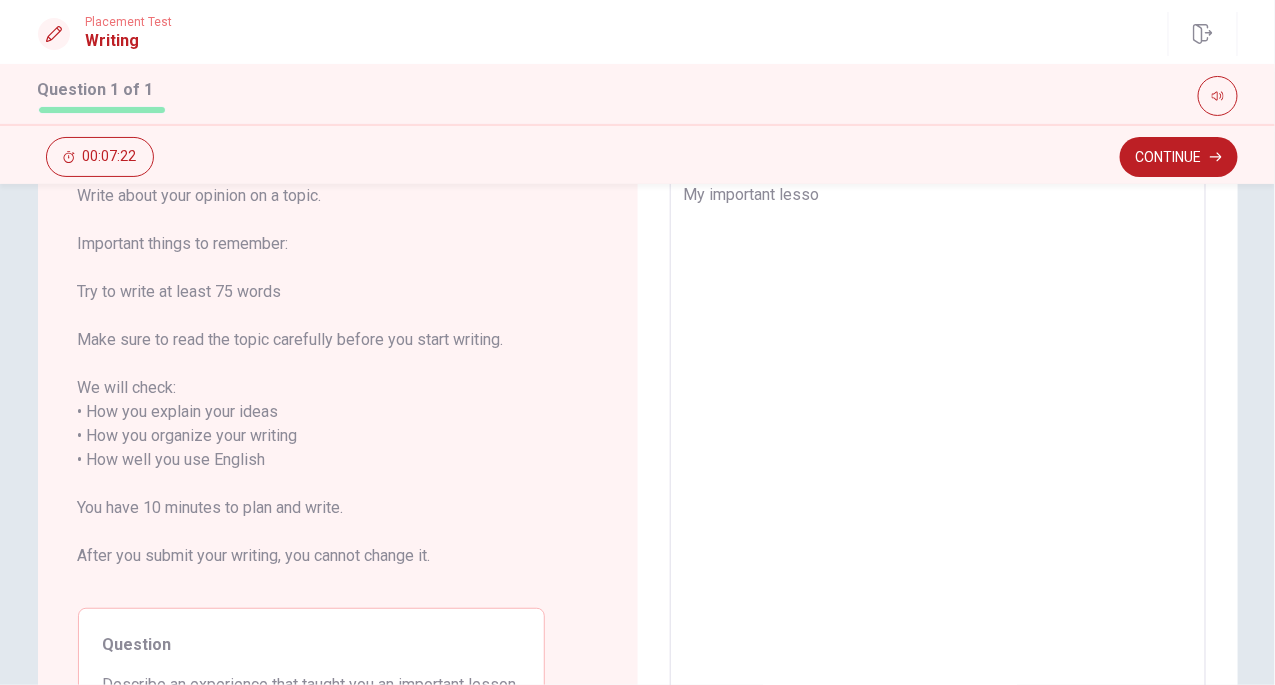type on "My important lesson" 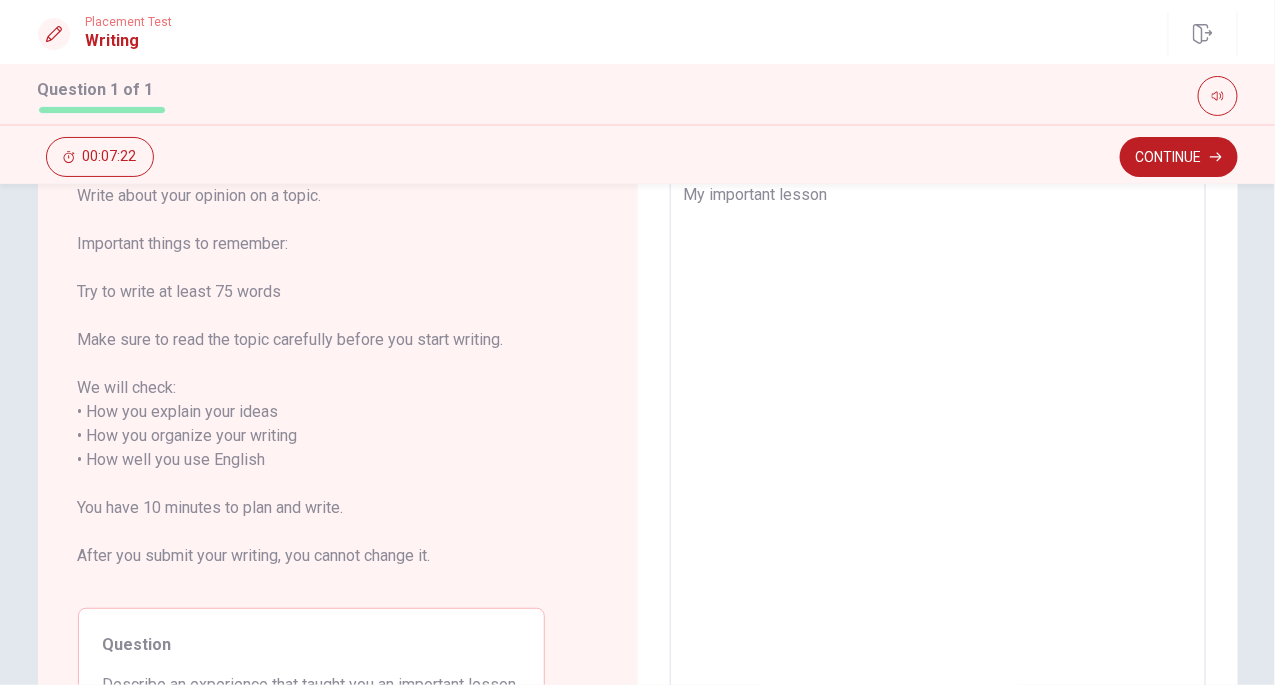 type on "x" 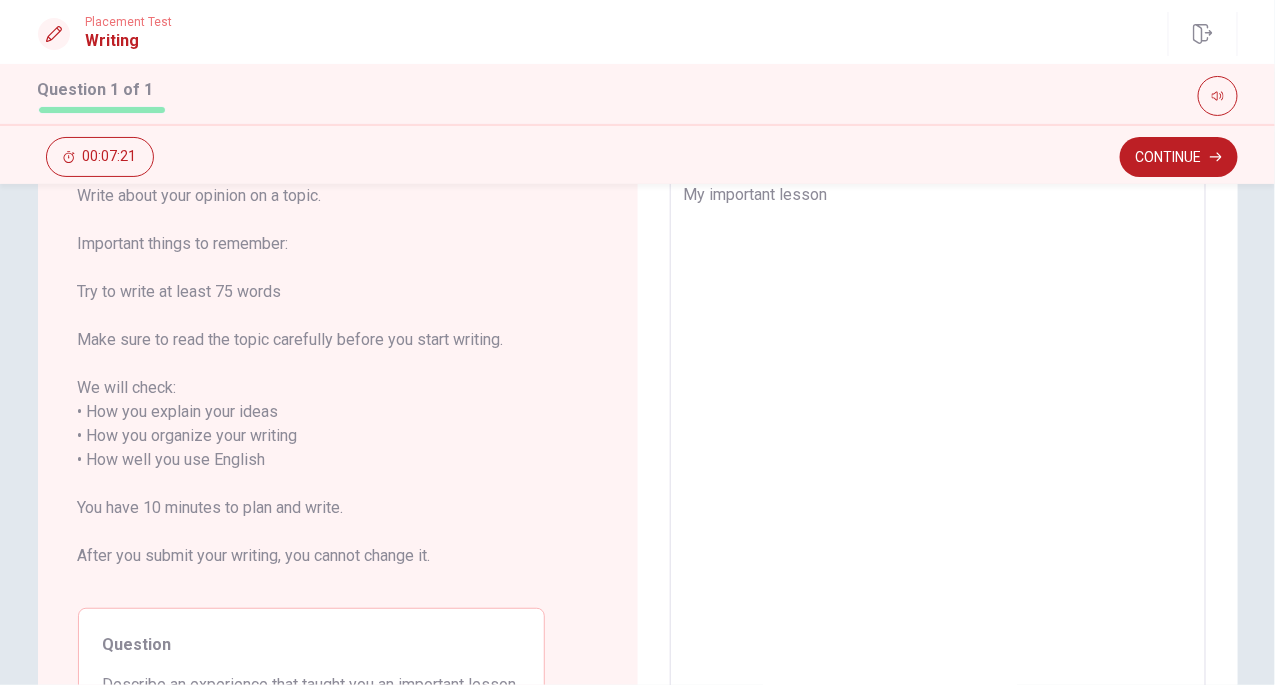 type on "My important lesson" 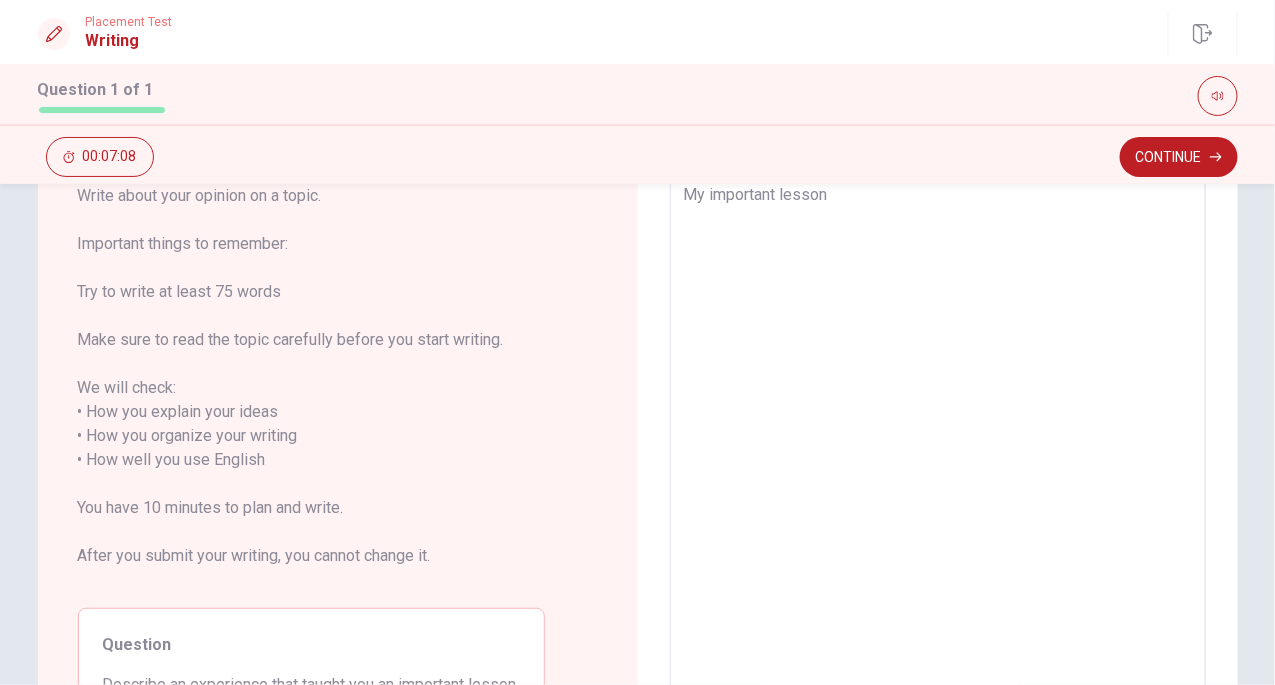 type on "x" 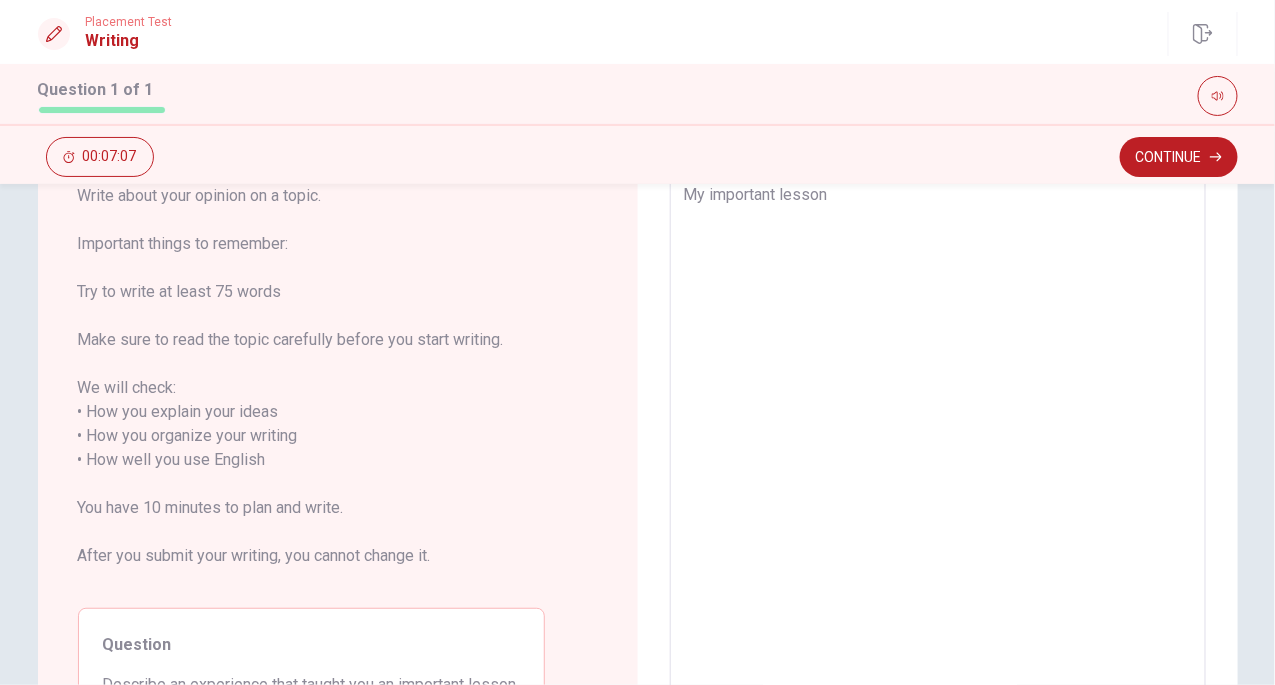 type on "My important lesson" 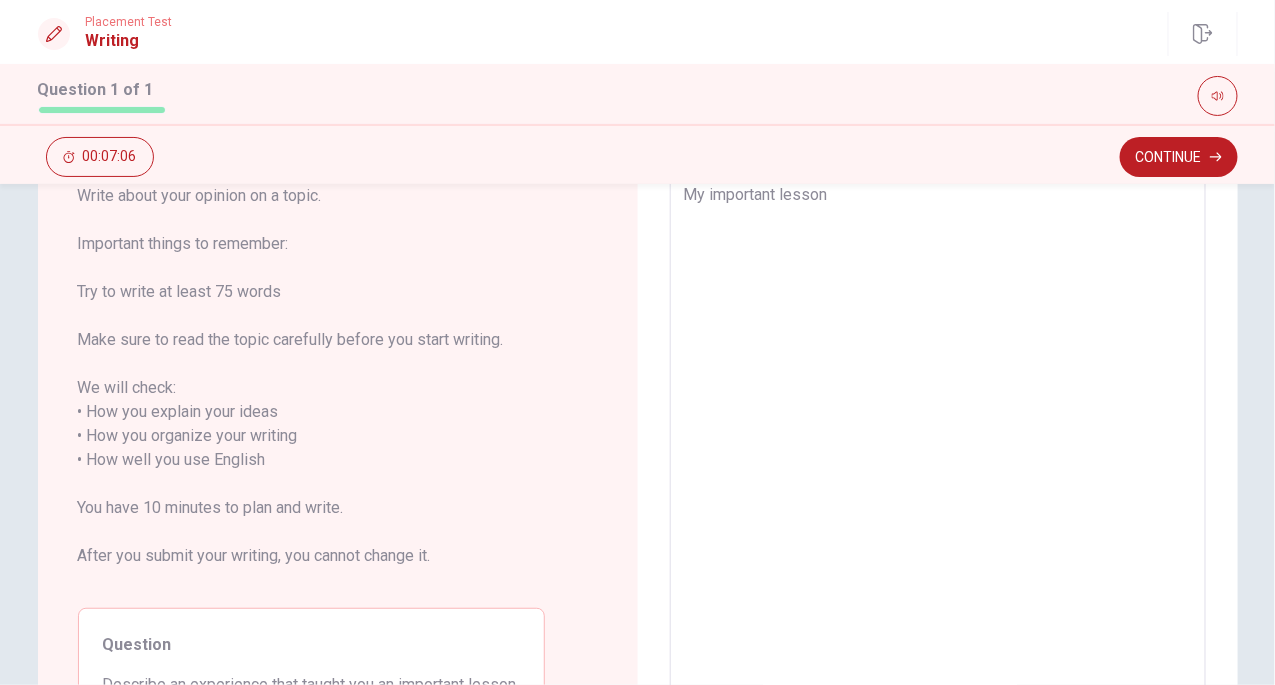 type on "My important lesson," 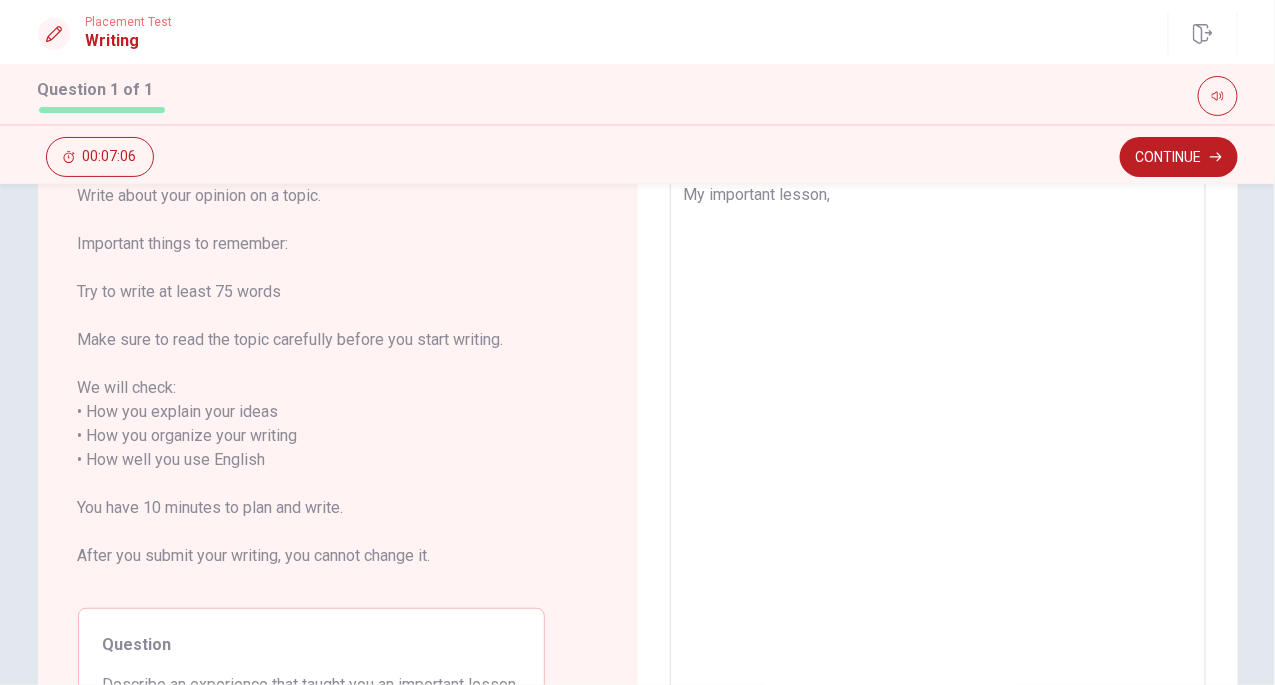 type on "x" 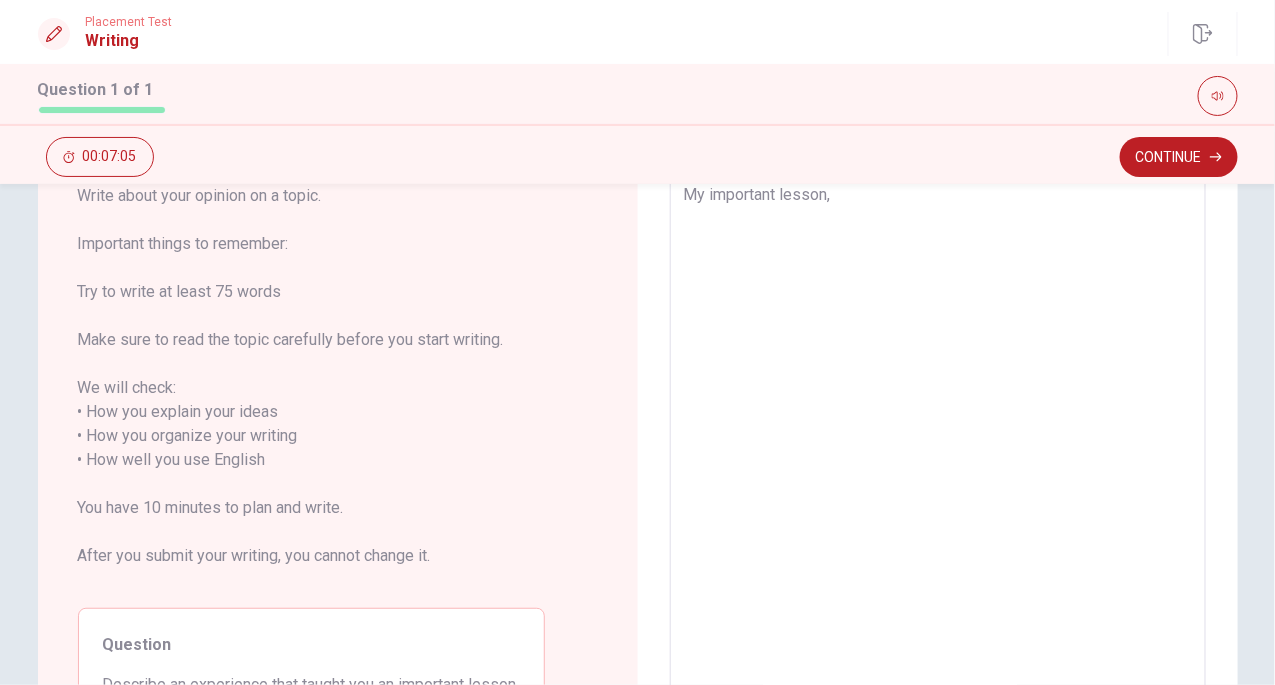 type on "My important lesson," 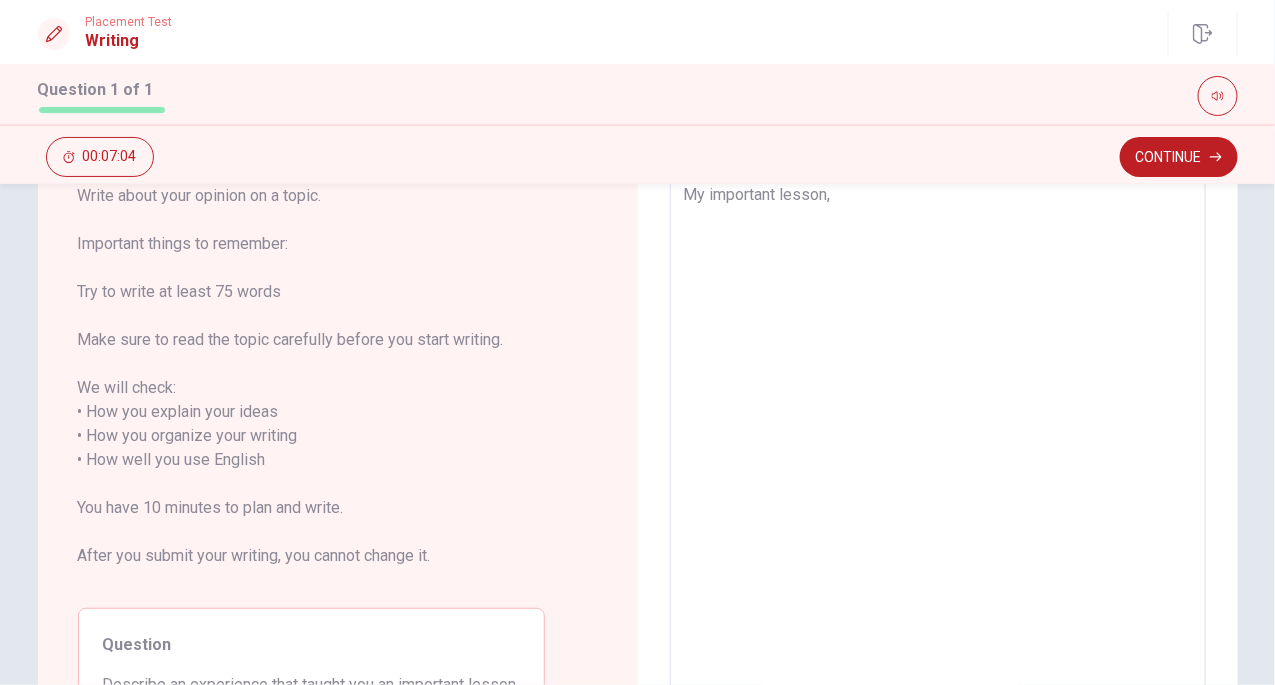 type on "My important lesson, w" 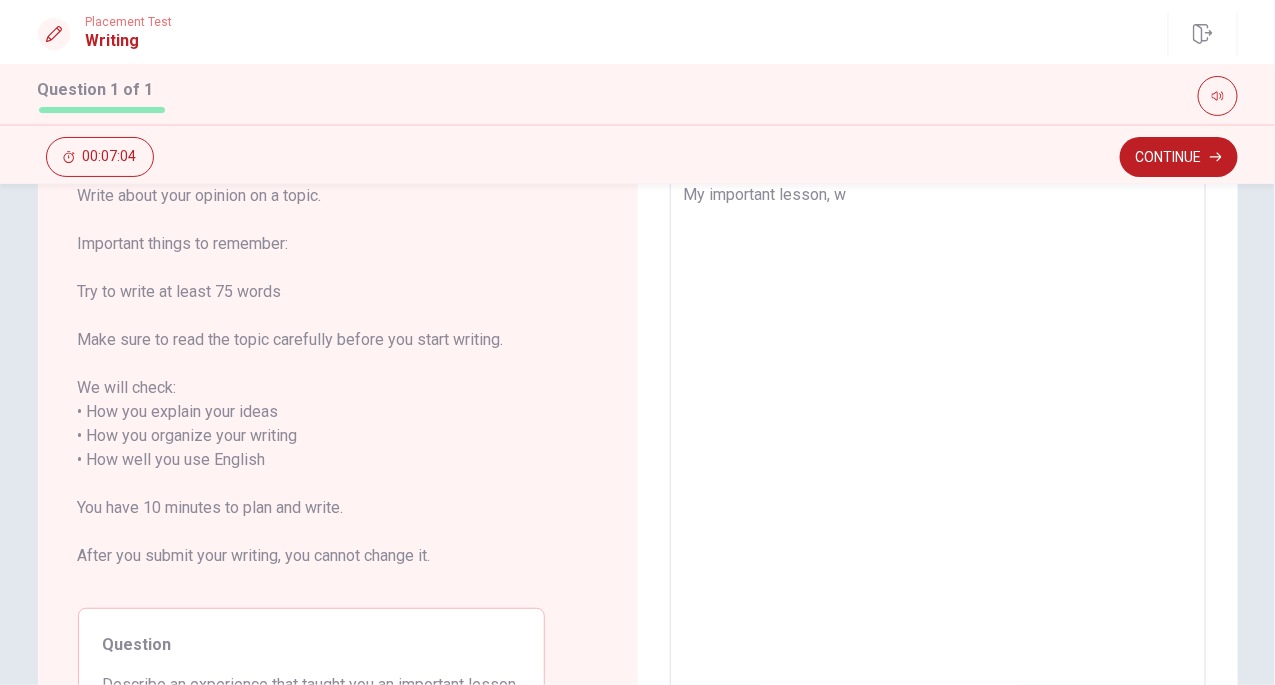 type on "x" 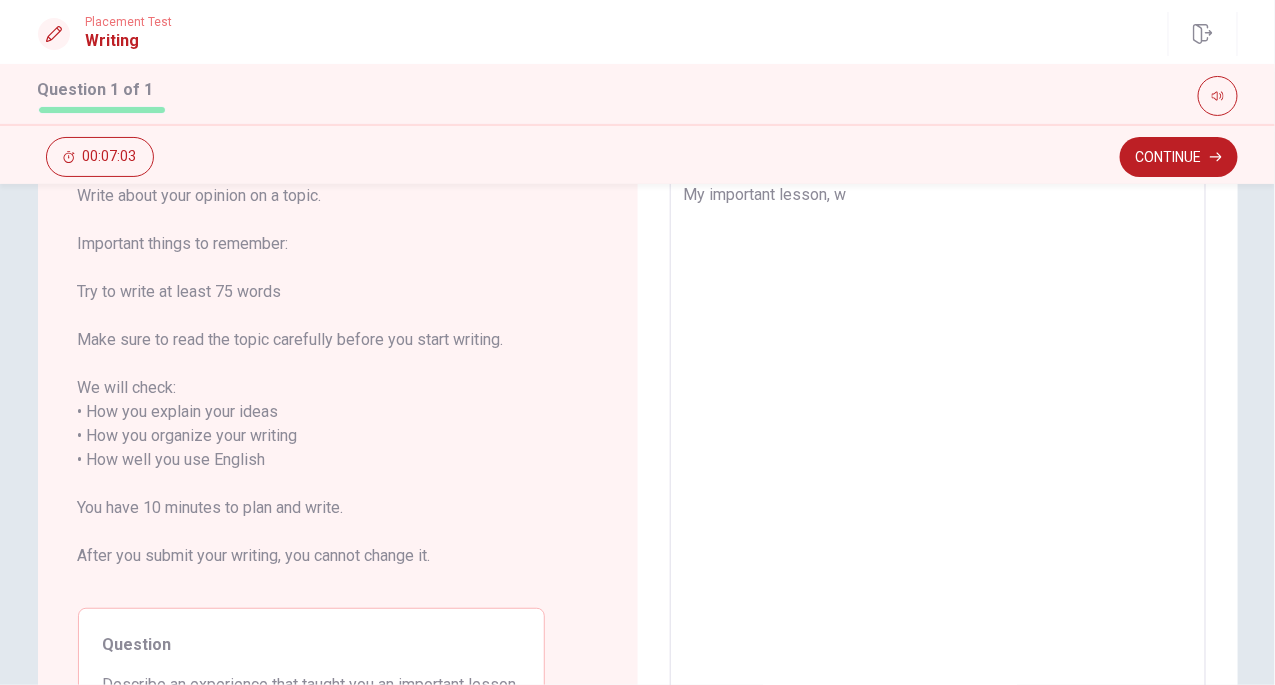 type on "My important lesson, wh" 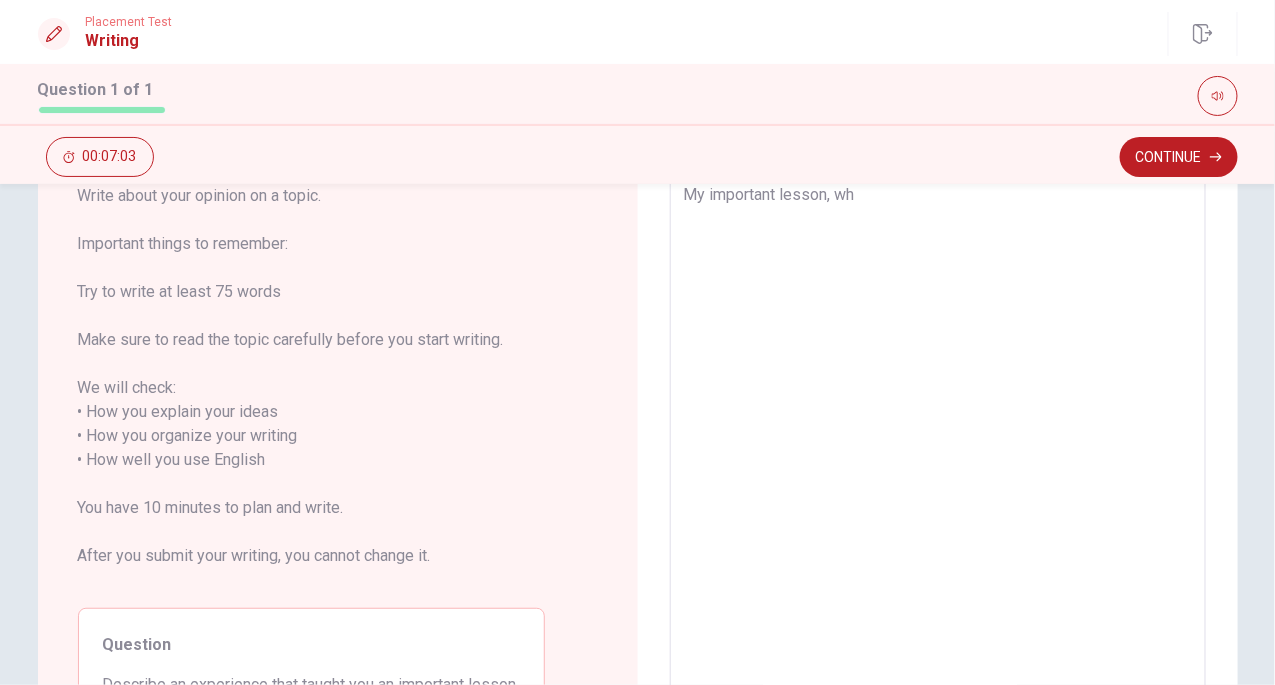 type on "x" 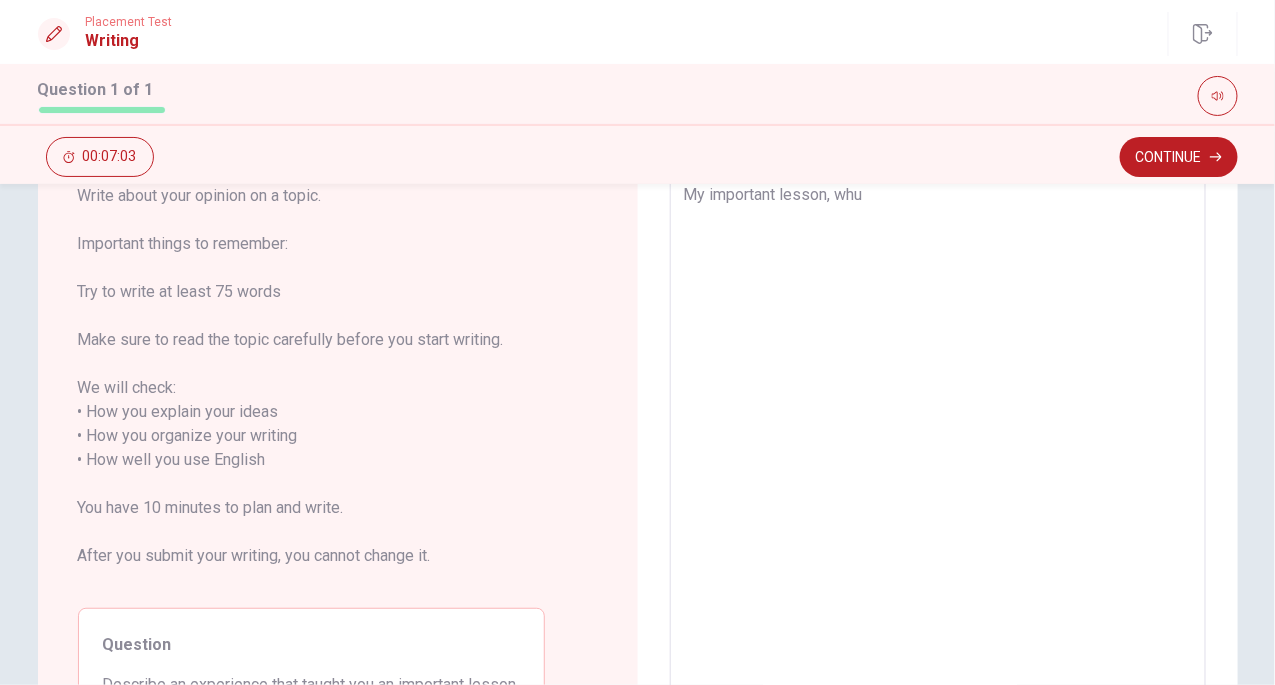 type on "x" 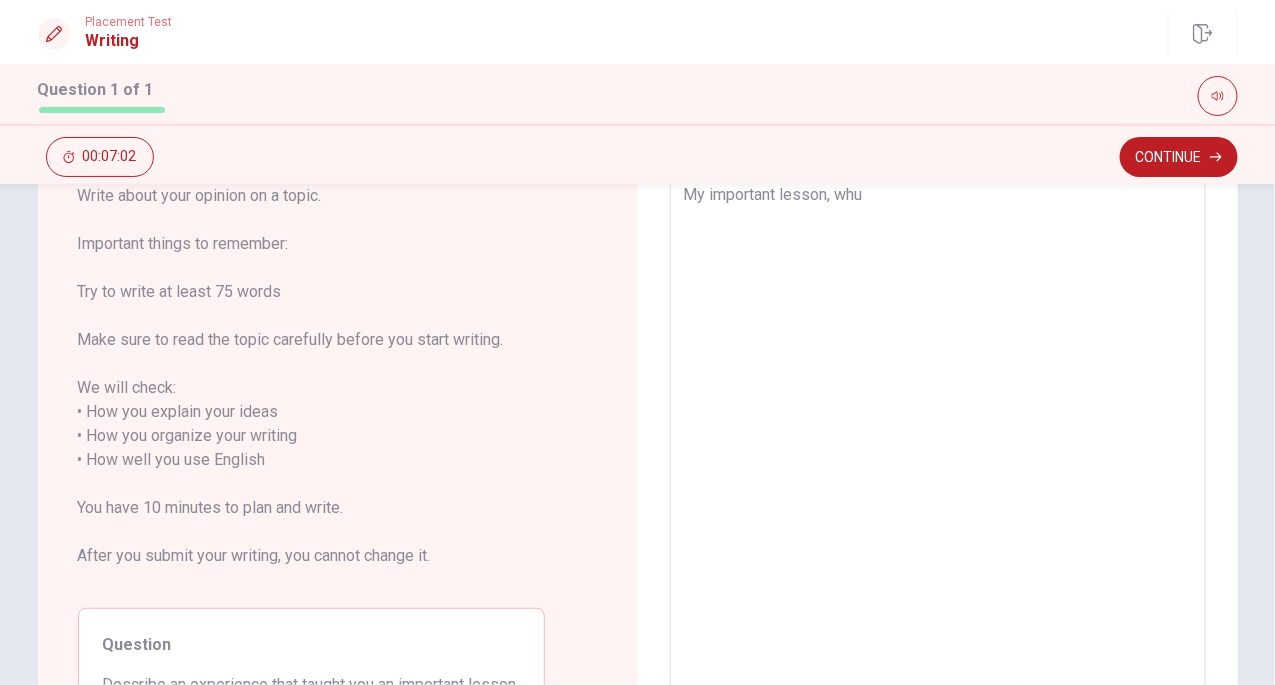 type on "My important lesson, wh" 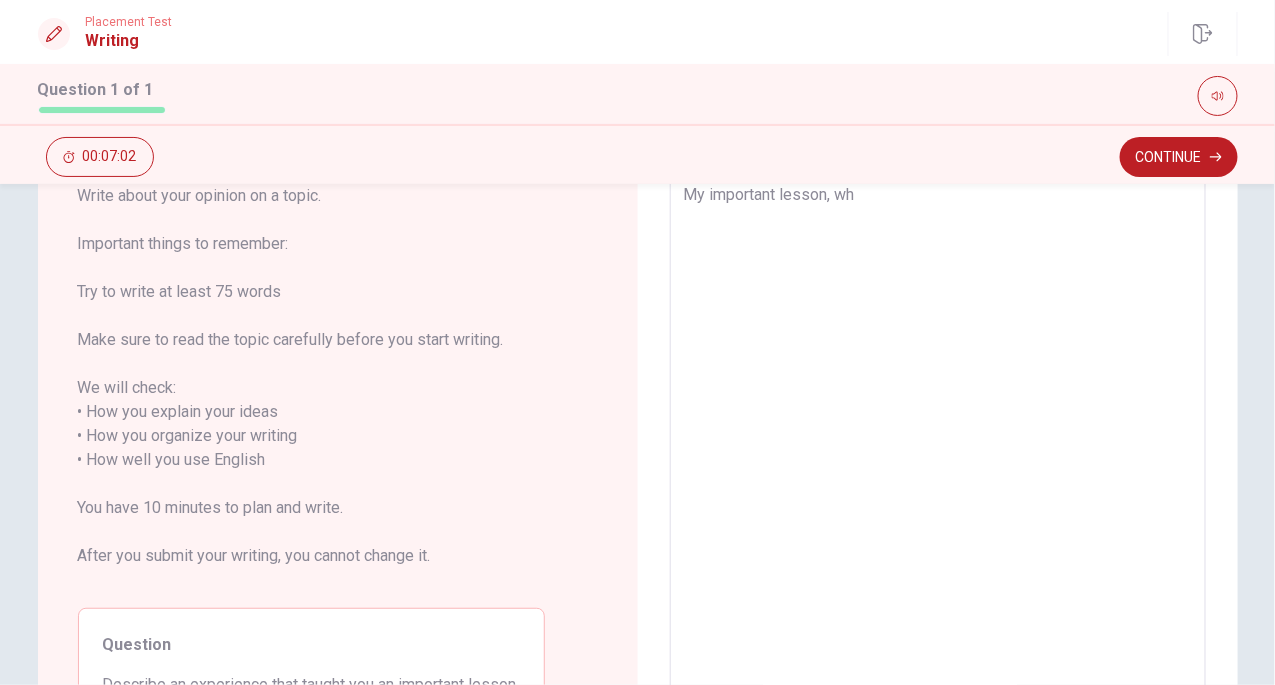 type on "x" 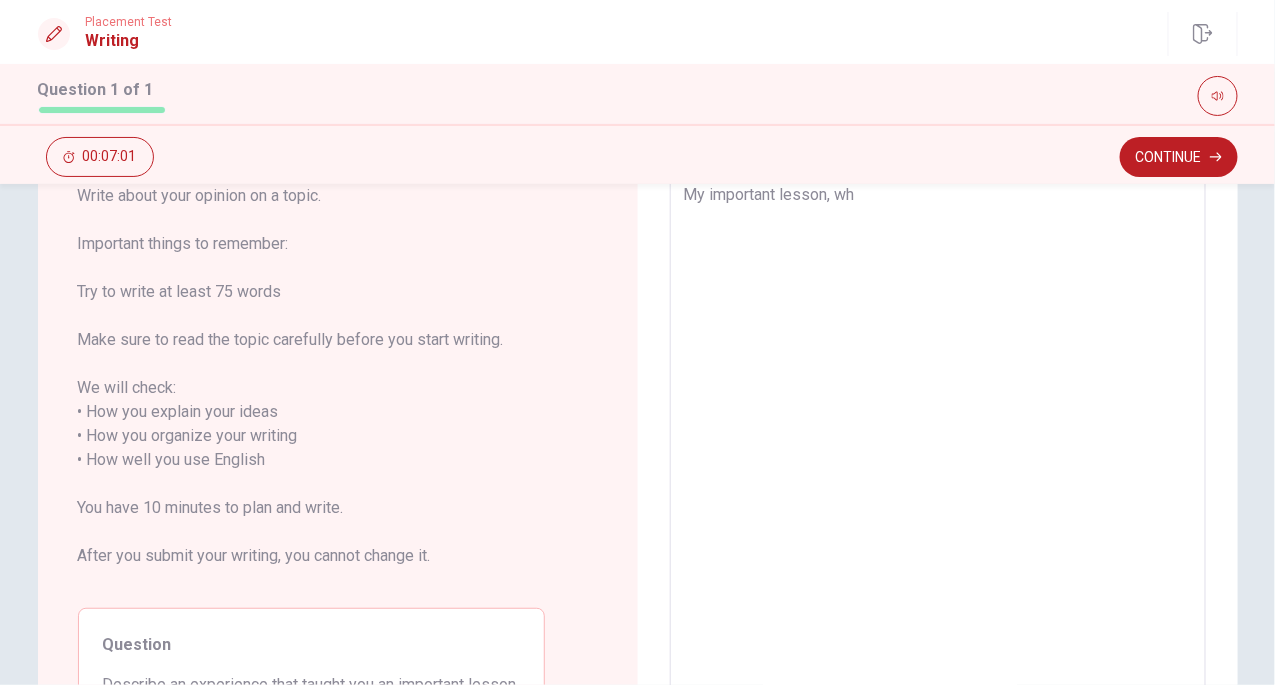 type on "My important lesson, whi" 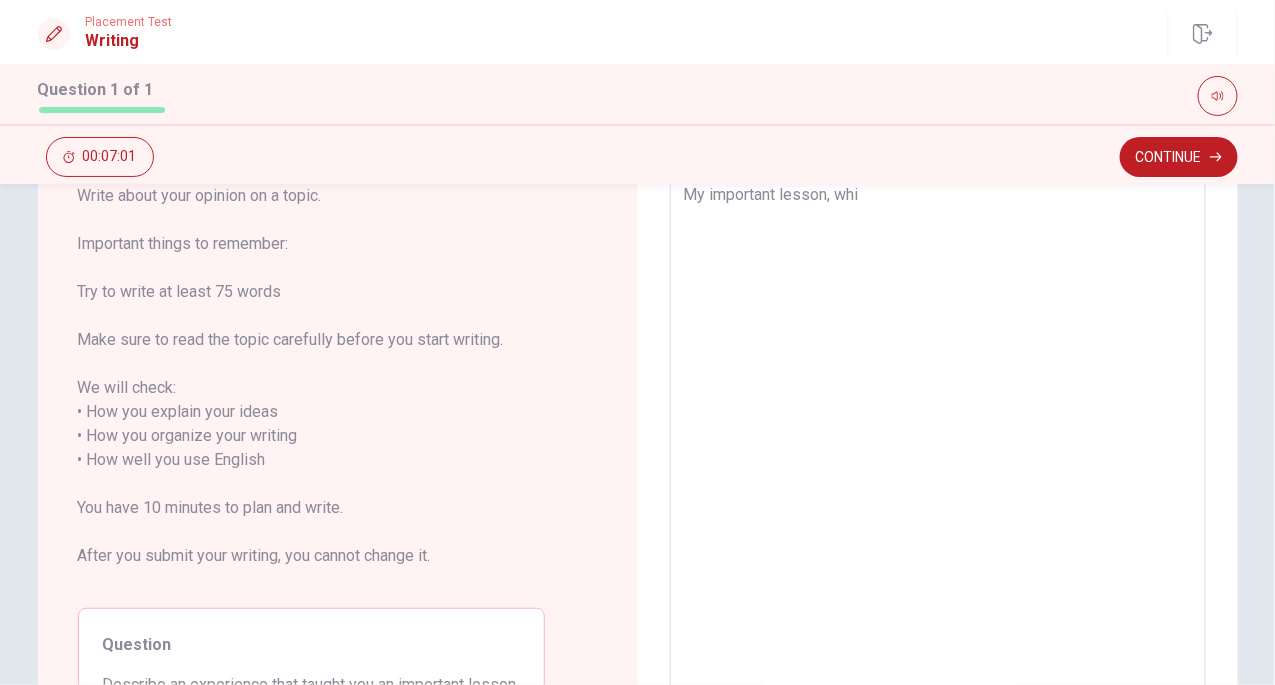 type on "x" 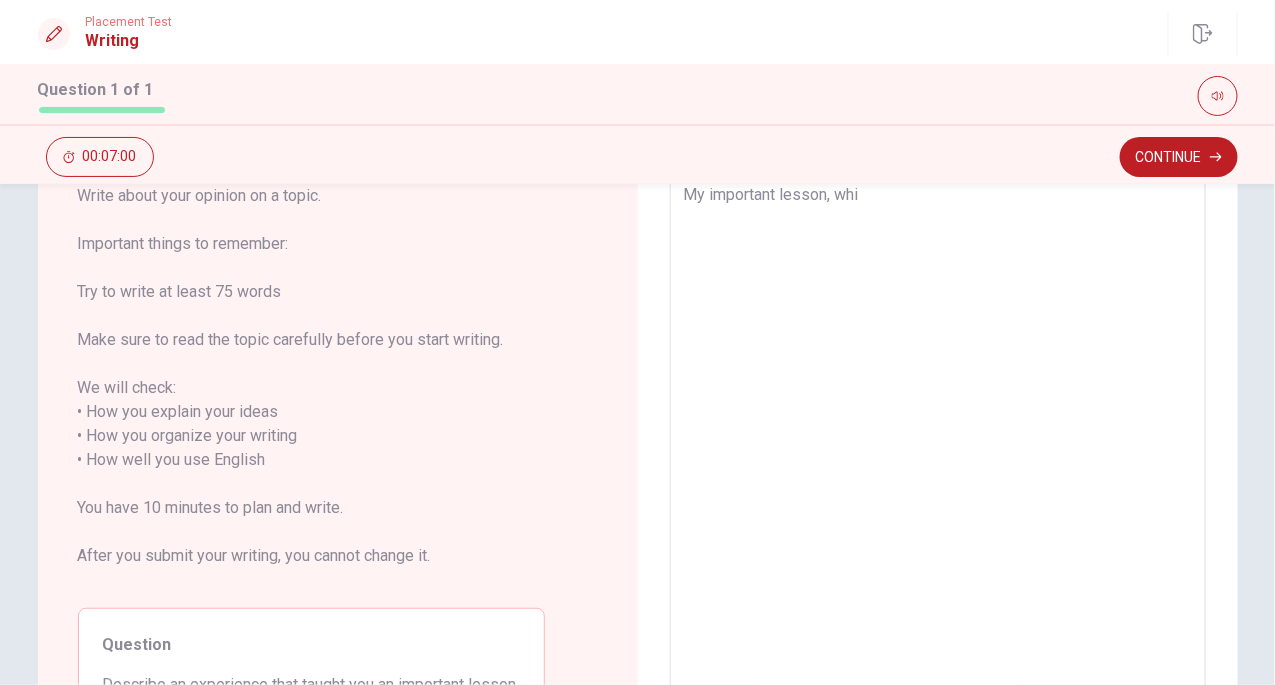 type on "My important lesson, whic" 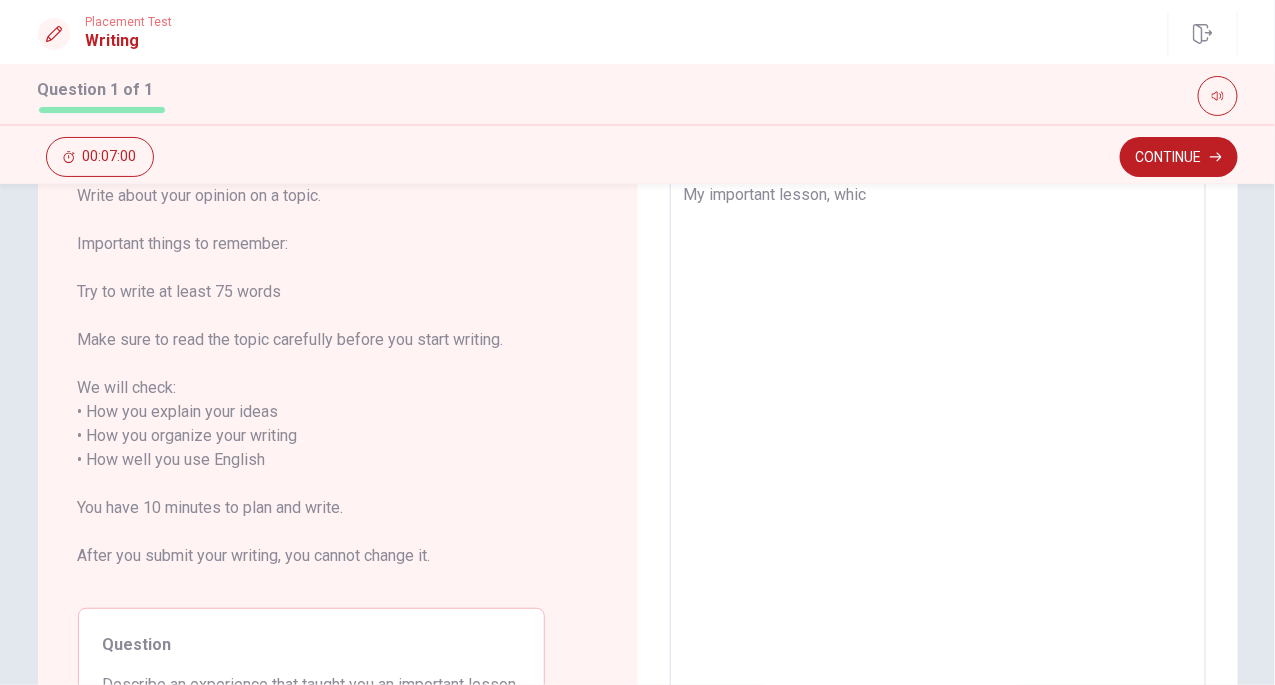 type on "x" 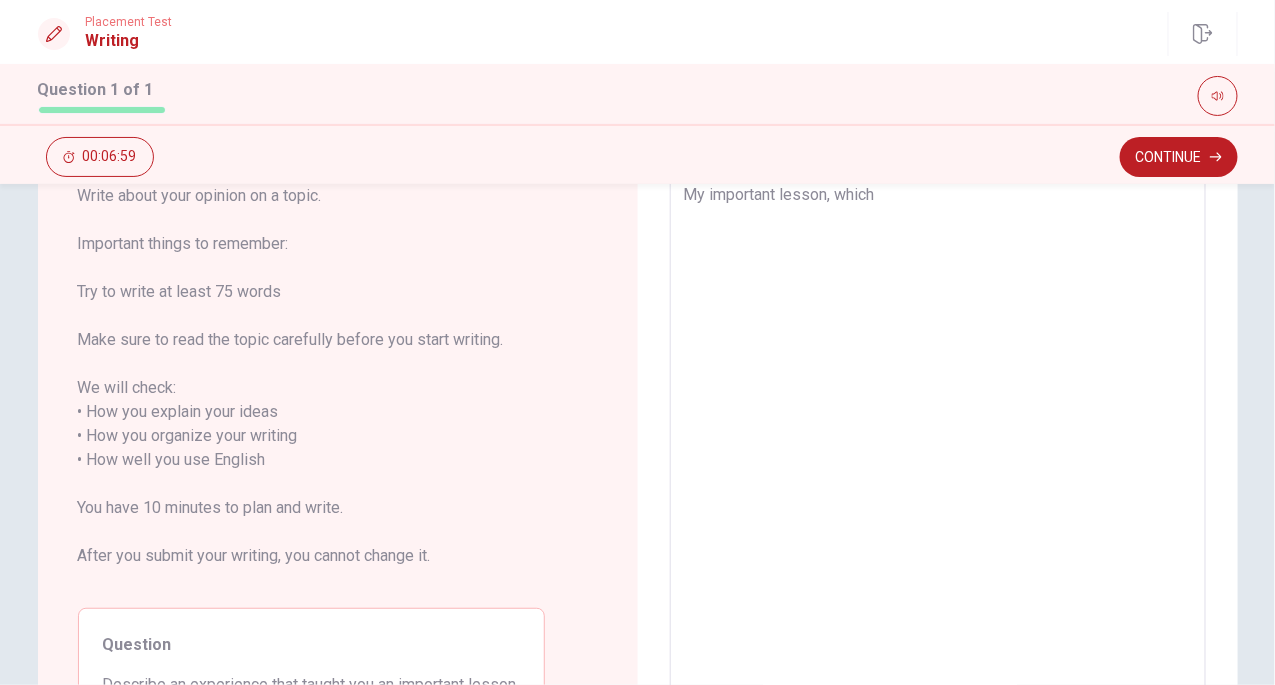 type on "x" 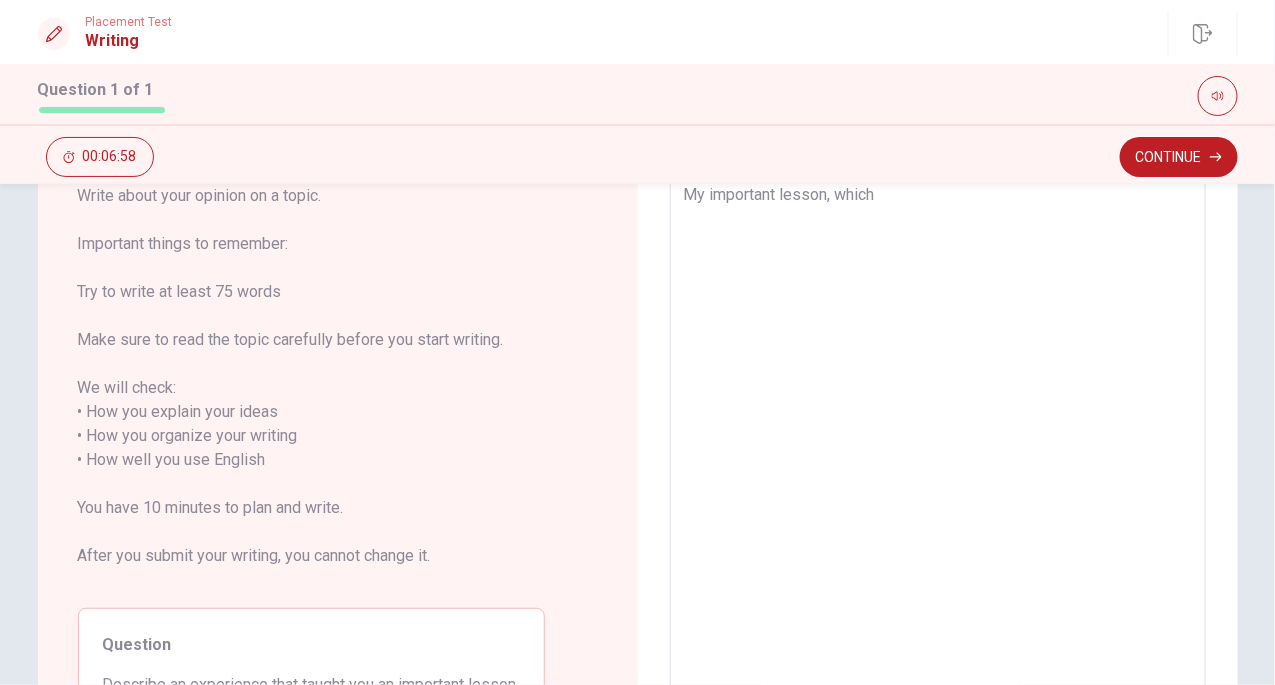 type on "x" 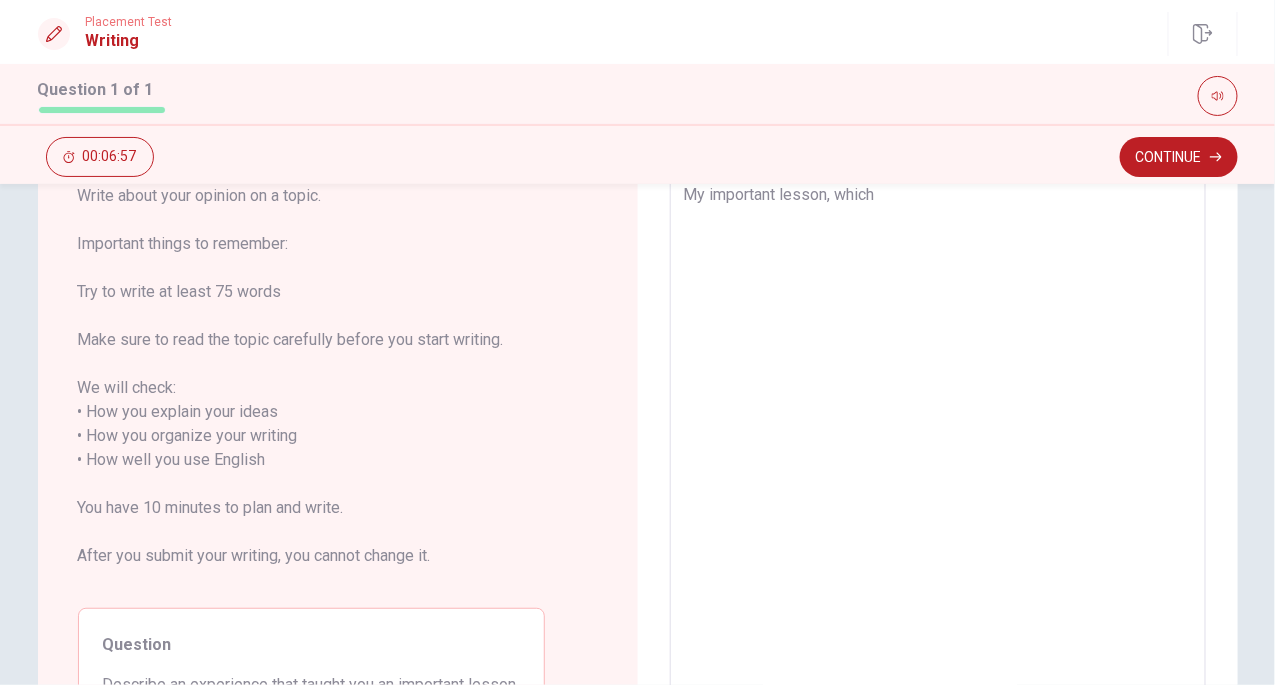 type on "My important lesson, which g" 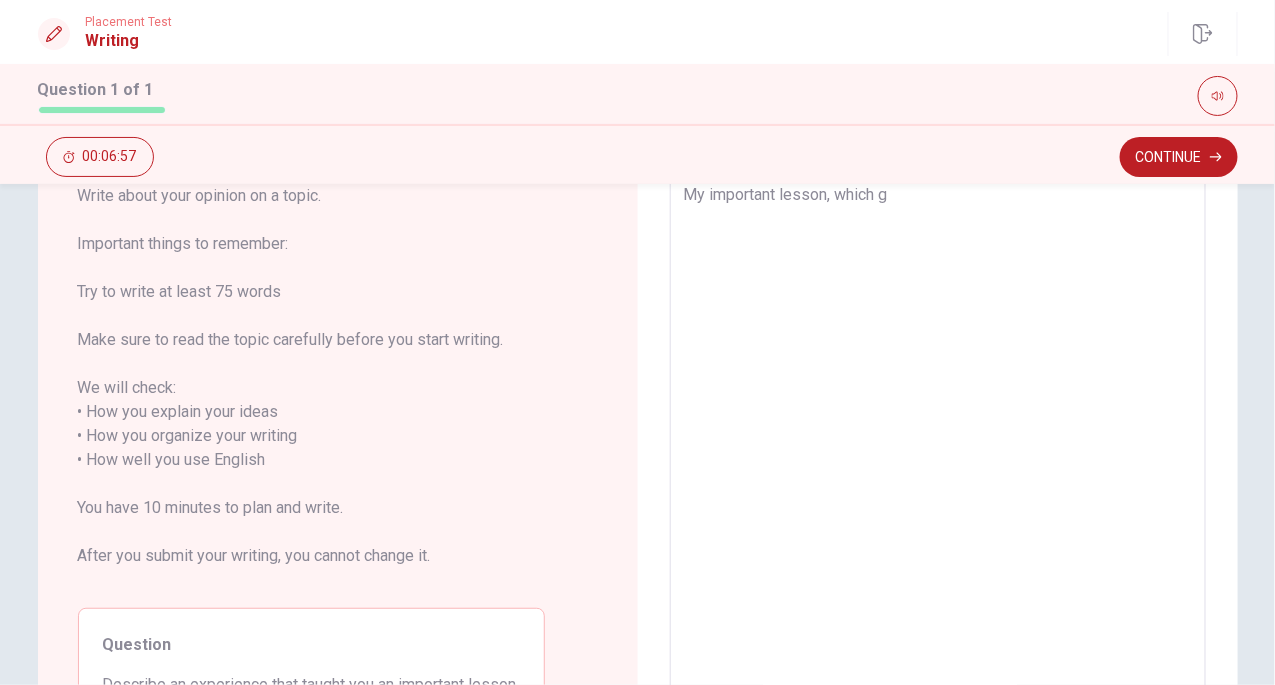 type on "x" 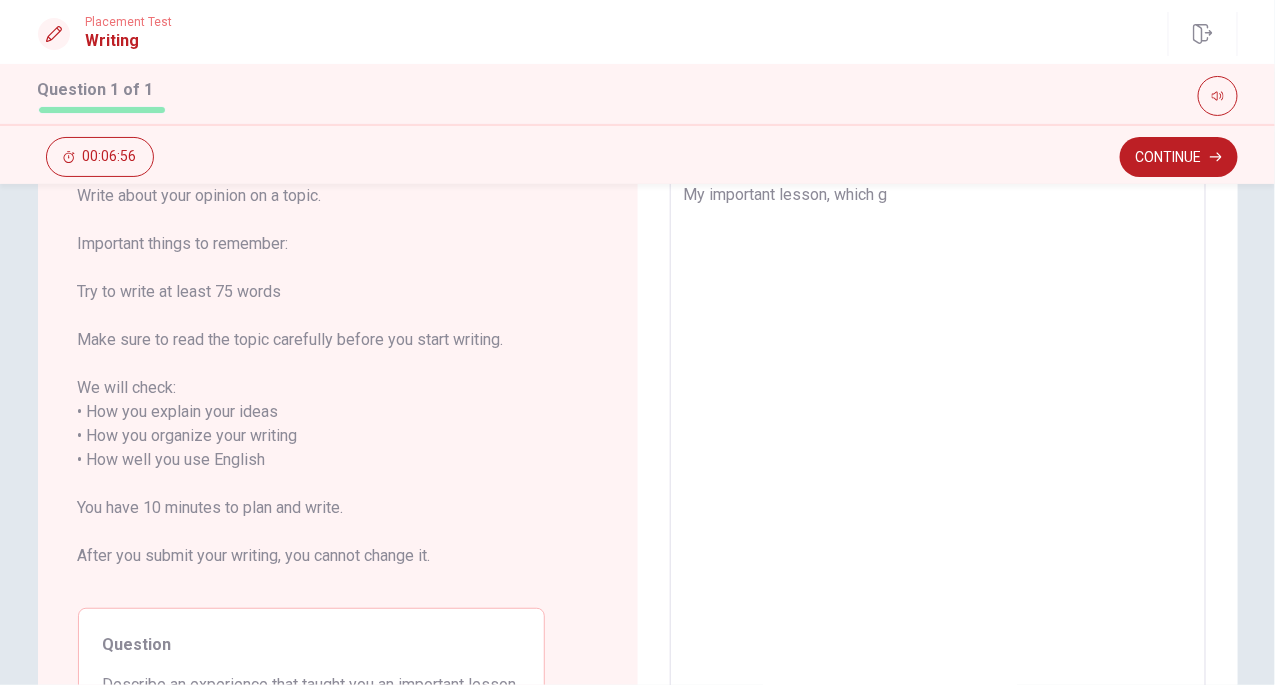 type on "My important lesson, which ga" 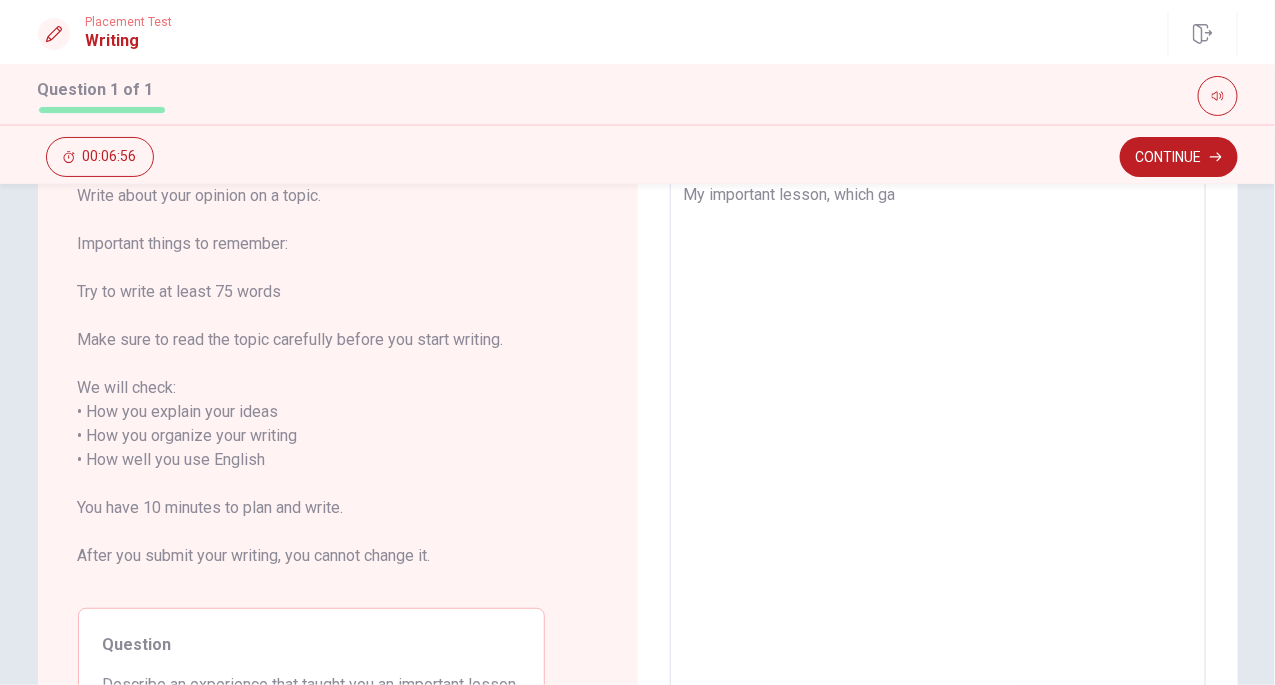 type on "x" 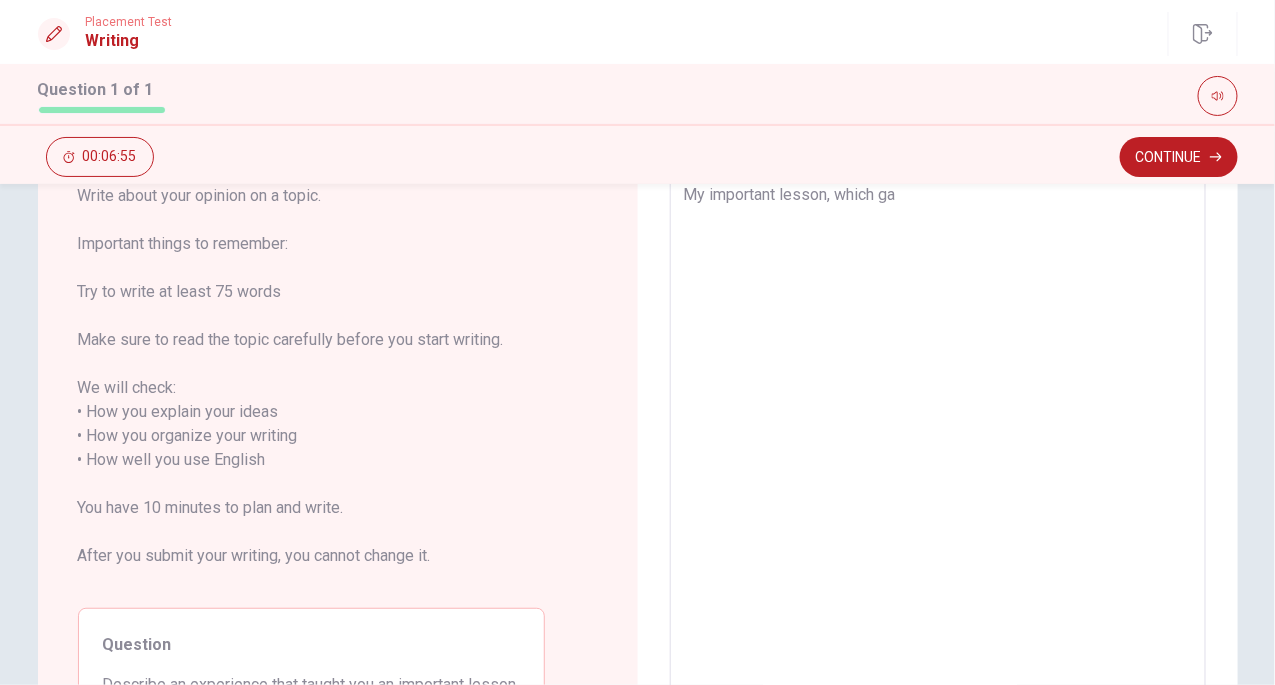 type on "My important lesson, which gav" 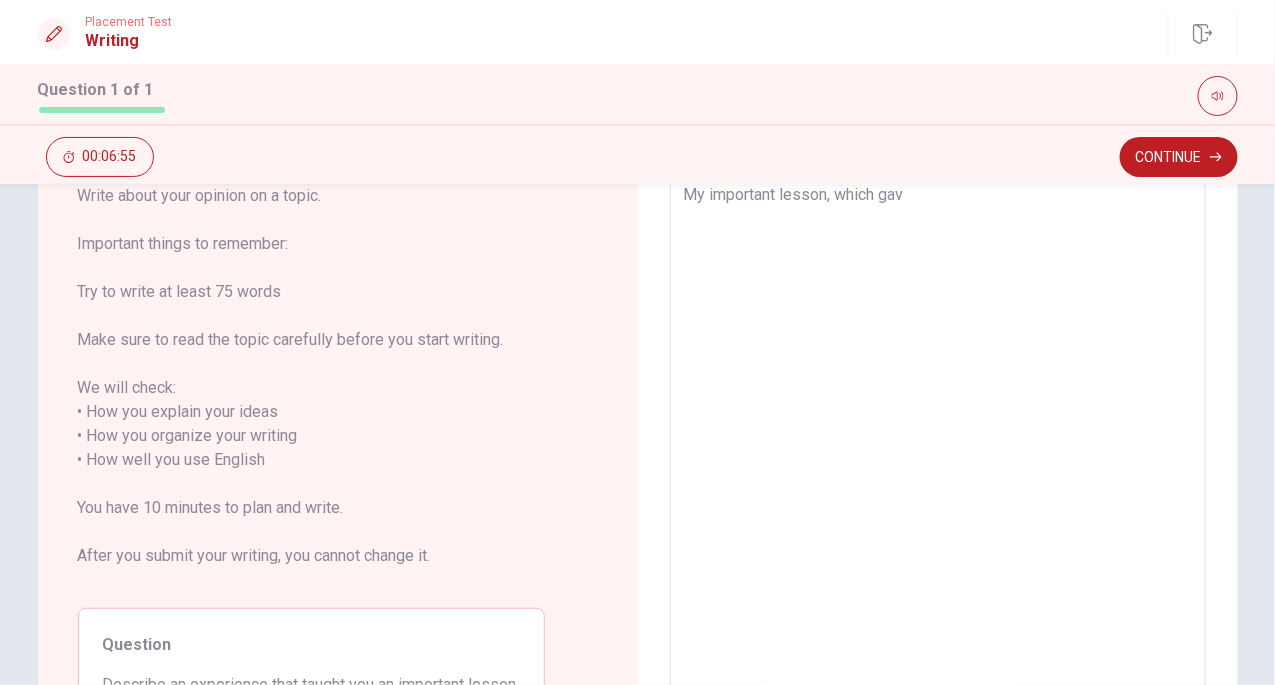 type on "x" 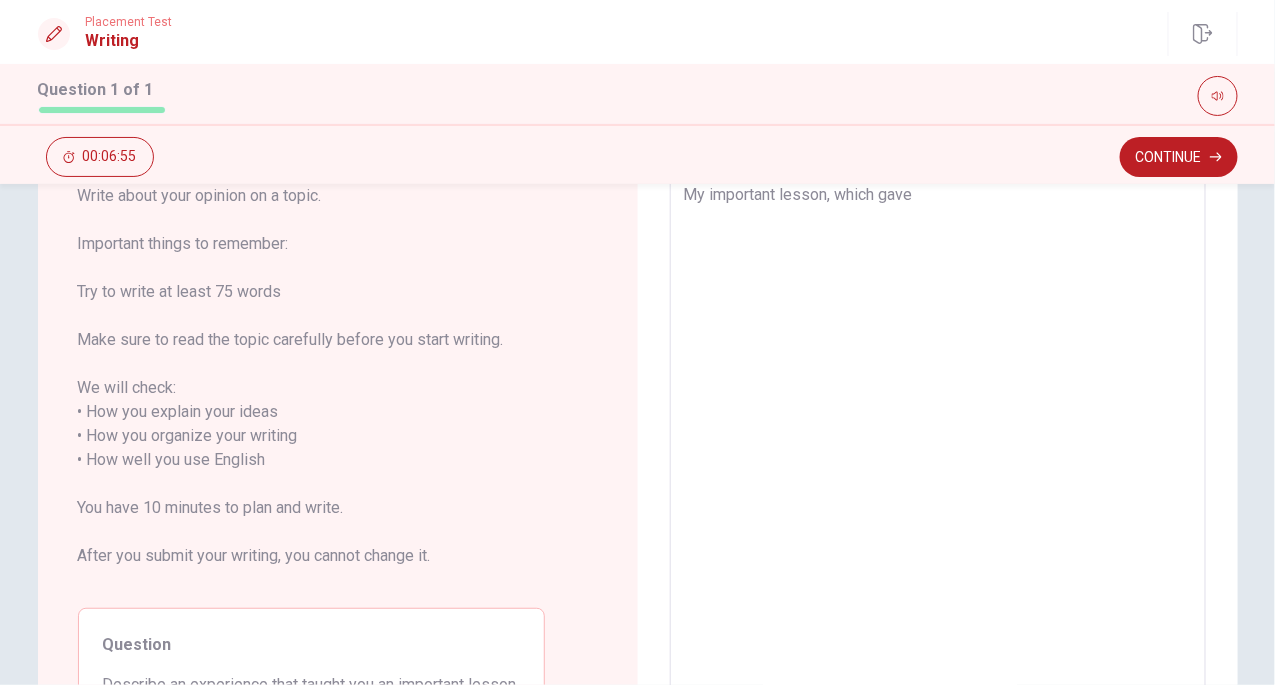 type on "x" 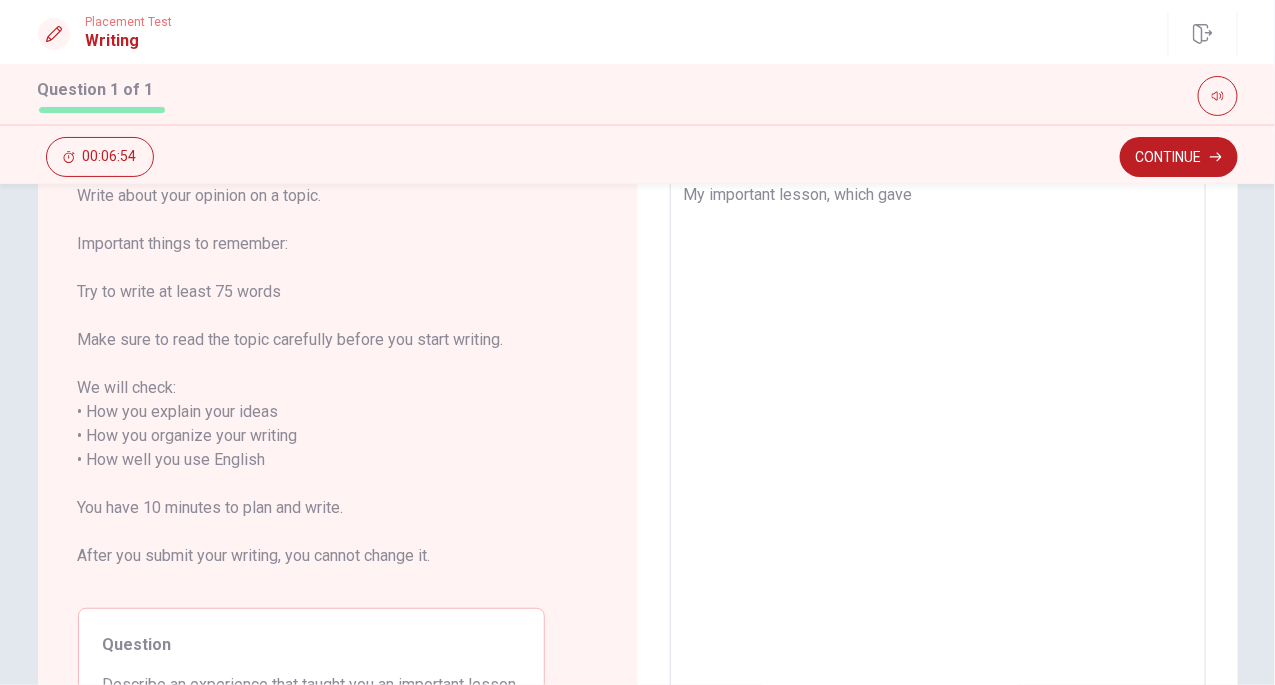 type on "My important lesson, which gave" 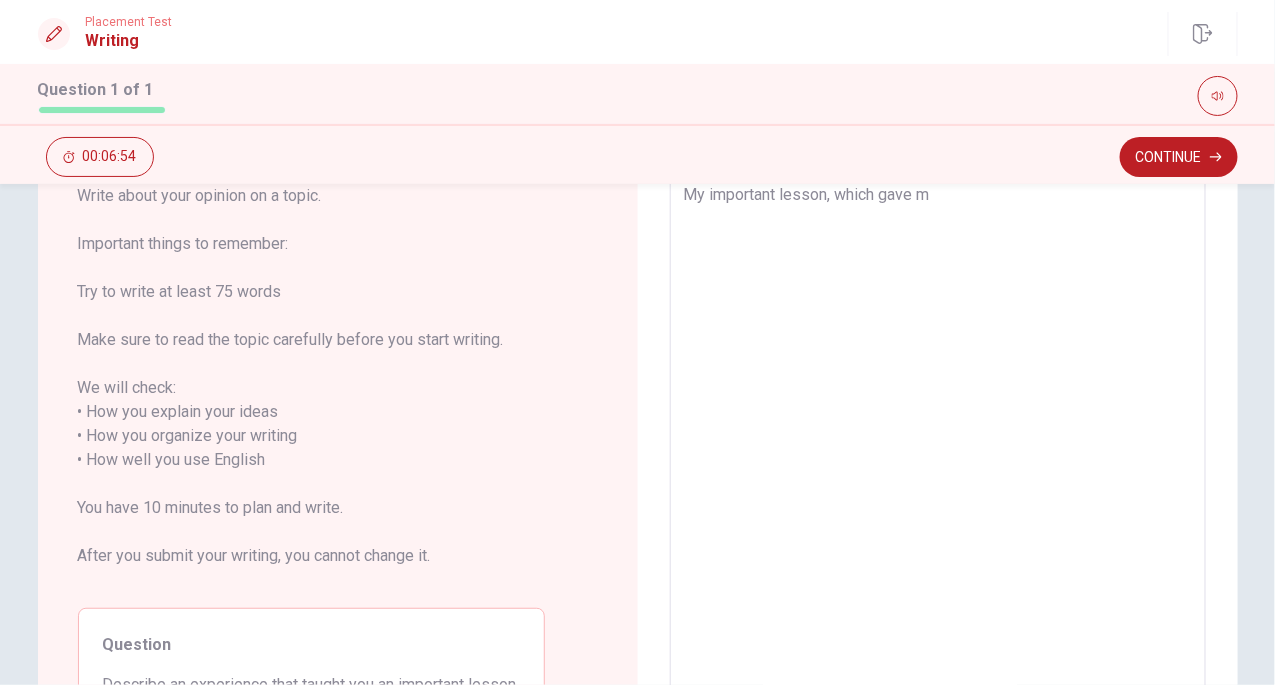 type on "x" 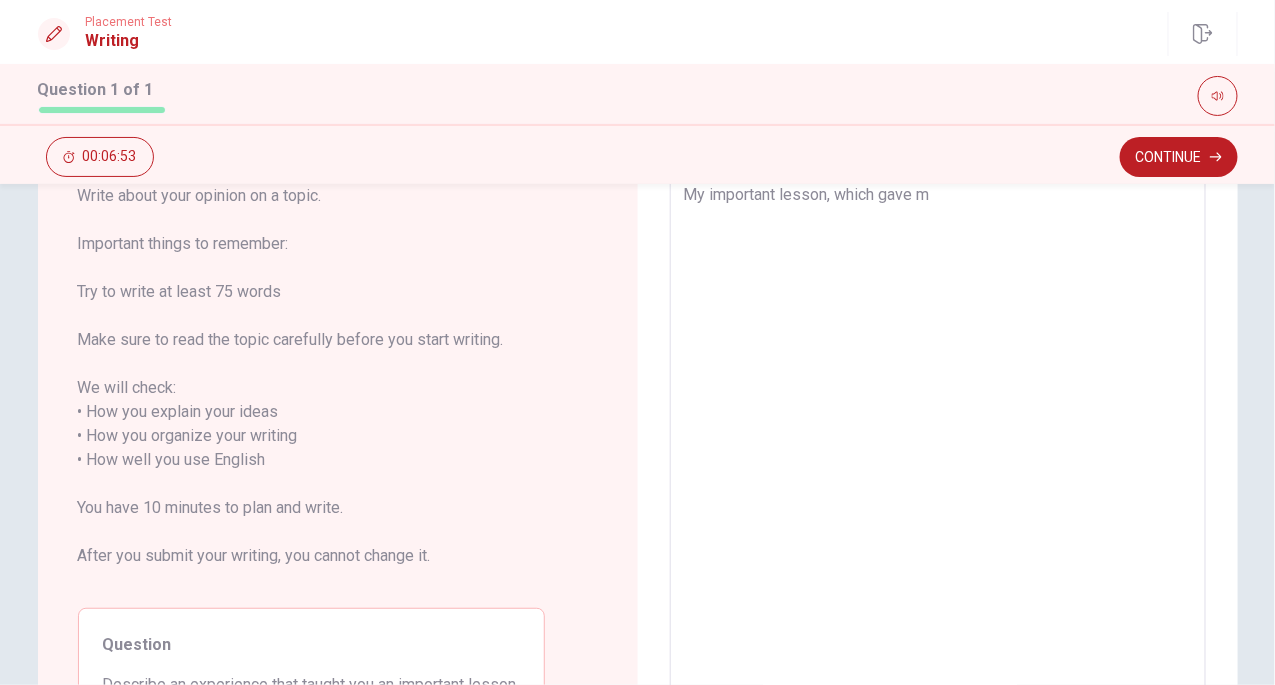 type on "My important lesson, which gave me" 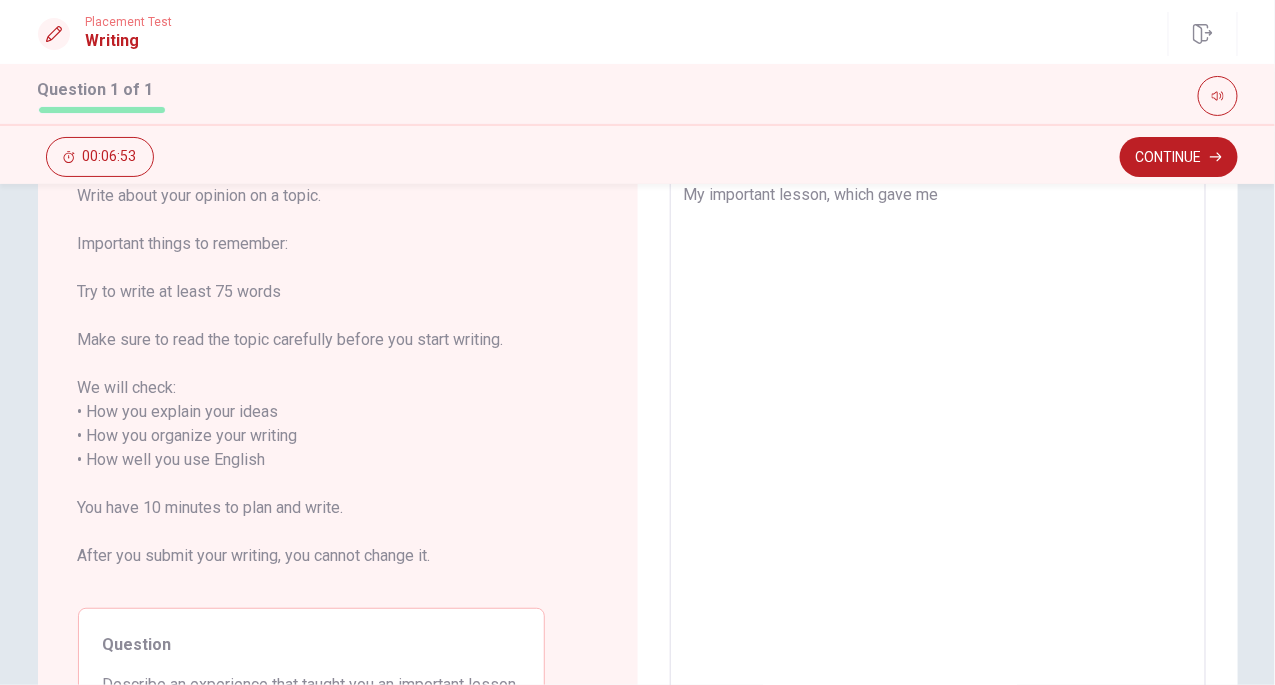type on "x" 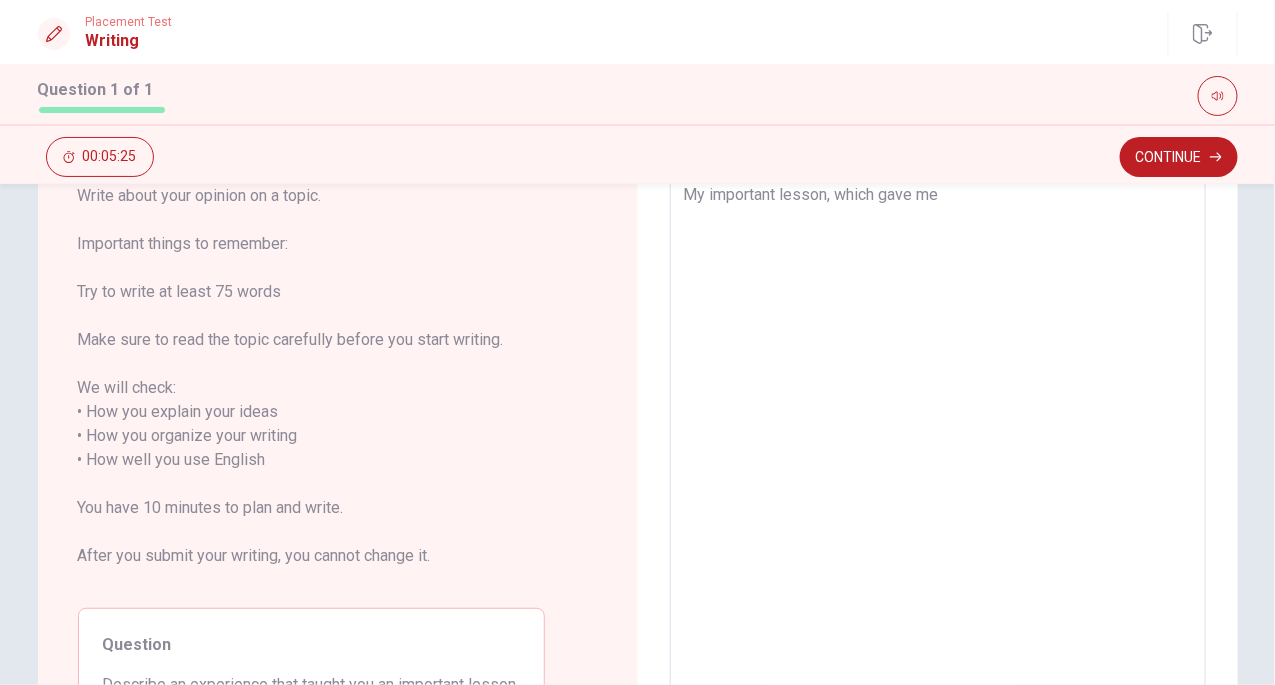 type on "x" 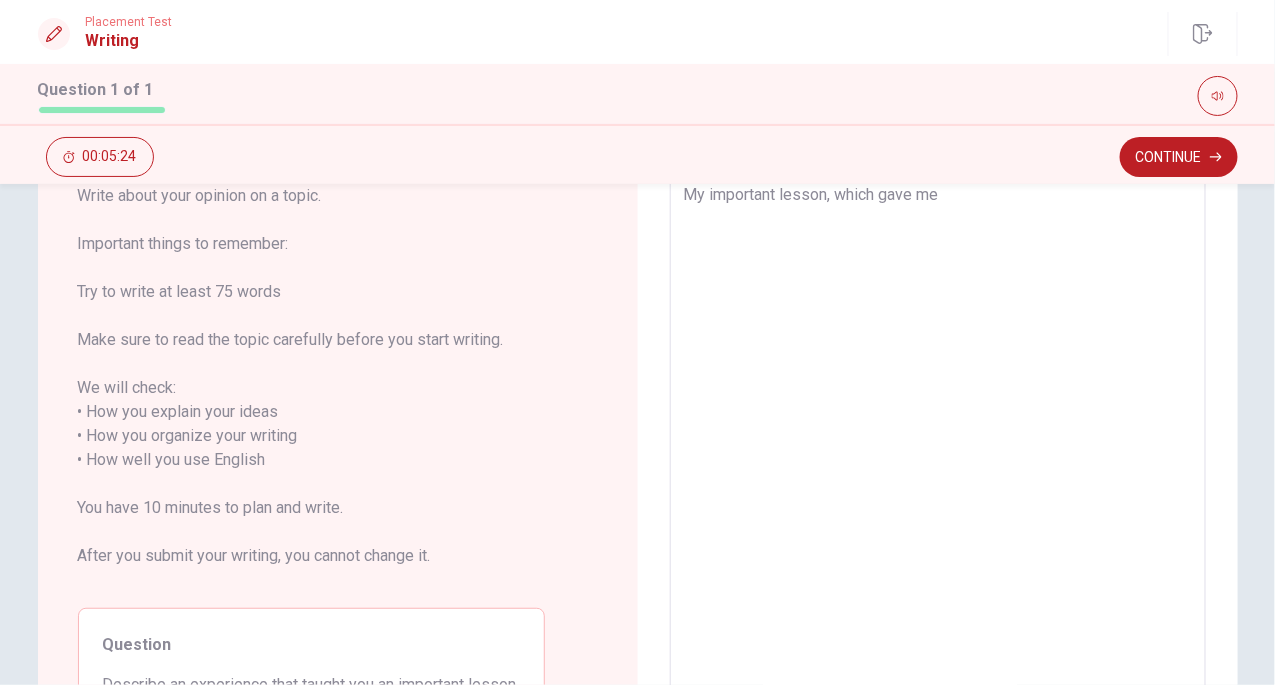 type on "My important lesson, which gave me" 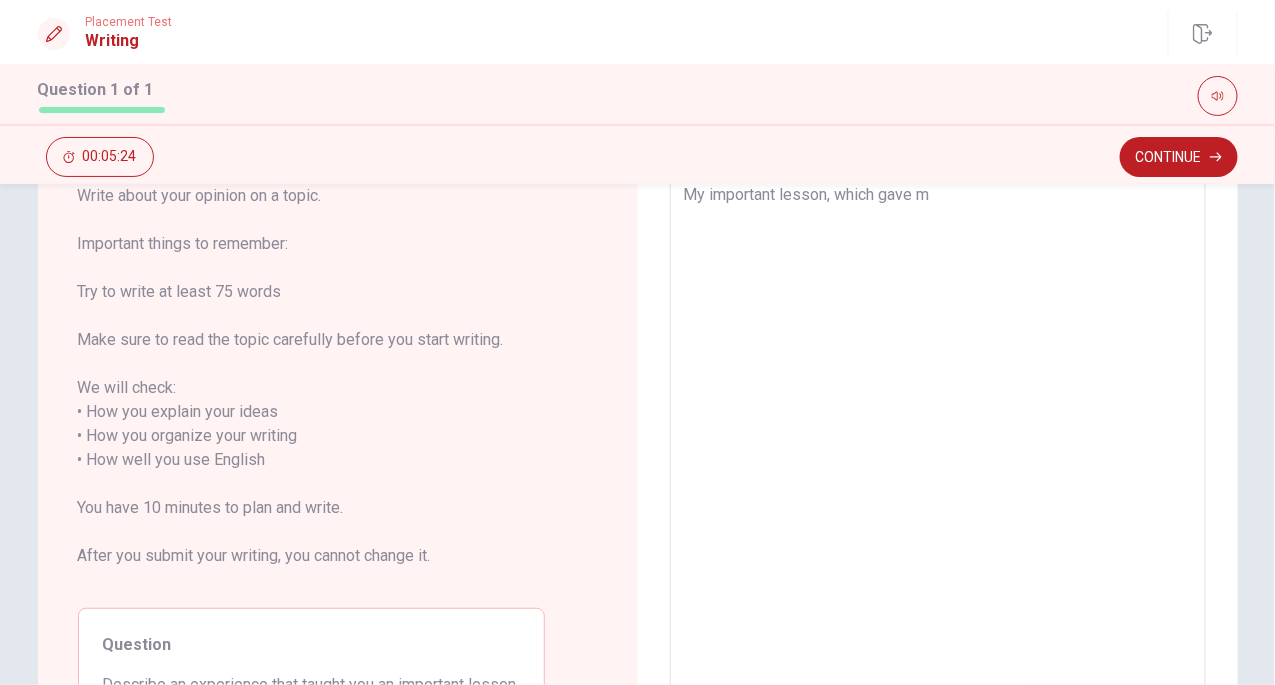 type on "x" 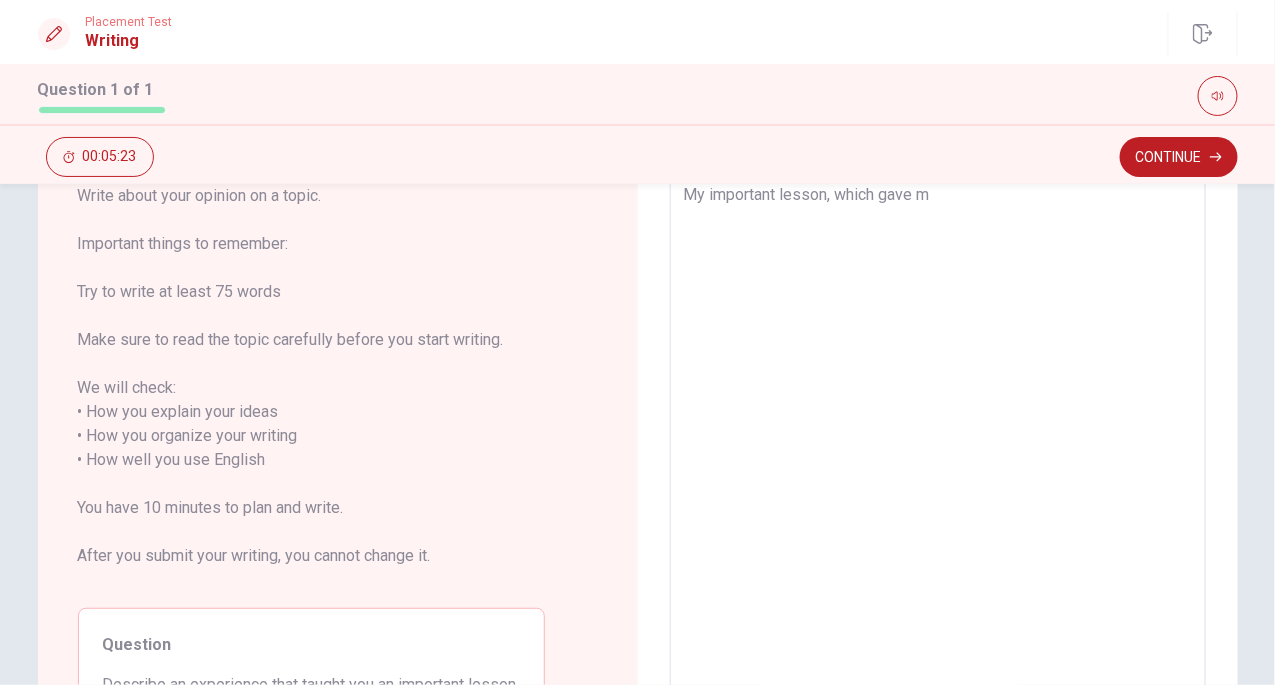 type on "My important lesson, which gave" 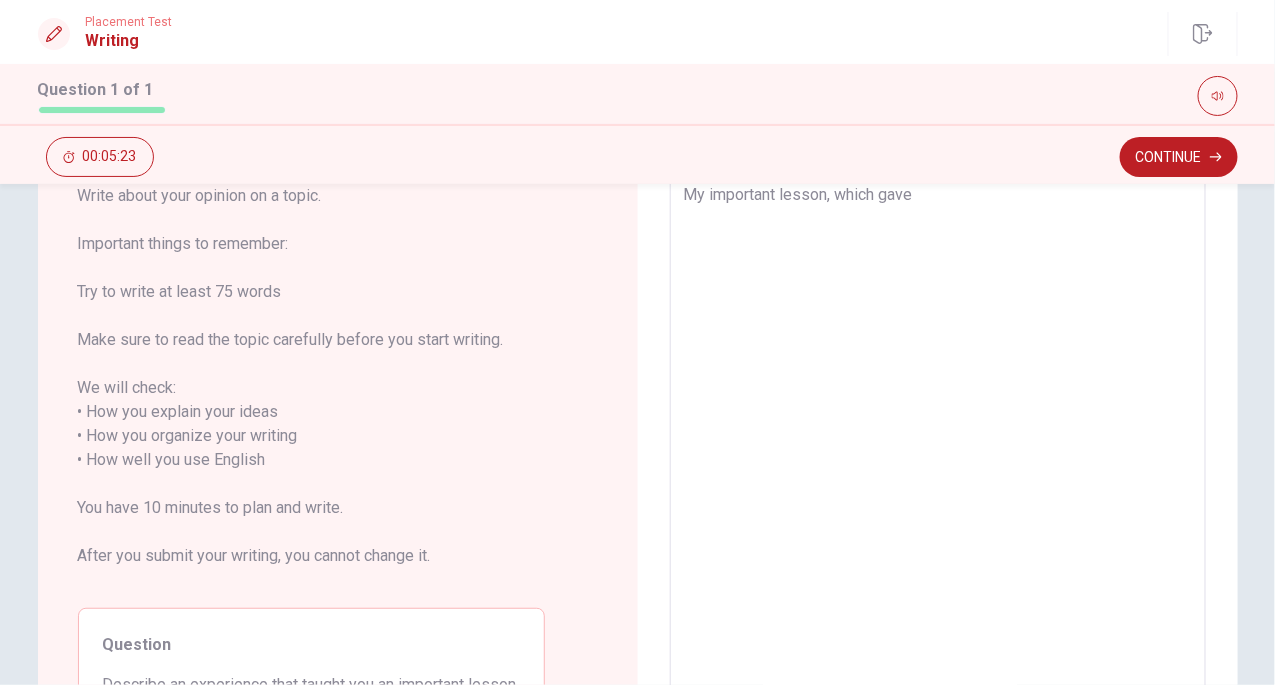 type on "x" 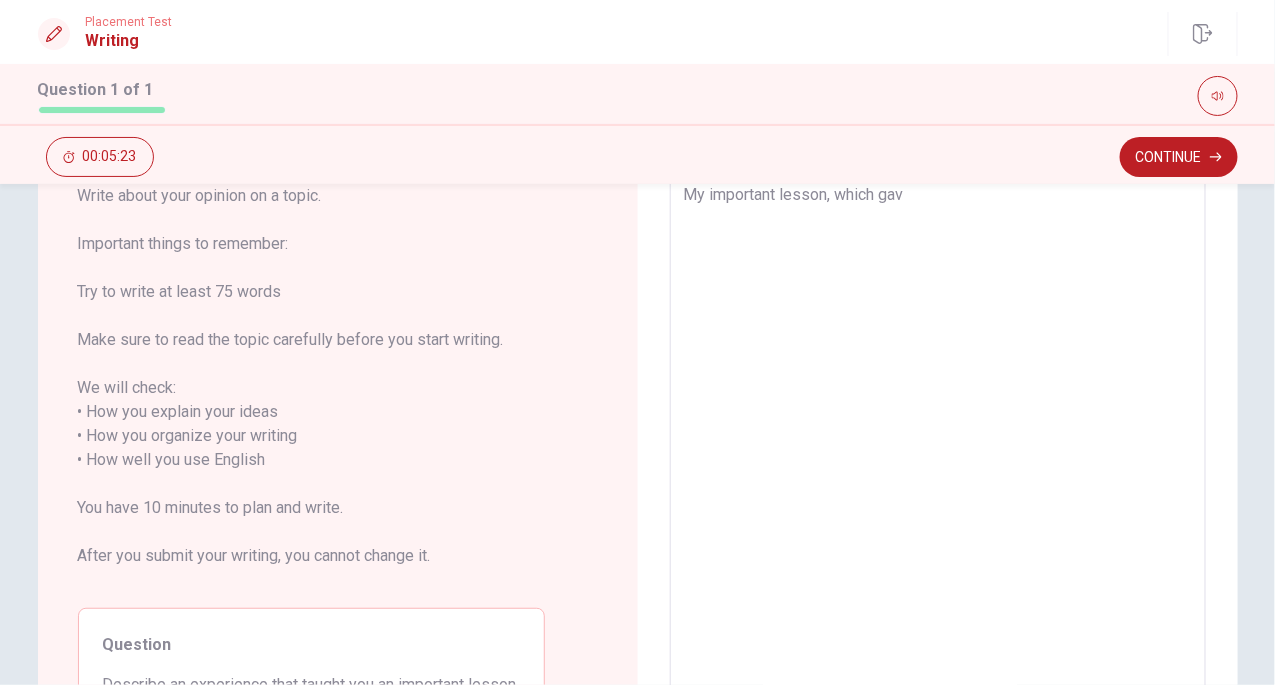 type on "x" 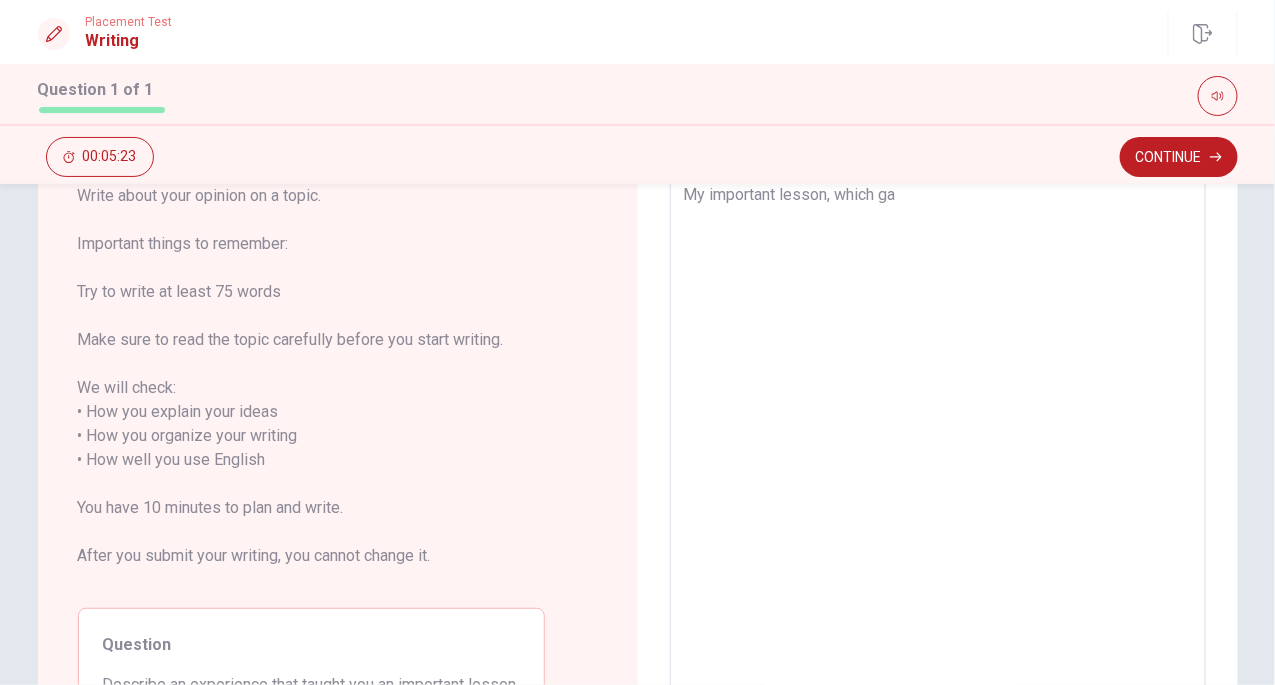 type on "My important lesson, which g" 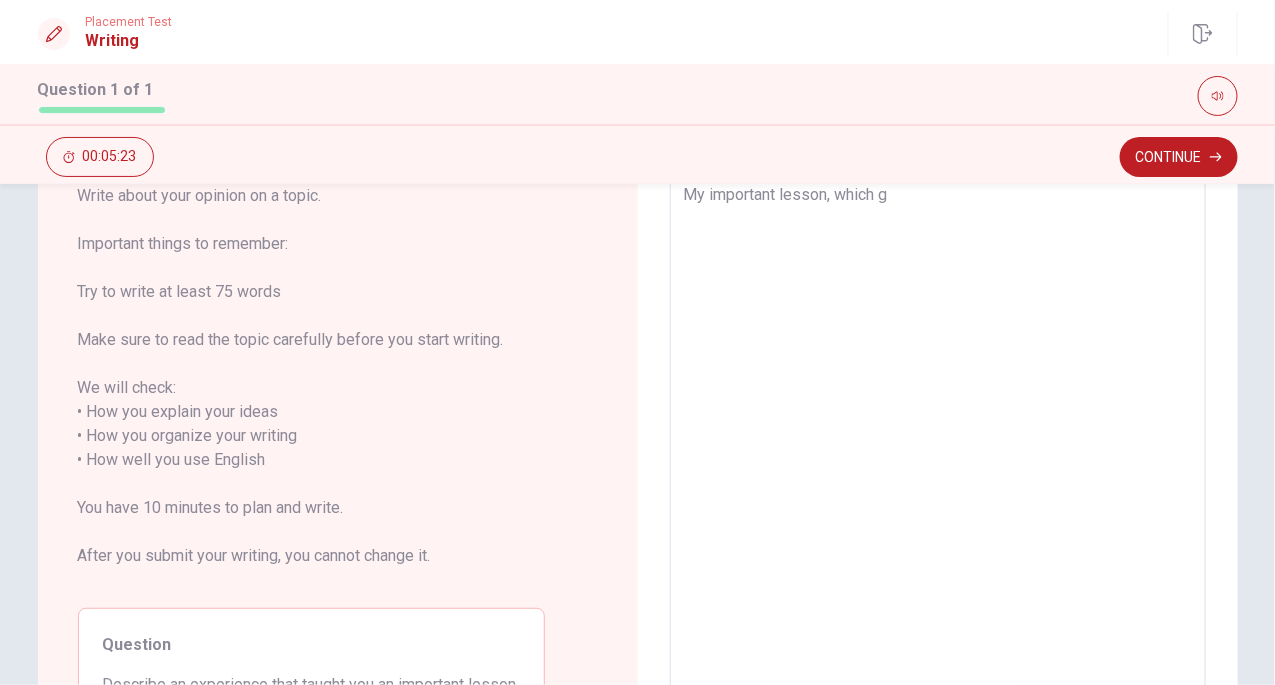 type on "x" 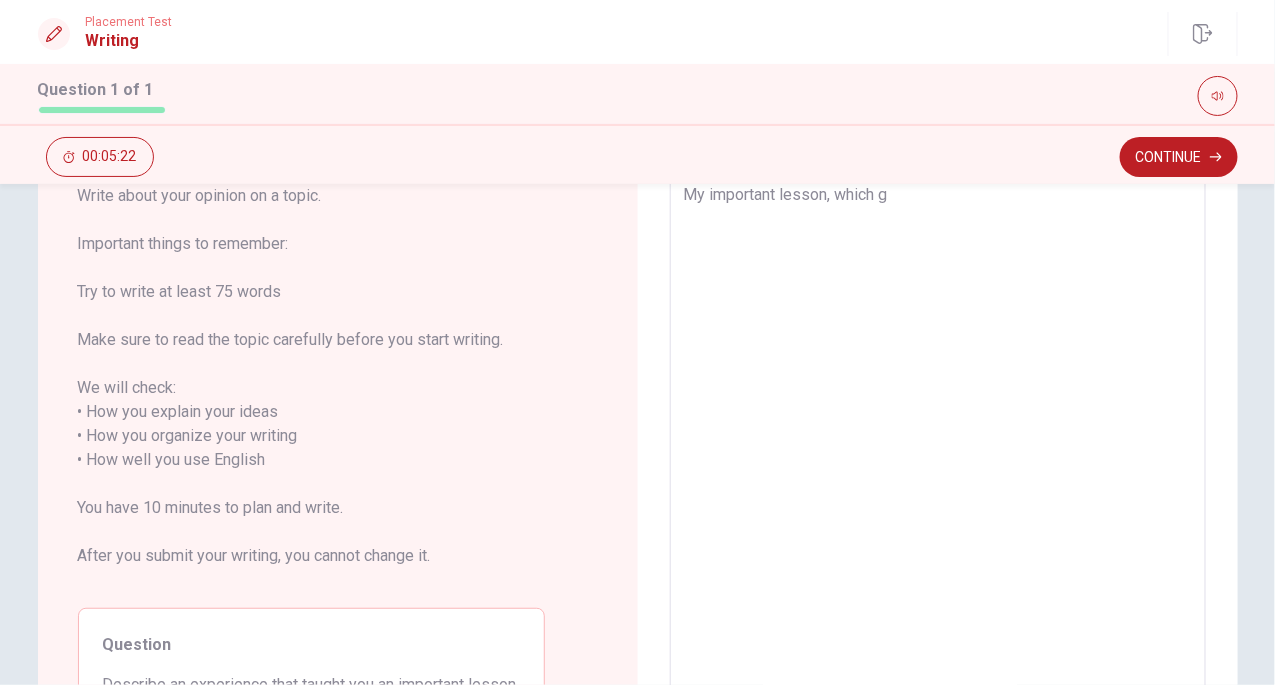 type on "My important lesson, which" 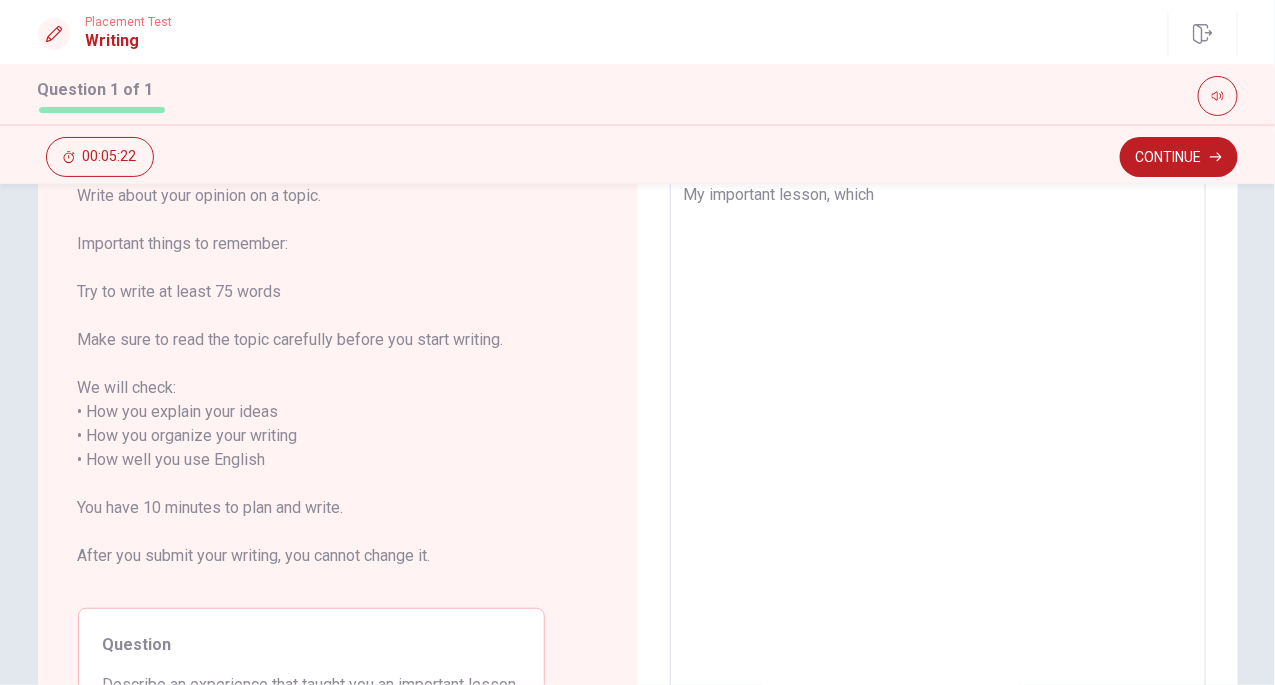 type on "x" 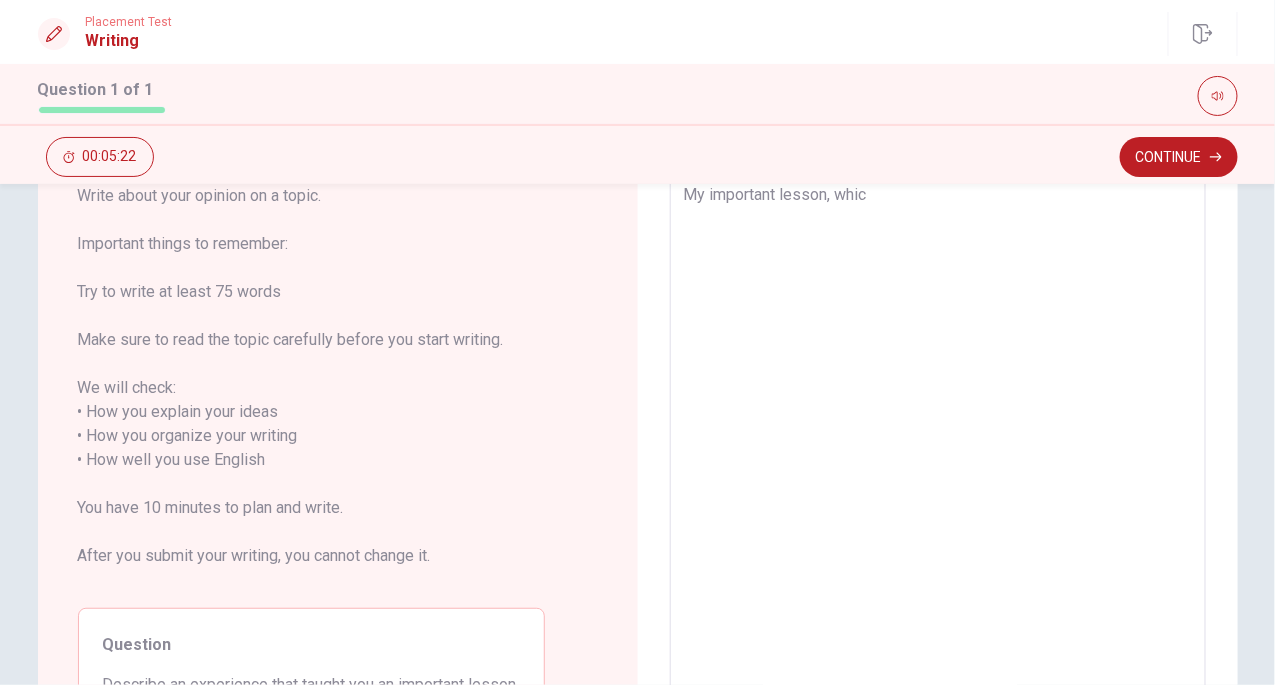 type on "x" 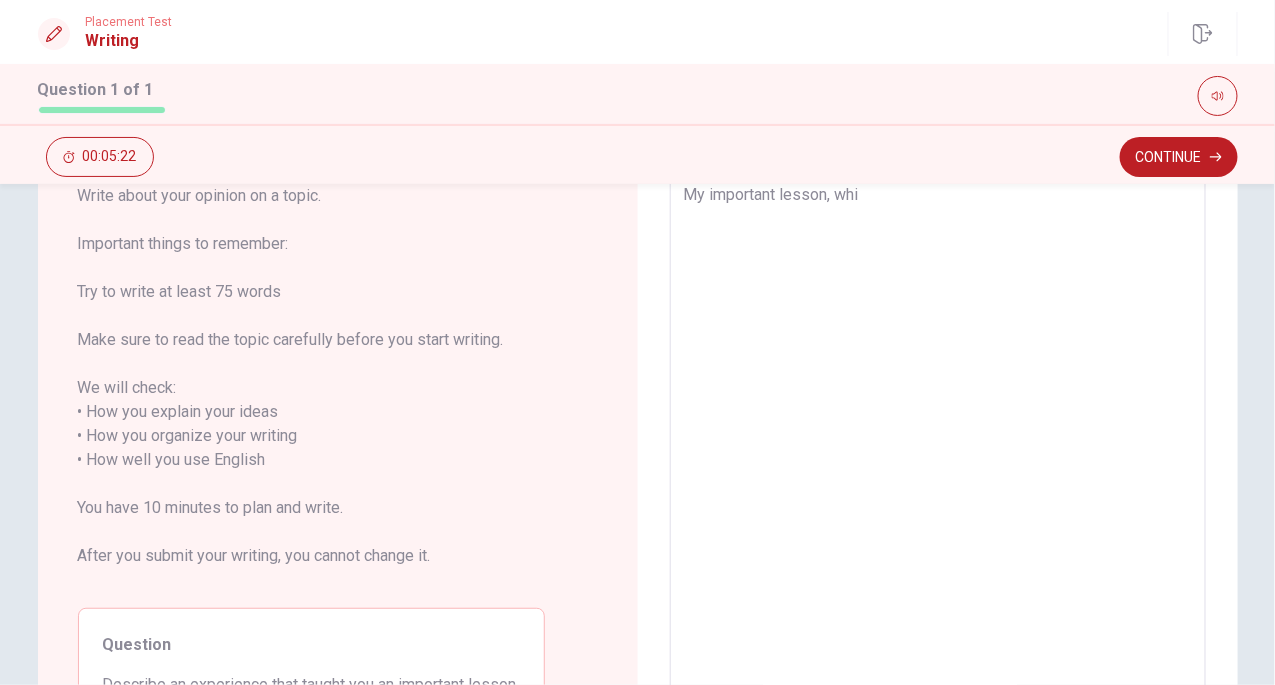 type on "x" 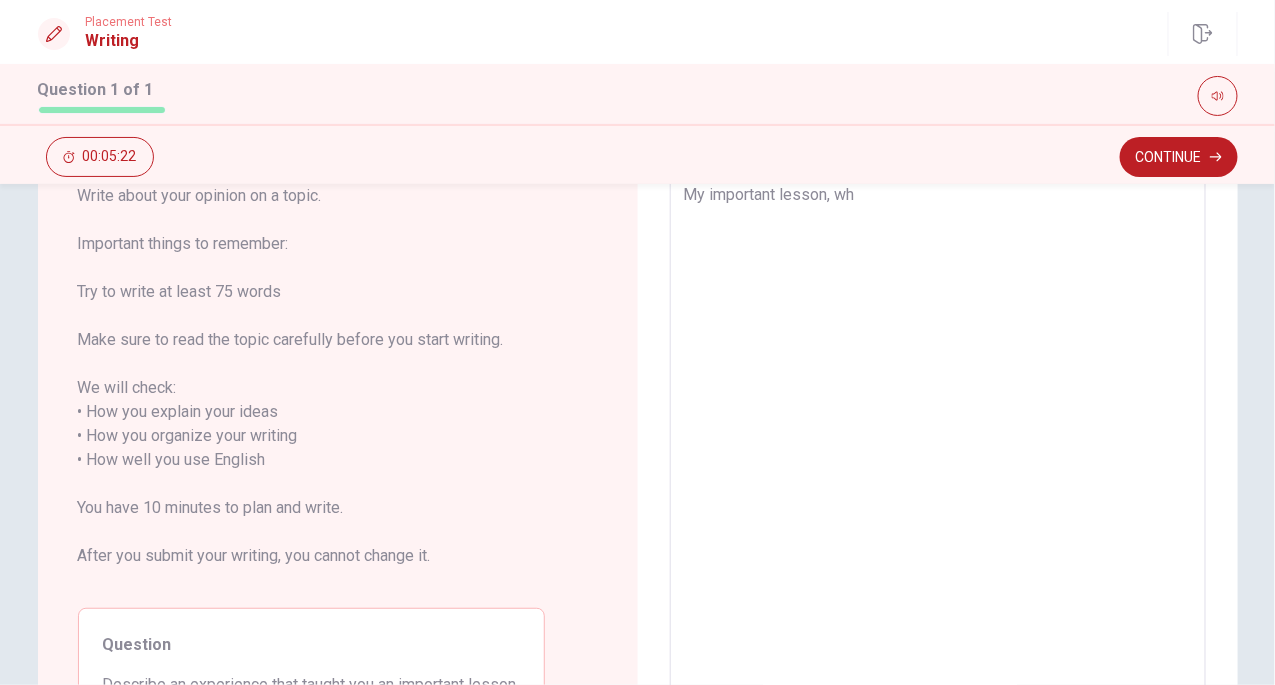 type on "x" 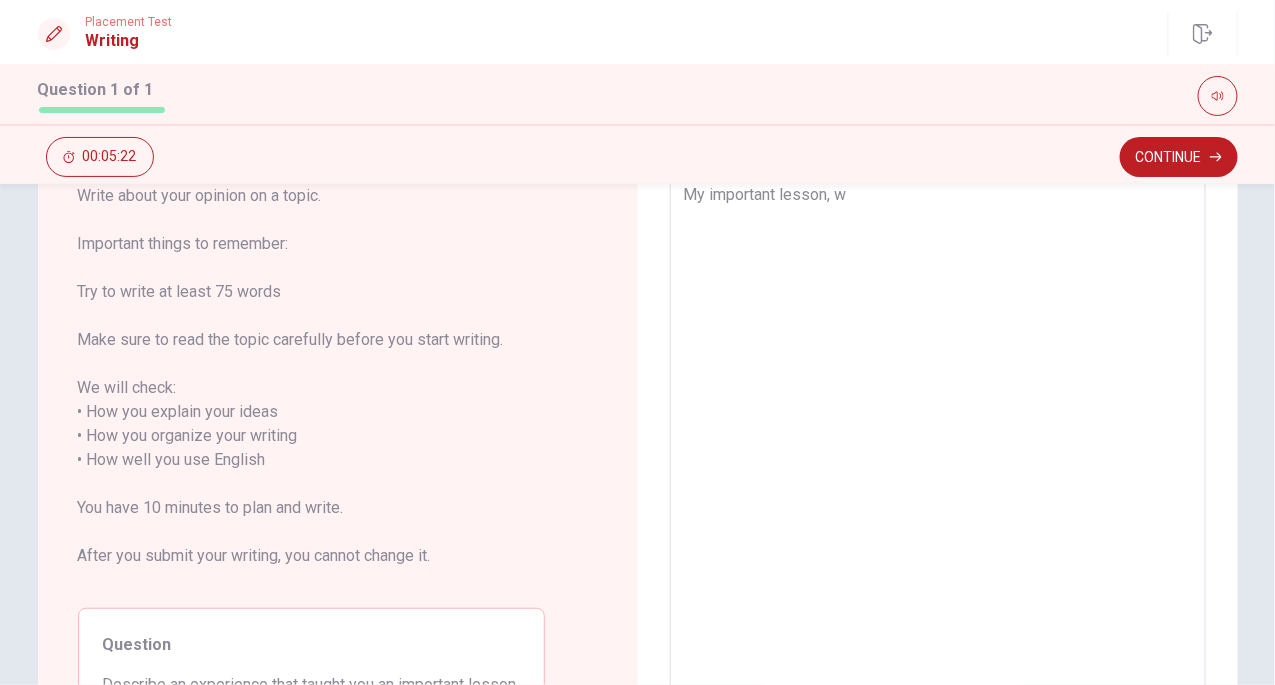 type on "x" 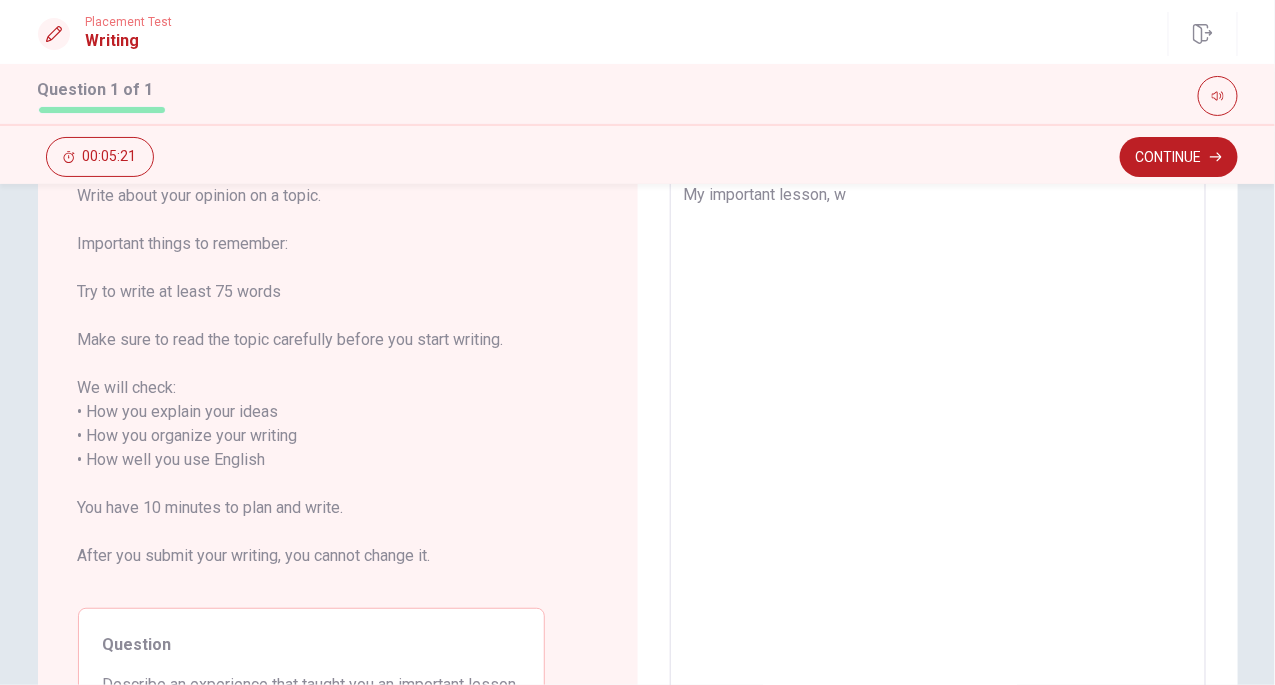 type on "My important lesson," 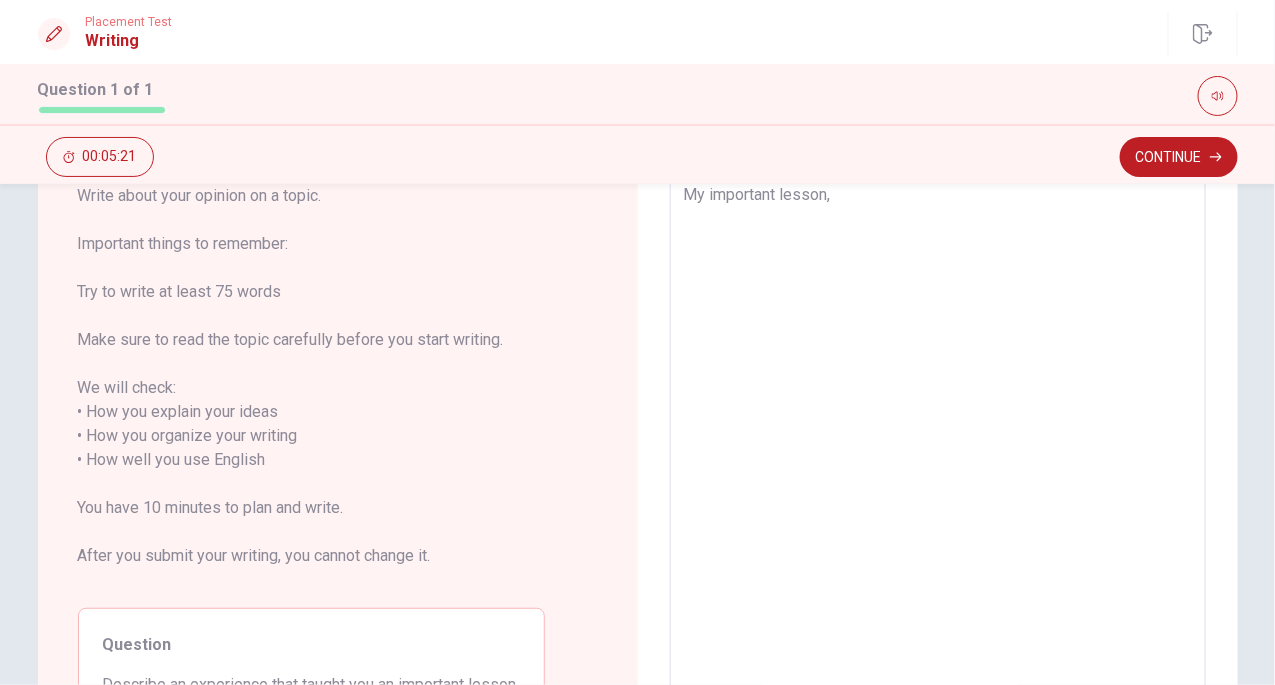 type on "x" 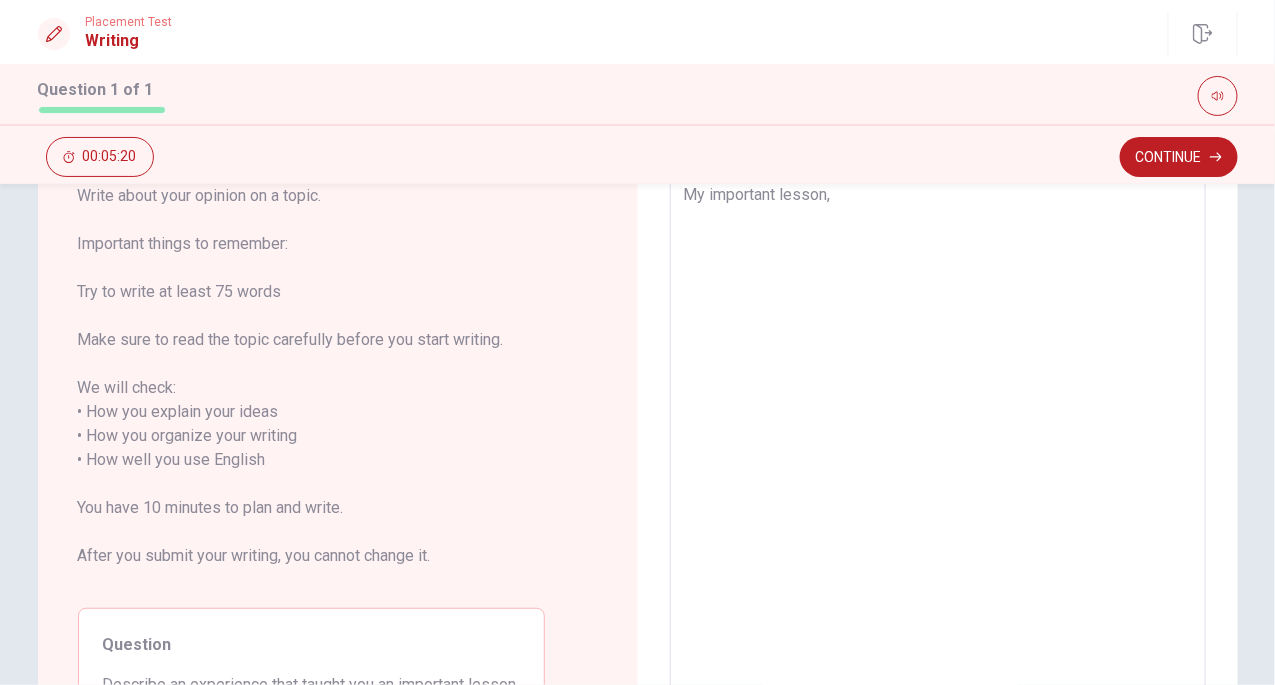 type on "My important lesson" 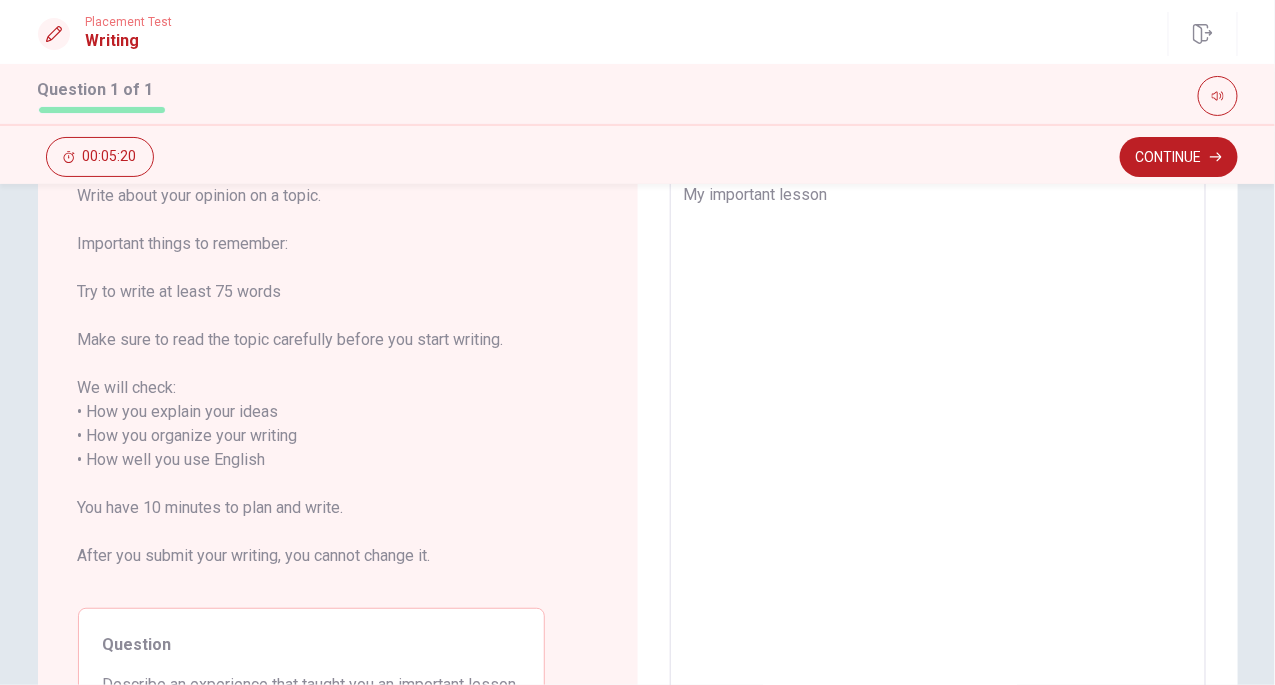type on "x" 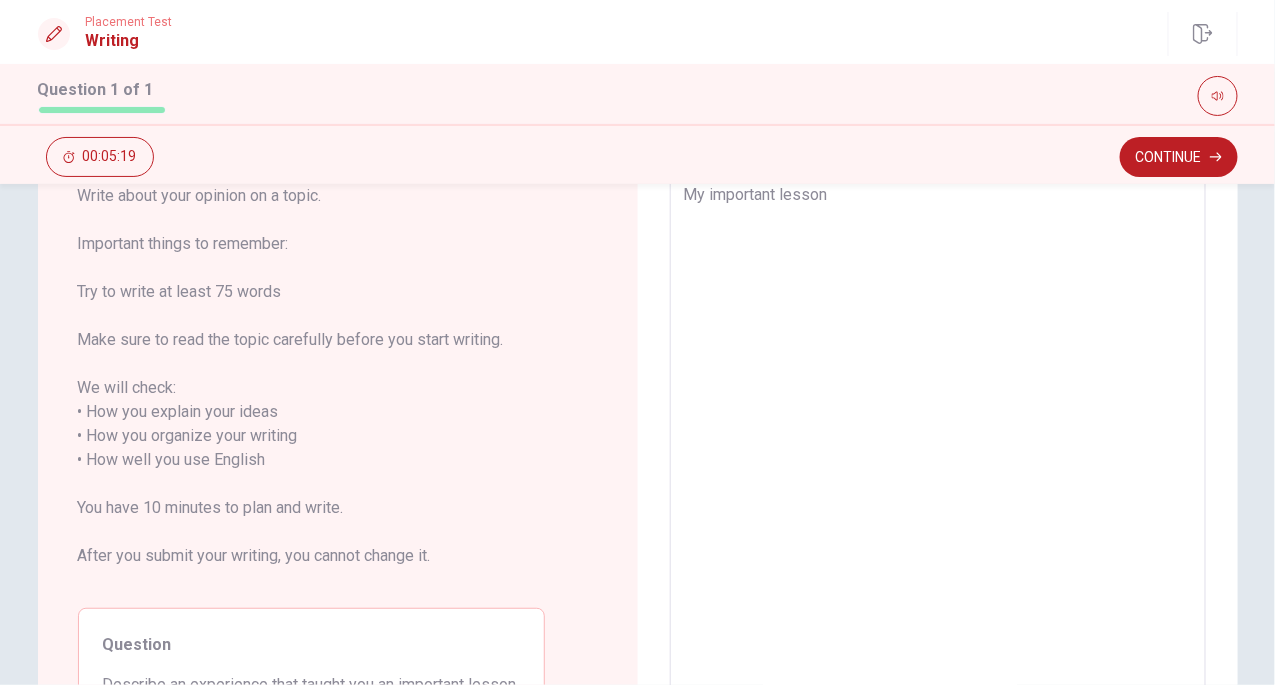 type on "My important lesson" 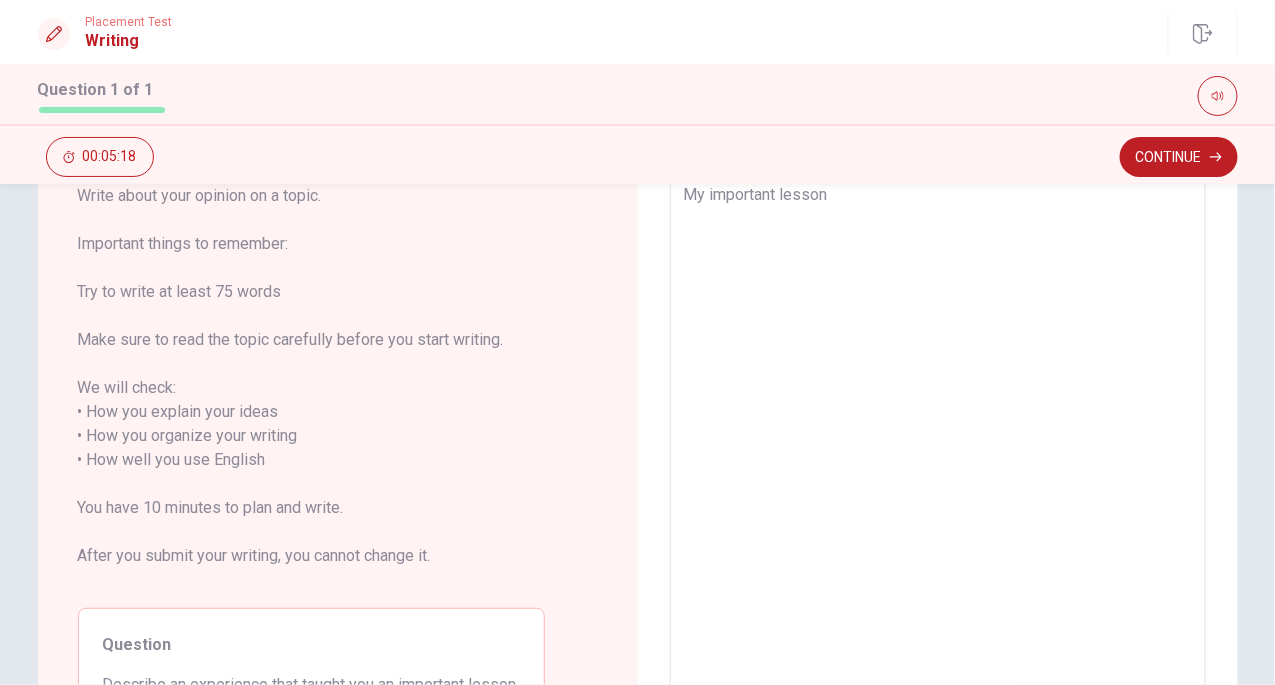 type on "My important lesson i" 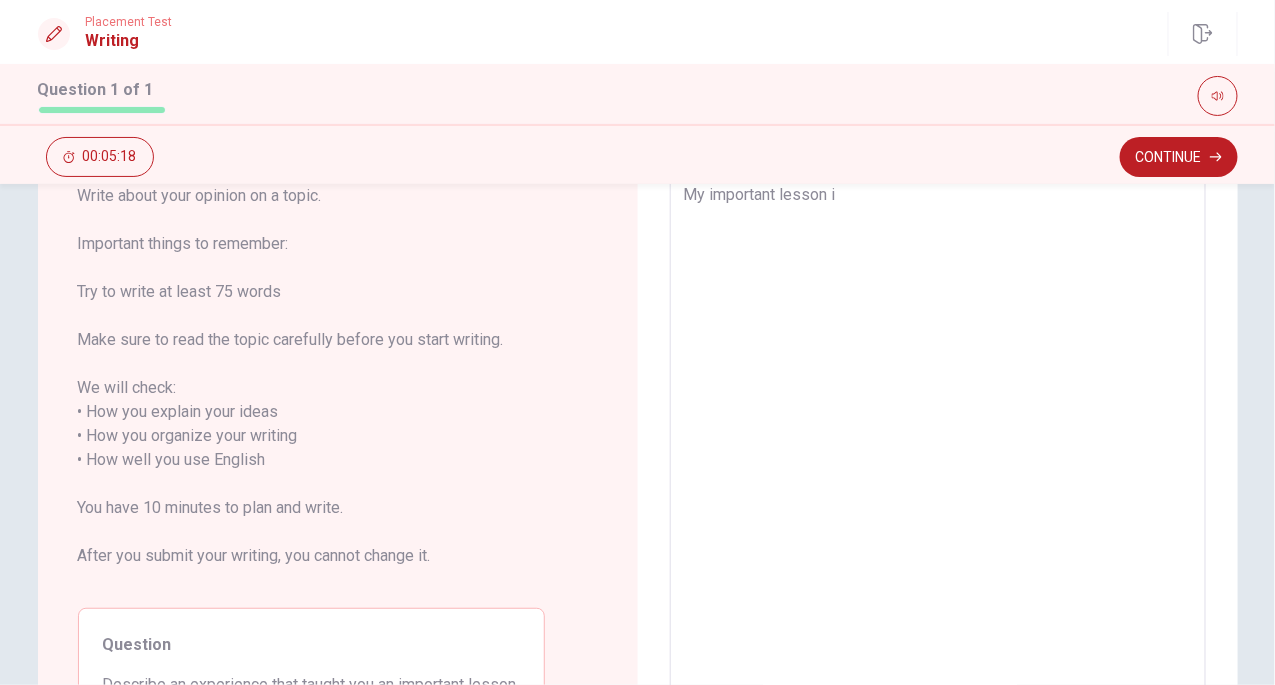 type on "x" 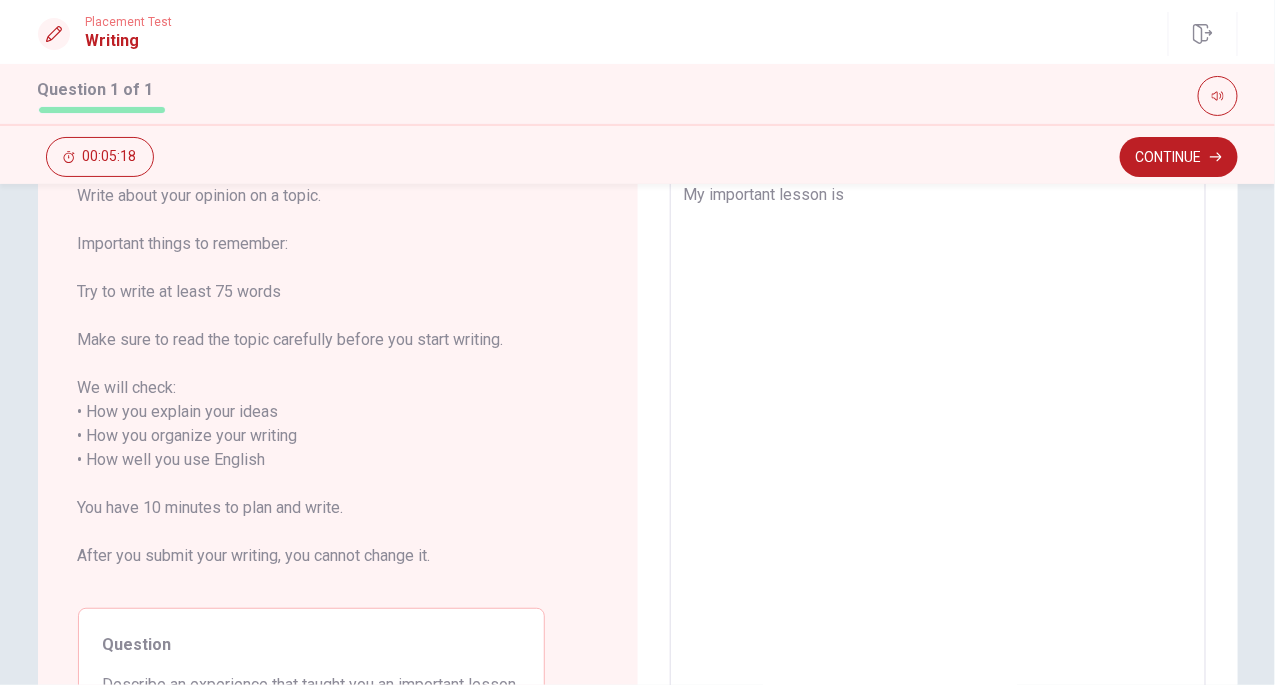 type on "x" 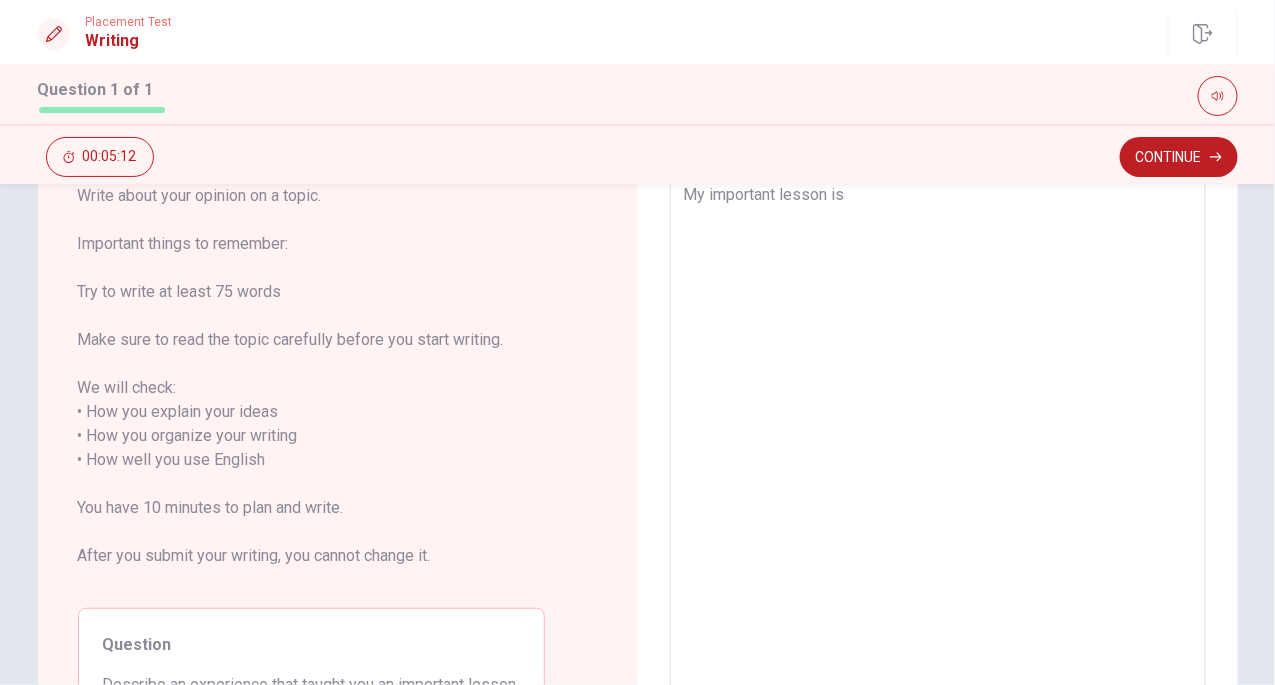 type on "x" 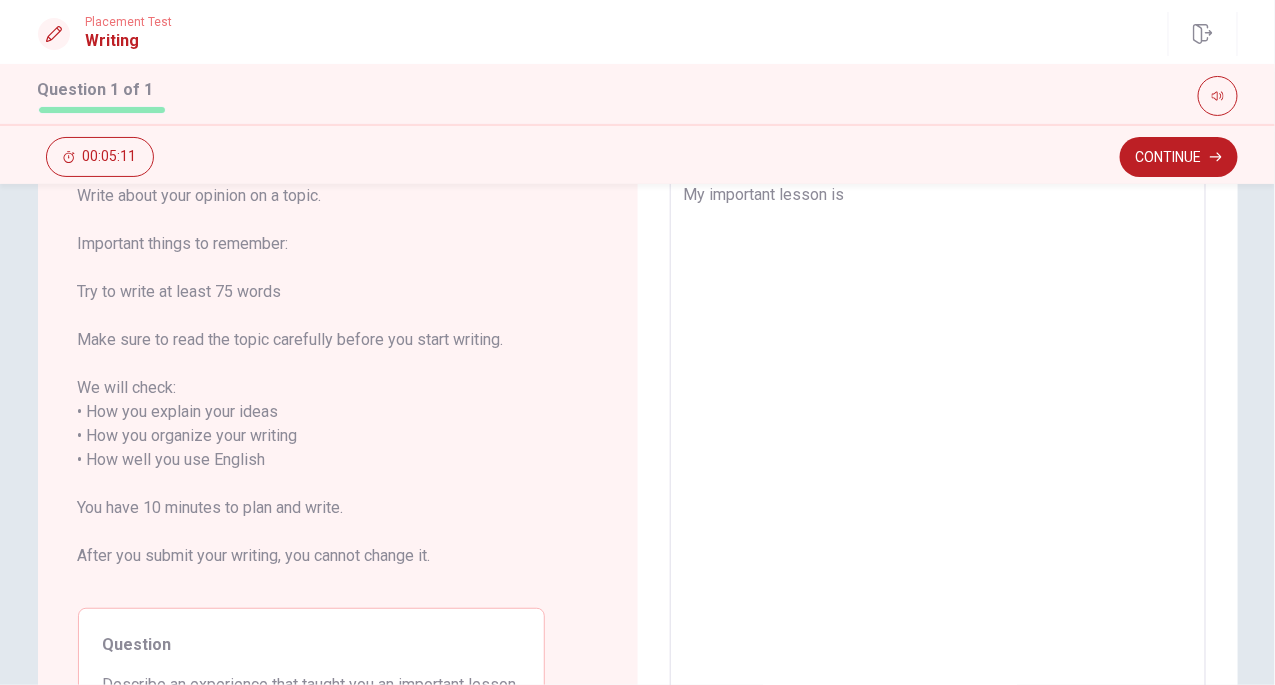 type on "My important lesson is w" 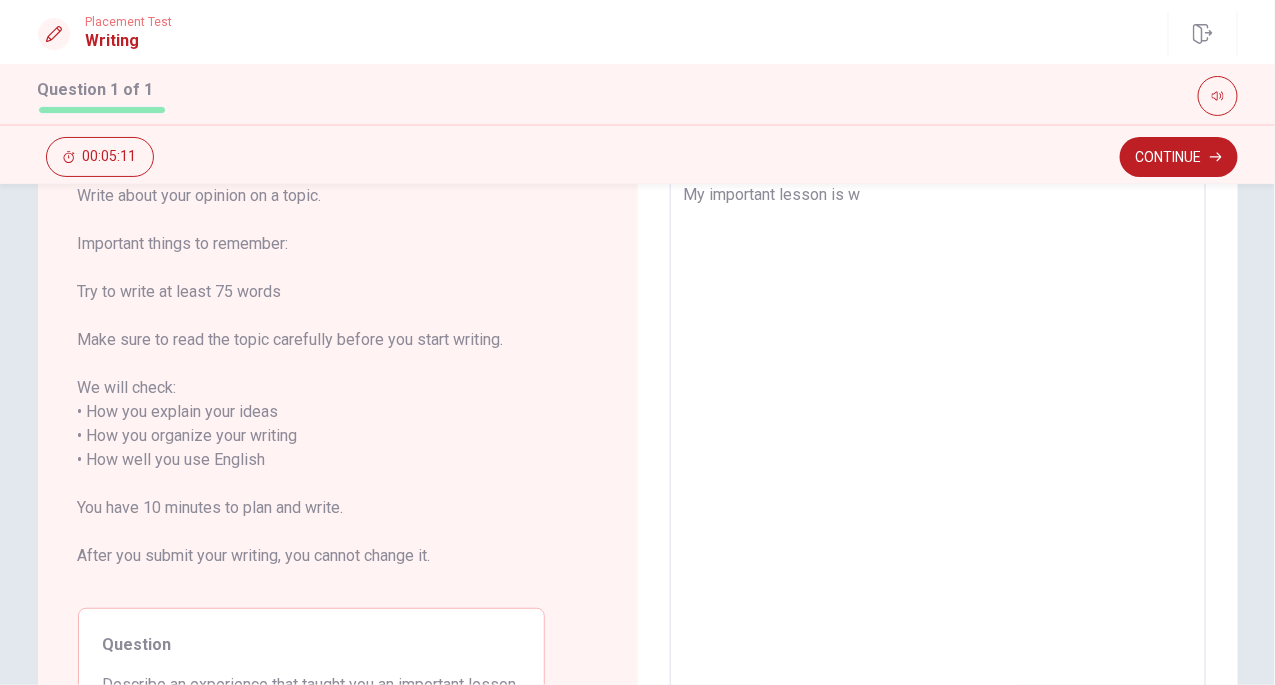 type on "x" 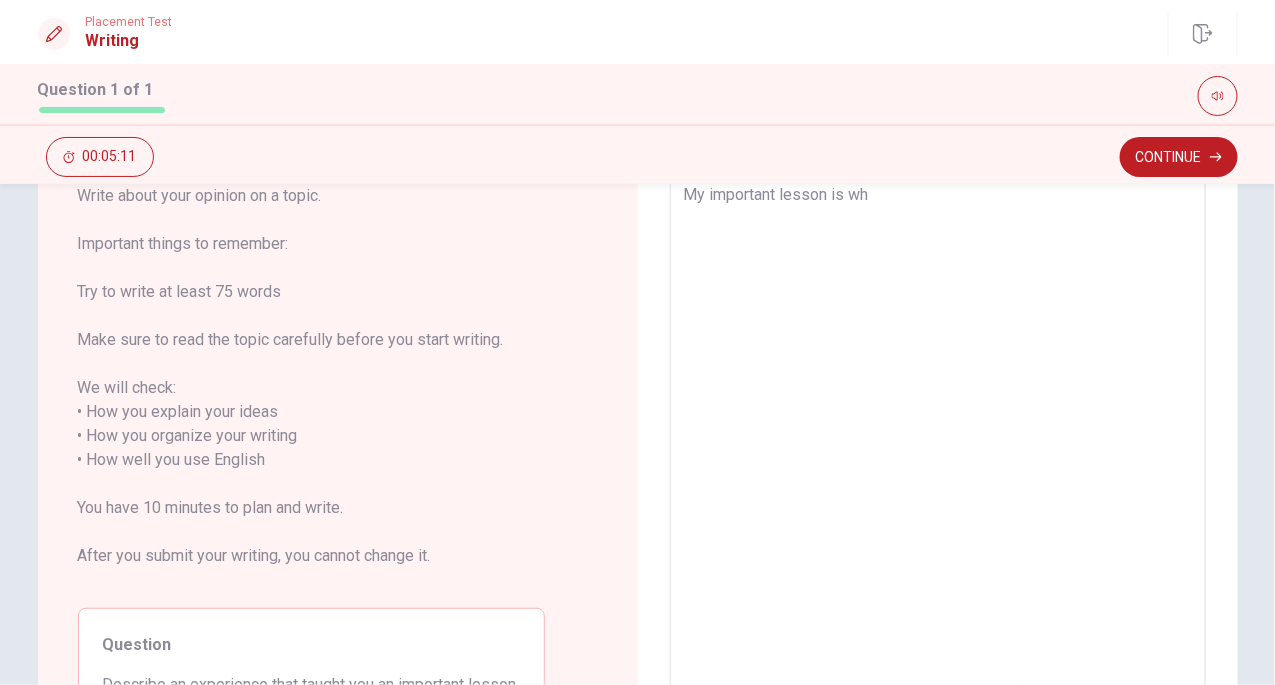 type on "x" 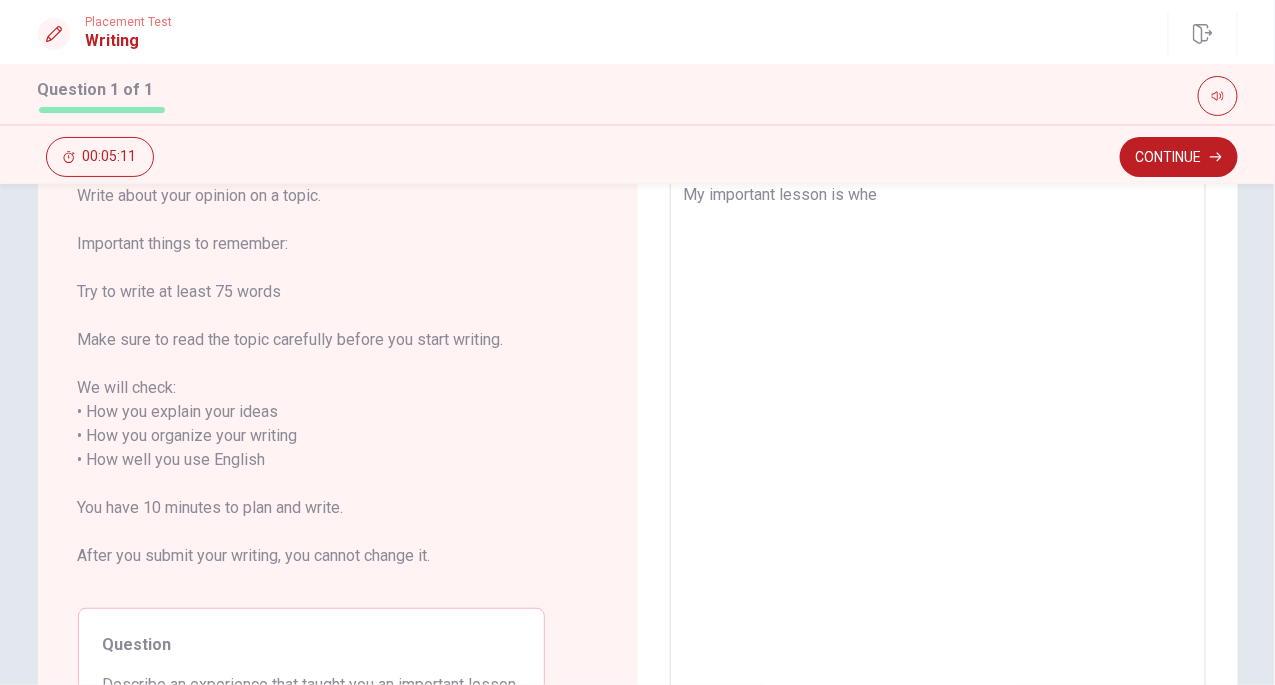 type on "x" 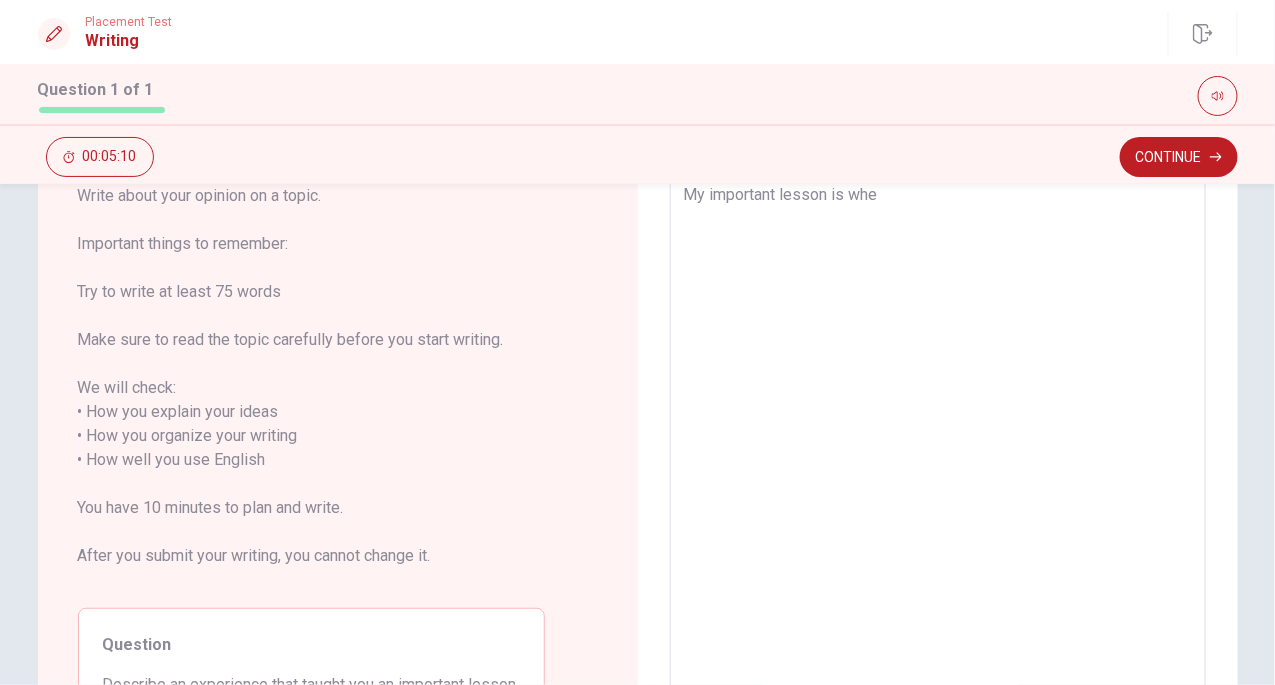 type on "My important lesson is when" 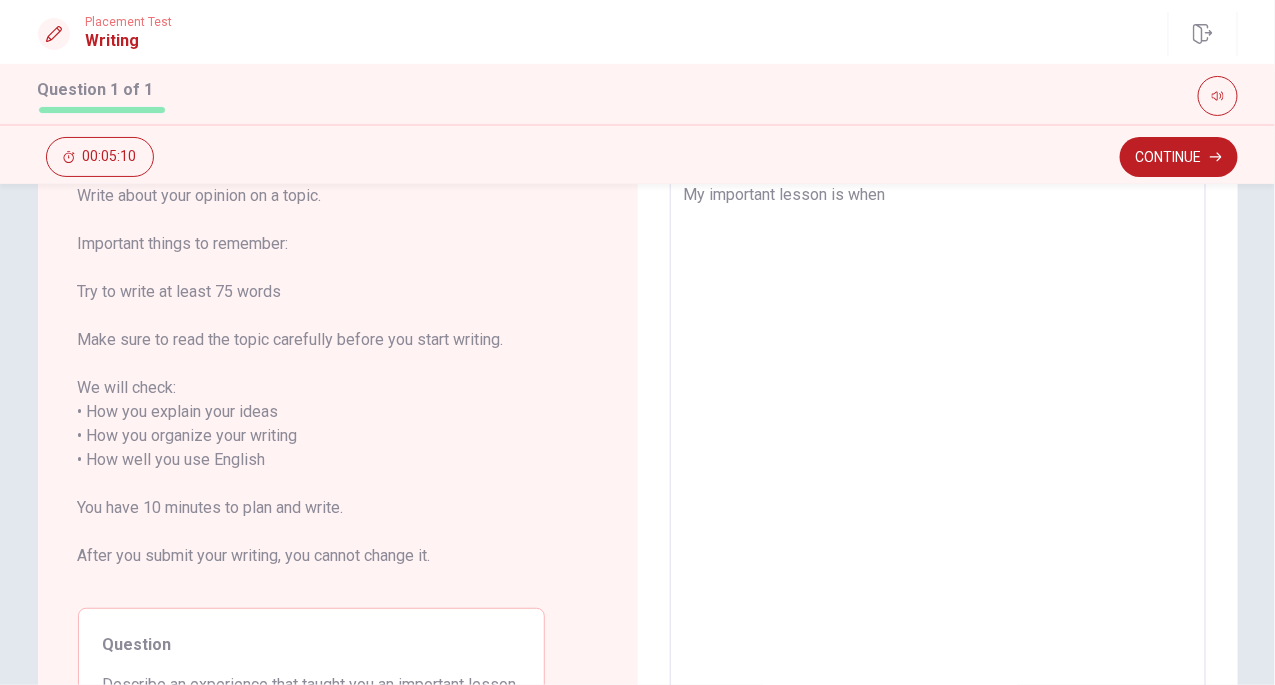 type on "x" 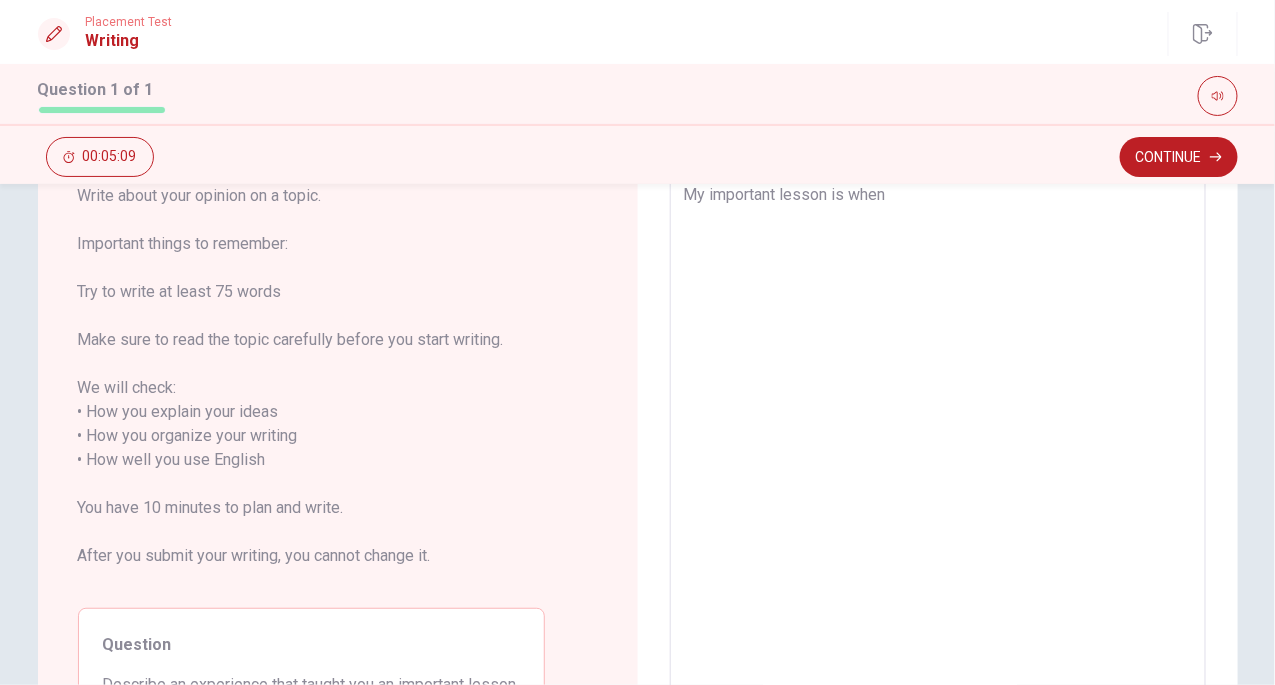 type on "My important lesson is when" 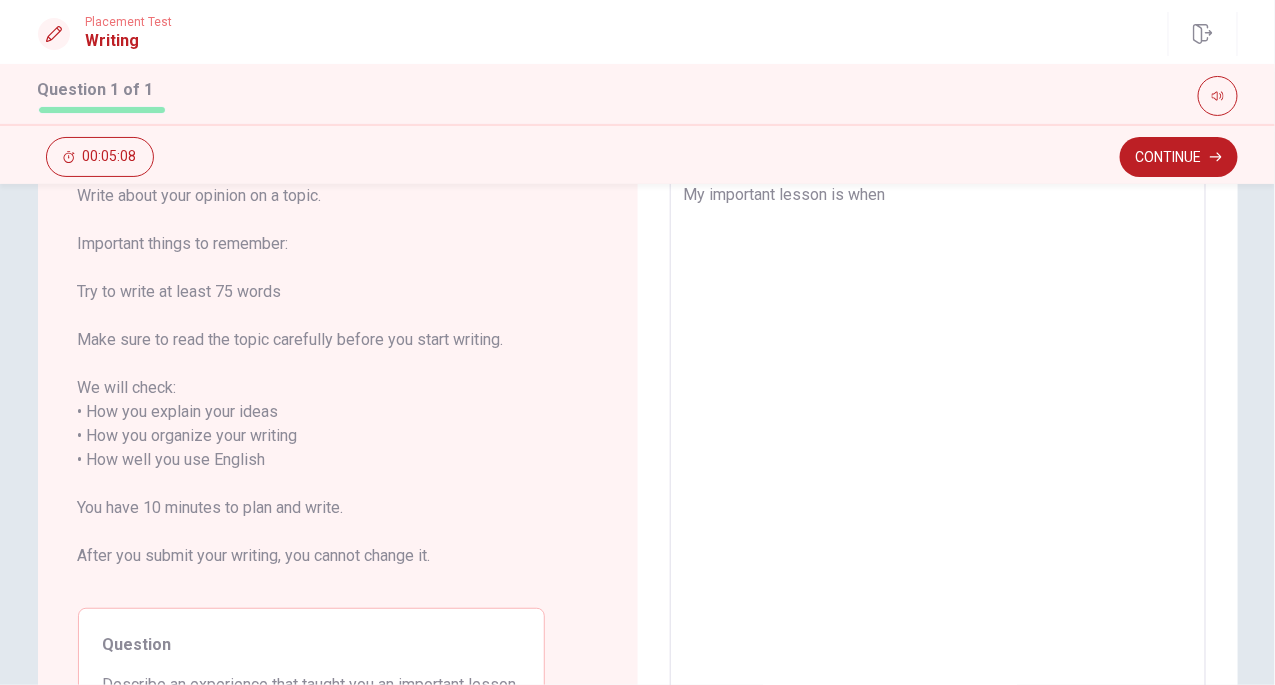 type on "x" 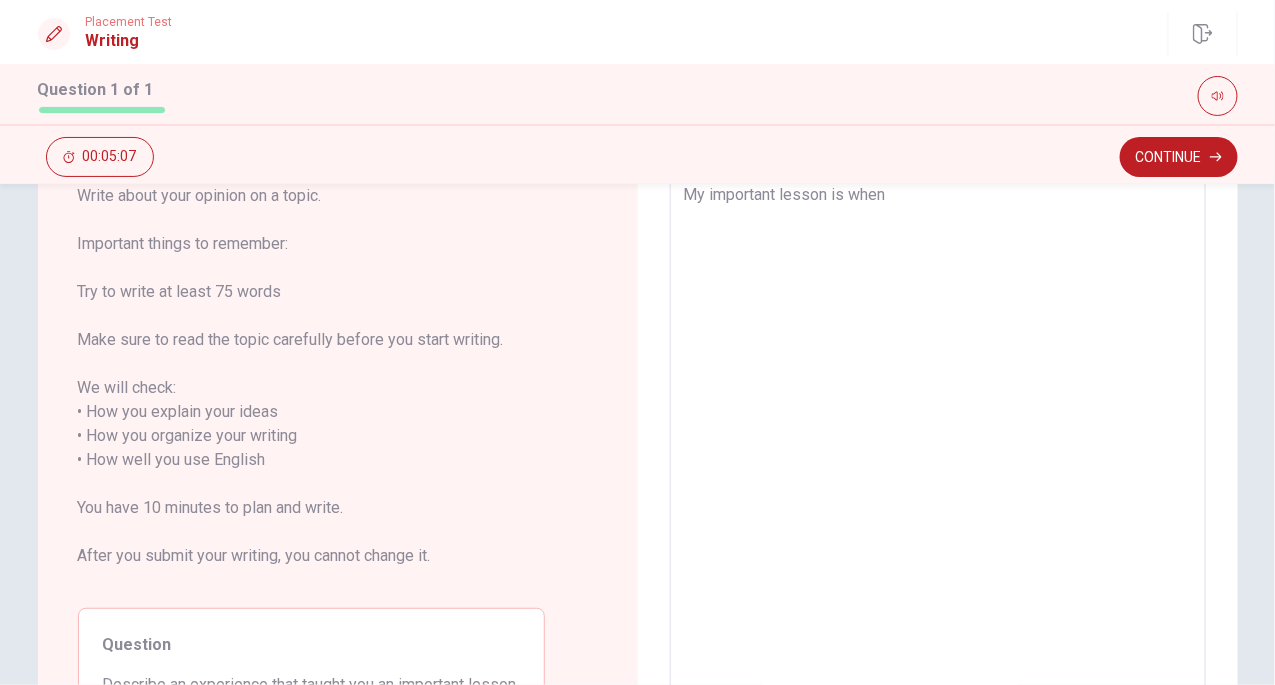 type on "My important lesson is when I" 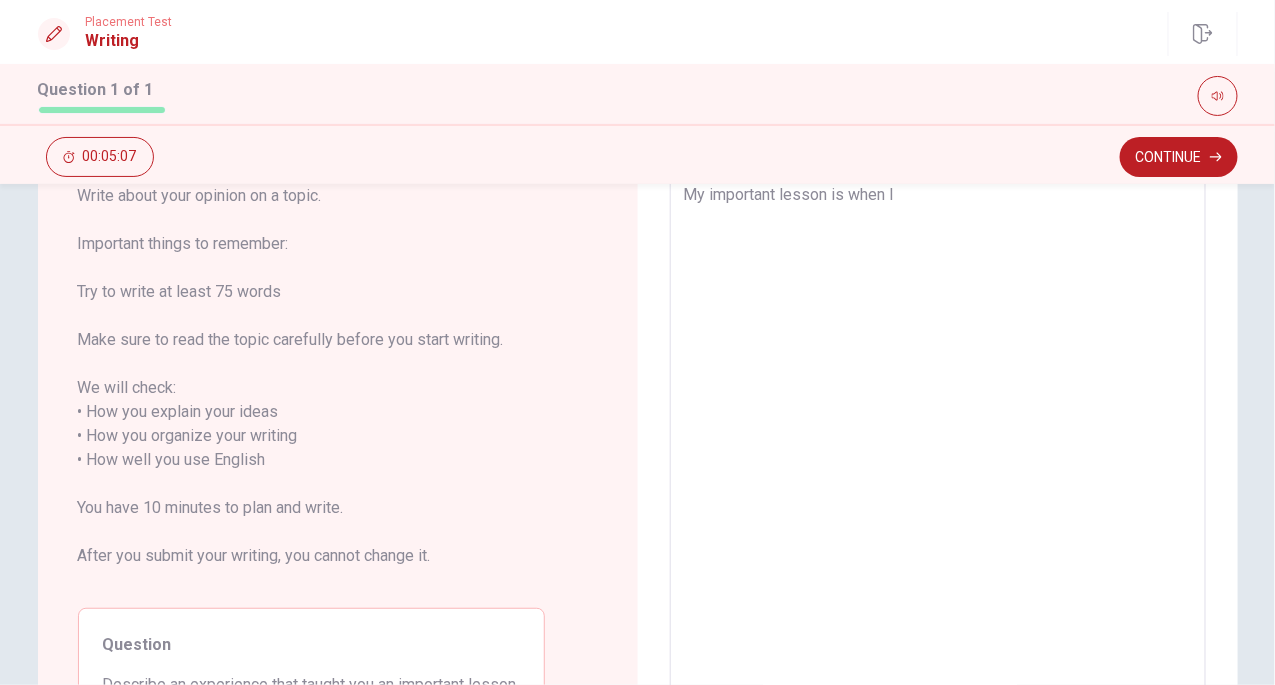 type on "x" 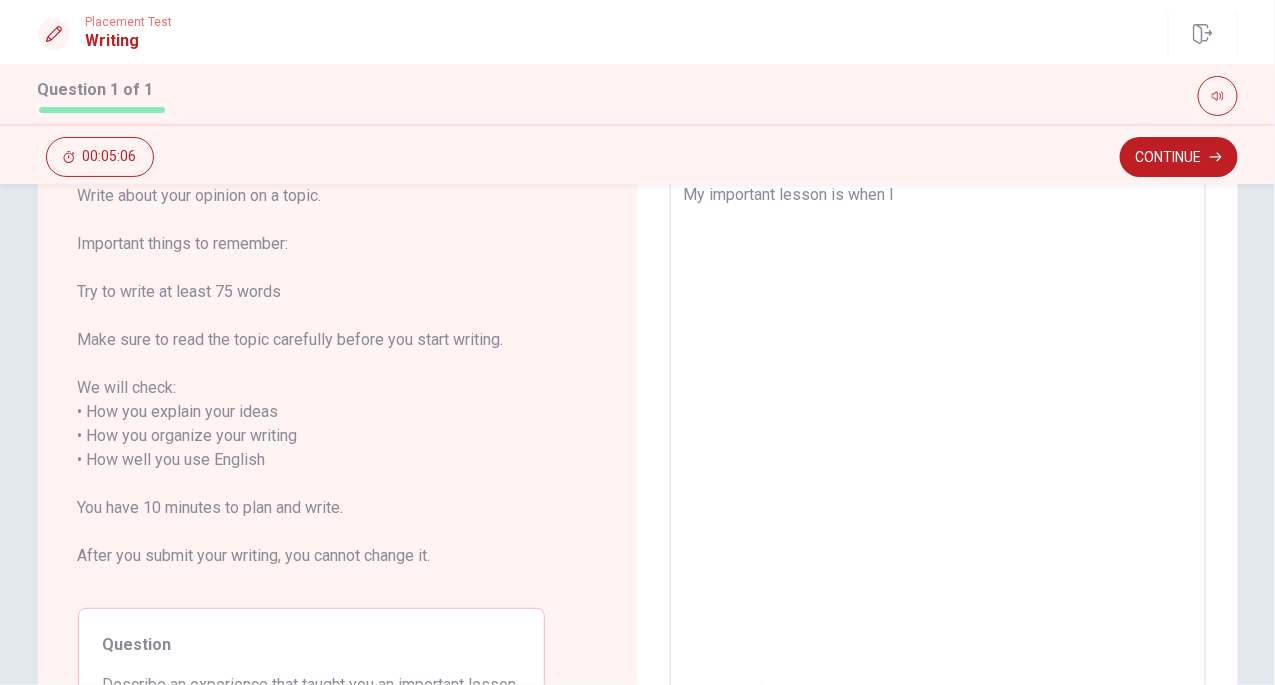 type on "x" 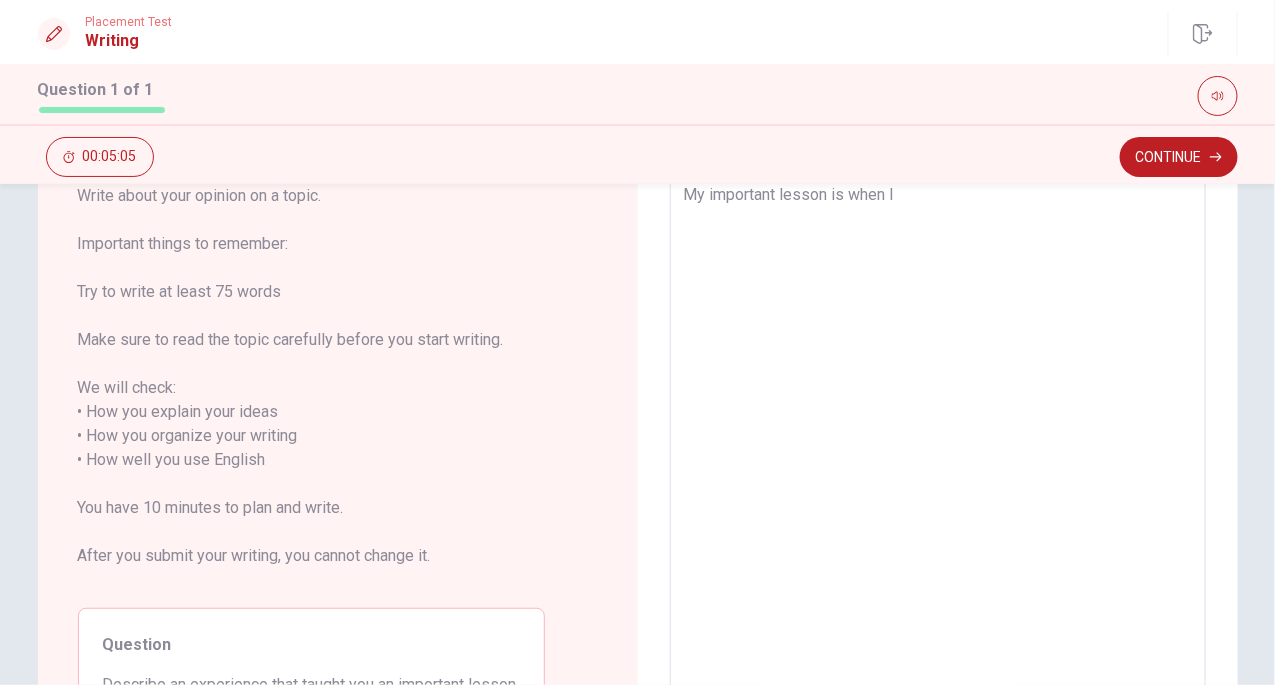 type on "My important lesson is when I w" 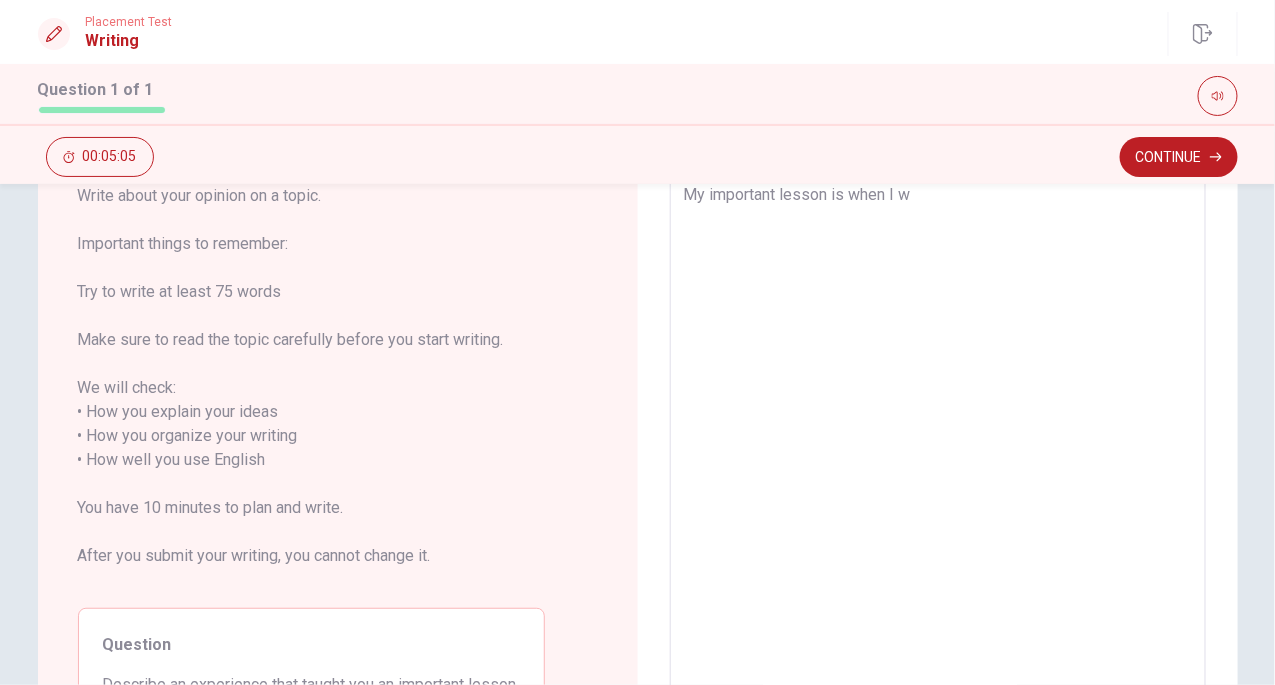 type on "x" 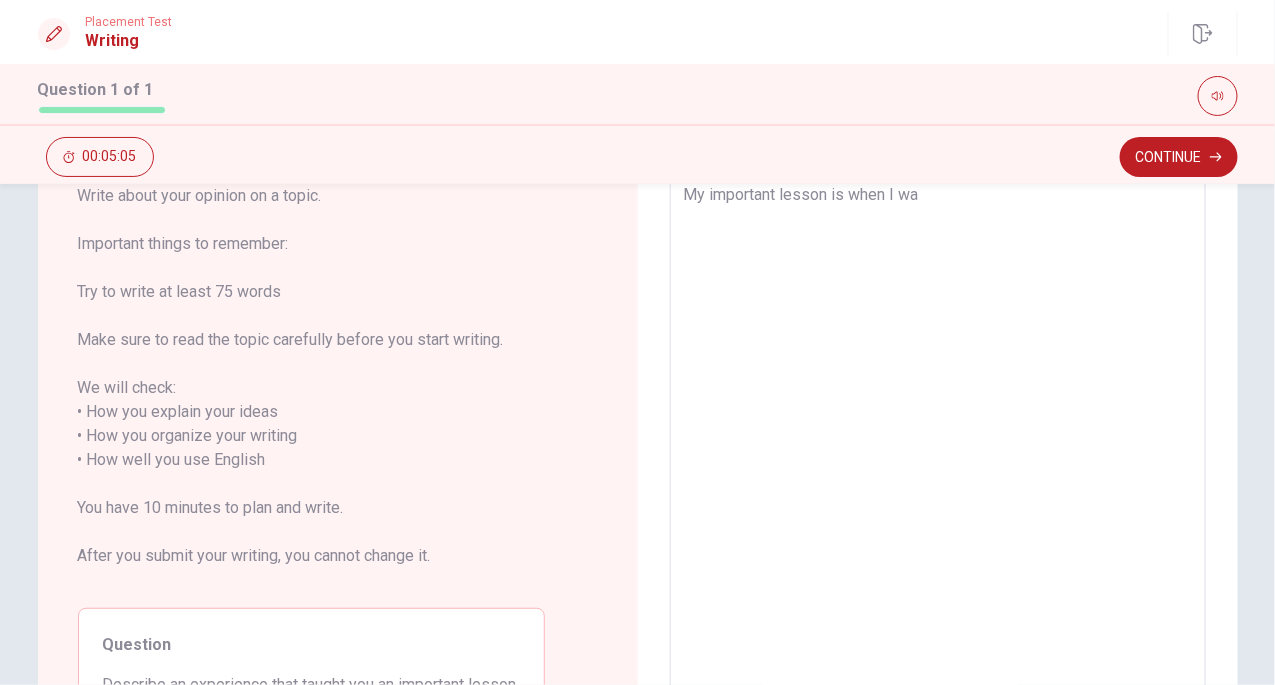 type on "x" 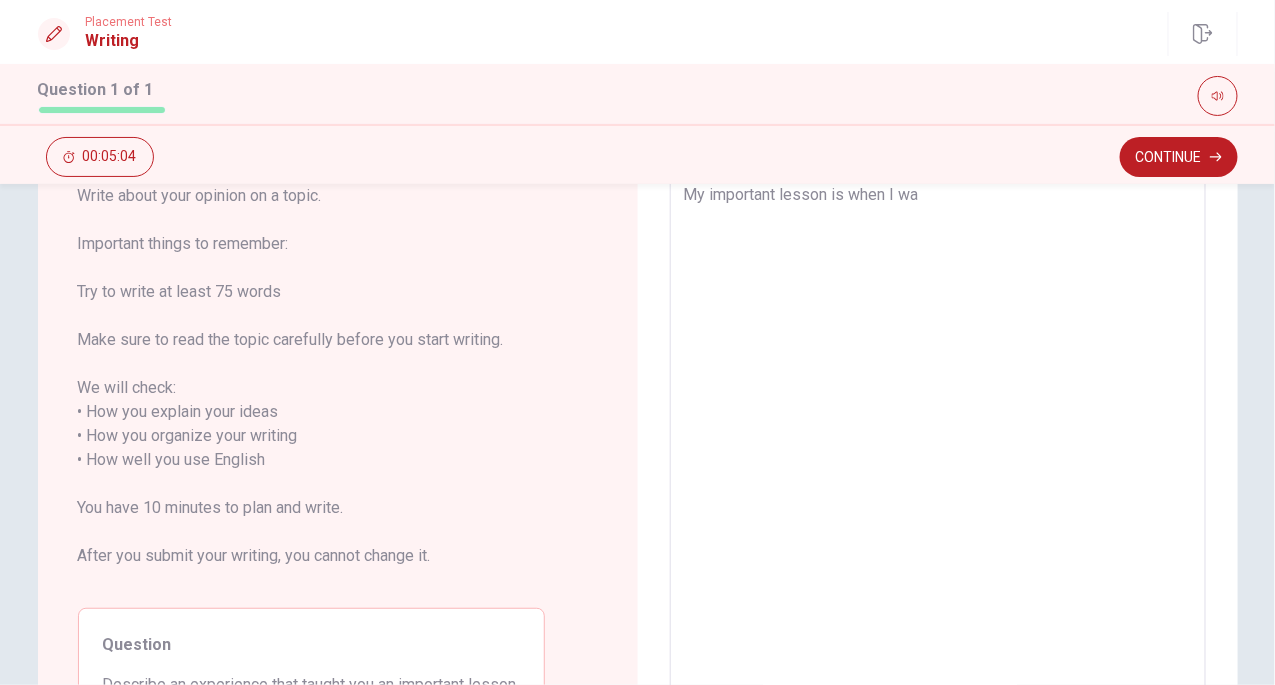 type on "My important lesson is when I was" 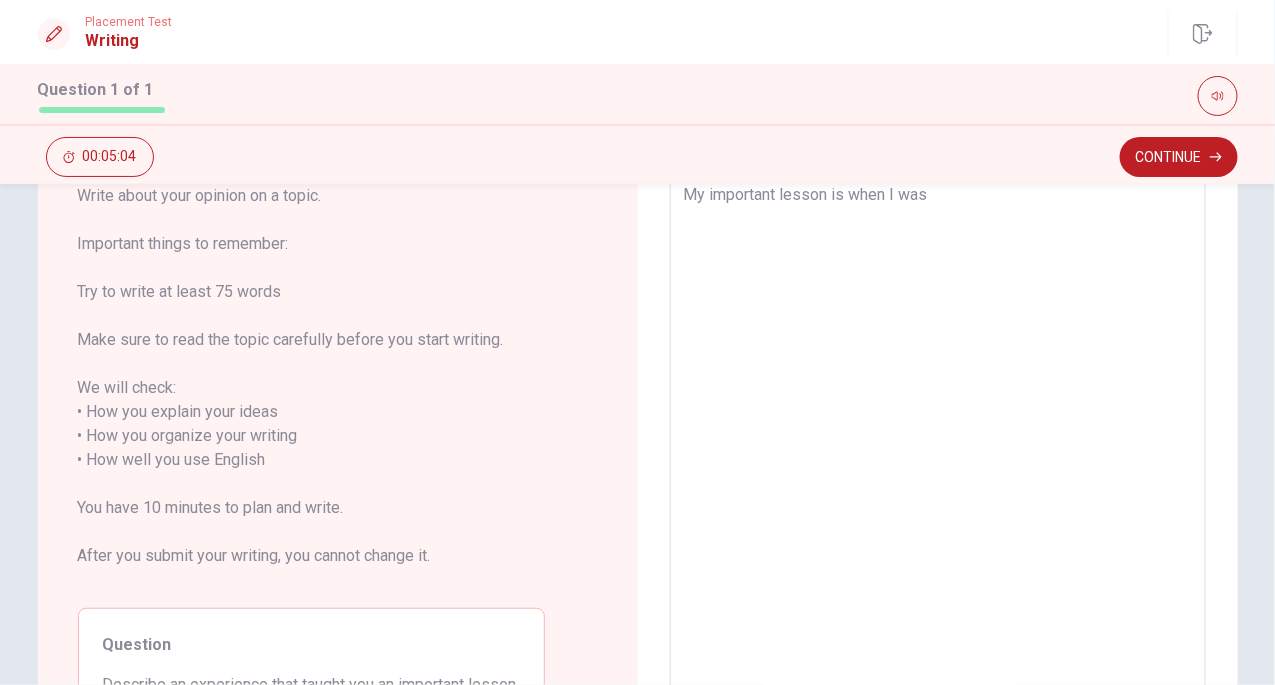 type on "x" 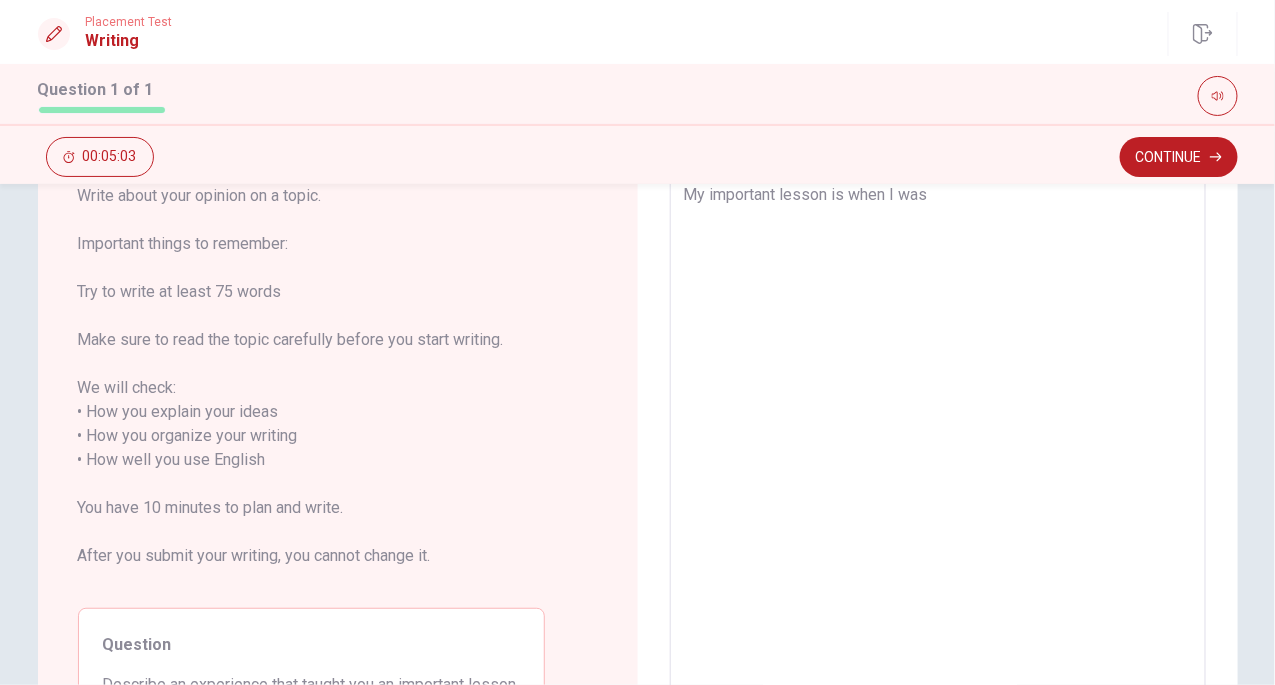 type on "x" 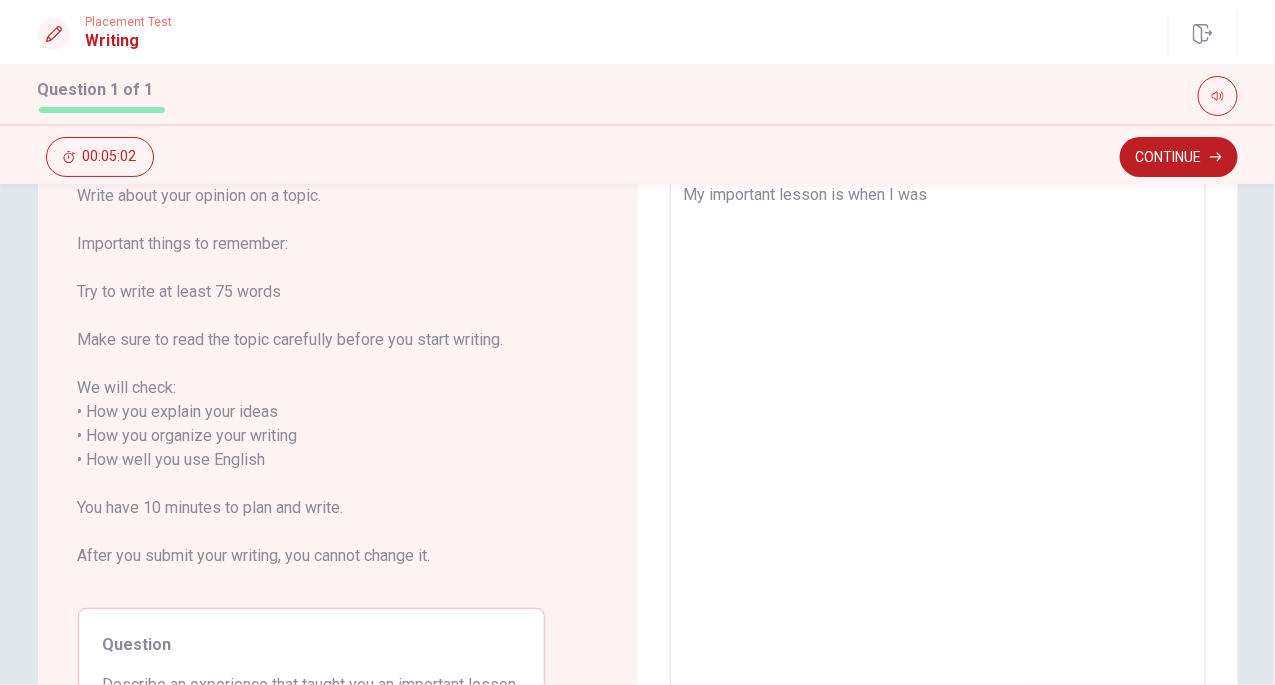 type on "My important lesson is when I was e" 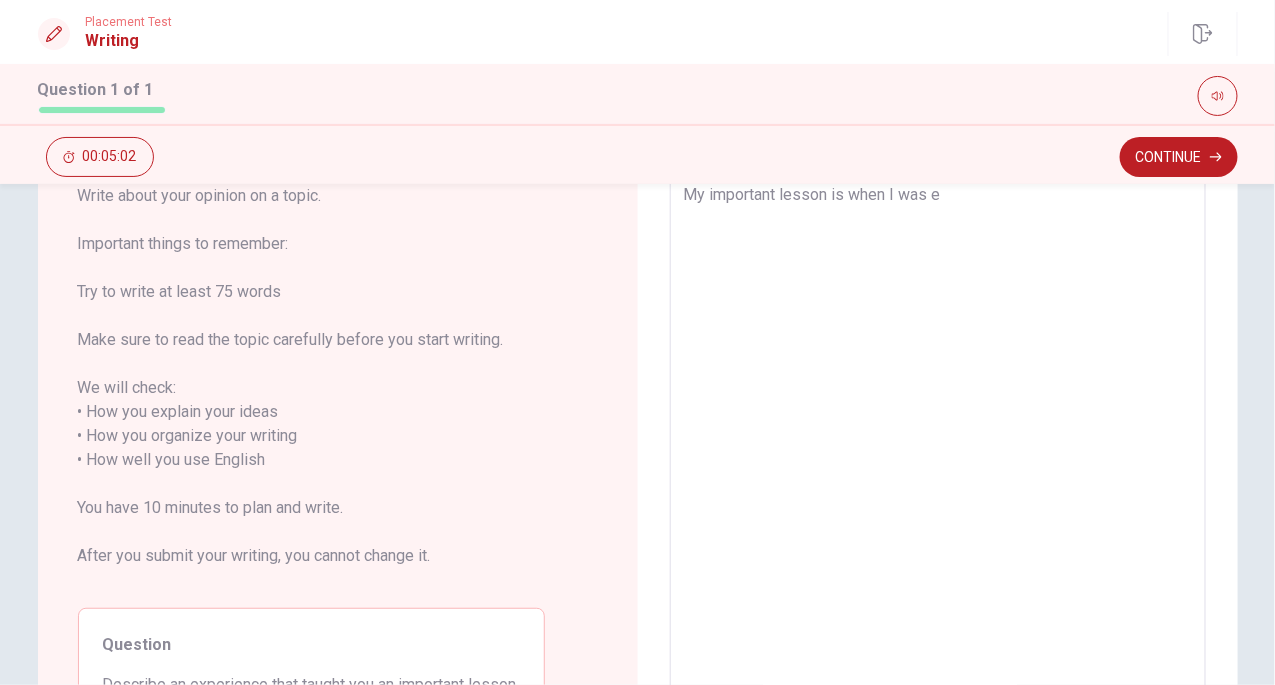 type on "x" 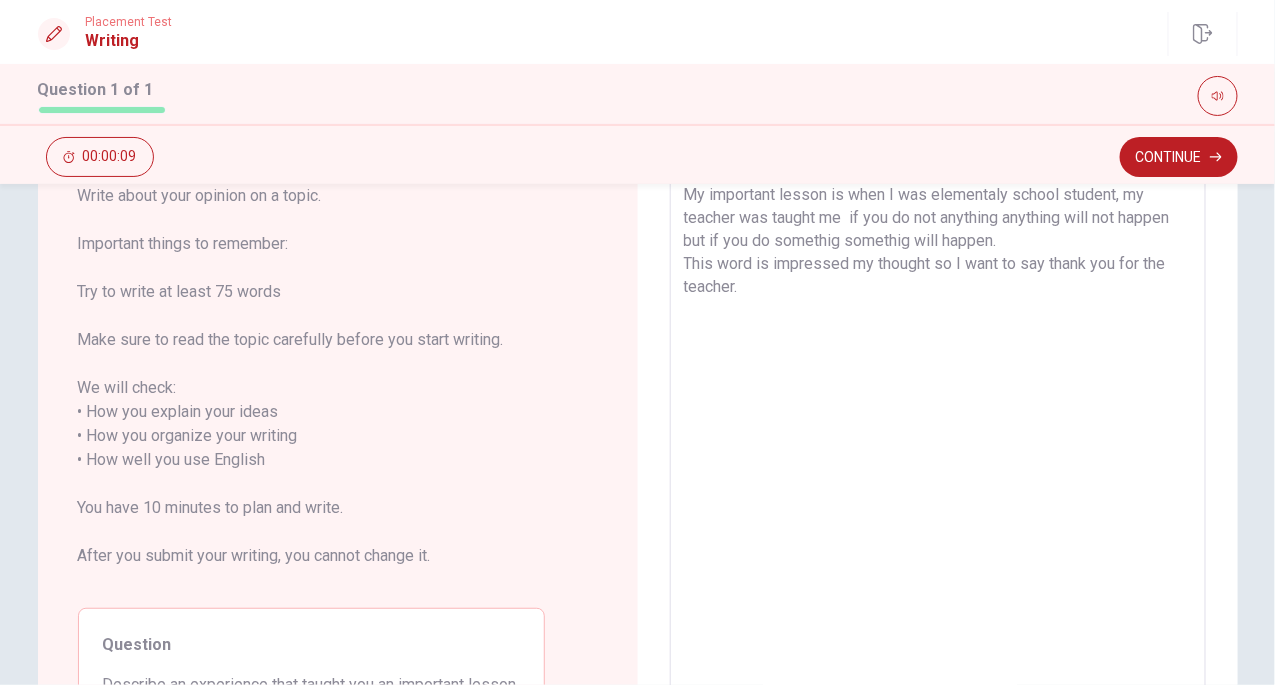 drag, startPoint x: 936, startPoint y: 255, endPoint x: 968, endPoint y: 271, distance: 35.77709 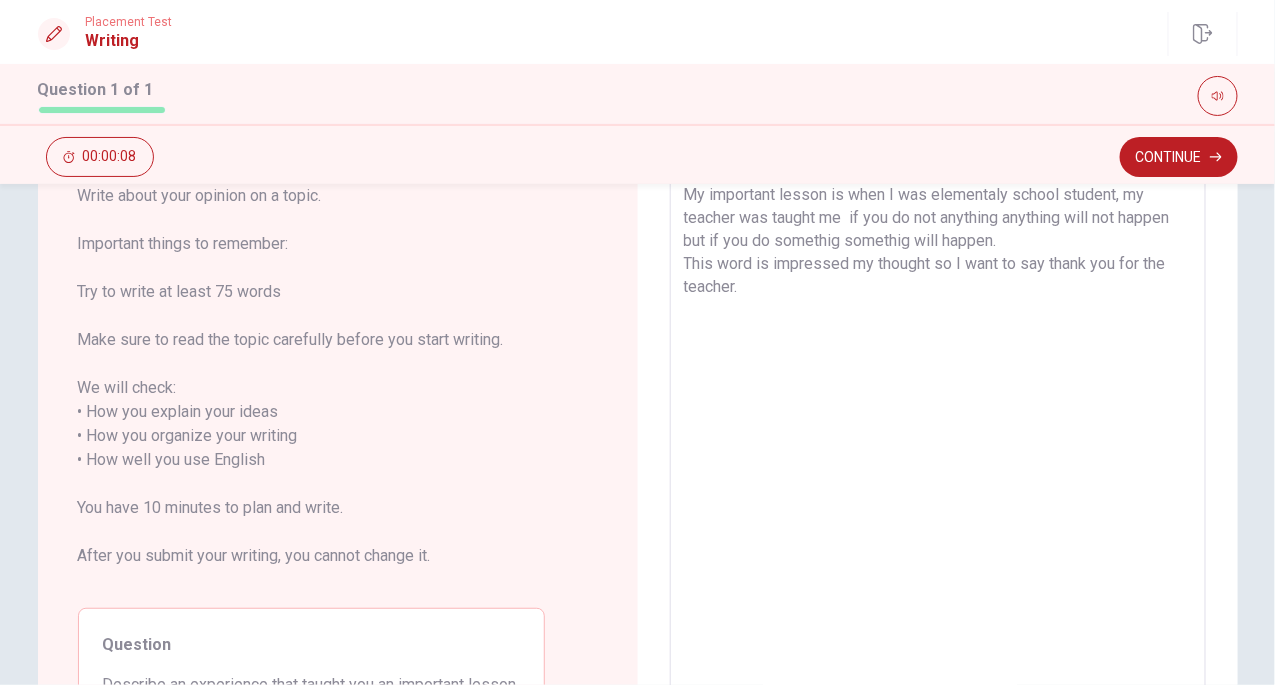 click on "My important lesson is when I was elementaly school student, my teacher was taught me  if you do not anything anything will not happen    but if you do somethig somethig will happen.
This word is impressed my thought so I want to say thank you for the teacher." at bounding box center (938, 448) 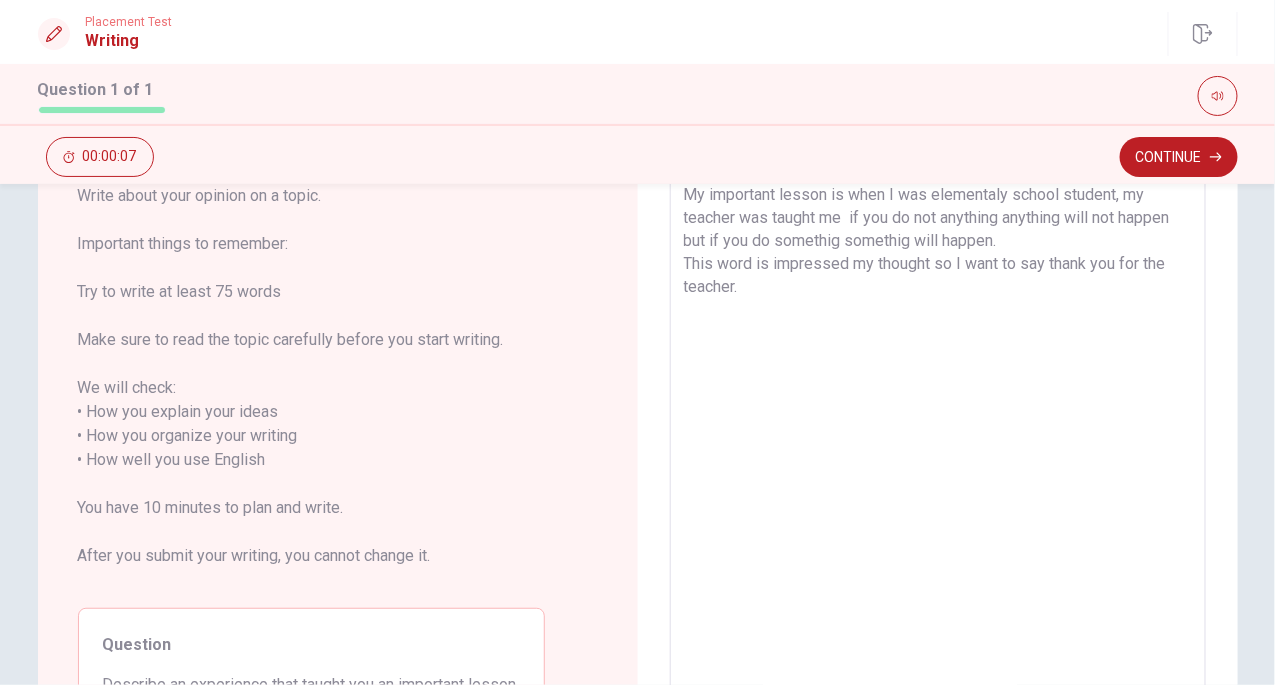 drag, startPoint x: 981, startPoint y: 273, endPoint x: 984, endPoint y: 307, distance: 34.132095 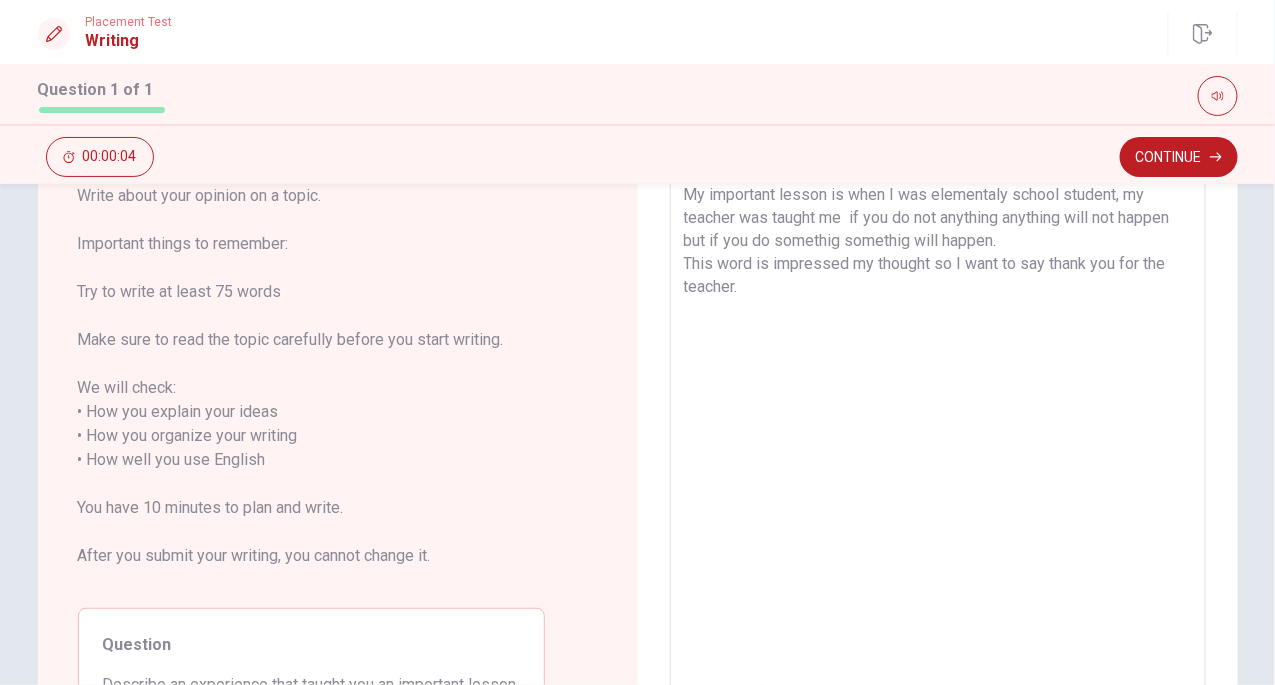 click on "My important lesson is when I was elementaly school student, my teacher was taught me  if you do not anything anything will not happen    but if you do somethig somethig will happen.
This word is impressed my thought so I want to say thank you for the teacher." at bounding box center [938, 448] 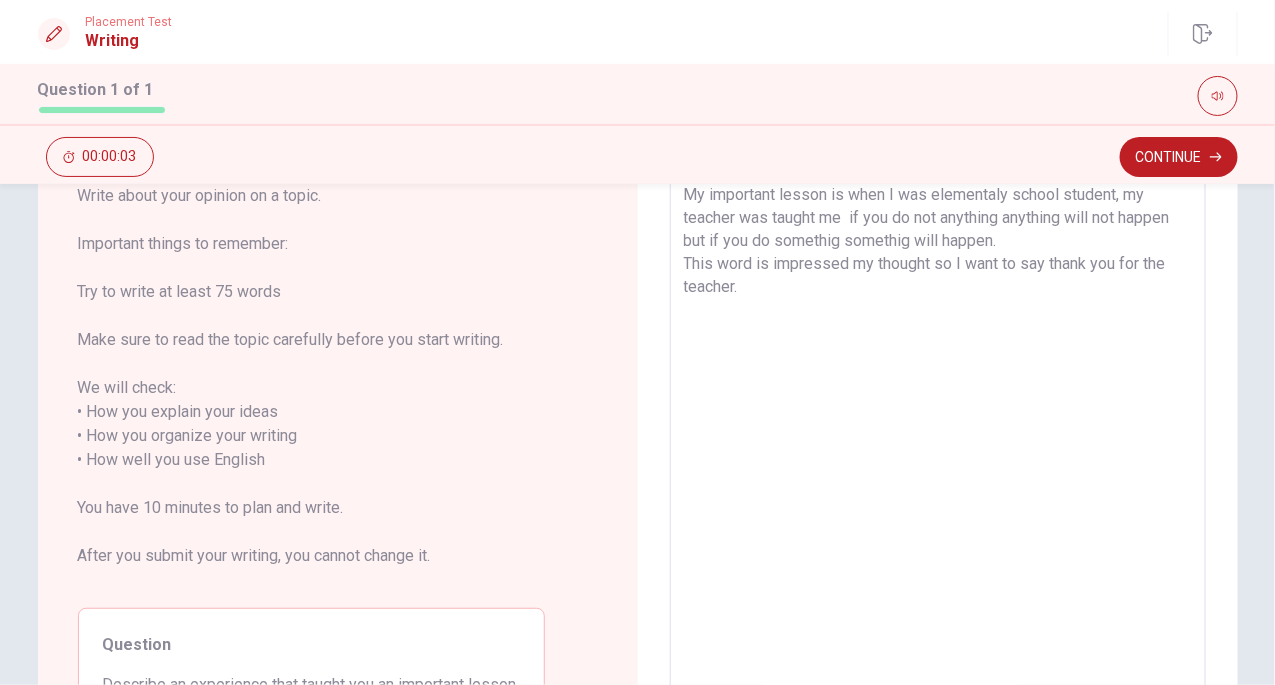 drag, startPoint x: 983, startPoint y: 293, endPoint x: 1011, endPoint y: 285, distance: 29.12044 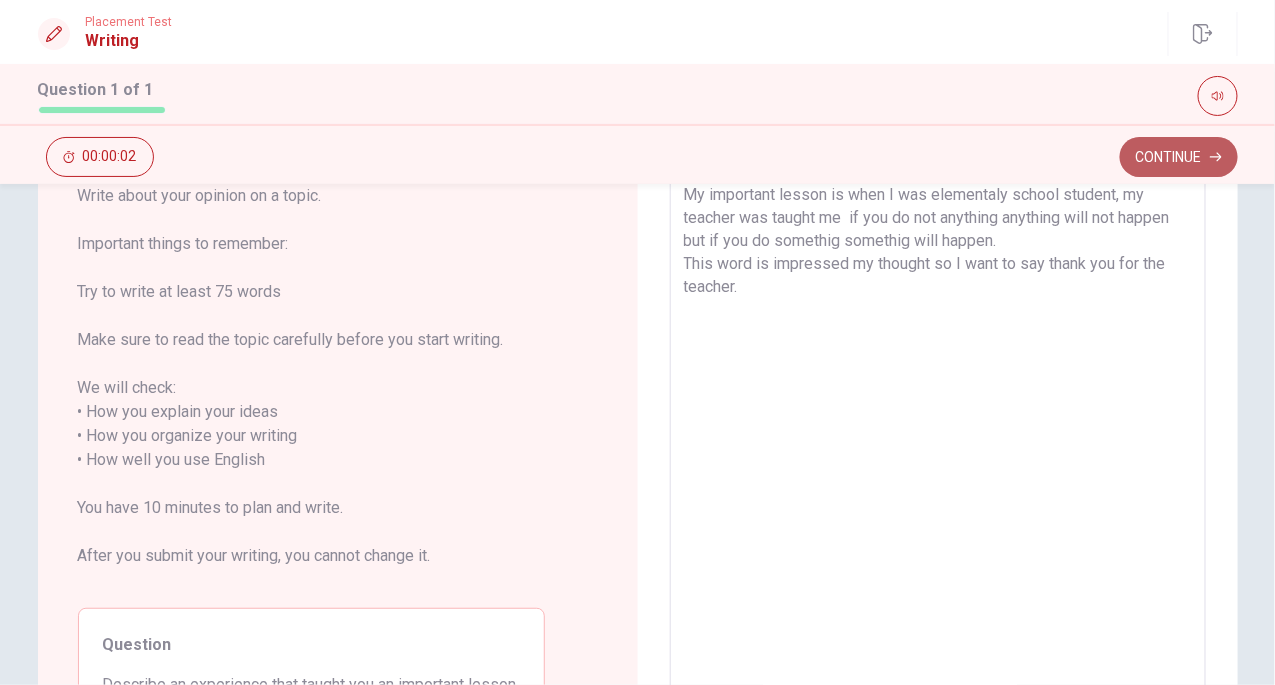 click on "Continue" at bounding box center (1179, 157) 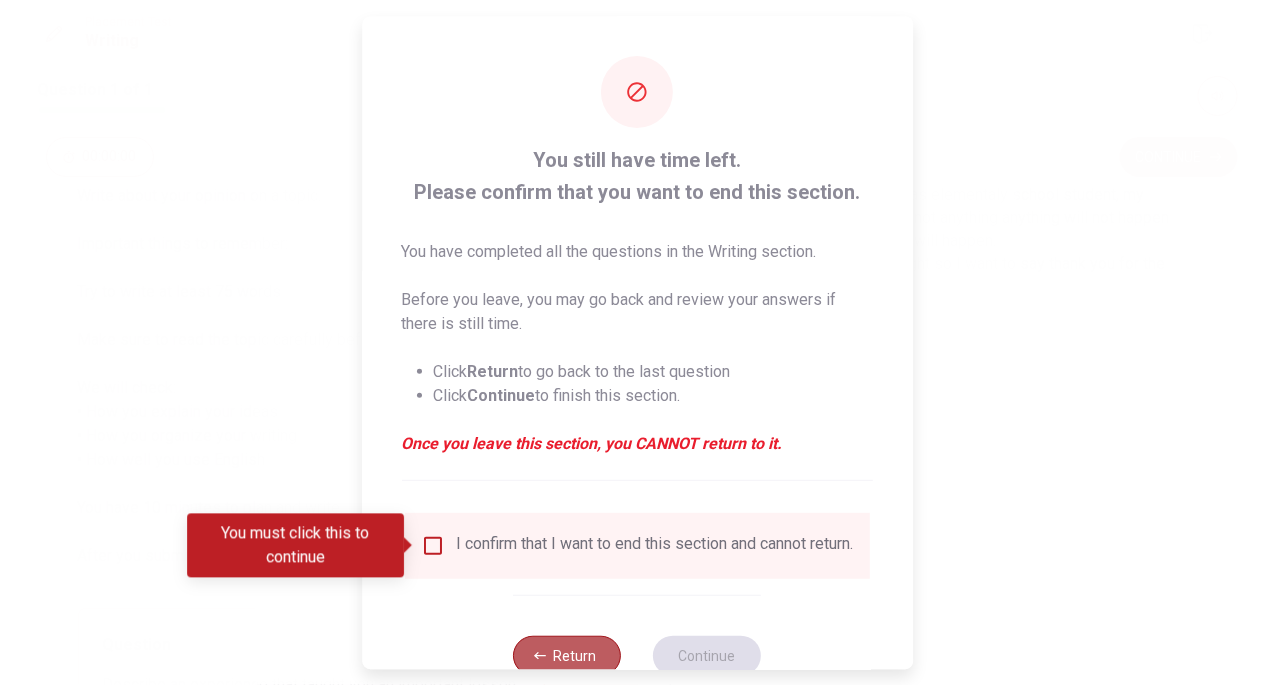 click on "Return" at bounding box center [568, 656] 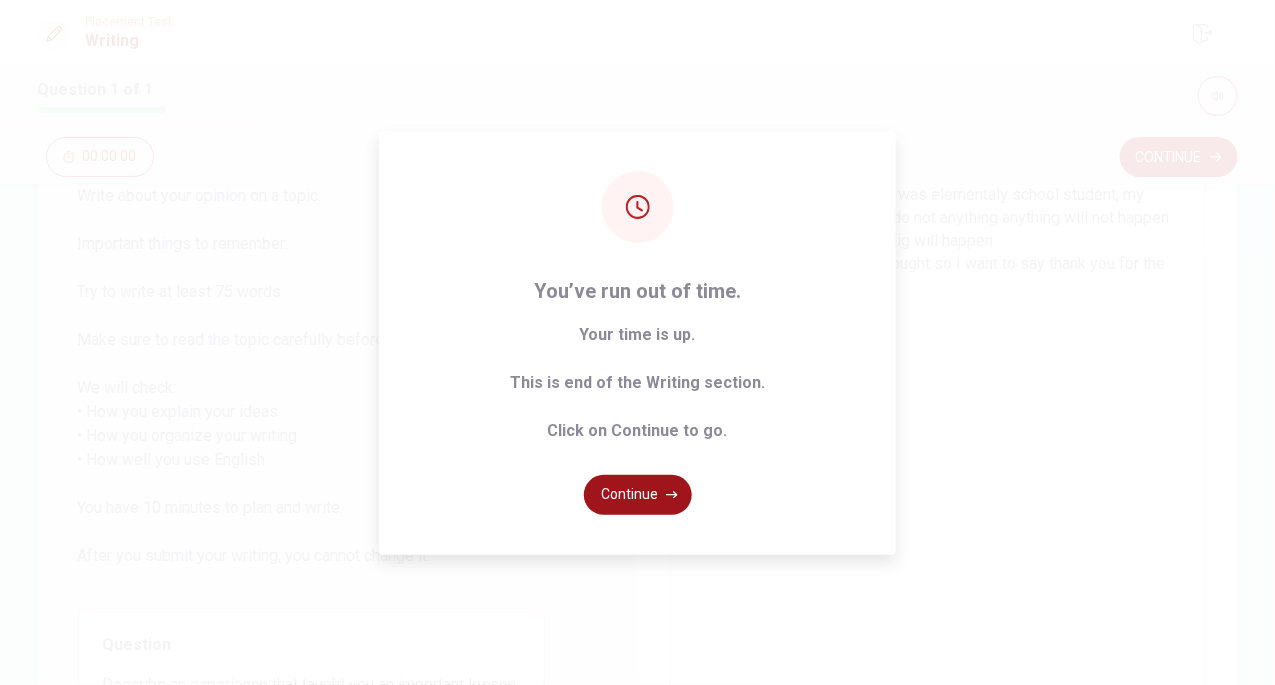 click on "Continue" at bounding box center [638, 495] 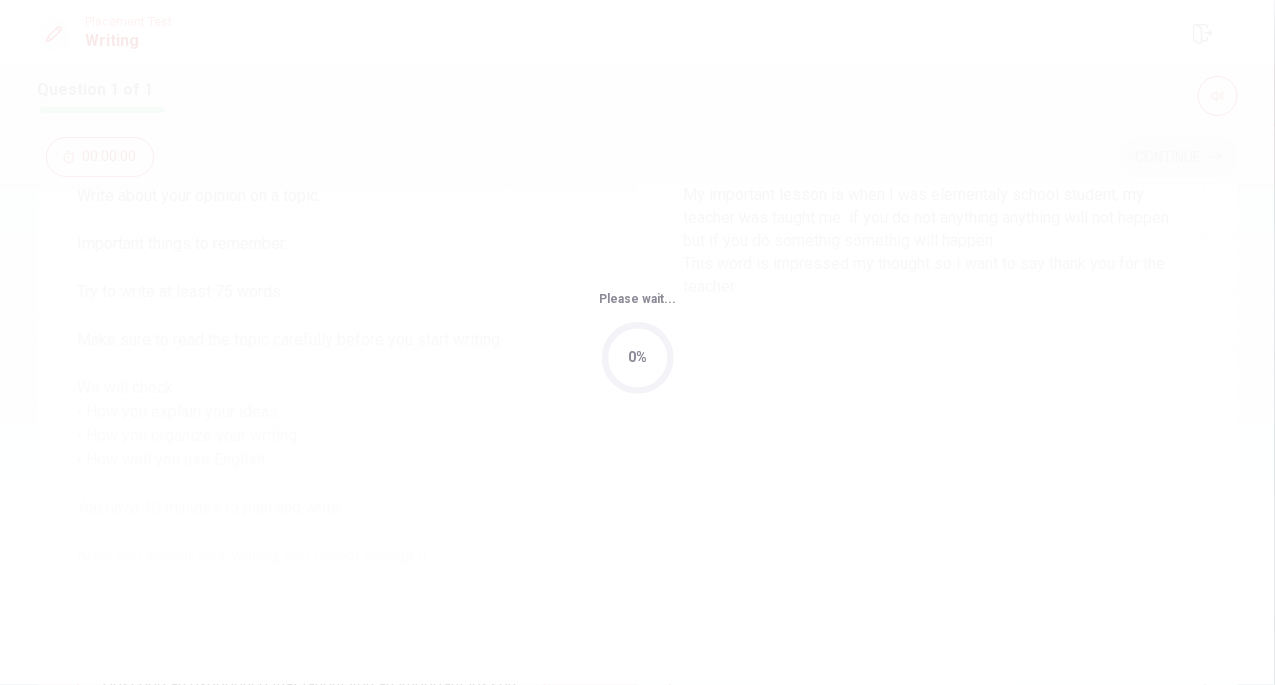 click on "Please wait... 0%" at bounding box center (637, 342) 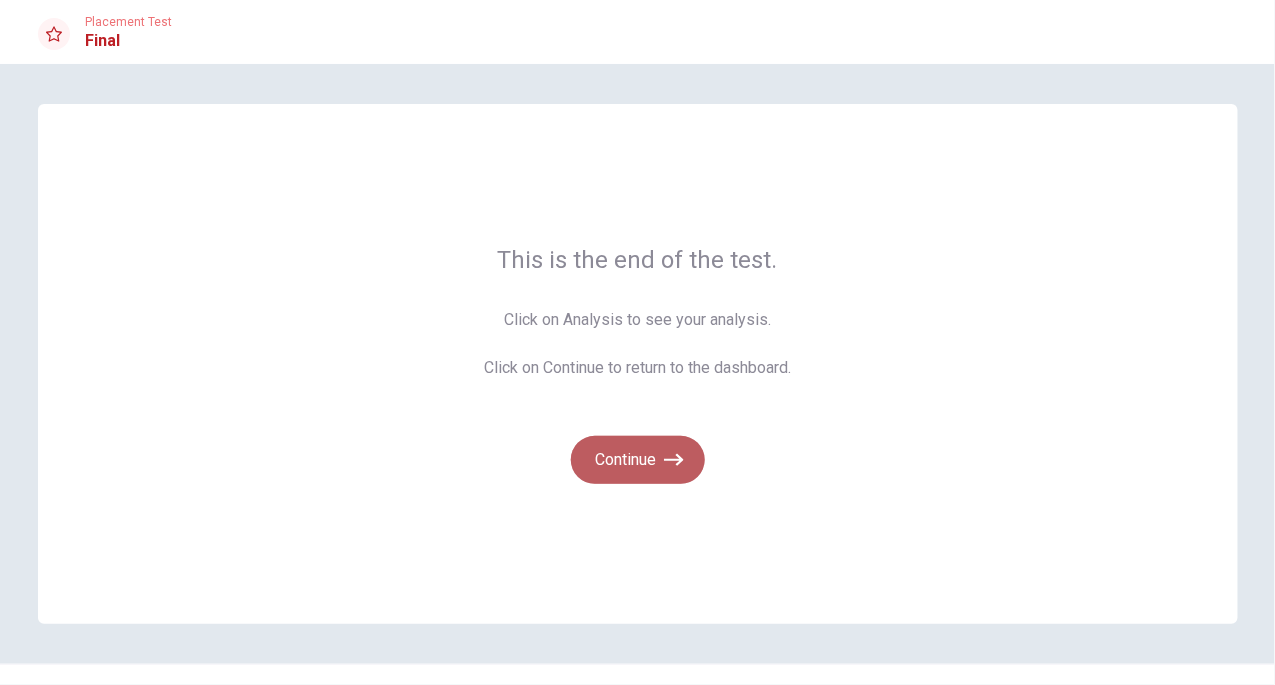 click on "Continue" at bounding box center [638, 460] 